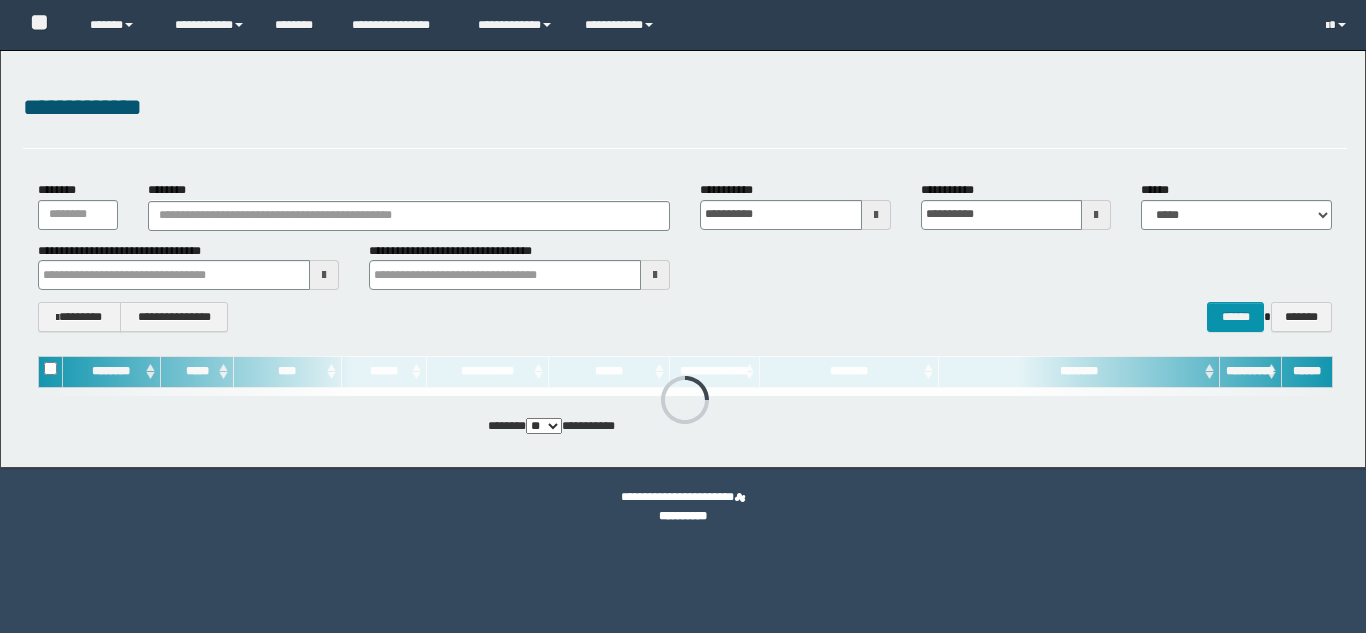 scroll, scrollTop: 0, scrollLeft: 0, axis: both 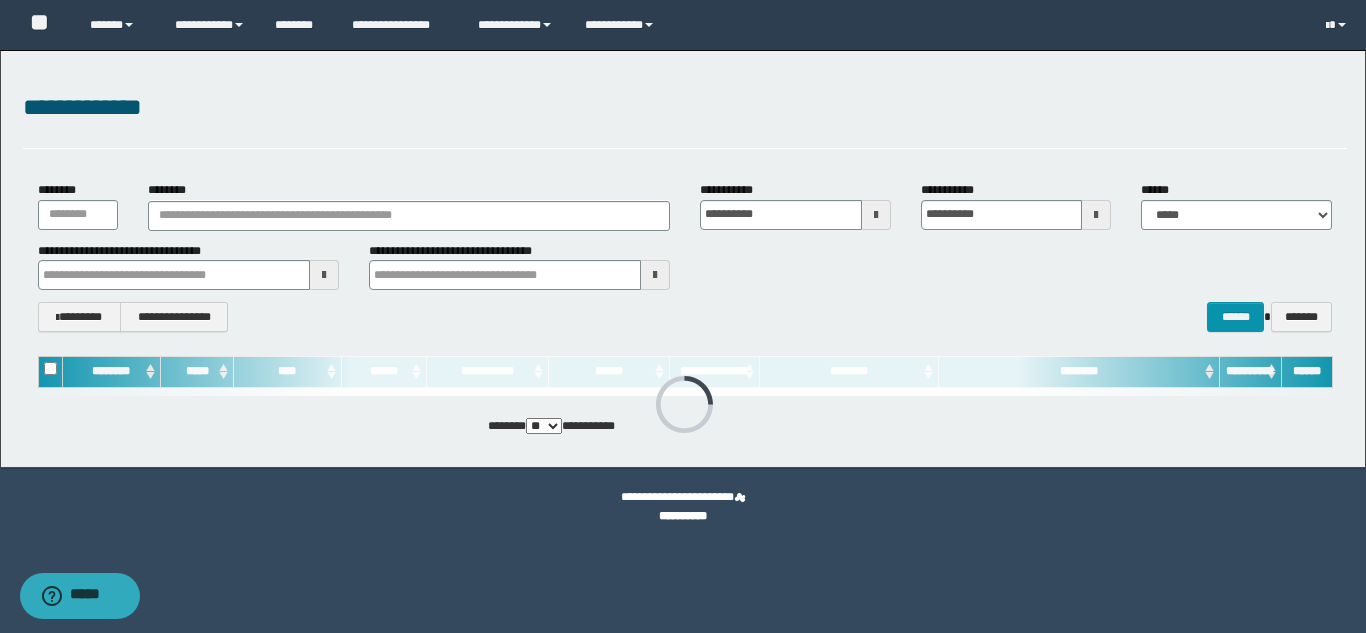 click on "**********" at bounding box center [685, 119] 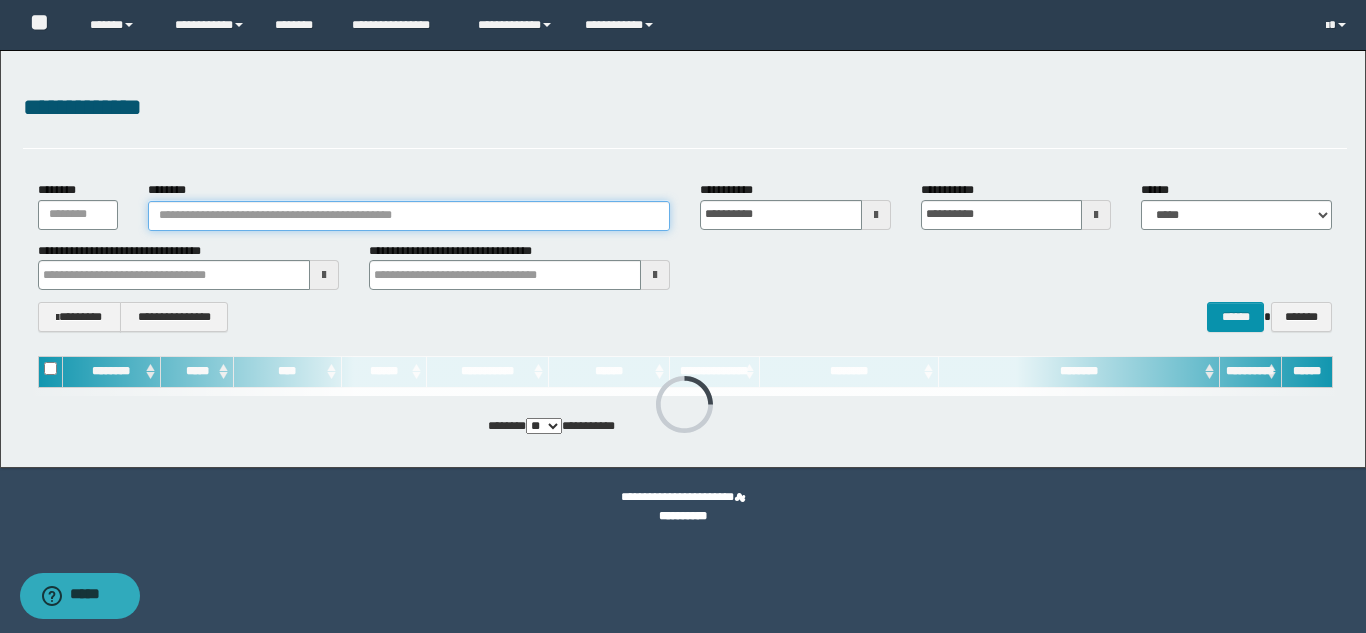 click on "********" at bounding box center (409, 216) 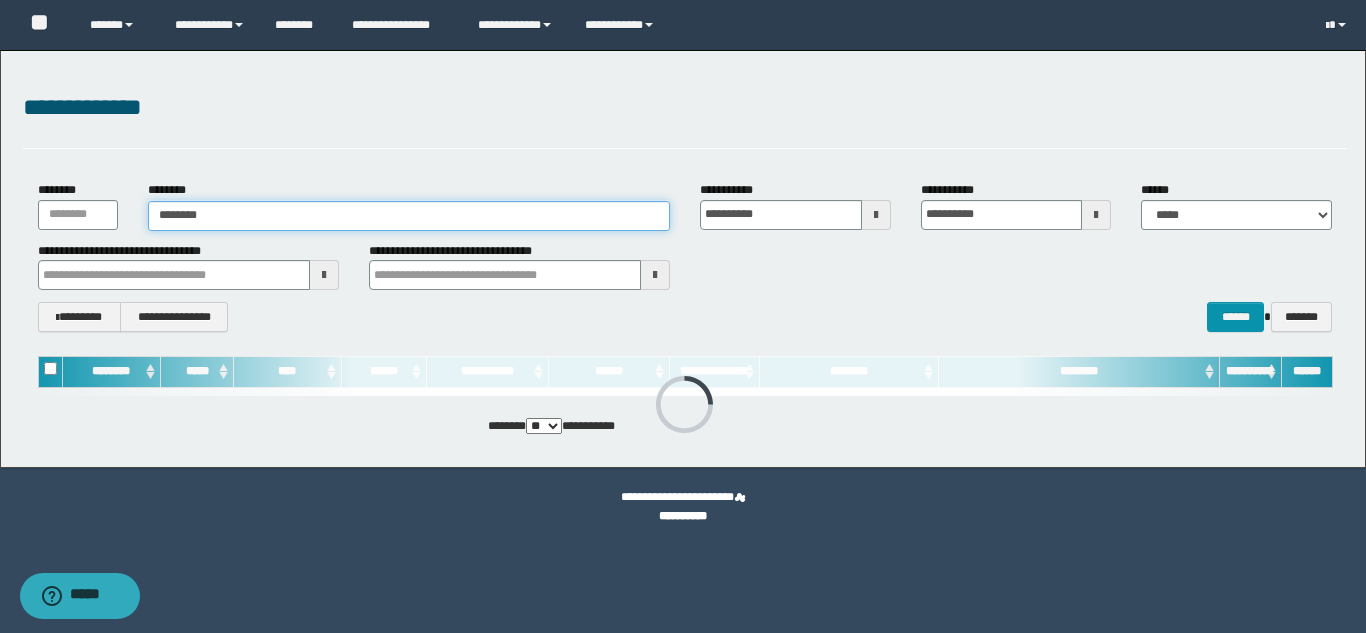 type on "********" 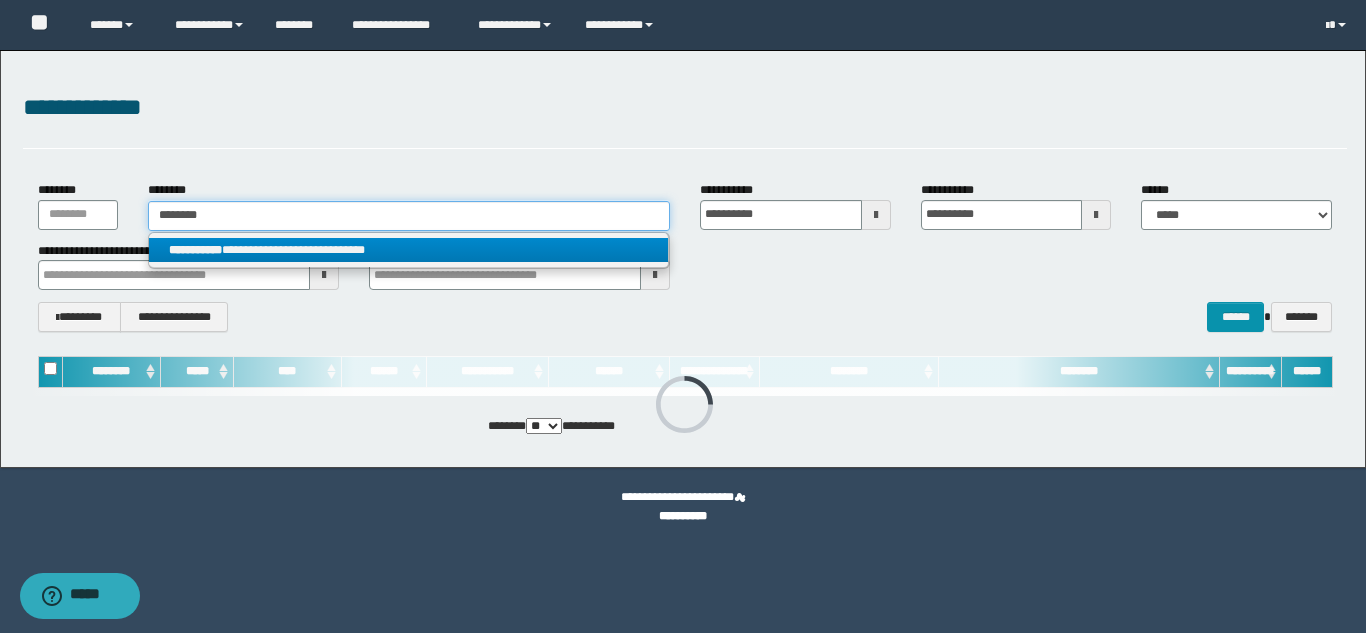 type on "********" 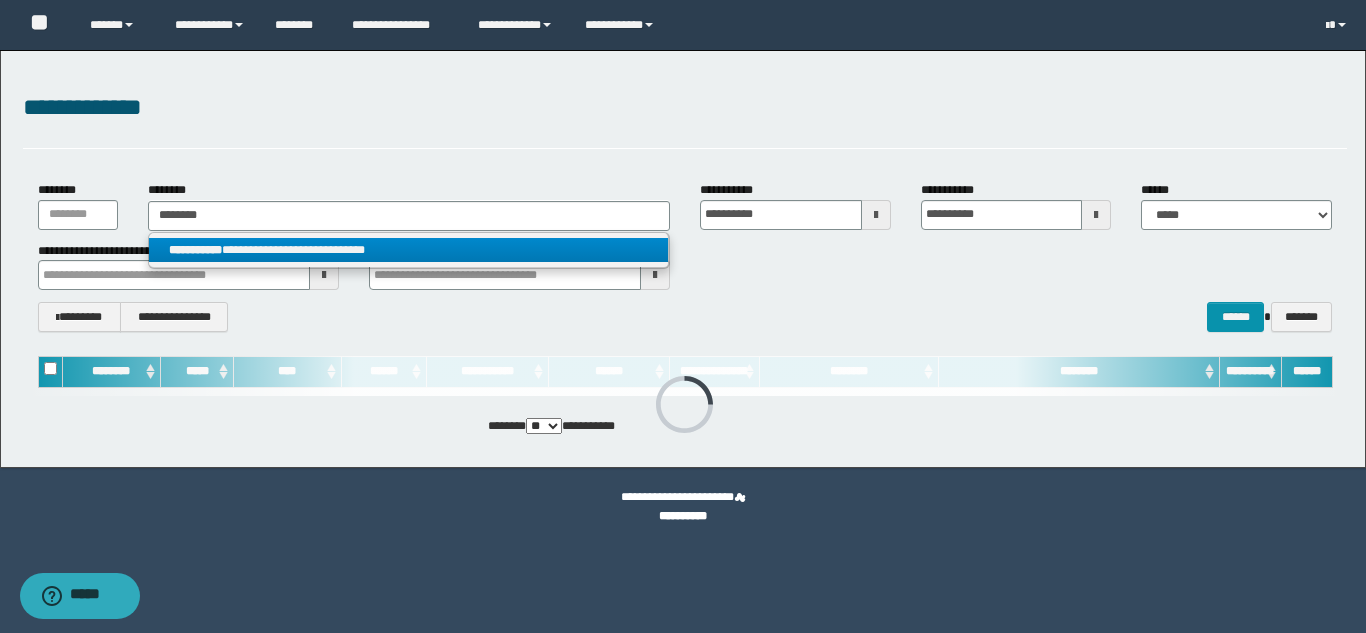 click on "**********" at bounding box center (408, 250) 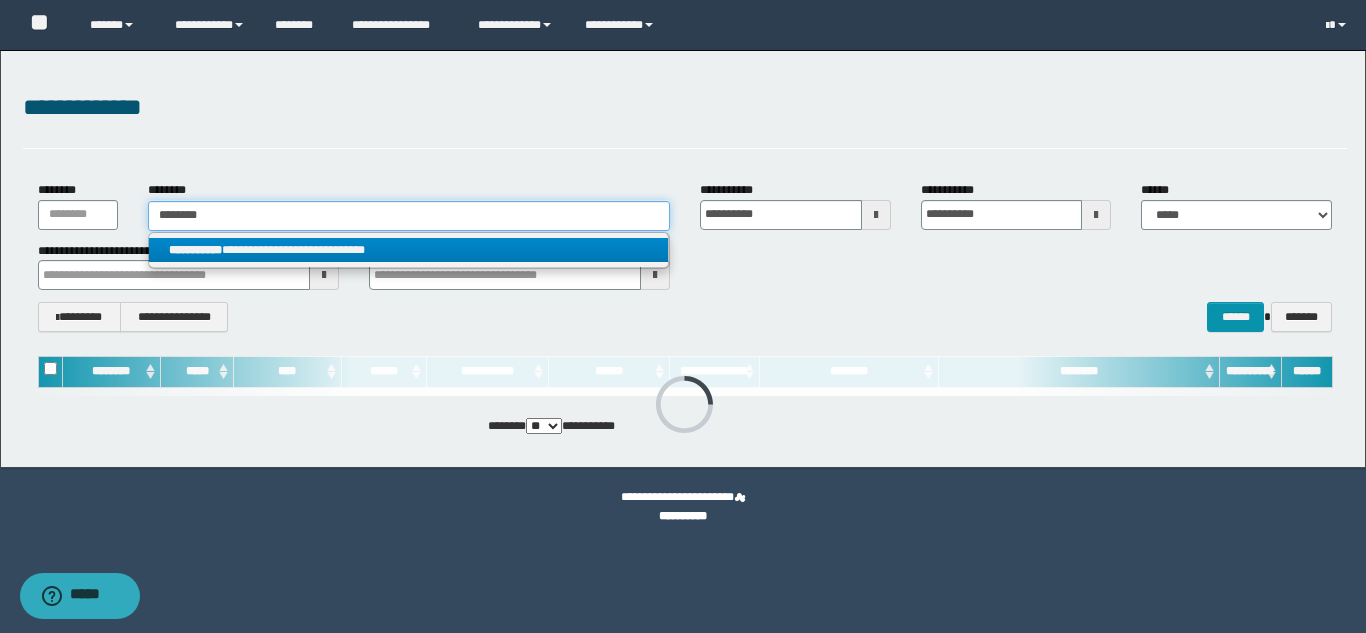 type 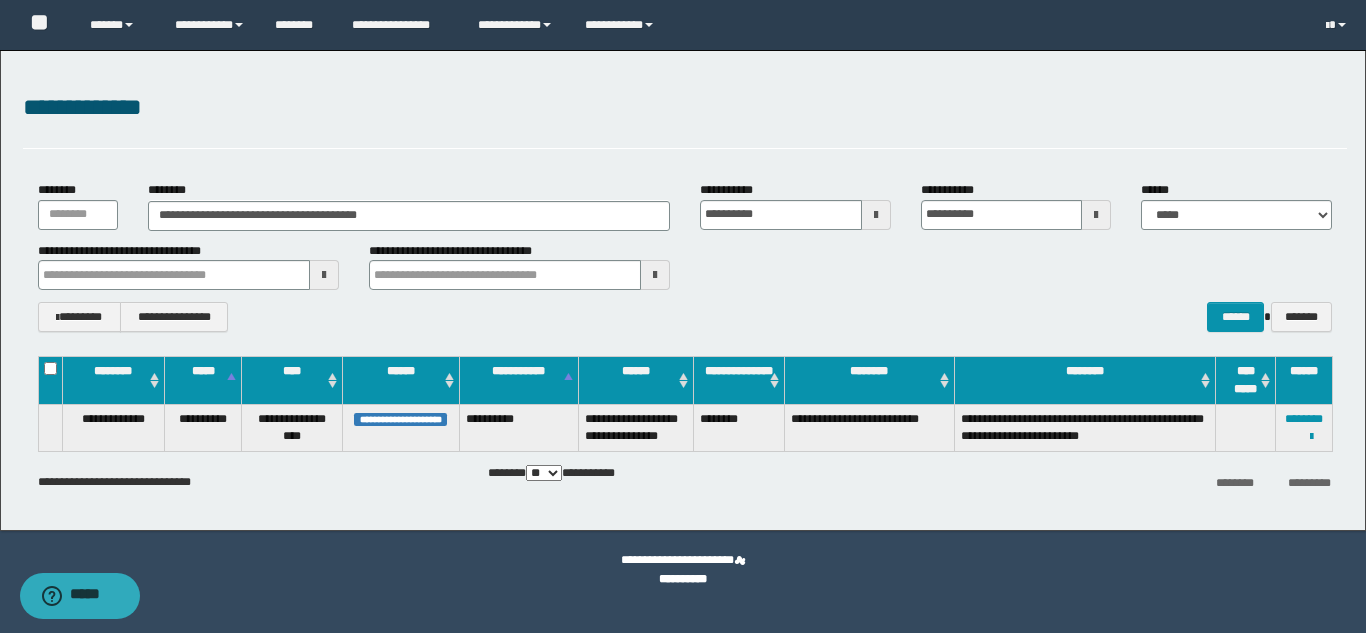 click on "**********" at bounding box center [685, 266] 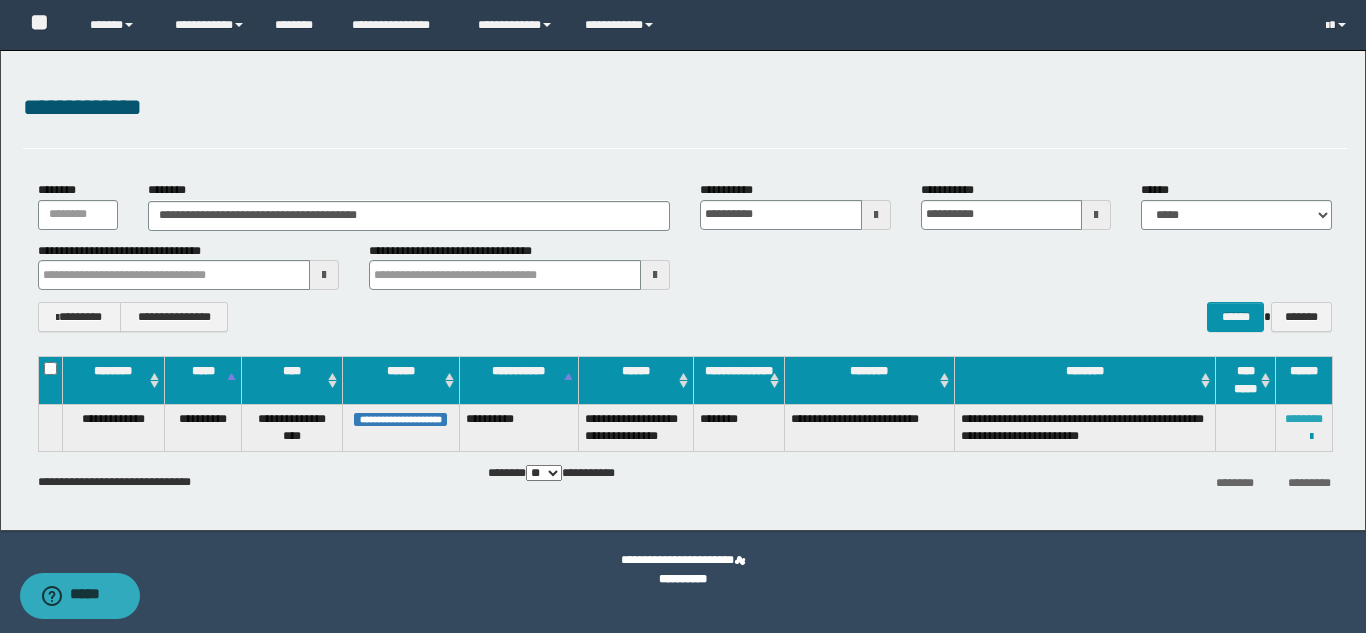 click on "********" at bounding box center (1304, 419) 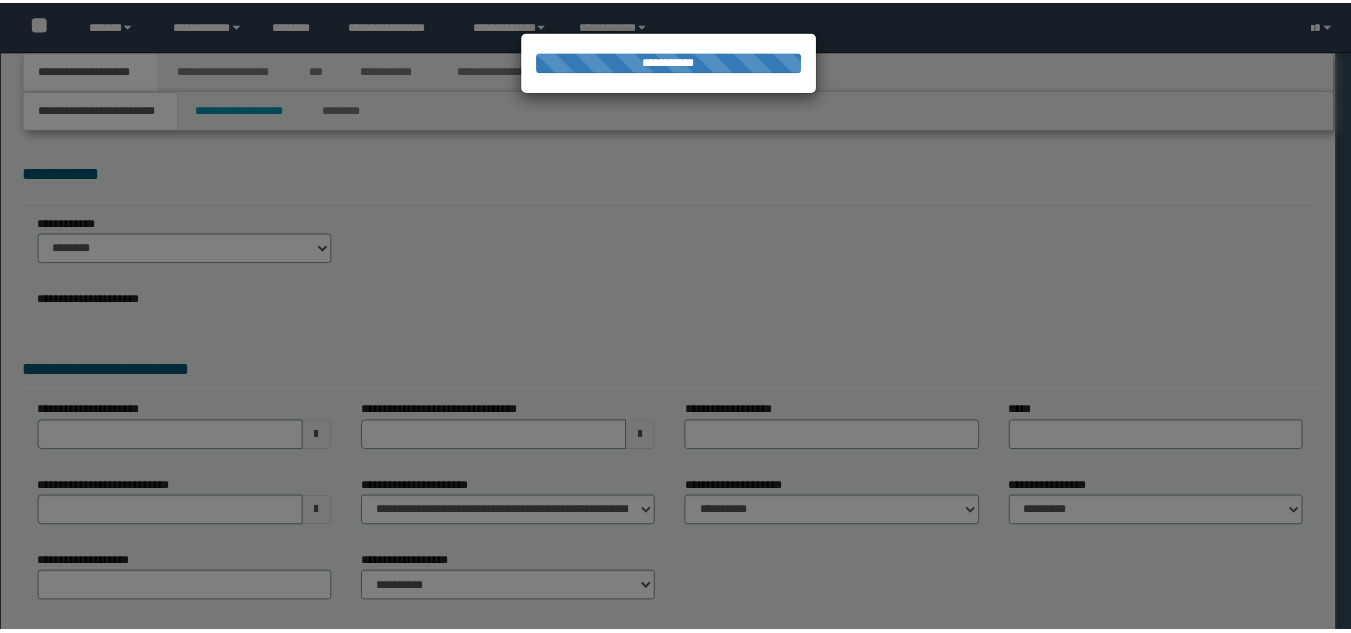 scroll, scrollTop: 0, scrollLeft: 0, axis: both 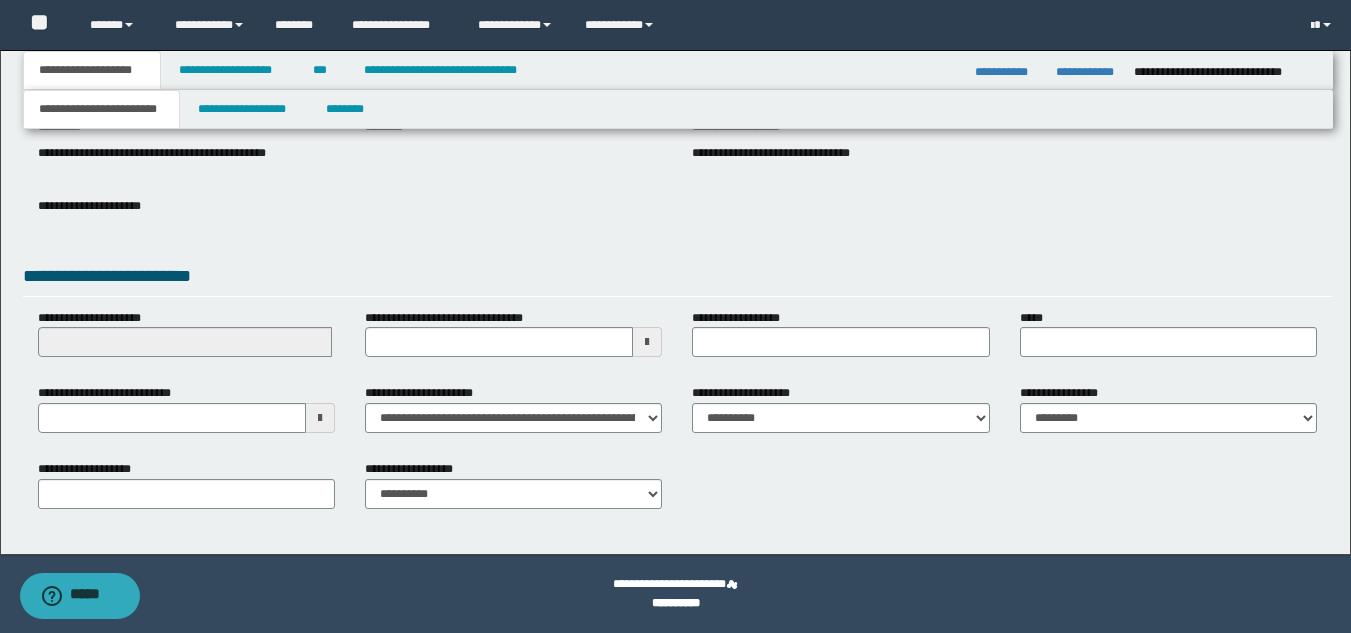 click at bounding box center [320, 418] 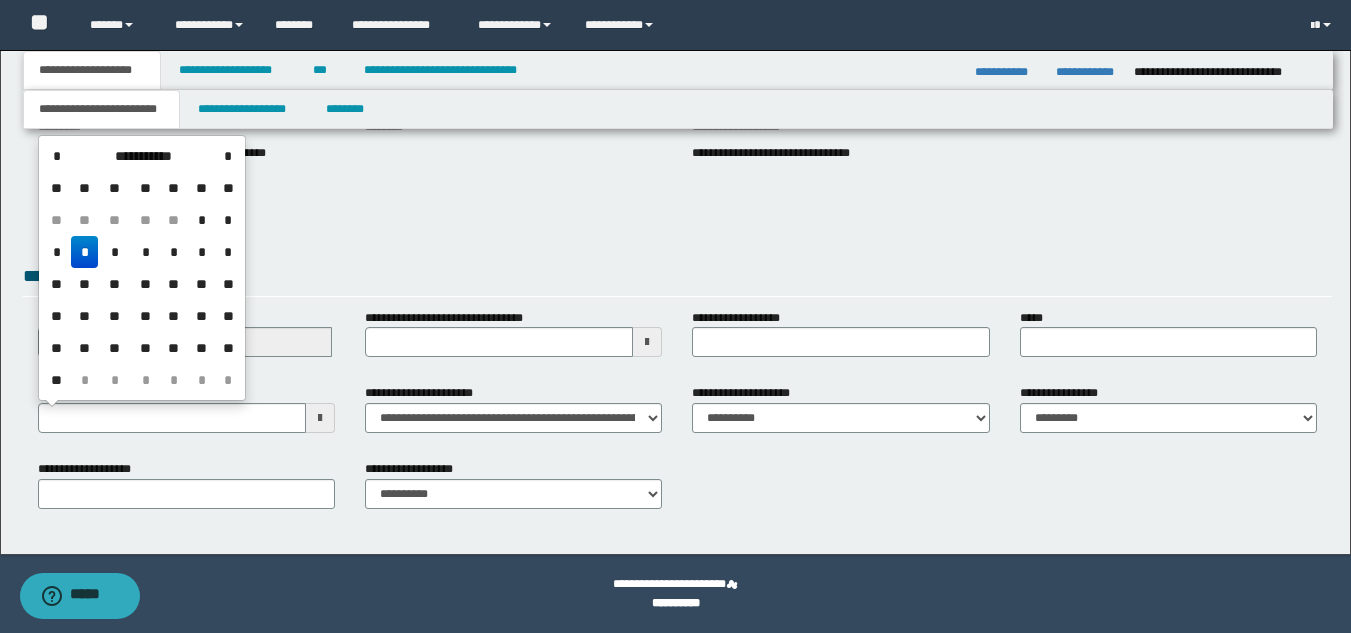 click on "**" at bounding box center [202, 284] 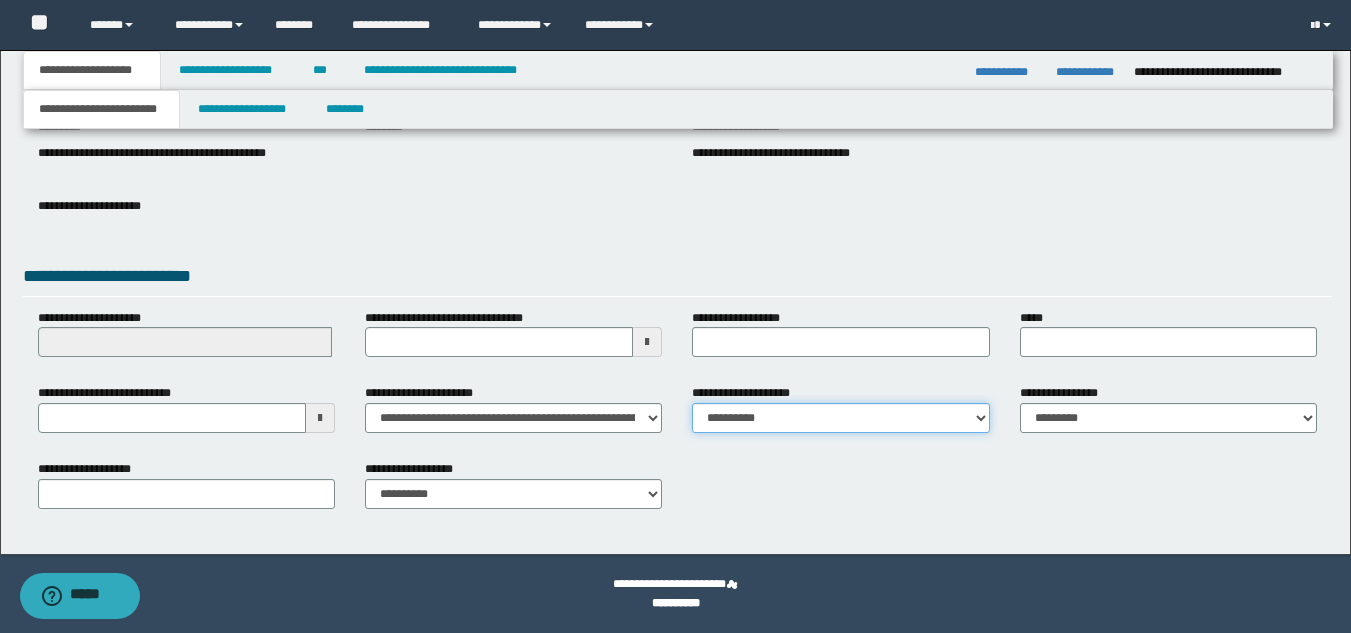 click on "**********" at bounding box center (840, 418) 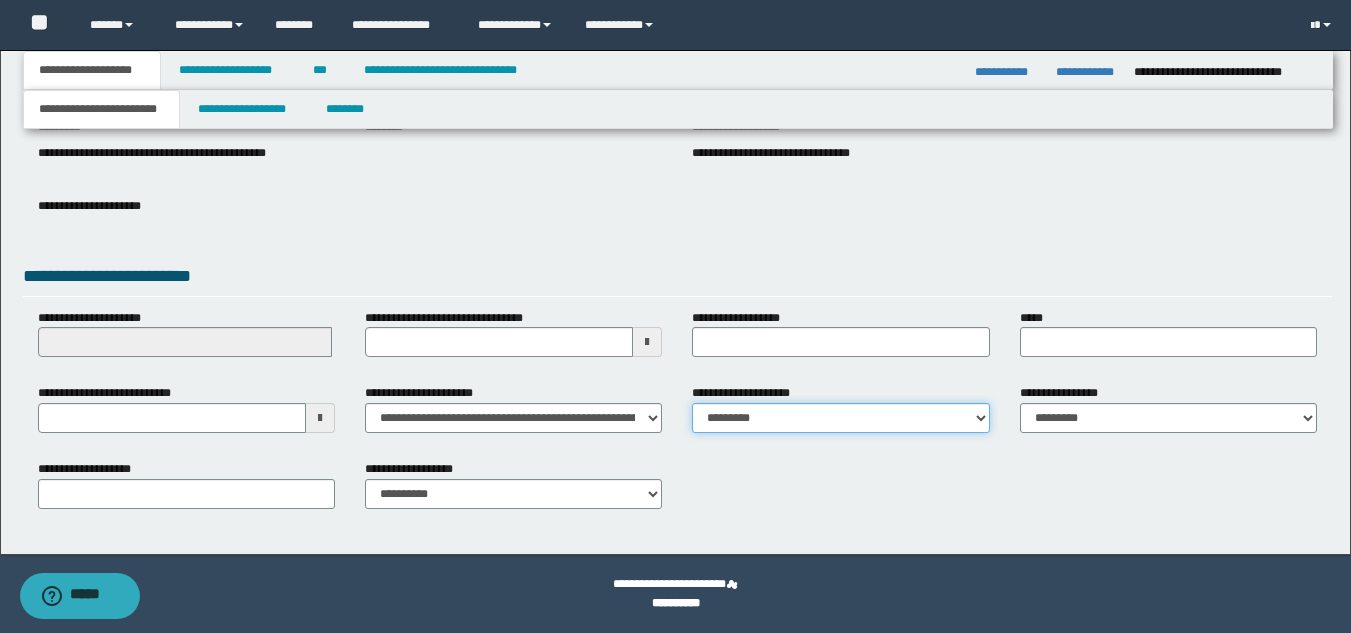 click on "**********" at bounding box center (840, 418) 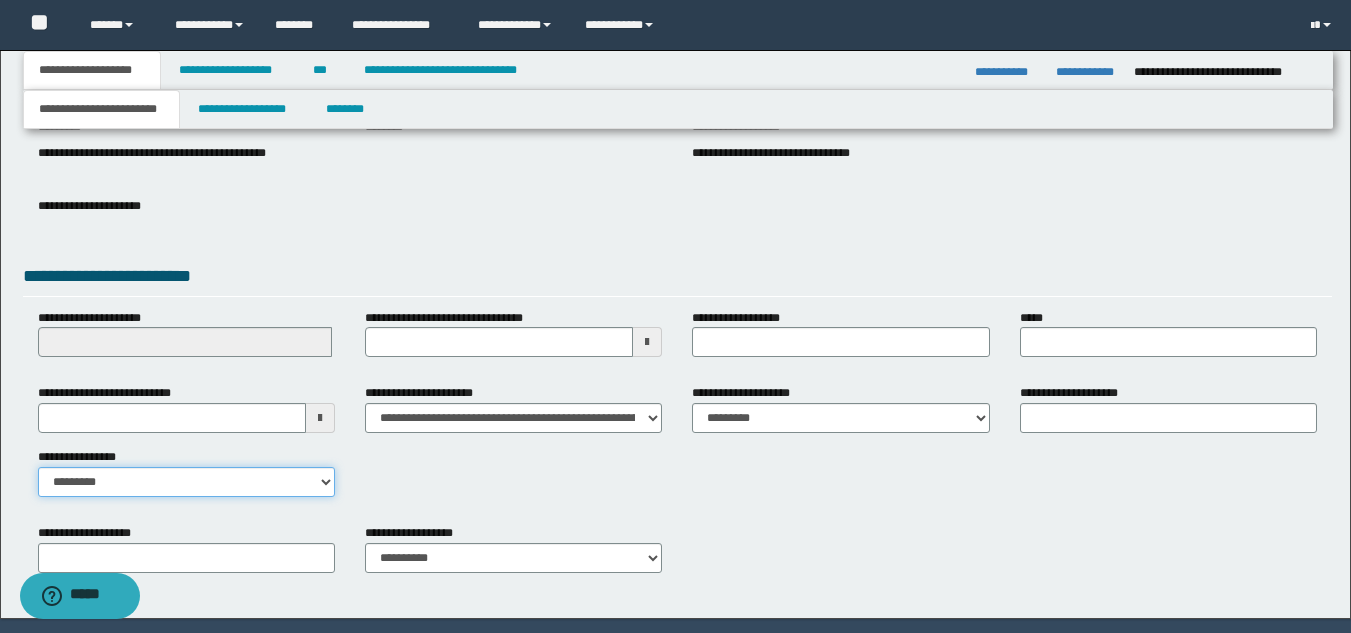 click on "**********" at bounding box center (186, 482) 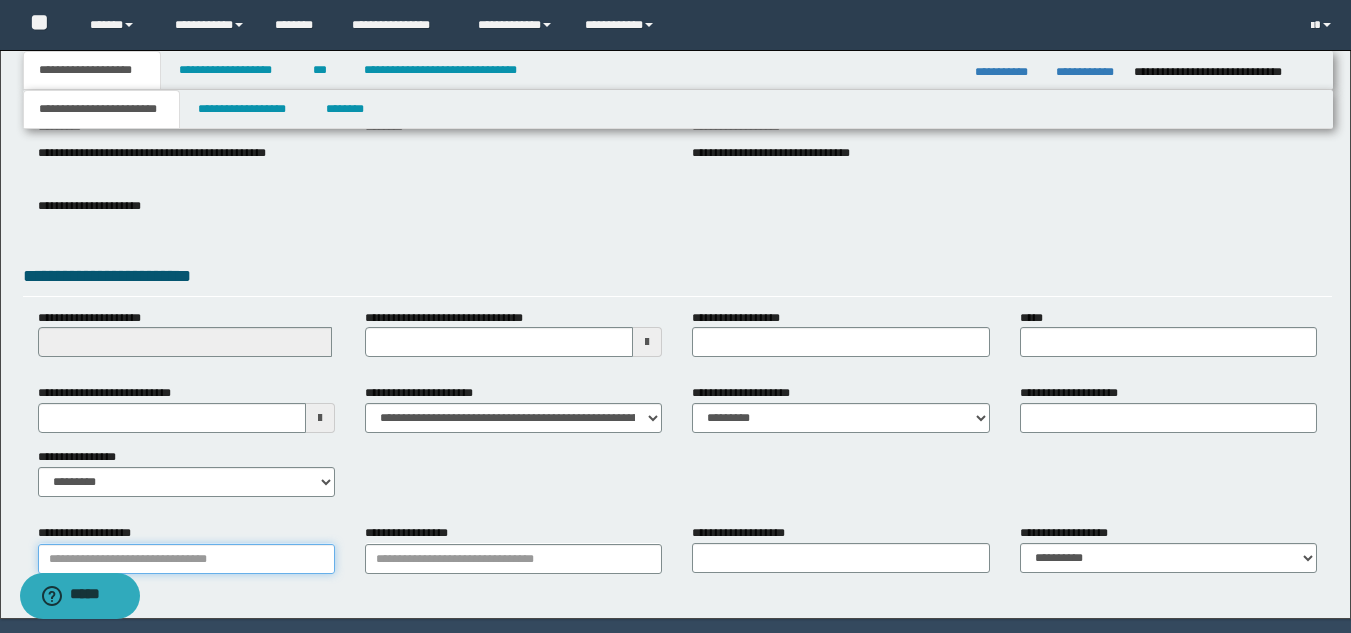 click on "**********" at bounding box center [186, 559] 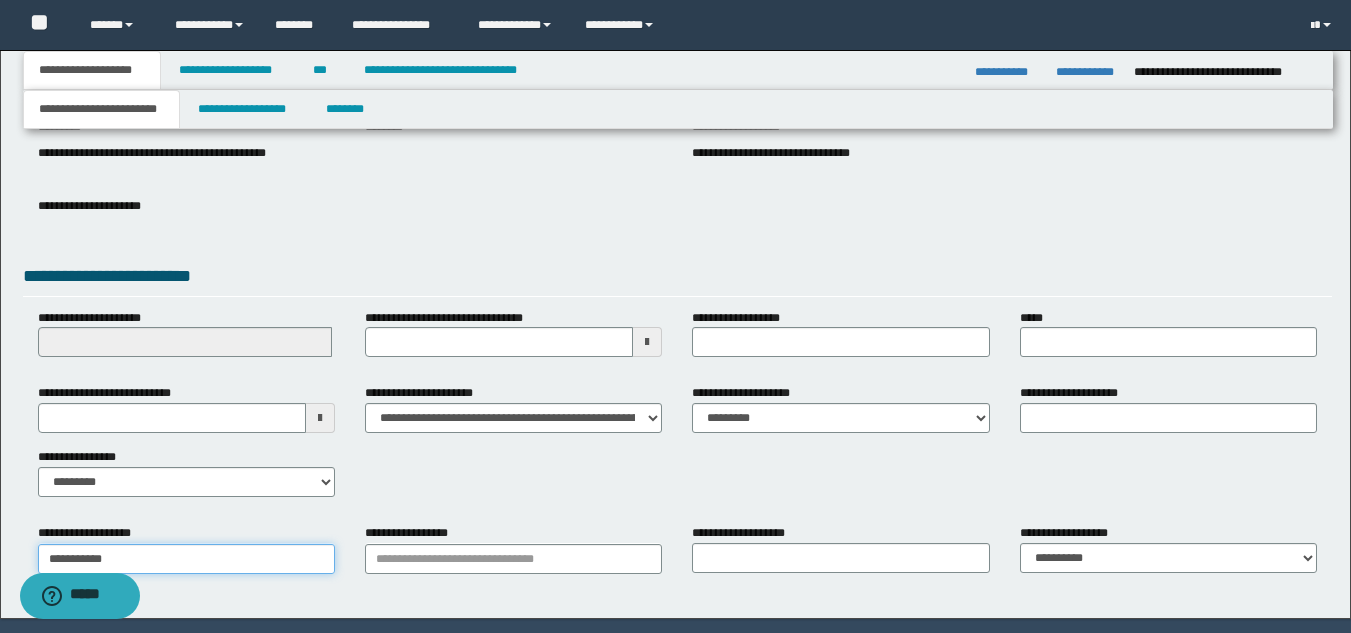 type on "**********" 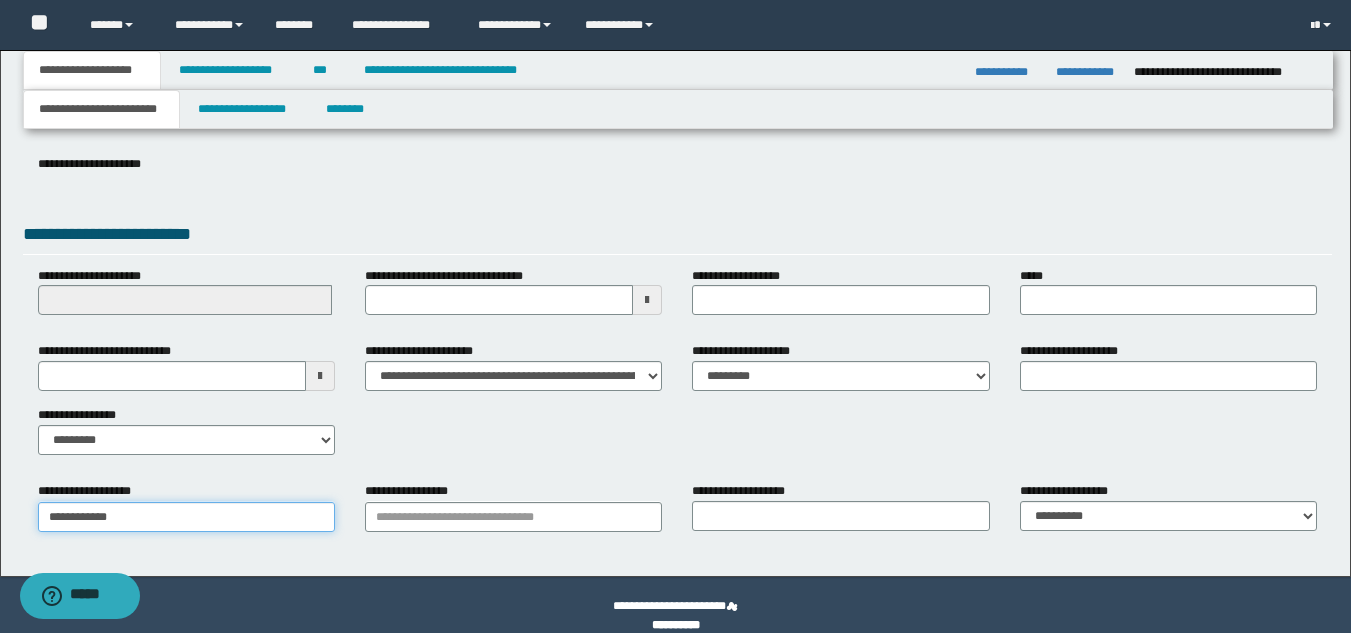 type on "**********" 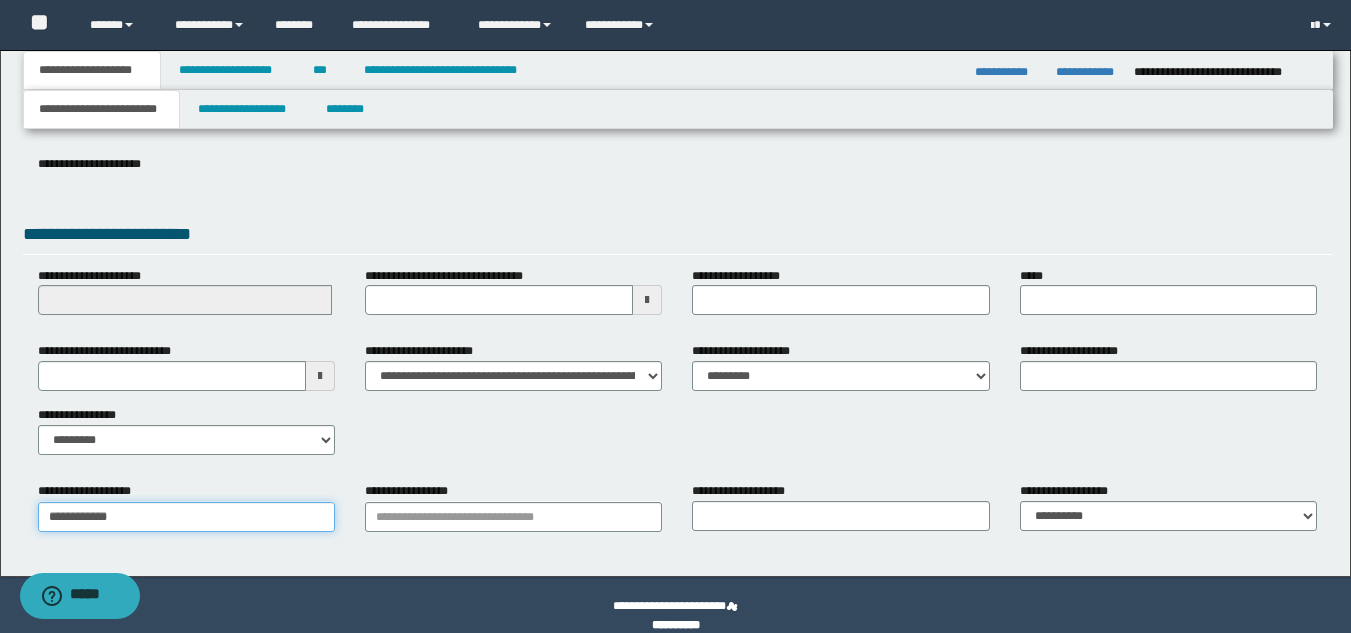 scroll, scrollTop: 315, scrollLeft: 0, axis: vertical 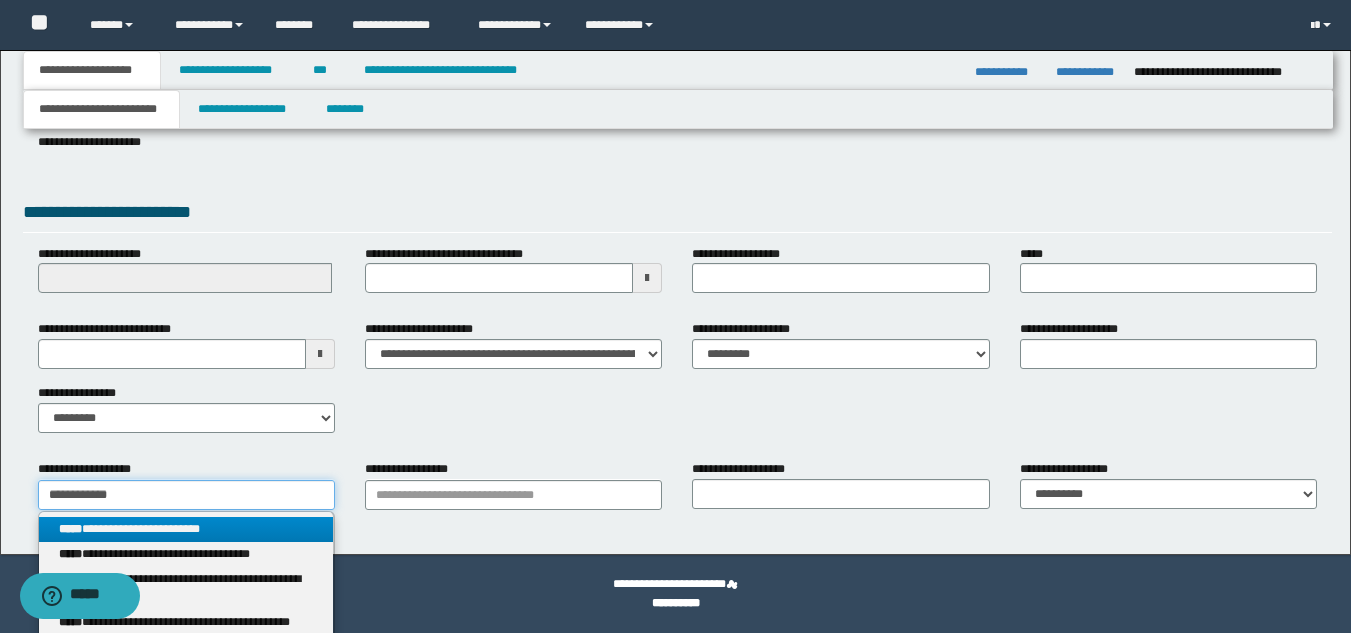 type on "**********" 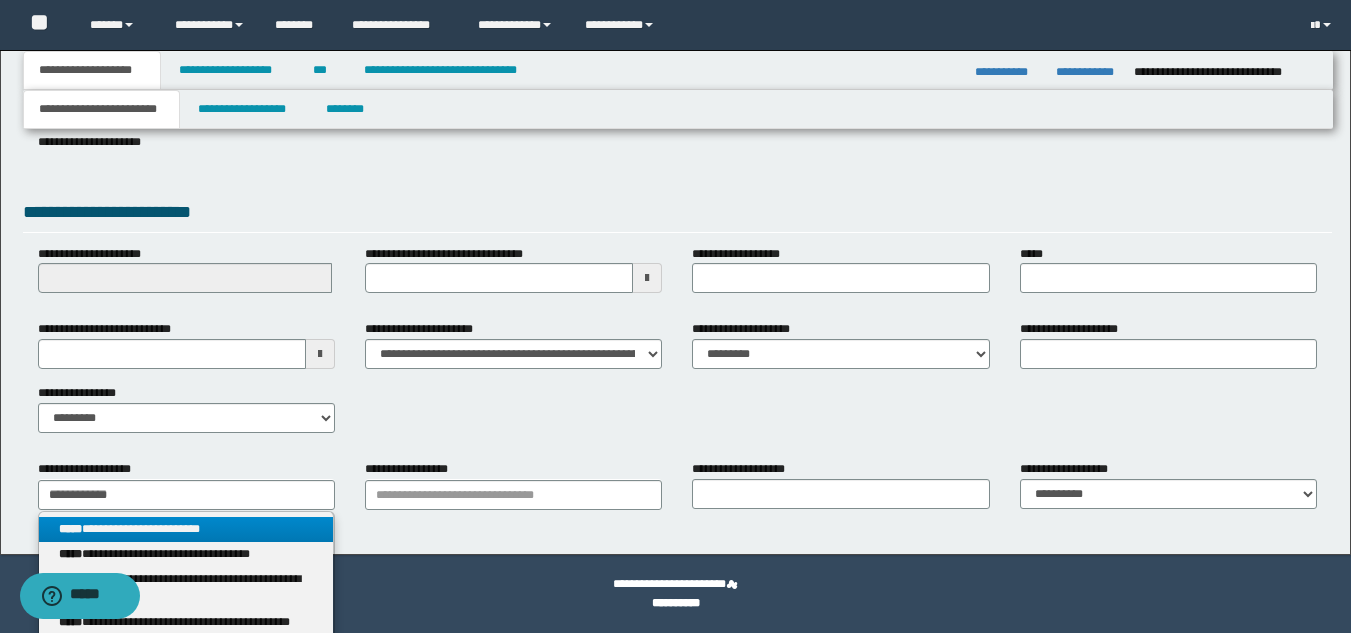 click on "**********" at bounding box center [186, 529] 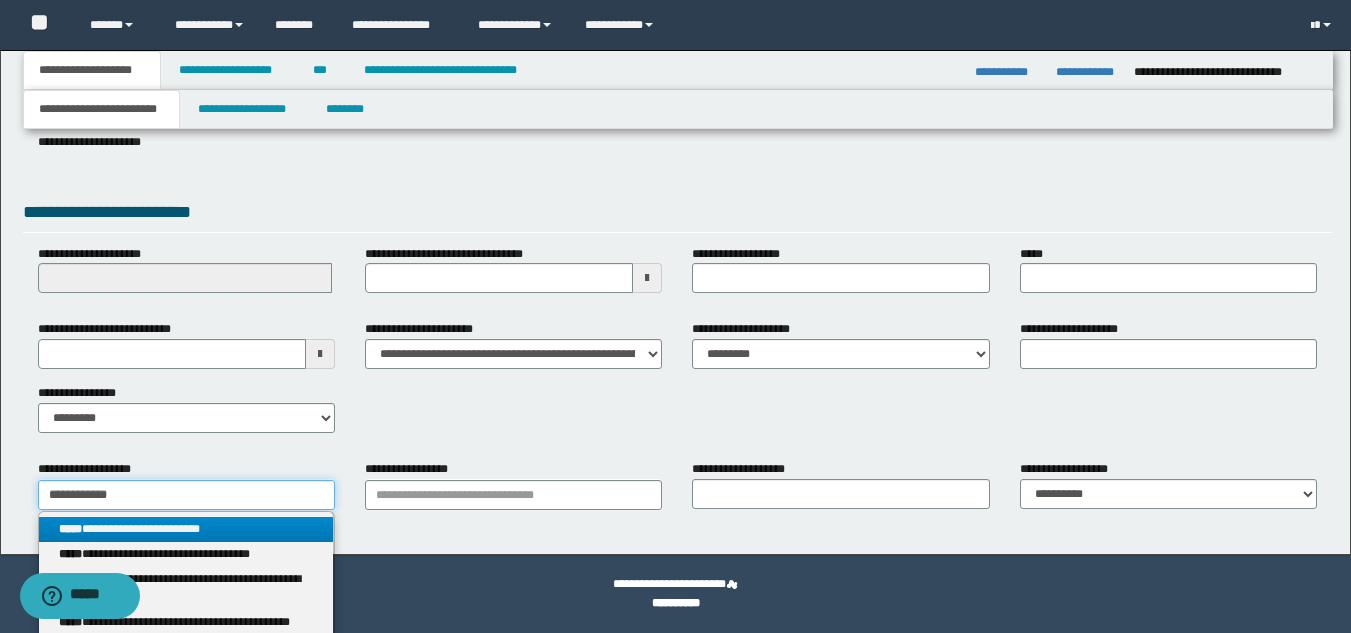 type 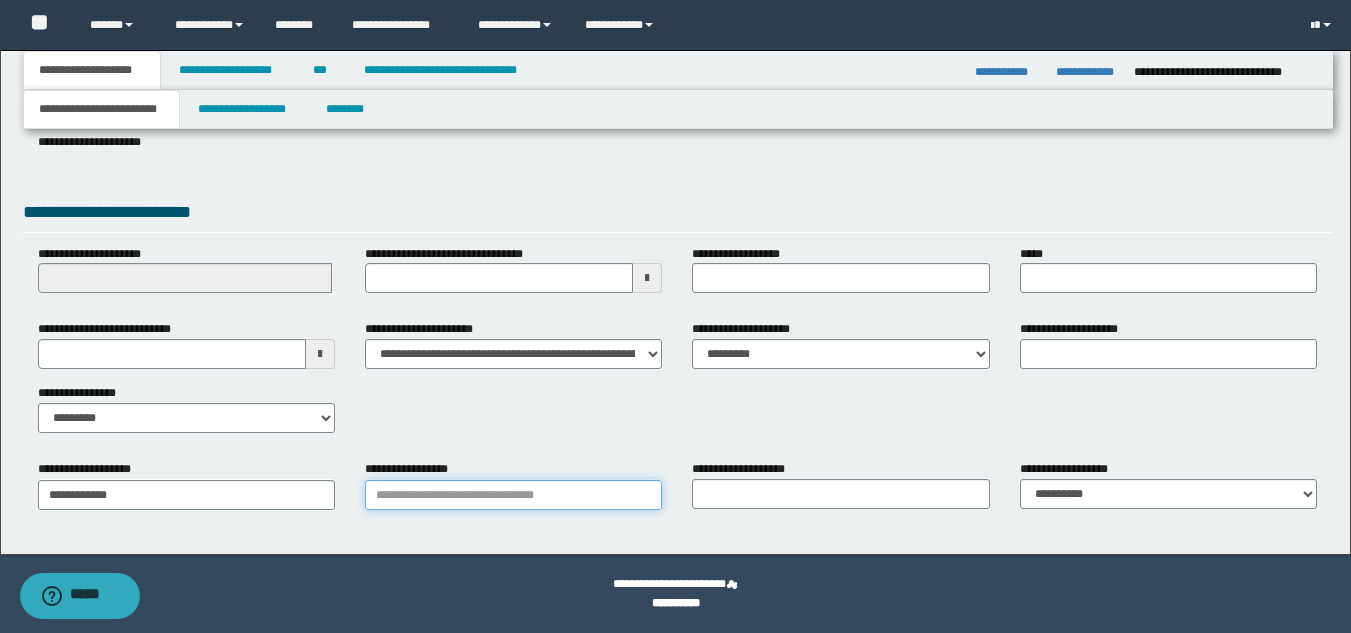 click on "**********" at bounding box center (513, 495) 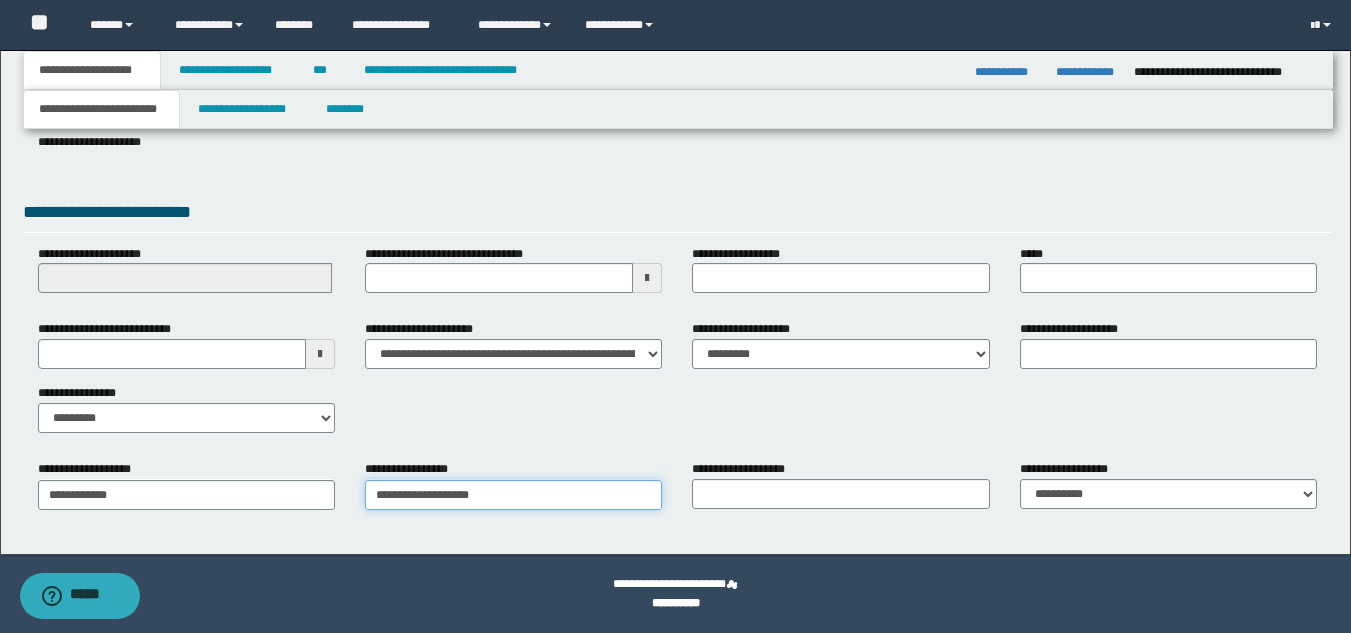 type on "**********" 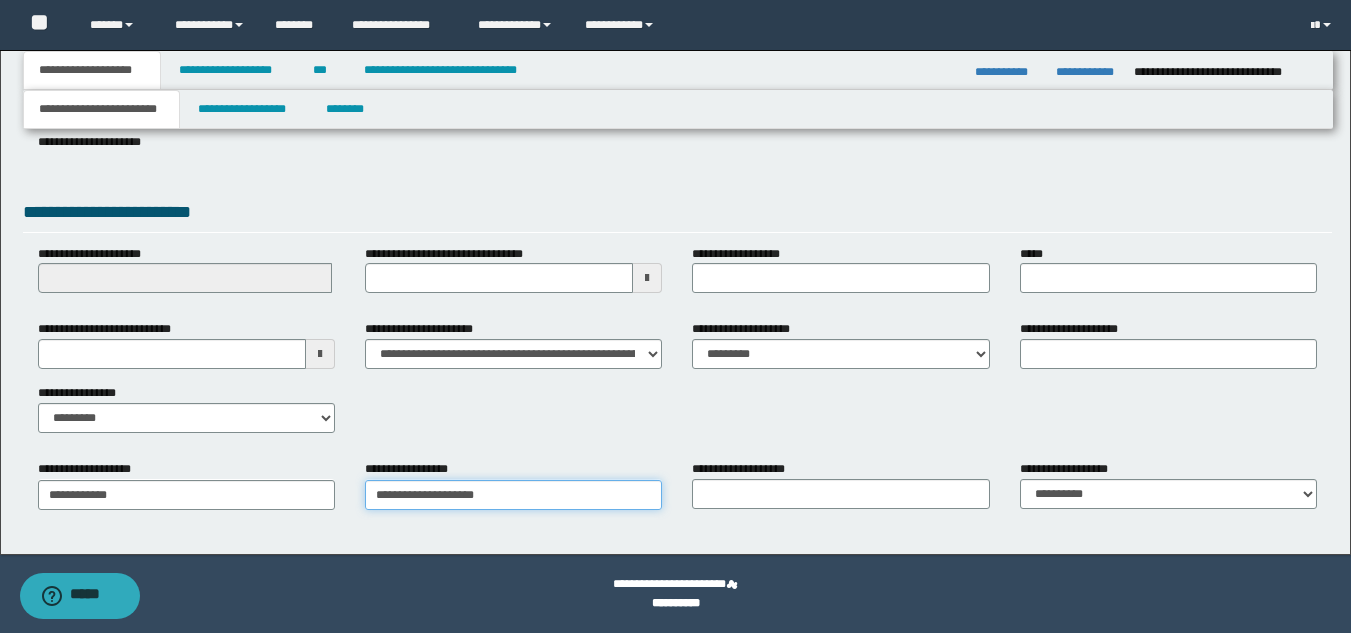 type on "**********" 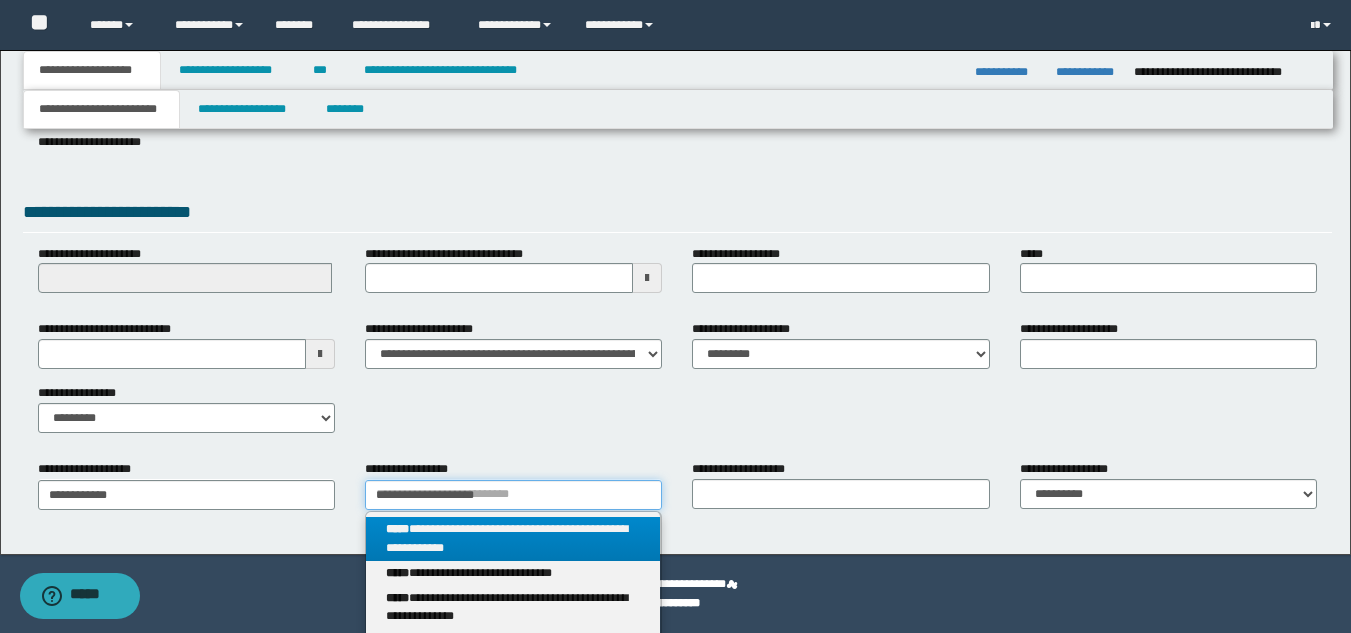 type on "**********" 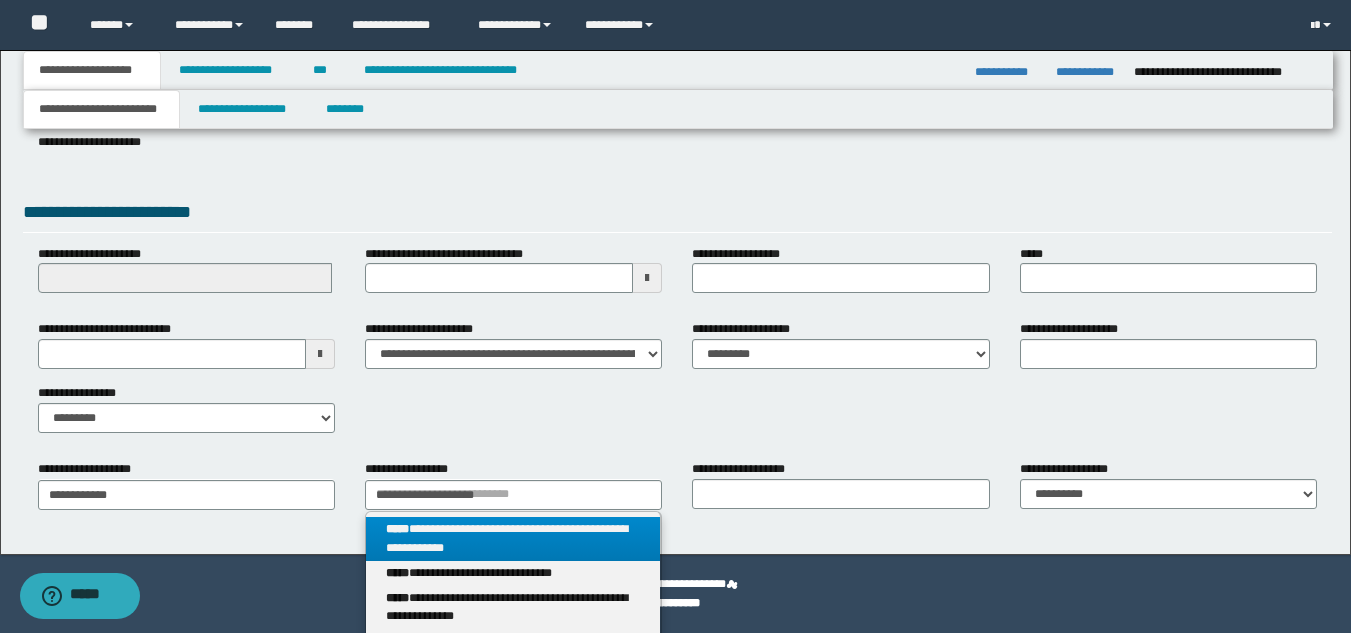 click on "**********" at bounding box center (513, 539) 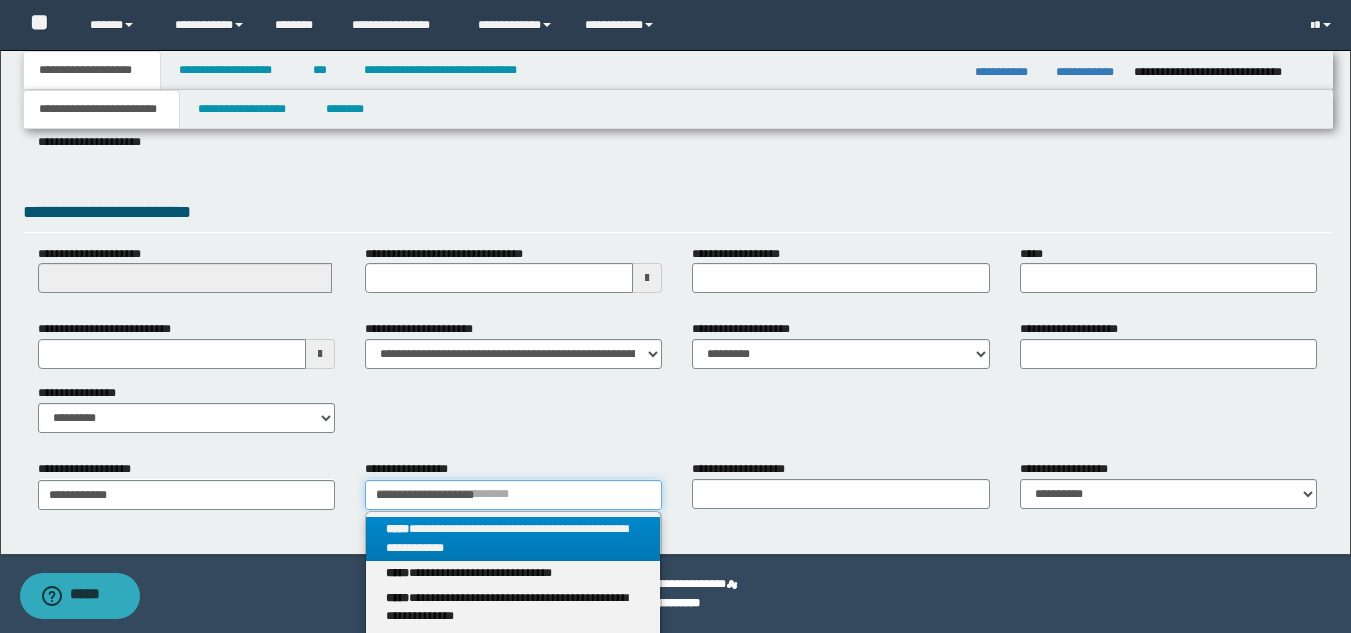 type 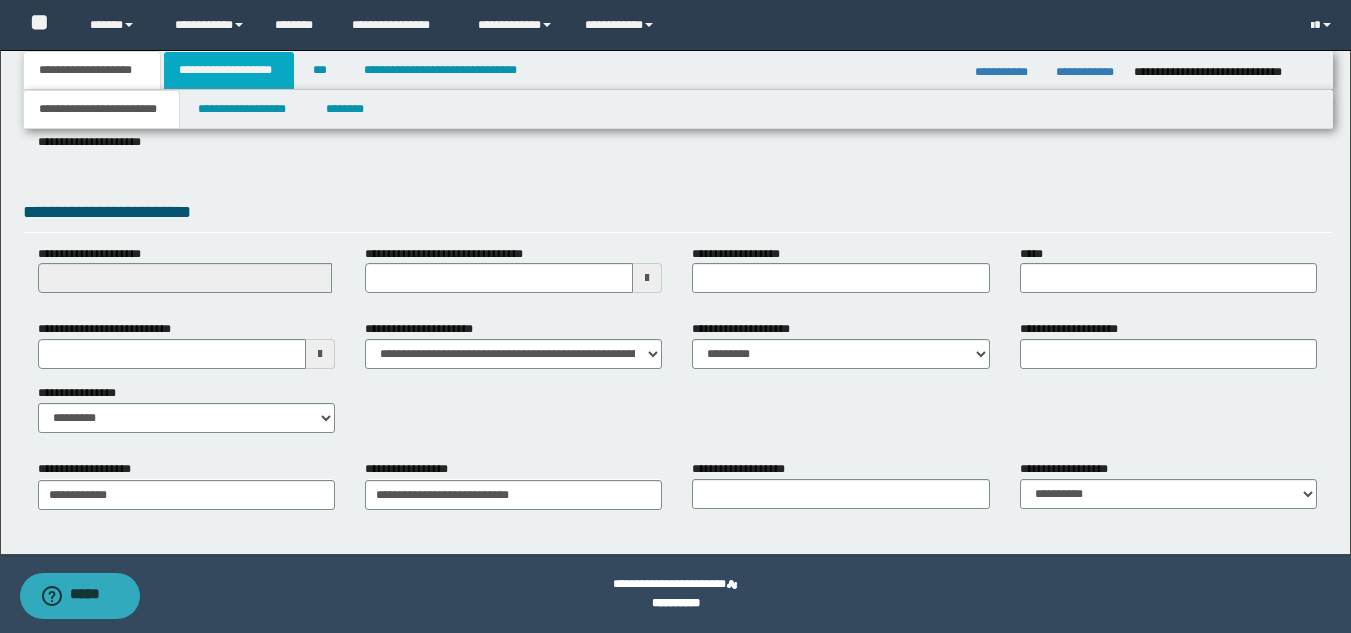 click on "**********" at bounding box center (229, 70) 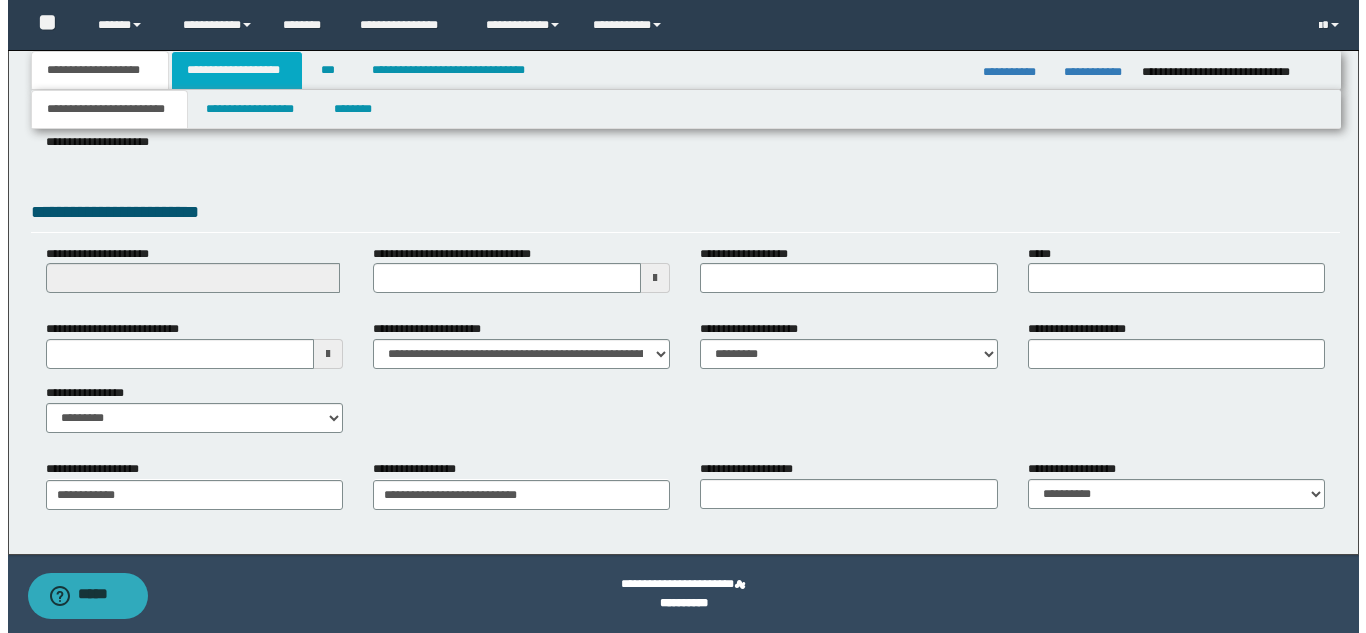 scroll, scrollTop: 0, scrollLeft: 0, axis: both 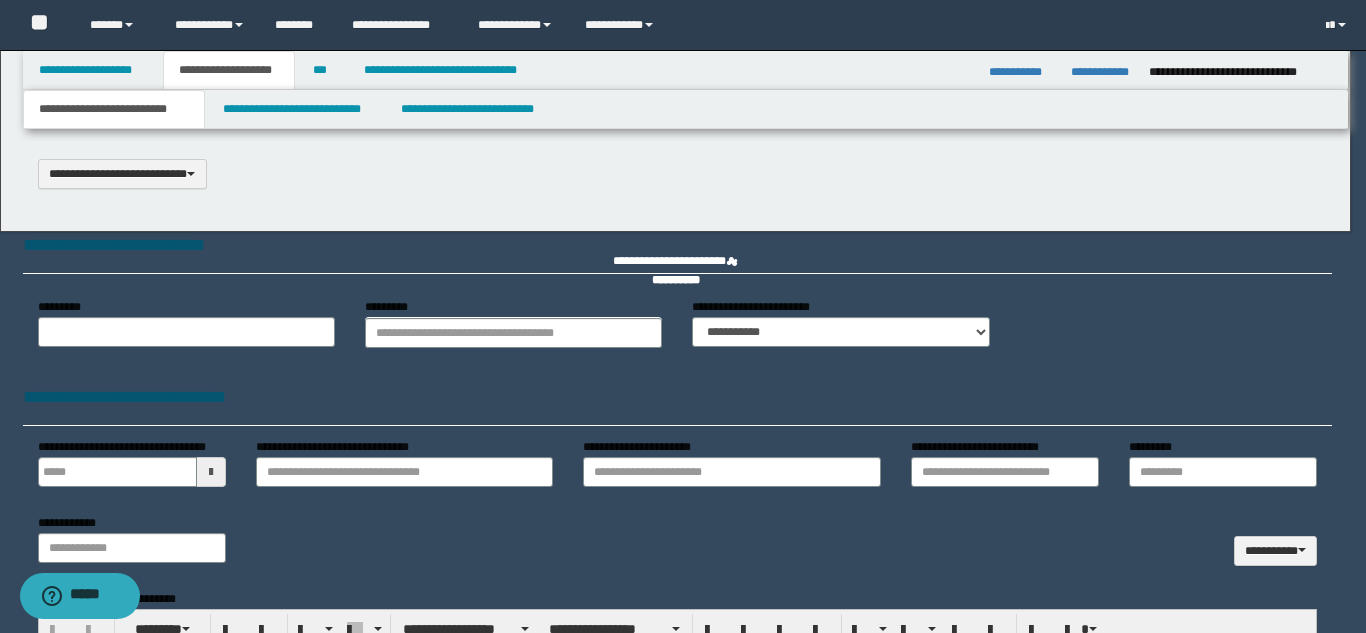 type on "**********" 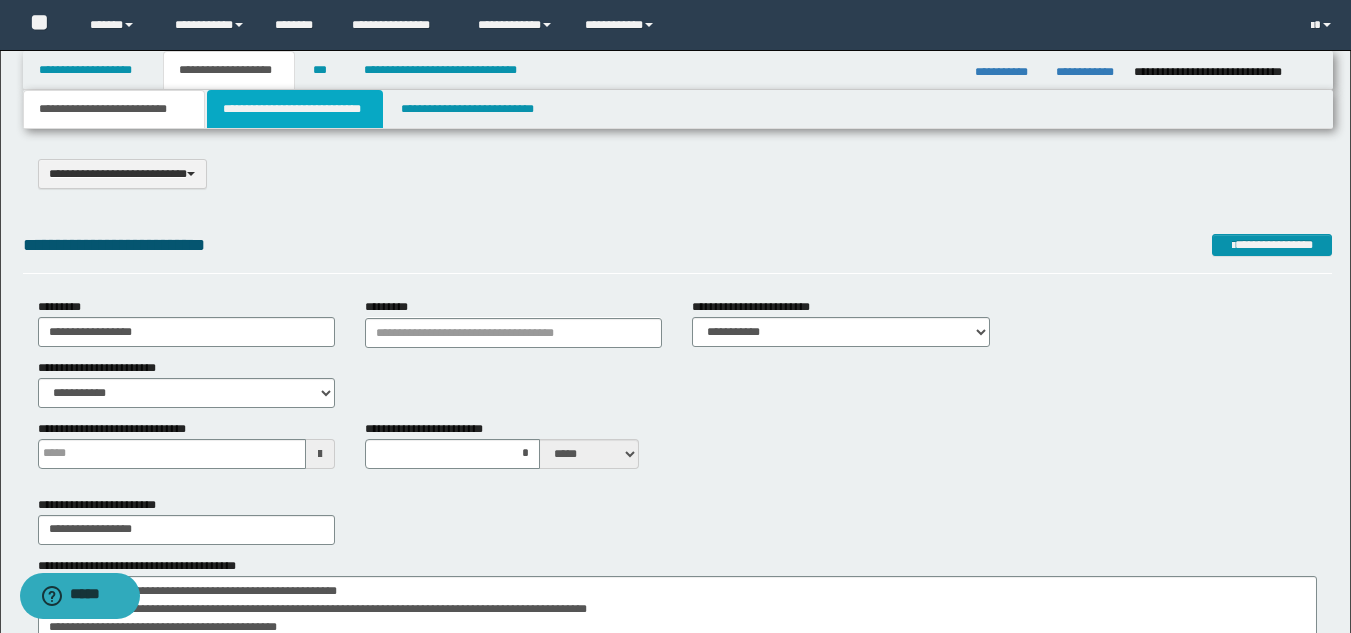 click on "**********" at bounding box center [295, 109] 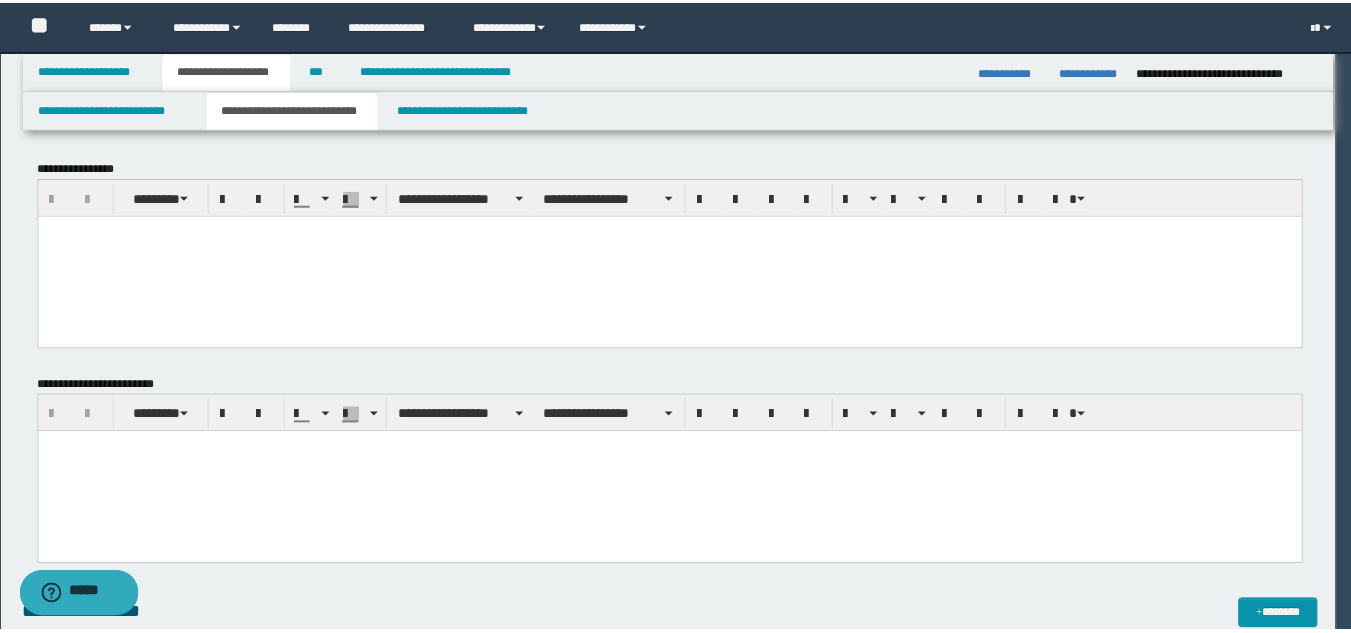 scroll, scrollTop: 0, scrollLeft: 0, axis: both 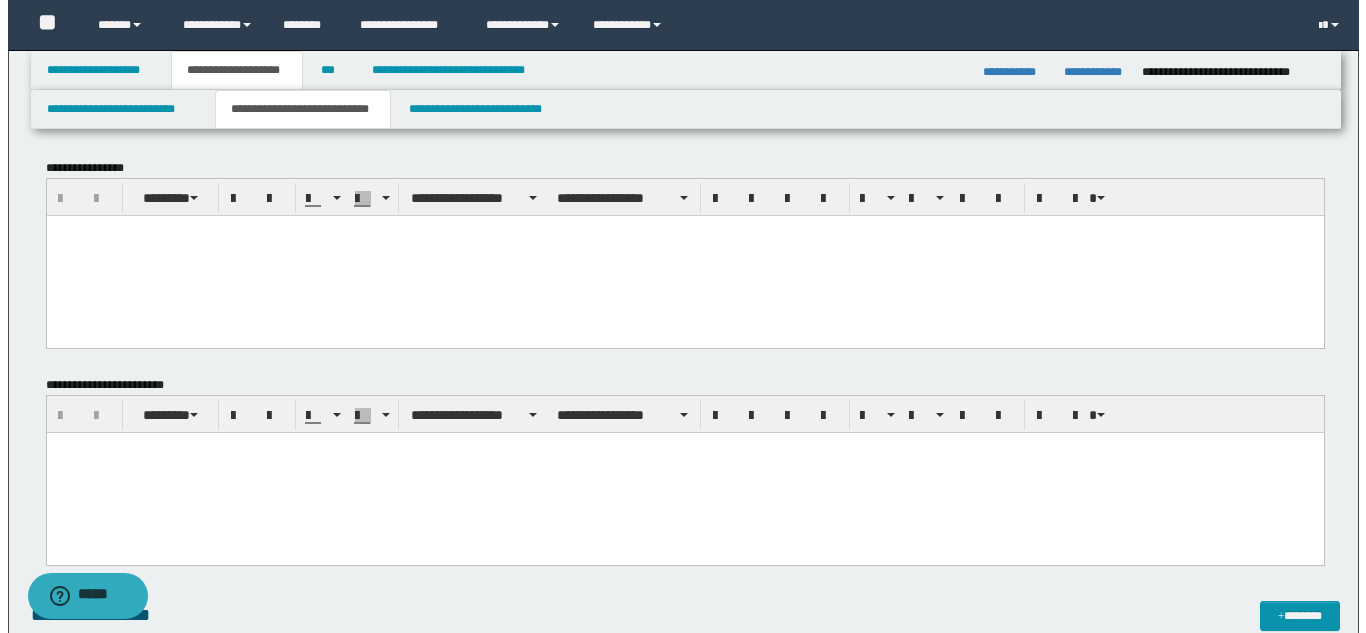 click at bounding box center (684, 255) 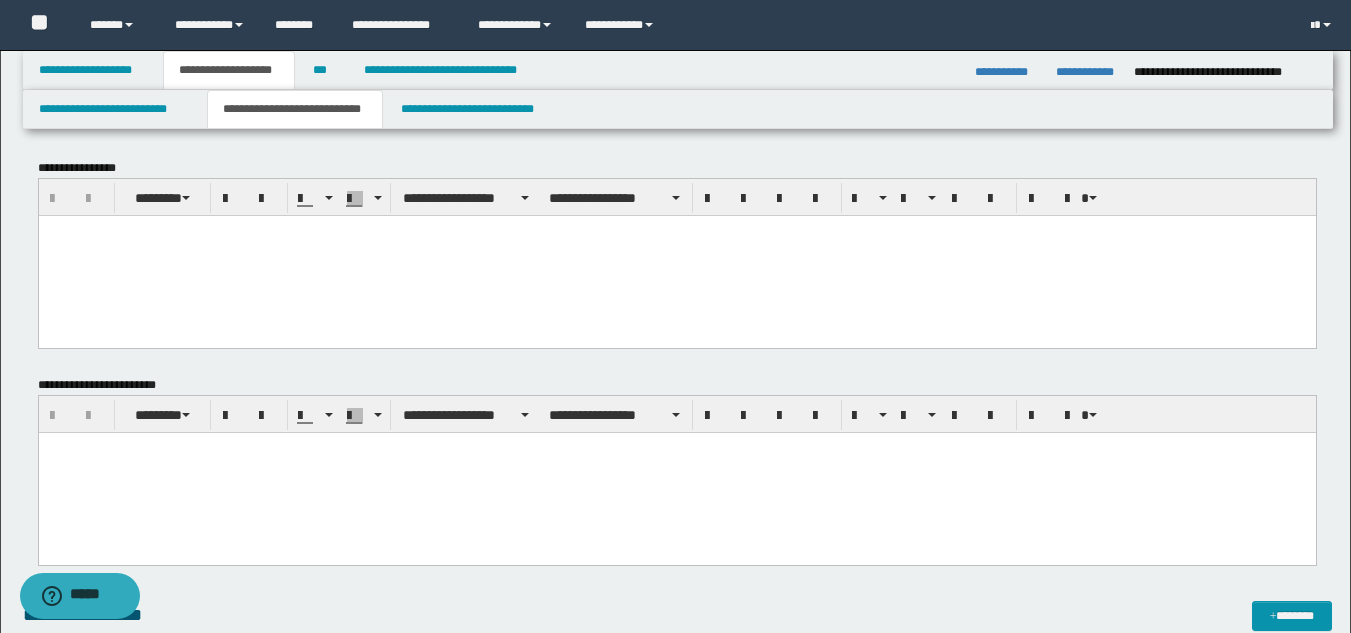 paste 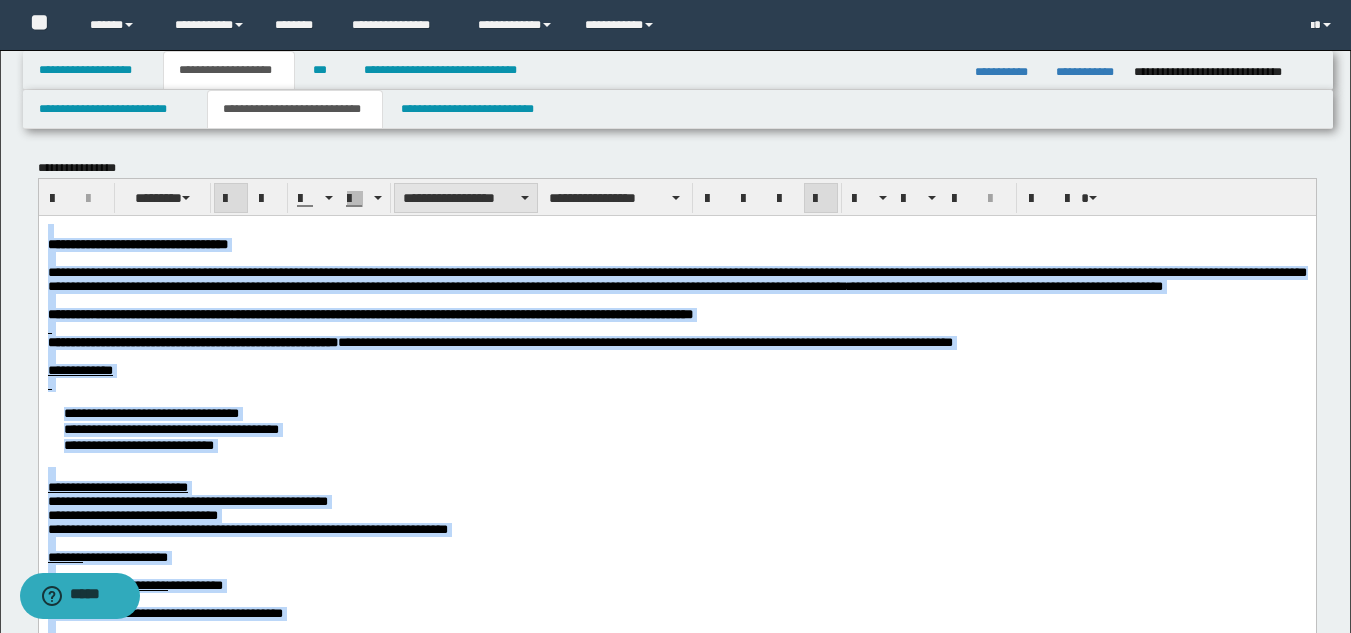click on "**********" at bounding box center [466, 198] 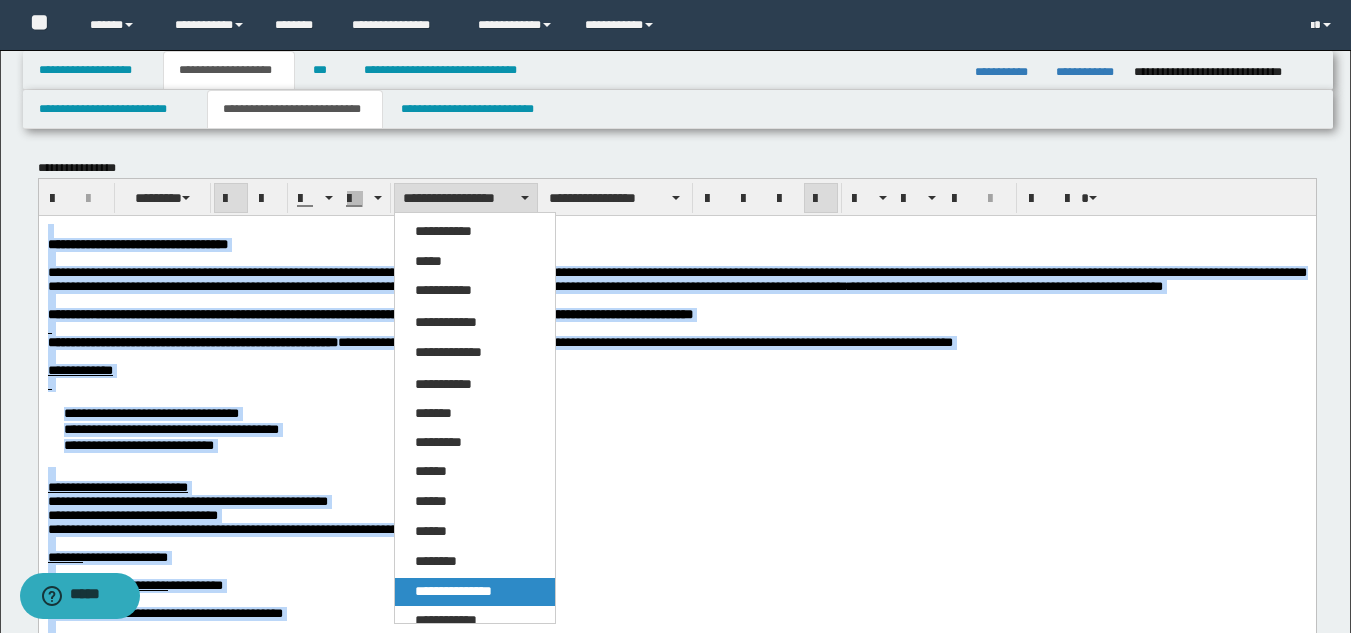 click on "**********" at bounding box center [453, 591] 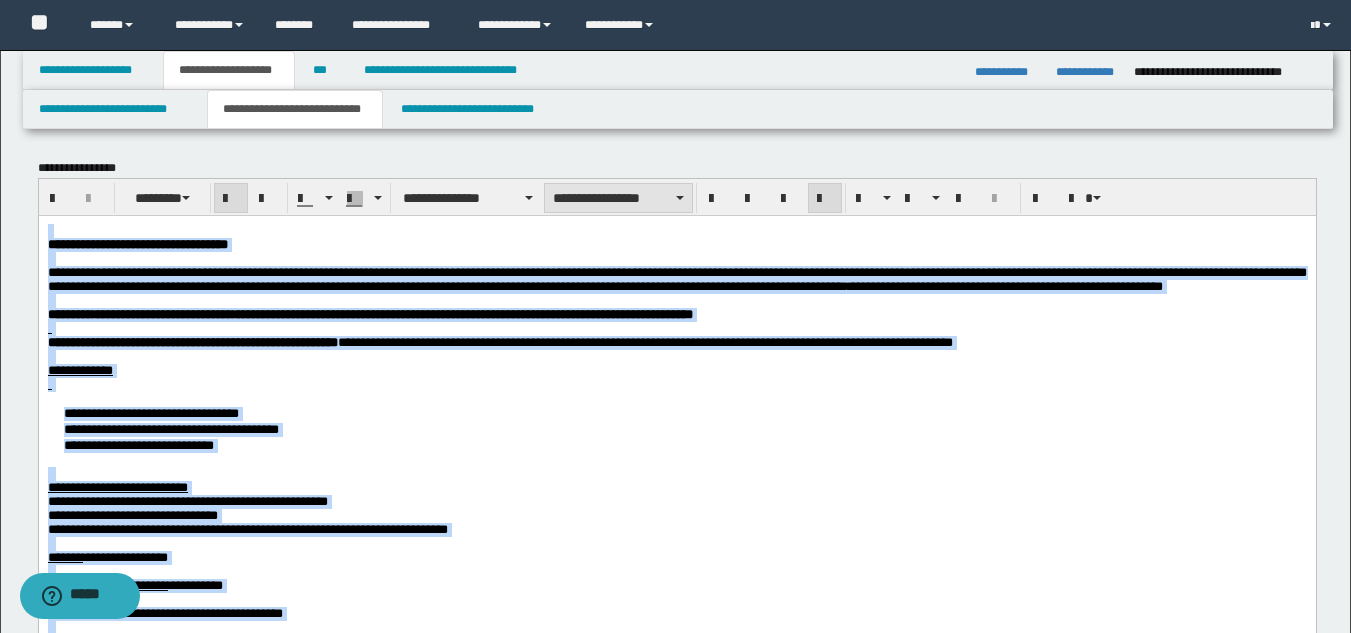 click on "**********" at bounding box center [618, 198] 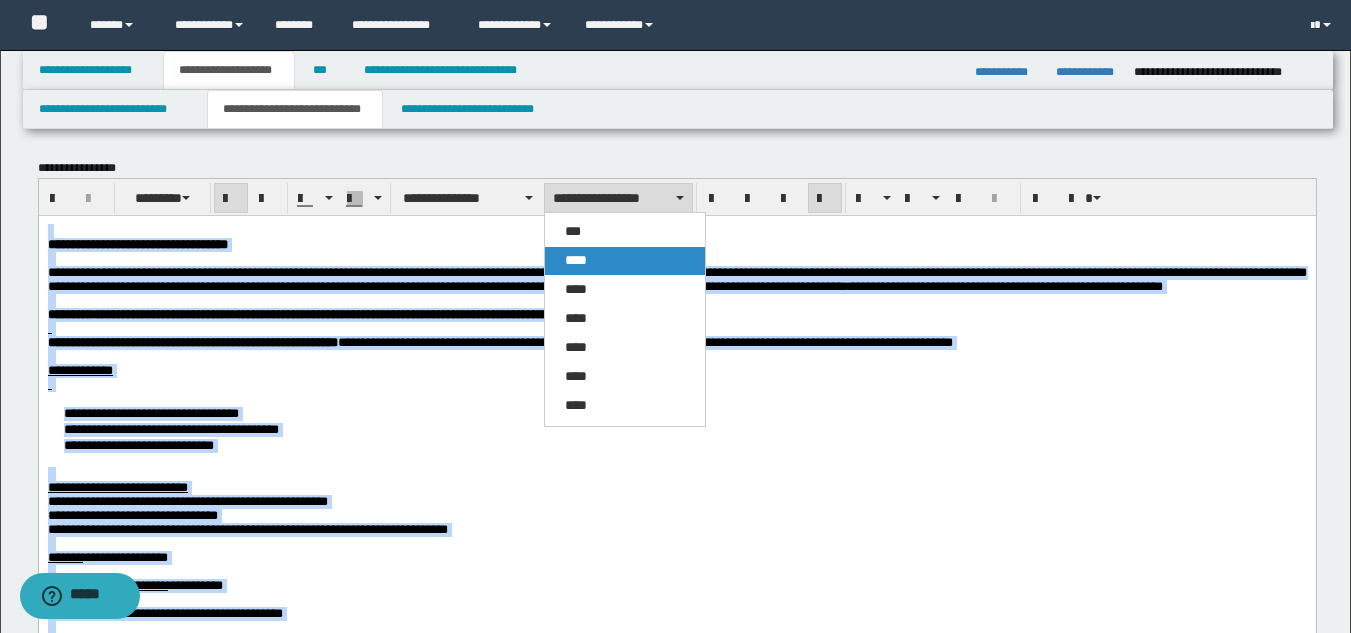 click on "****" at bounding box center (625, 261) 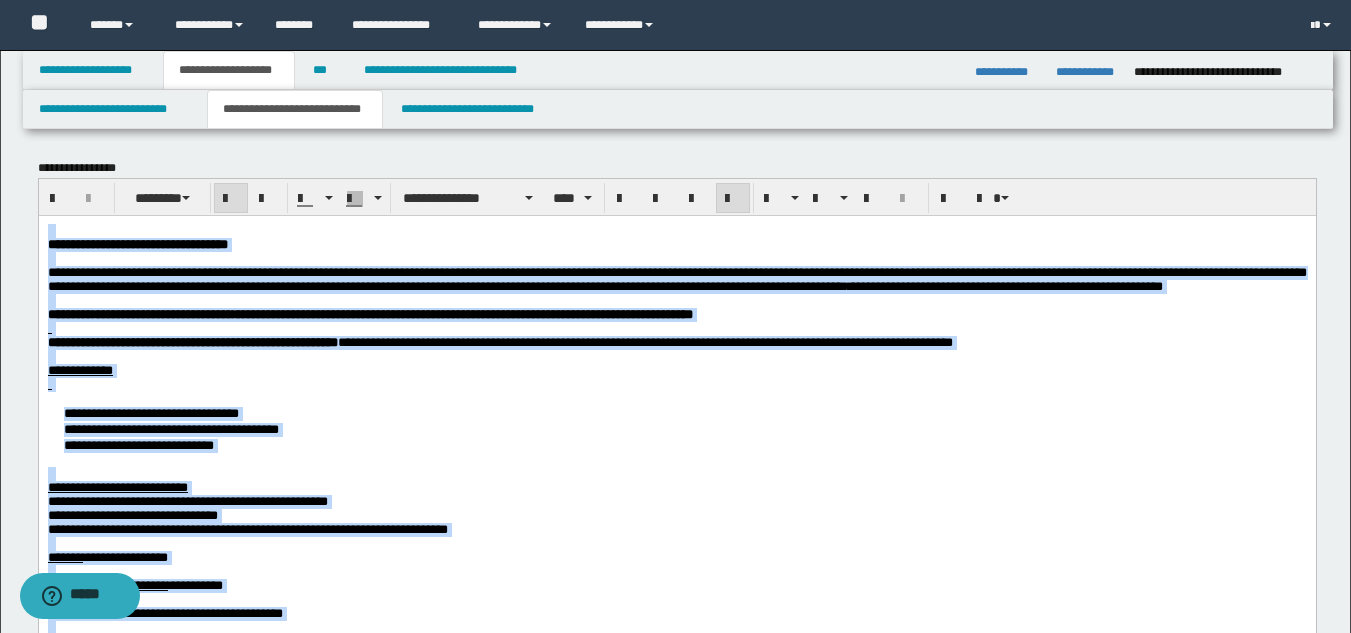 drag, startPoint x: 731, startPoint y: 202, endPoint x: 691, endPoint y: 1, distance: 204.94145 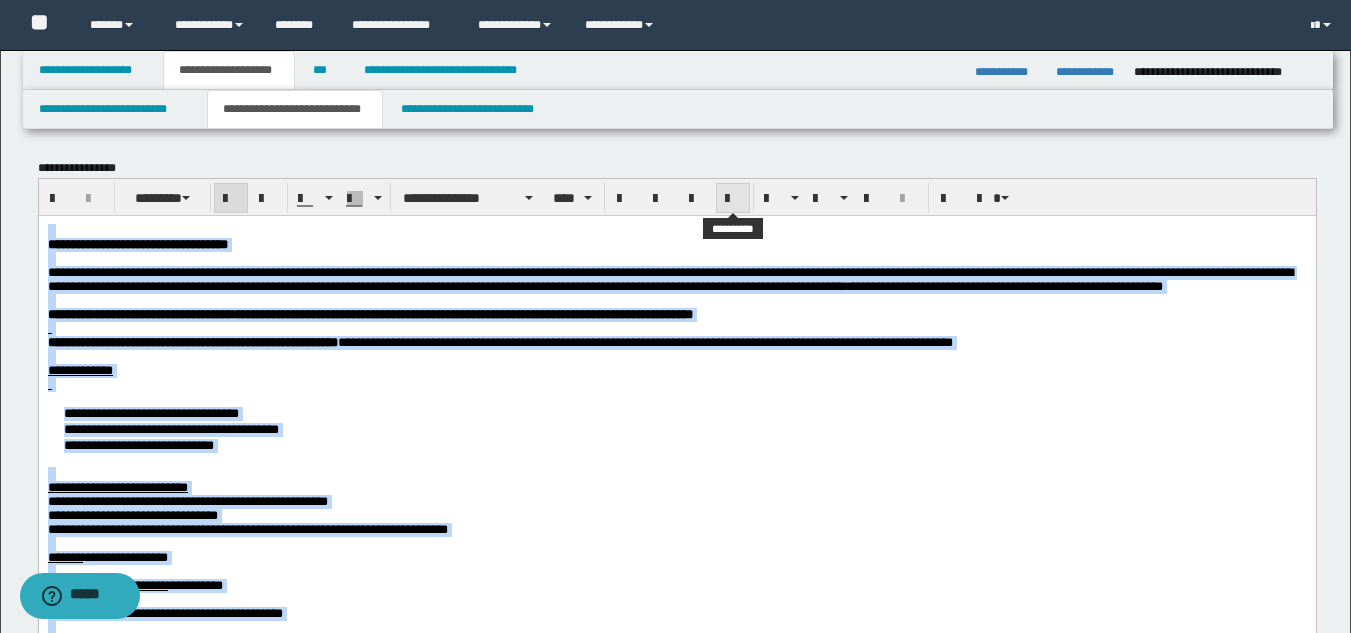 click at bounding box center [733, 199] 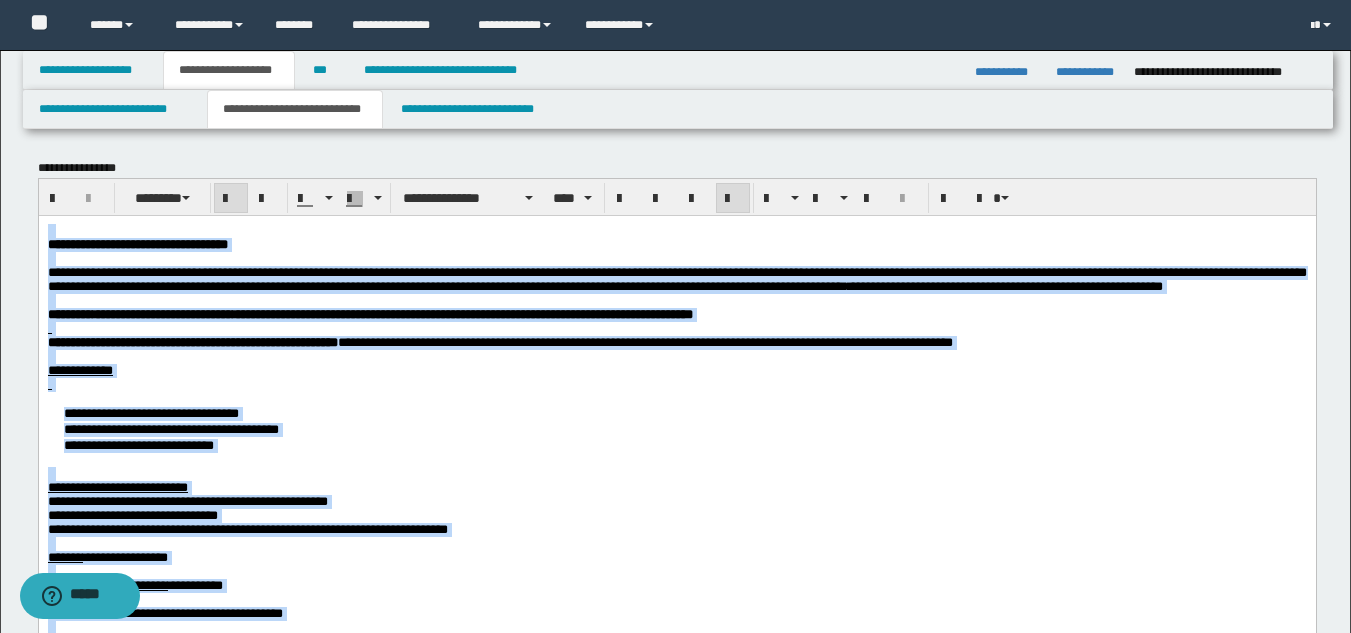 click on "**********" at bounding box center (676, 244) 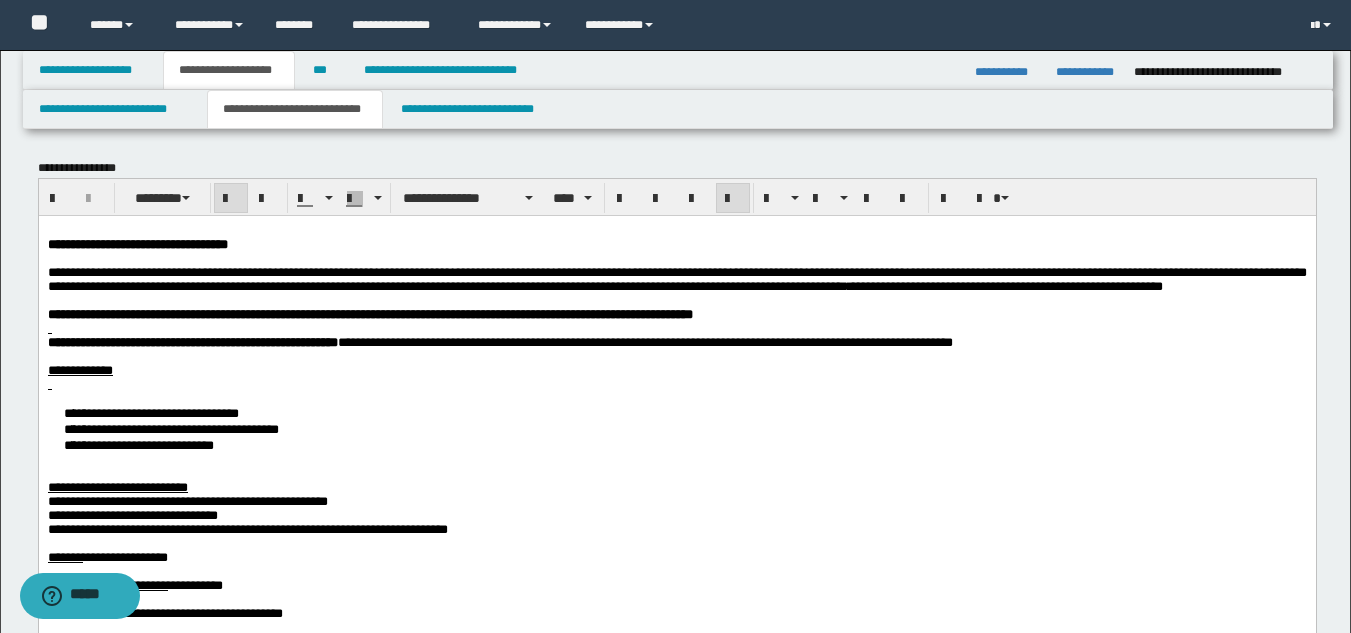 click on "**********" at bounding box center (137, 243) 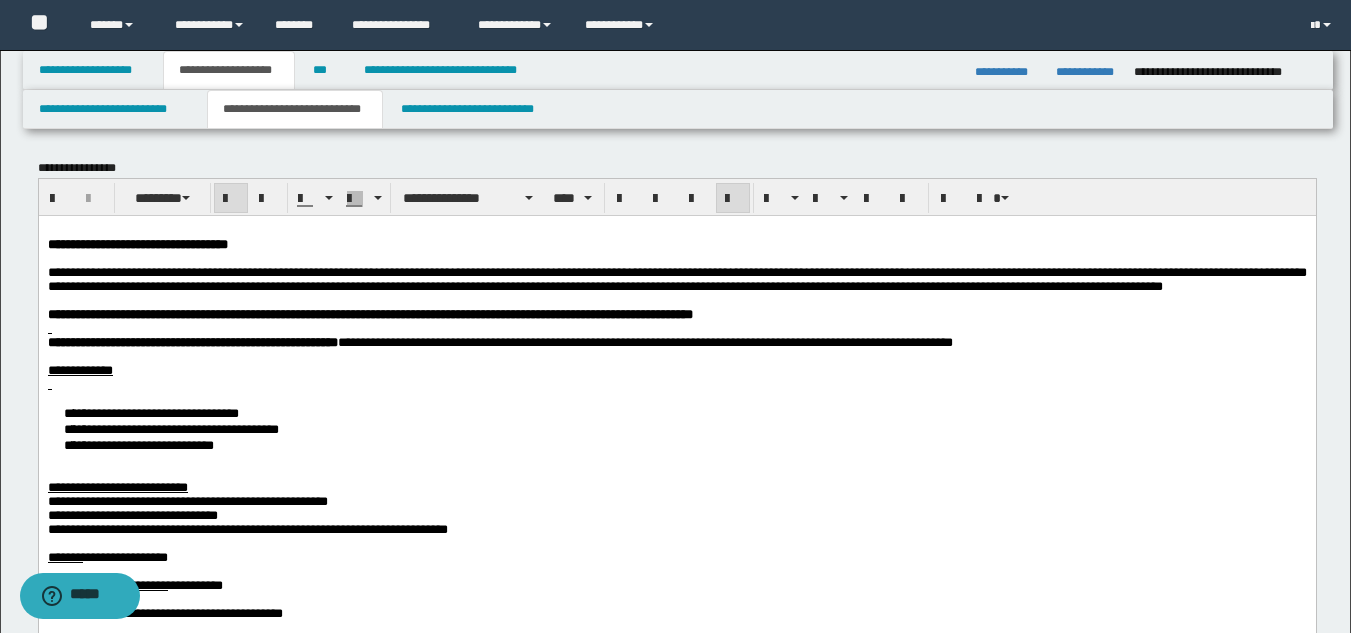drag, startPoint x: 121, startPoint y: 334, endPoint x: 117, endPoint y: 346, distance: 12.649111 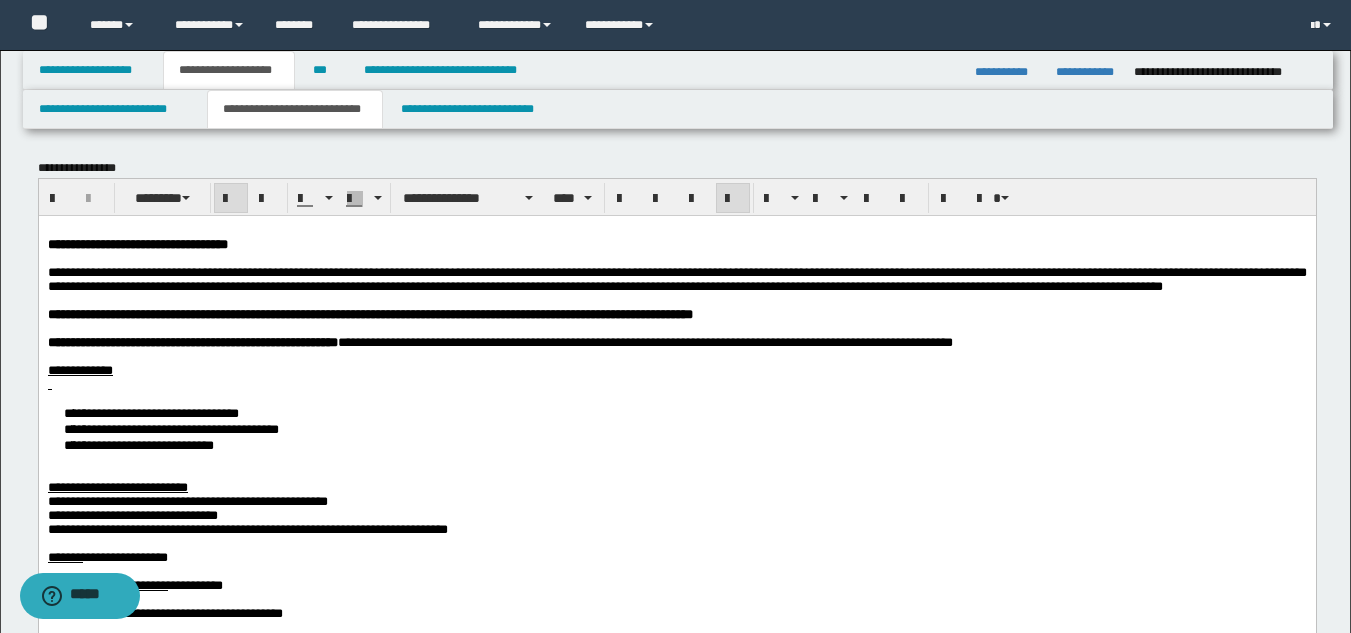 click on "**********" at bounding box center [676, 428] 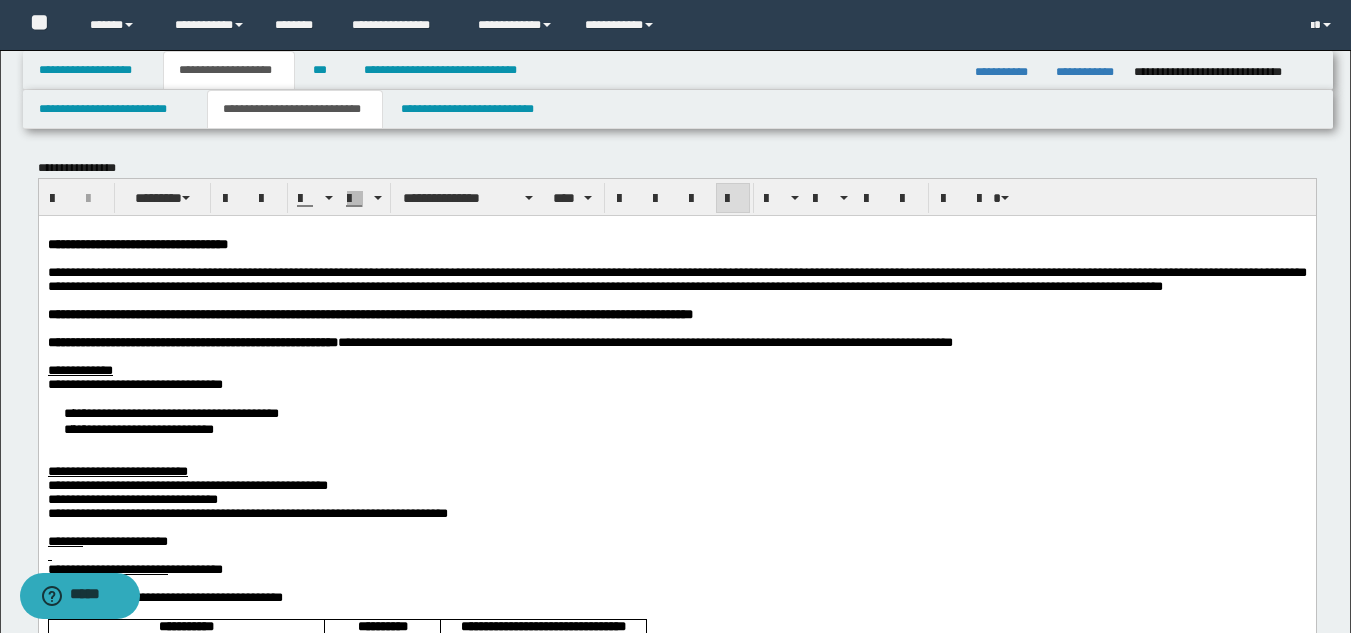 click on "**********" at bounding box center (676, 420) 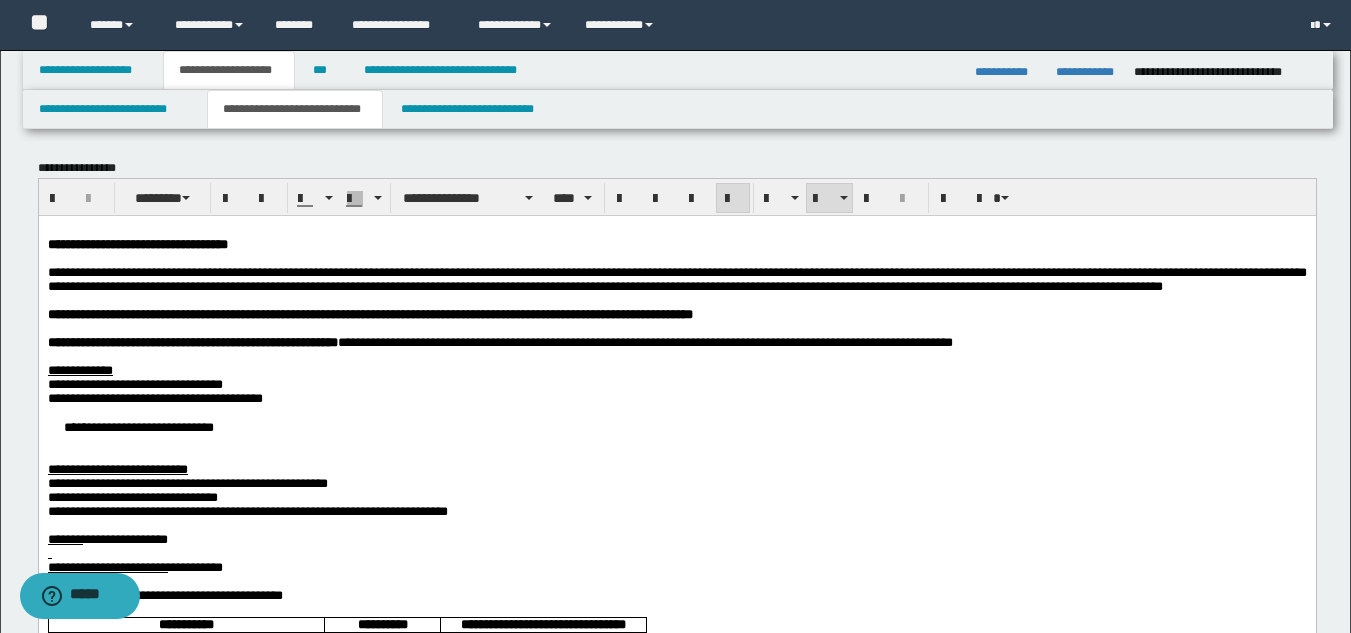 click on "**********" at bounding box center [676, 426] 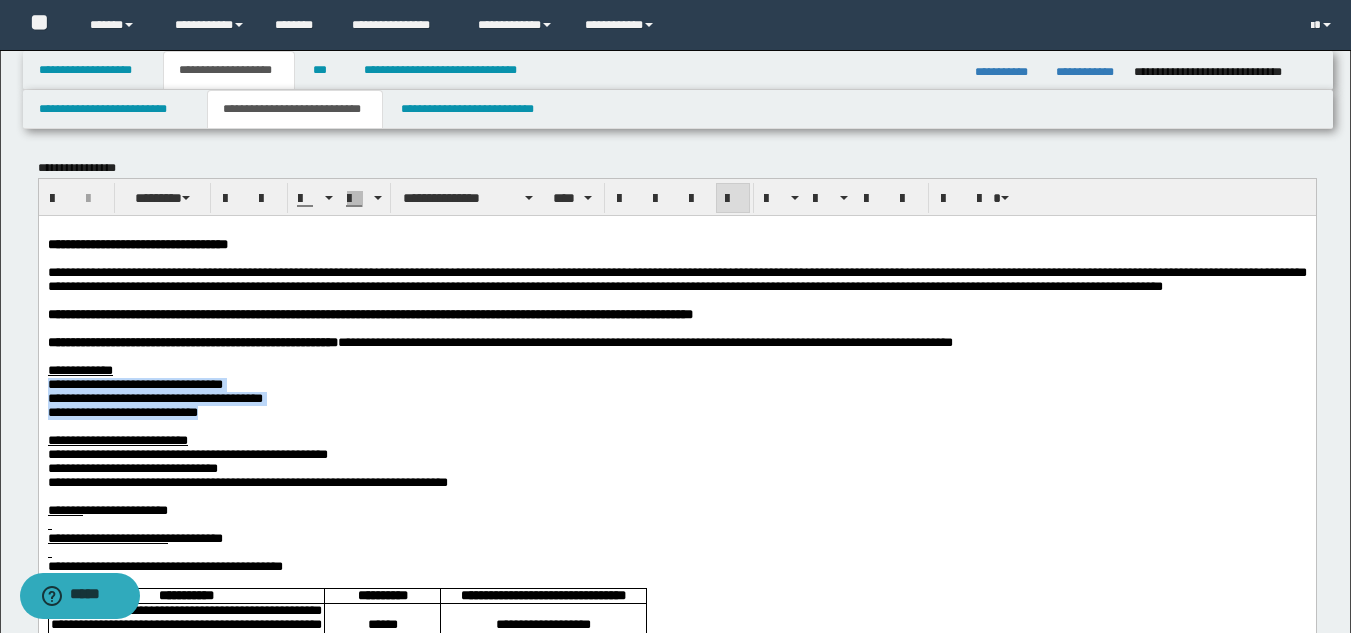 drag, startPoint x: 276, startPoint y: 460, endPoint x: 22, endPoint y: 419, distance: 257.28778 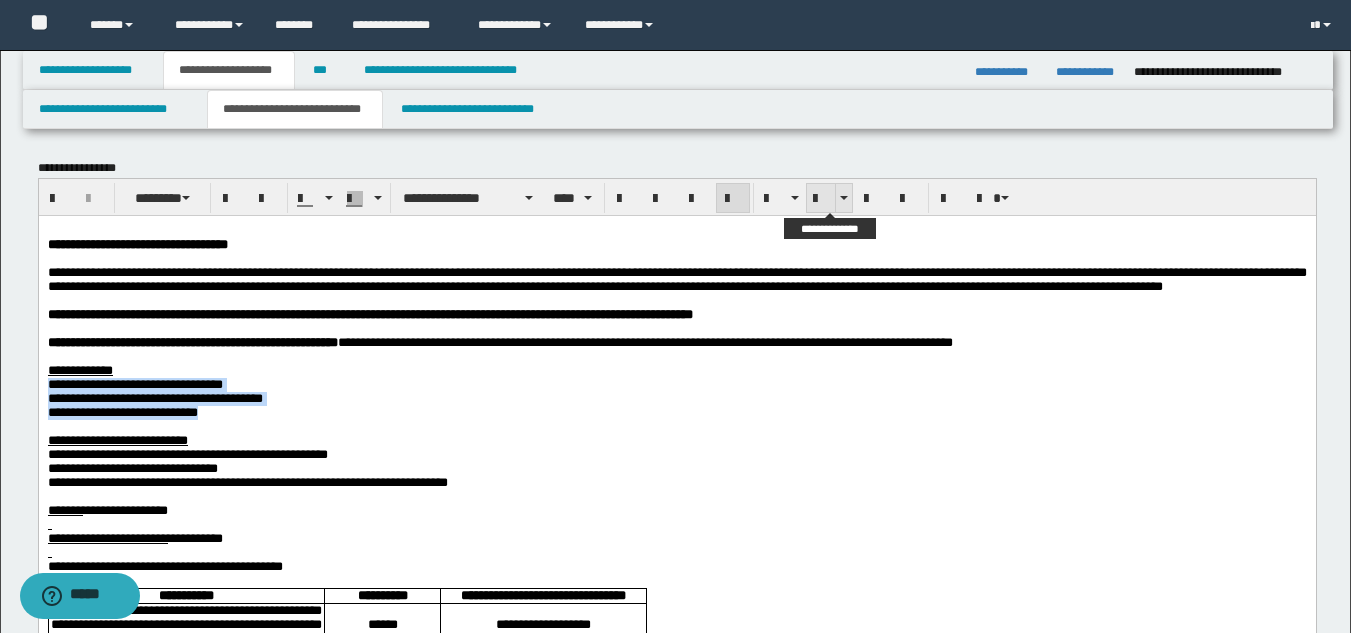 click at bounding box center [821, 199] 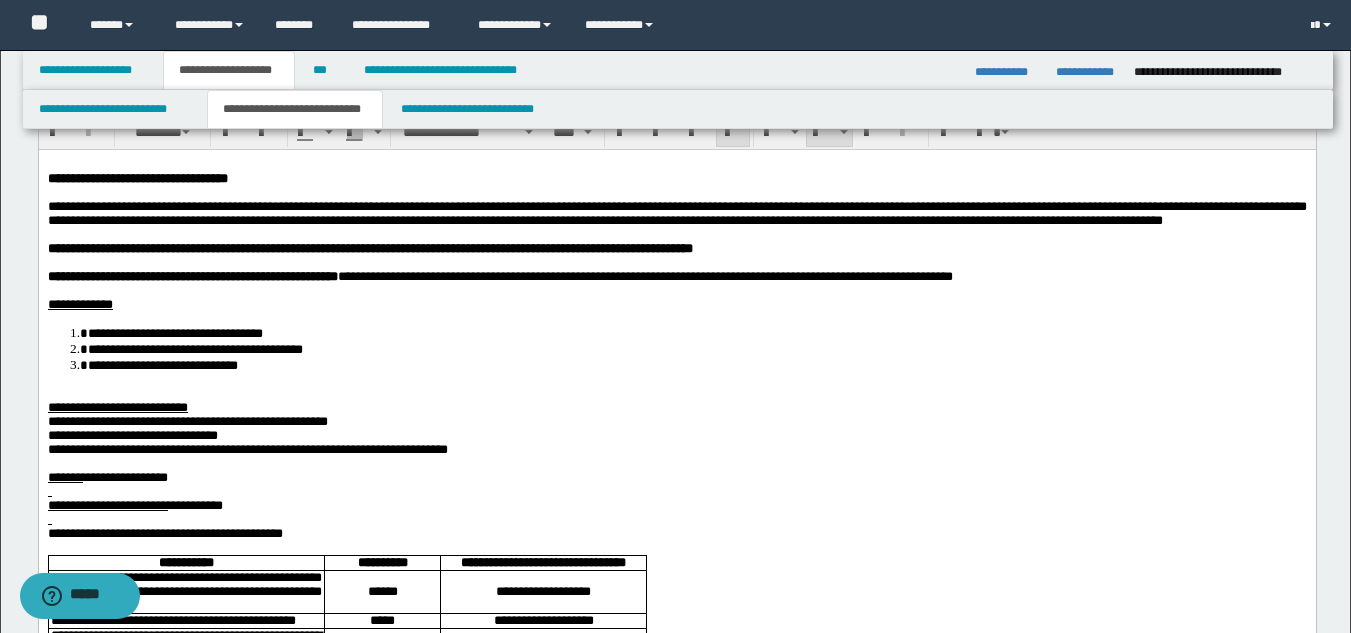 scroll, scrollTop: 100, scrollLeft: 0, axis: vertical 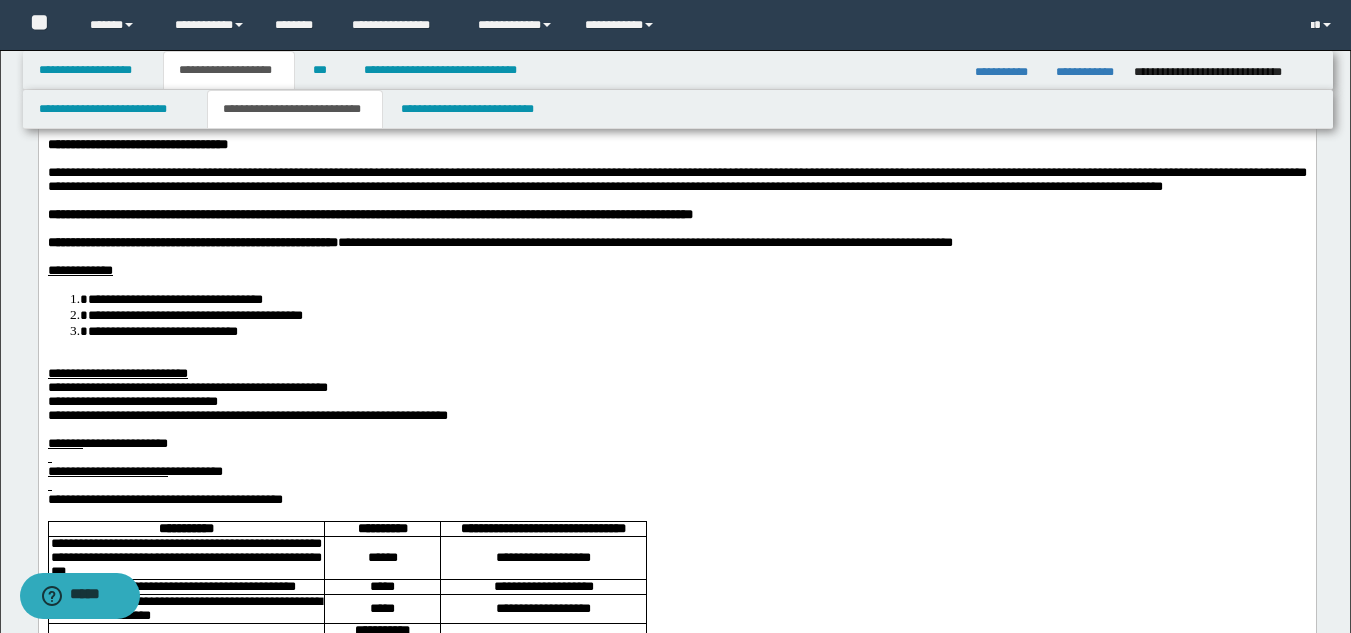click on "**********" at bounding box center [117, 372] 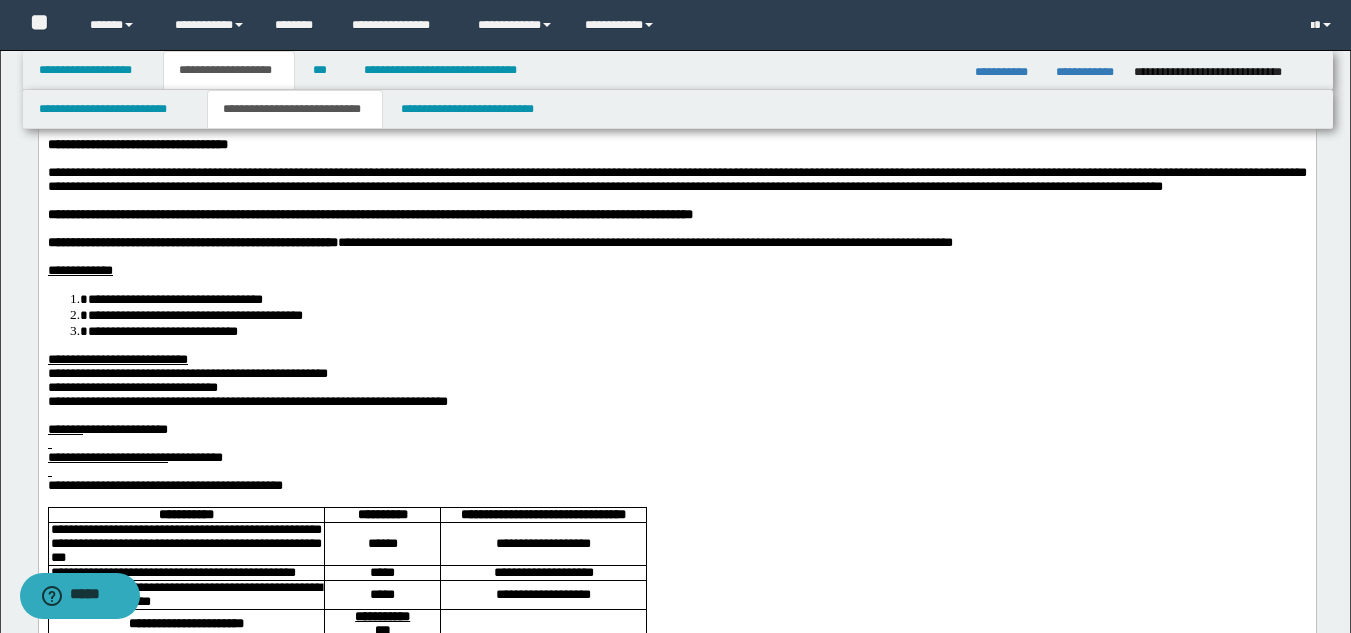 click on "**********" at bounding box center [187, 372] 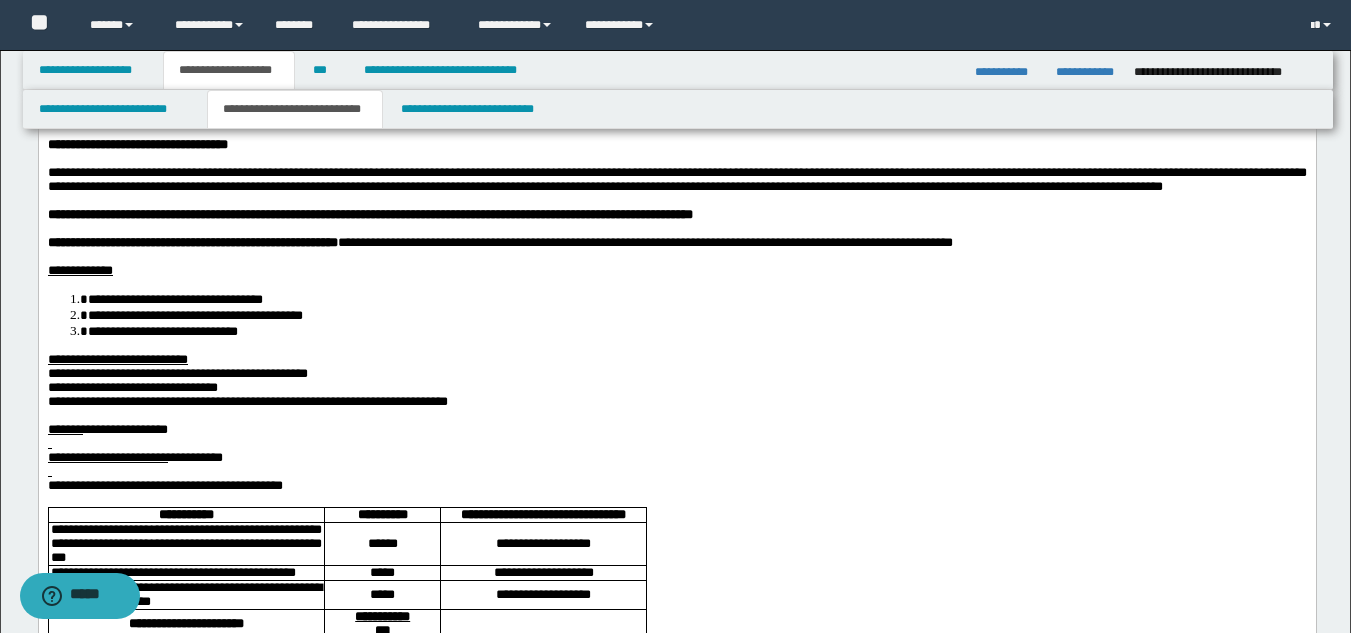 click on "**********" at bounding box center (247, 400) 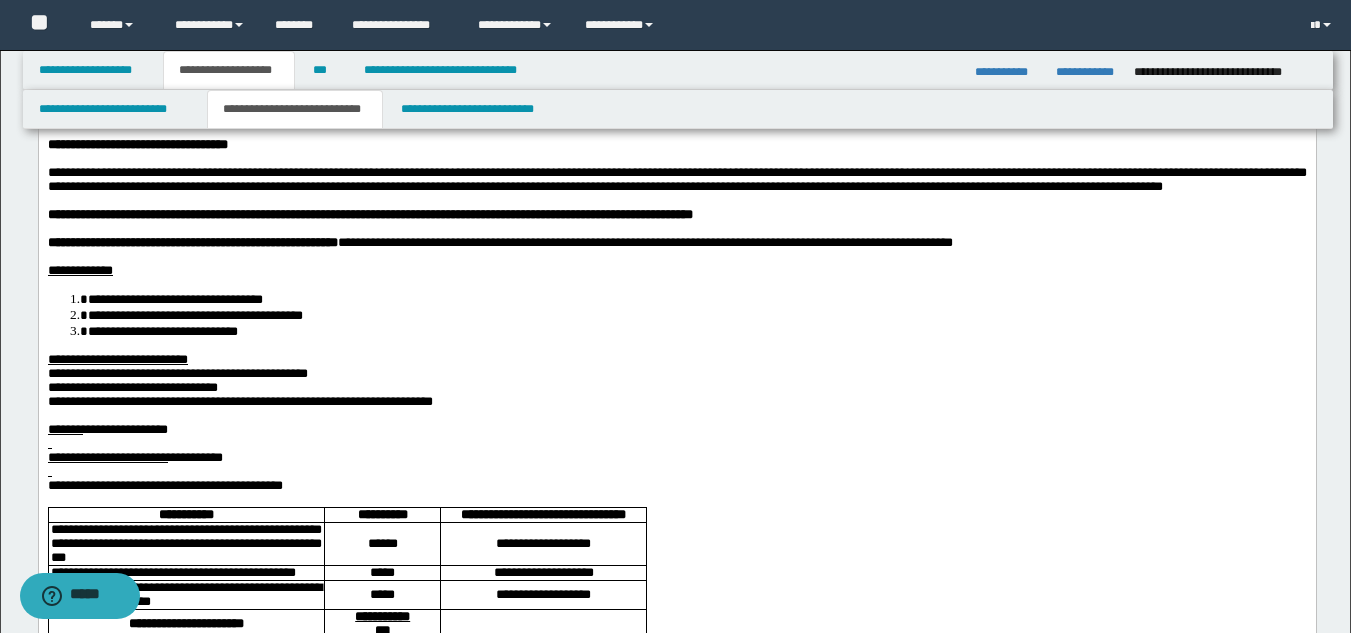 click on "**********" at bounding box center (134, 456) 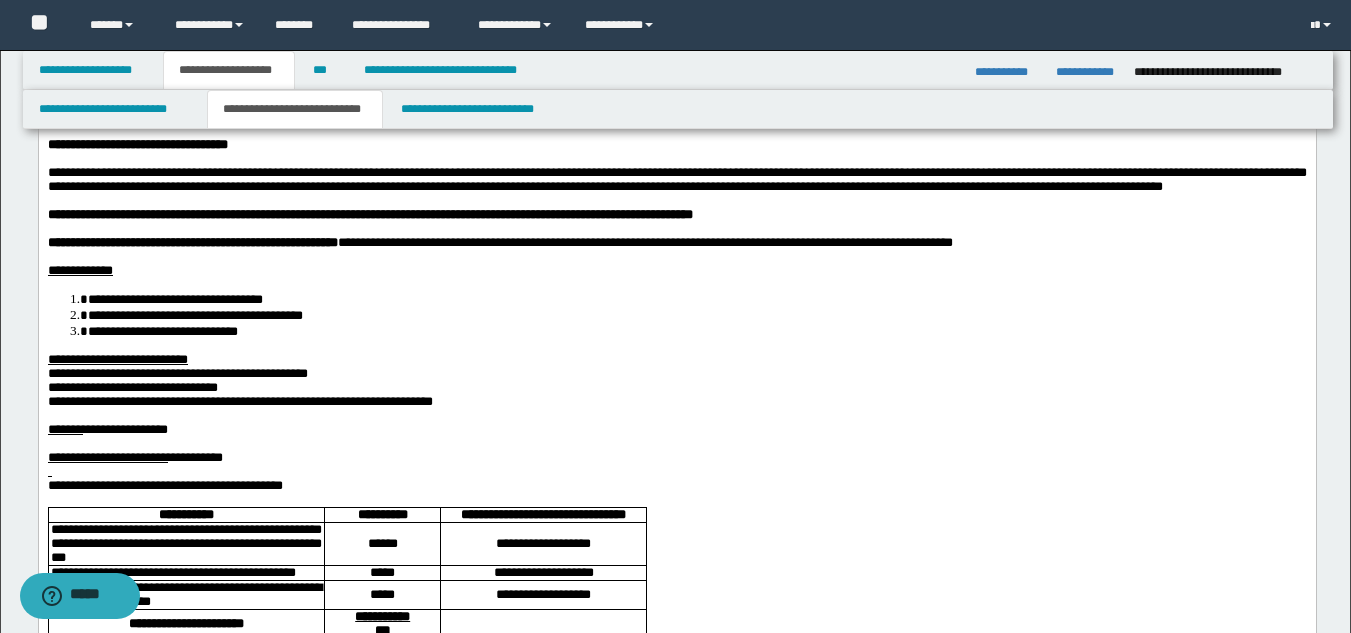 click at bounding box center (676, 471) 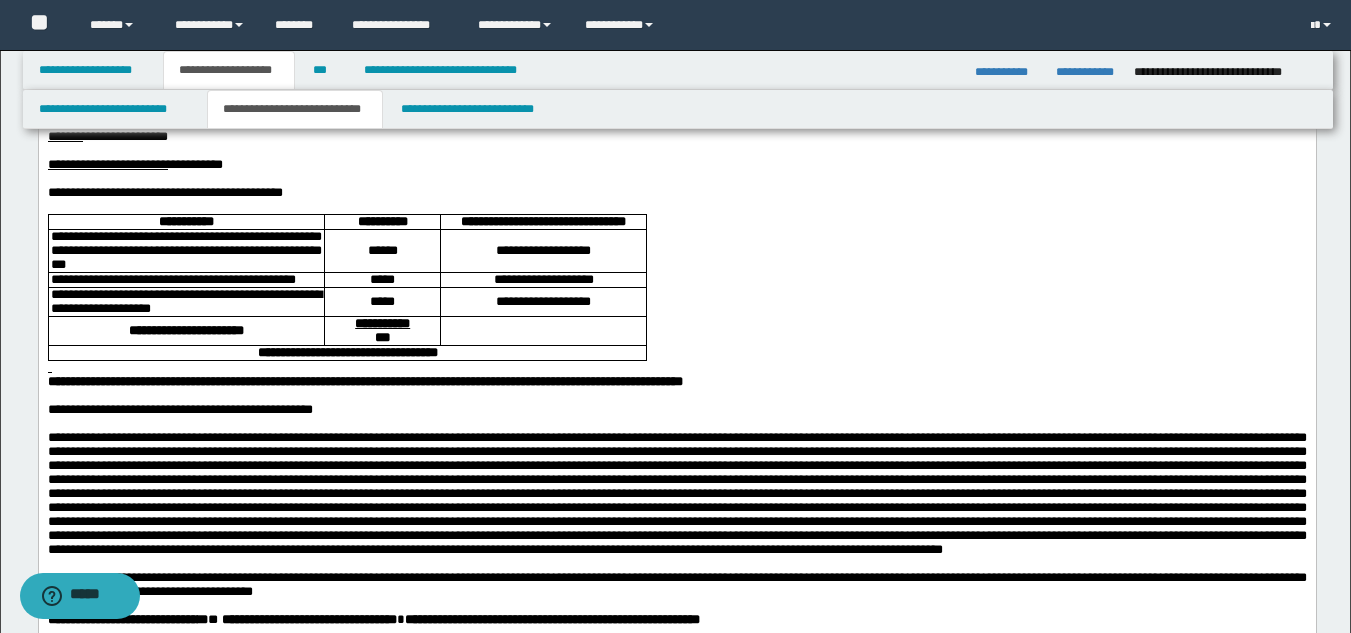 scroll, scrollTop: 400, scrollLeft: 0, axis: vertical 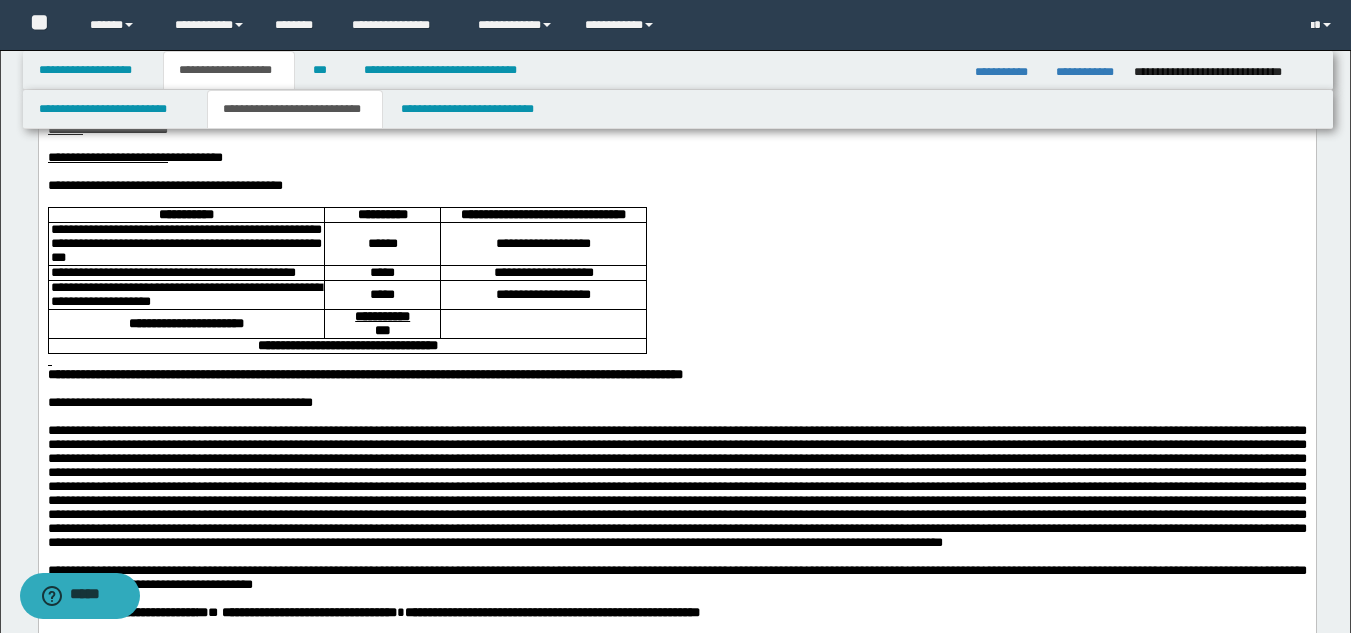 click at bounding box center [676, 361] 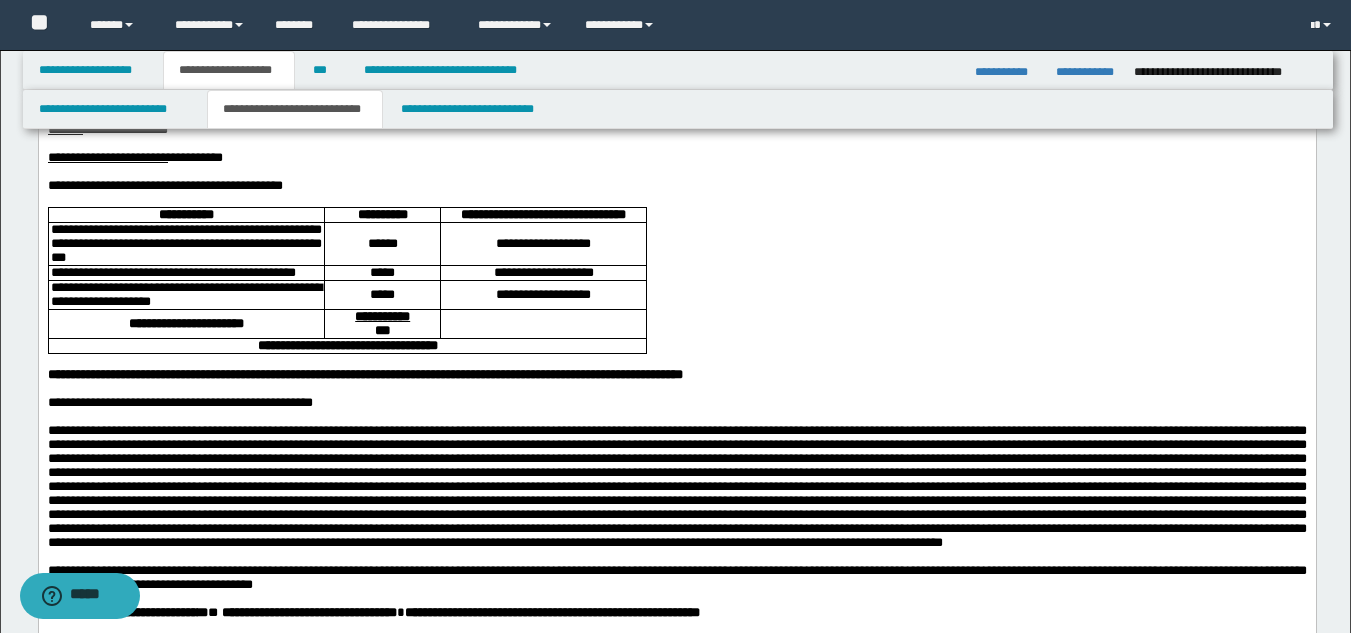 click on "**********" at bounding box center (185, 323) 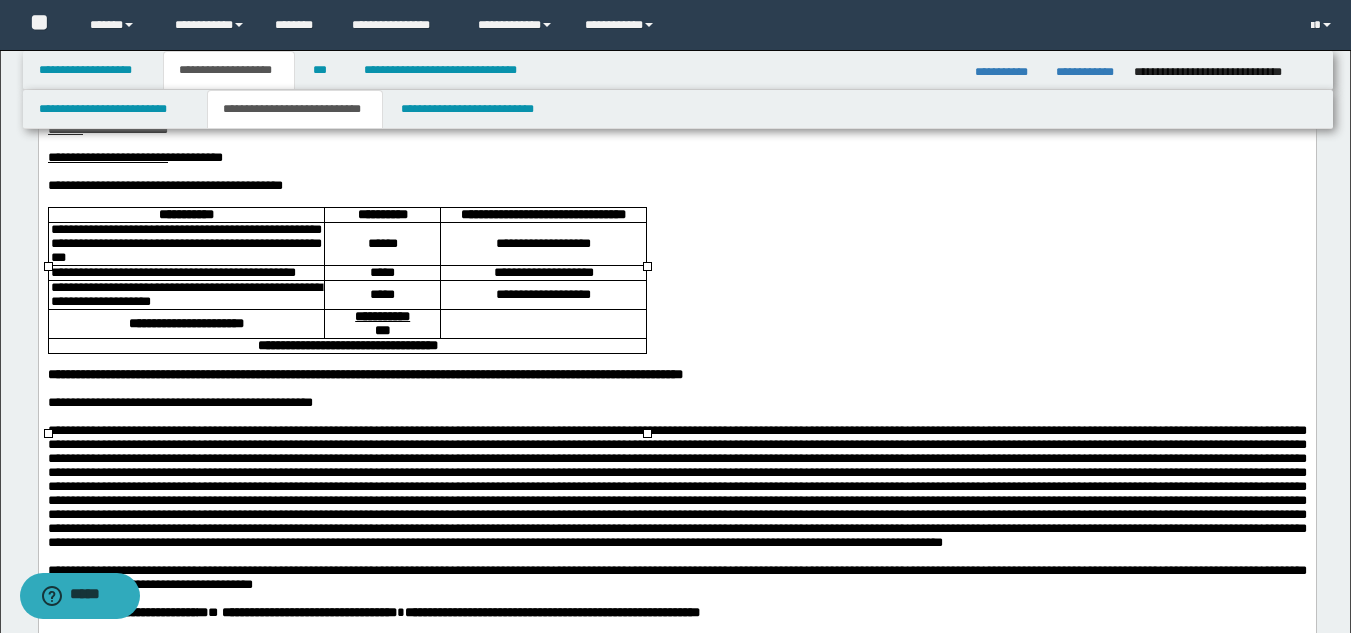 click at bounding box center [676, 389] 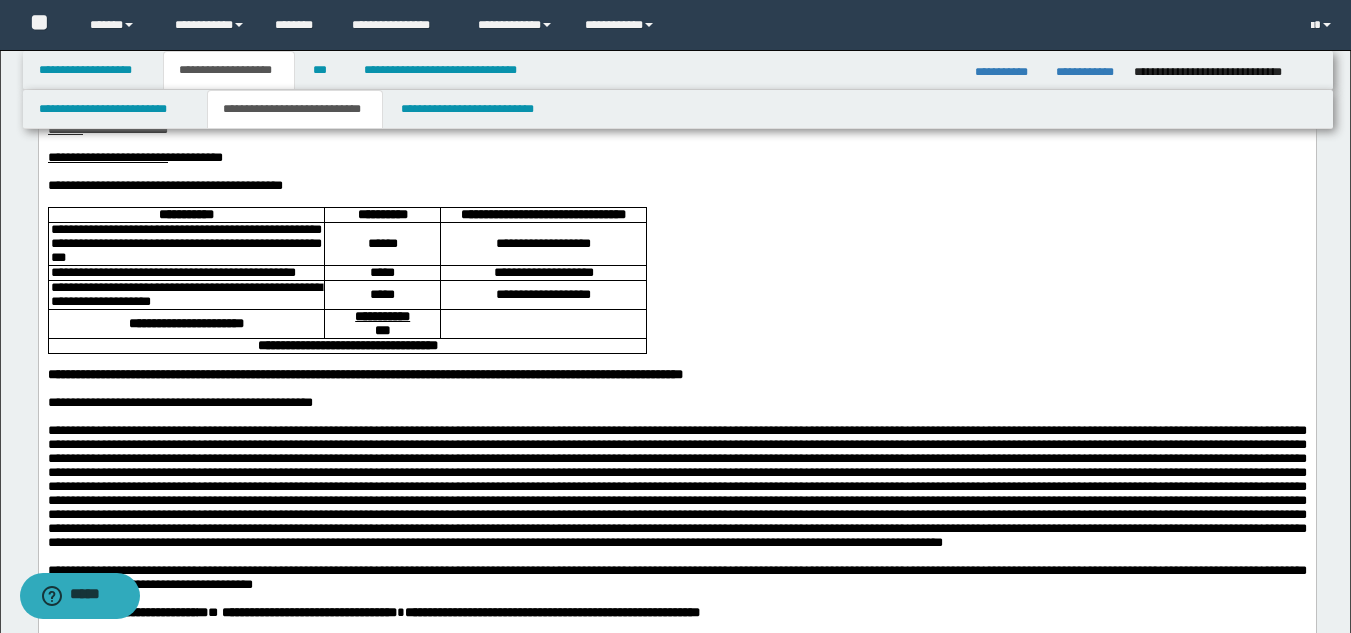 click on "**********" at bounding box center [179, 402] 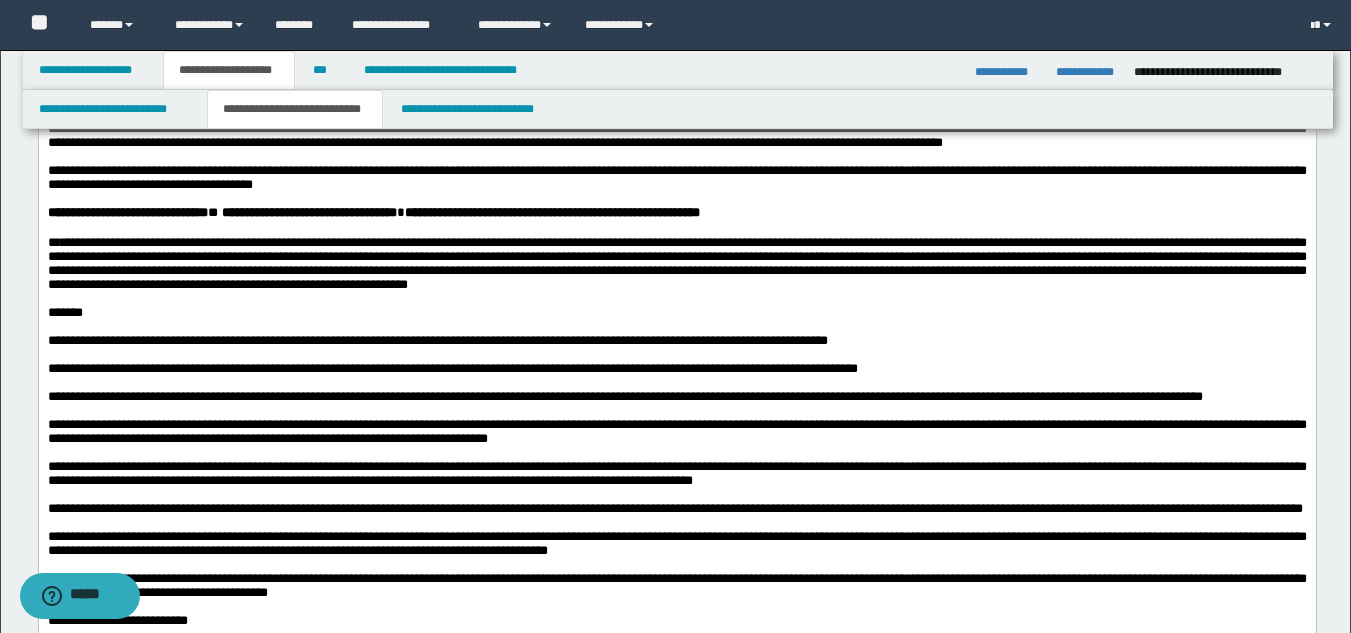 click on "**********" at bounding box center (551, 212) 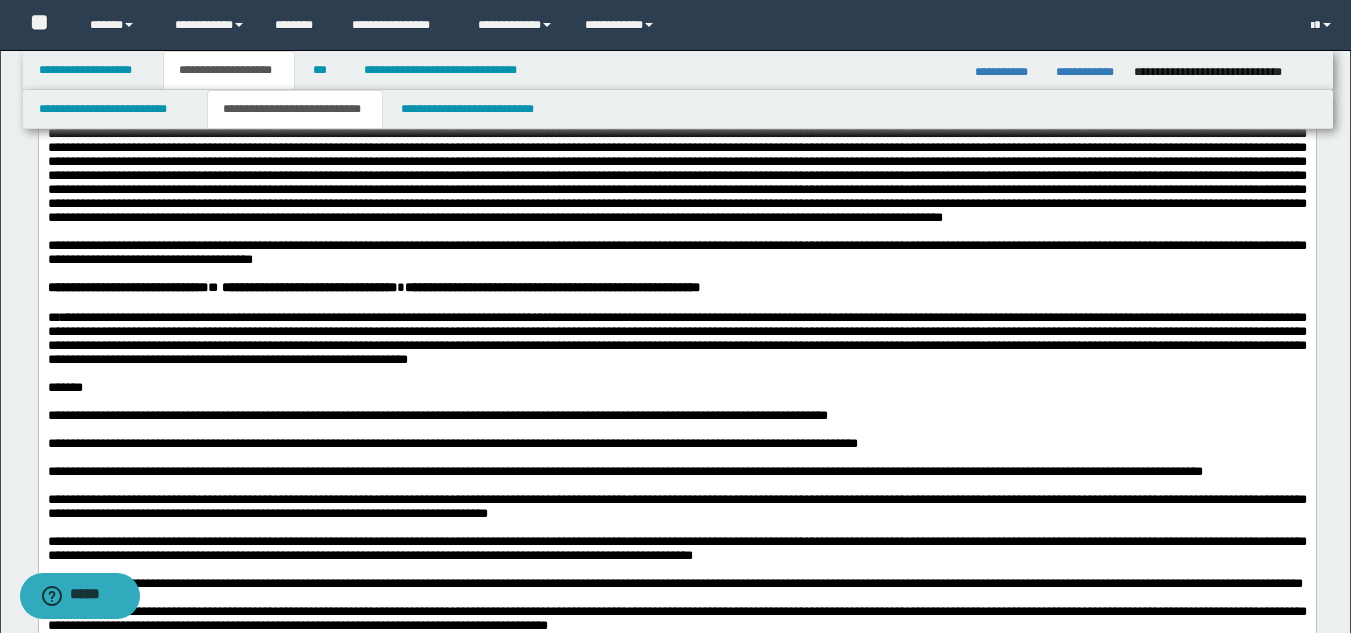 scroll, scrollTop: 600, scrollLeft: 0, axis: vertical 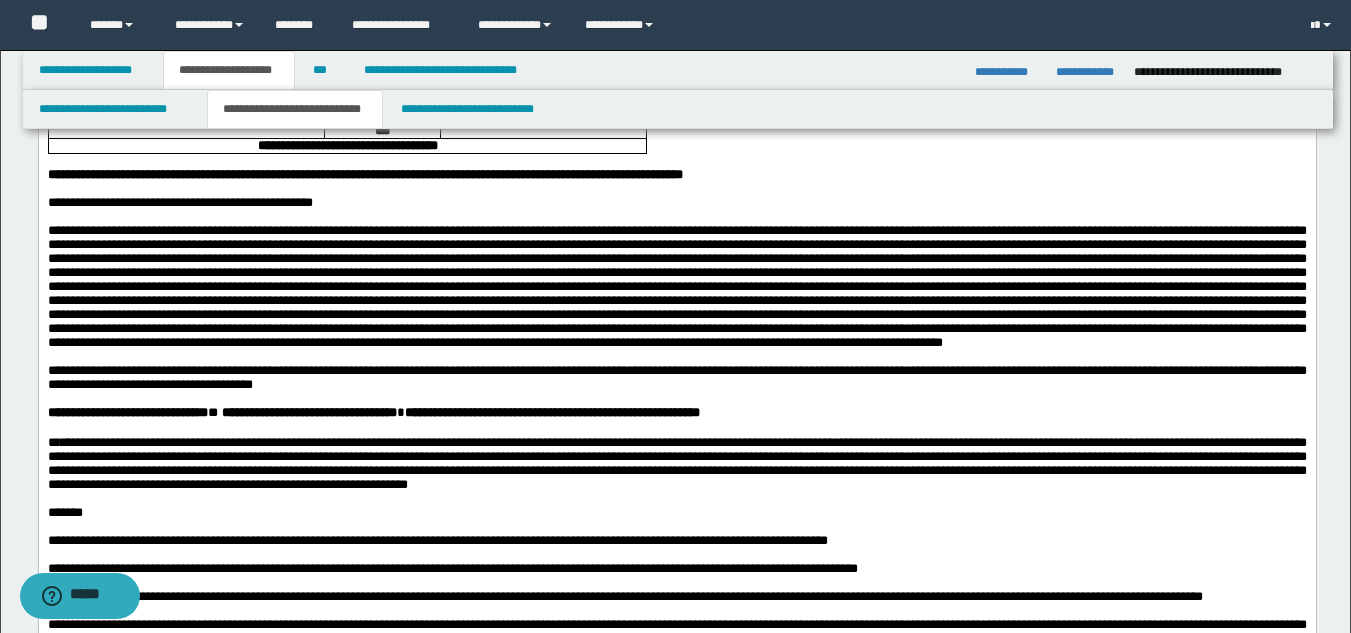 click at bounding box center (676, 286) 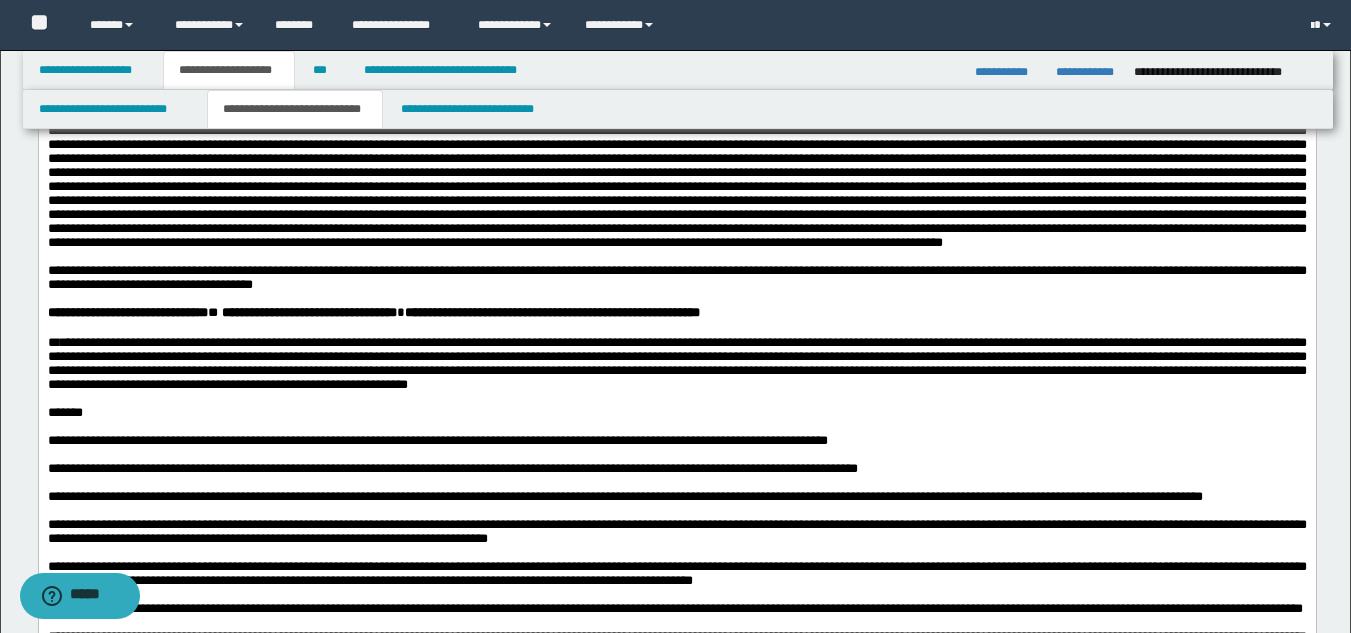 click at bounding box center (688, 299) 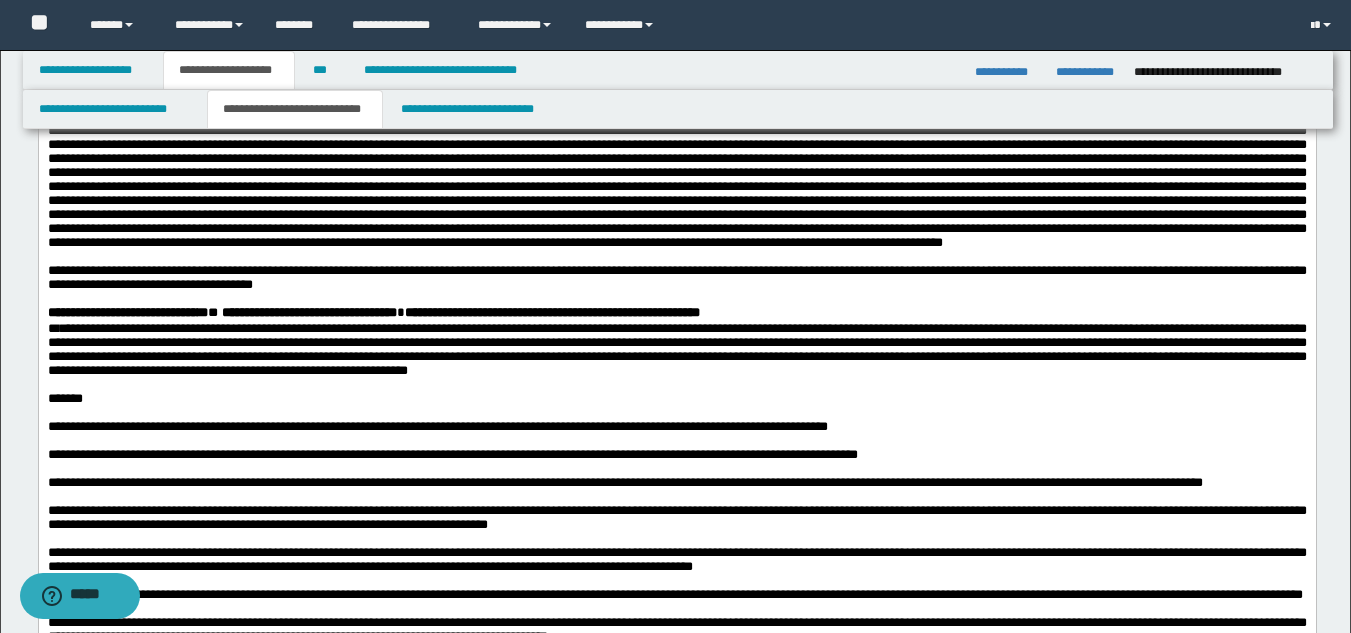click on "**********" at bounding box center [676, 314] 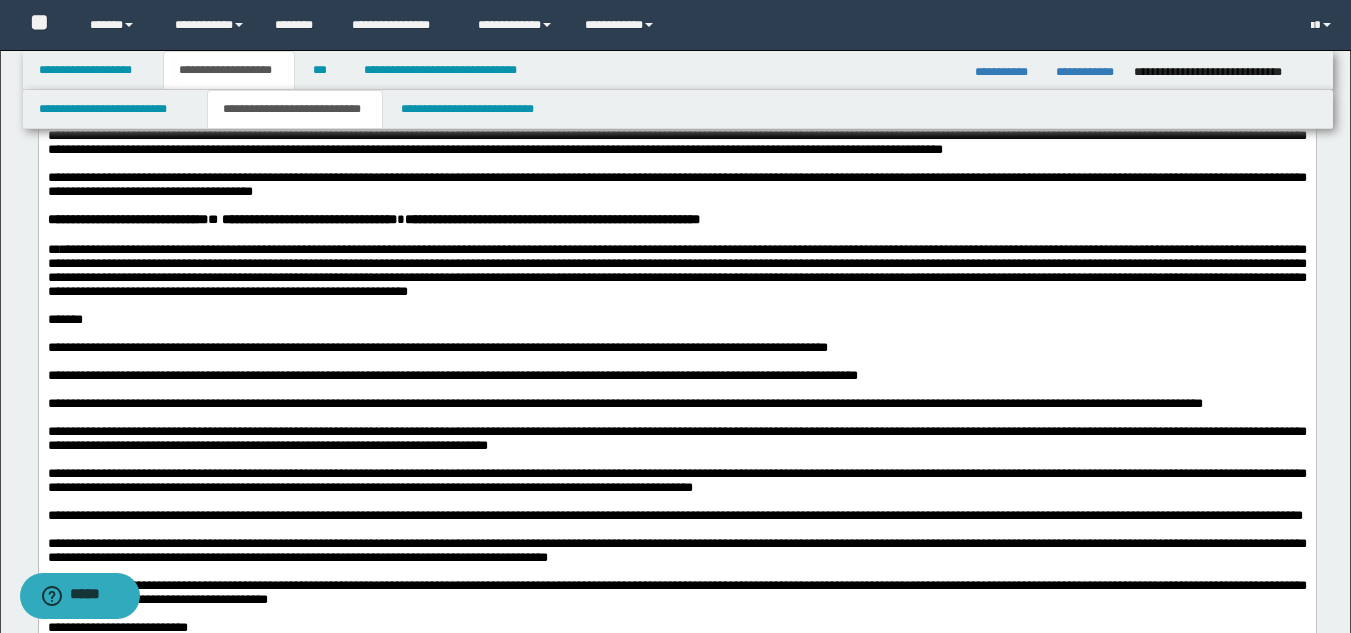 scroll, scrollTop: 1000, scrollLeft: 0, axis: vertical 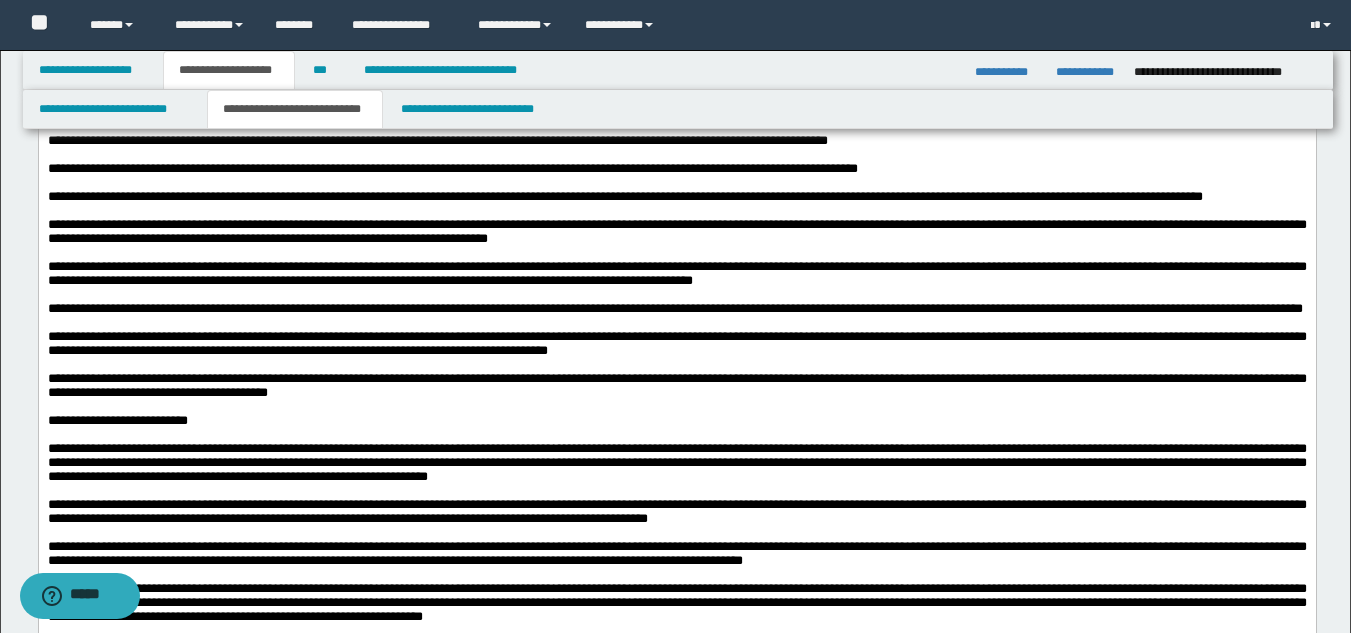 click on "**********" at bounding box center (437, 140) 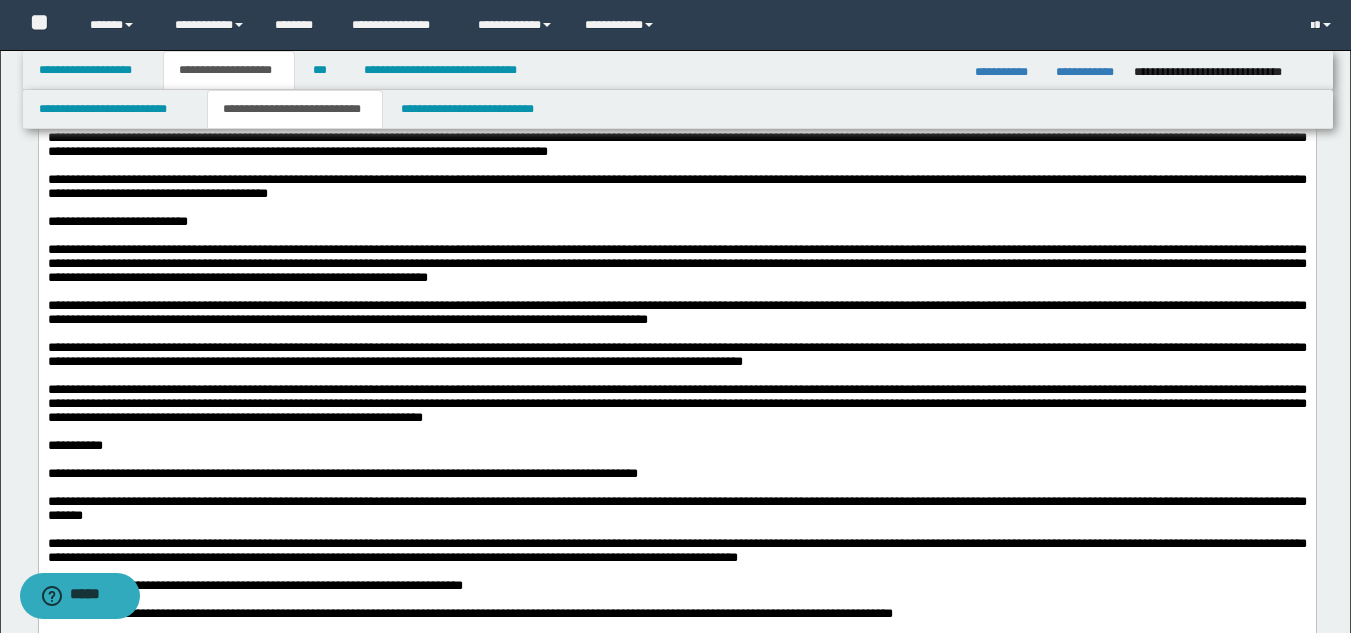 scroll, scrollTop: 1300, scrollLeft: 0, axis: vertical 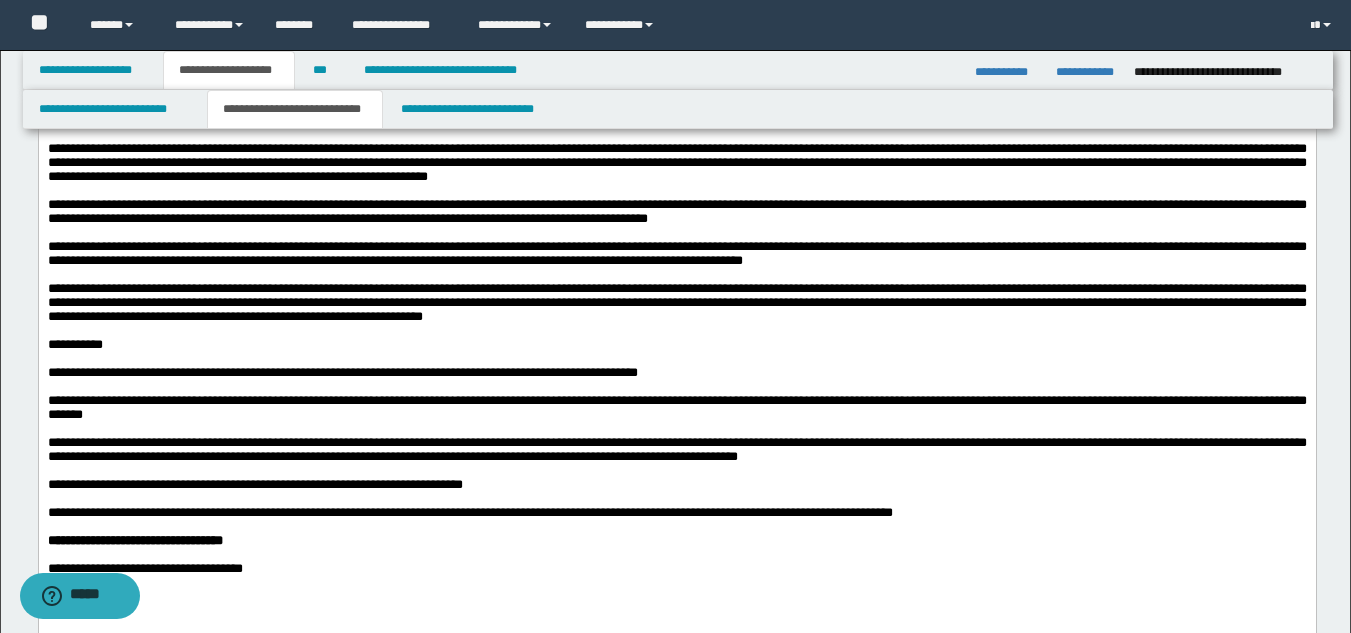 click on "**********" at bounding box center [676, 162] 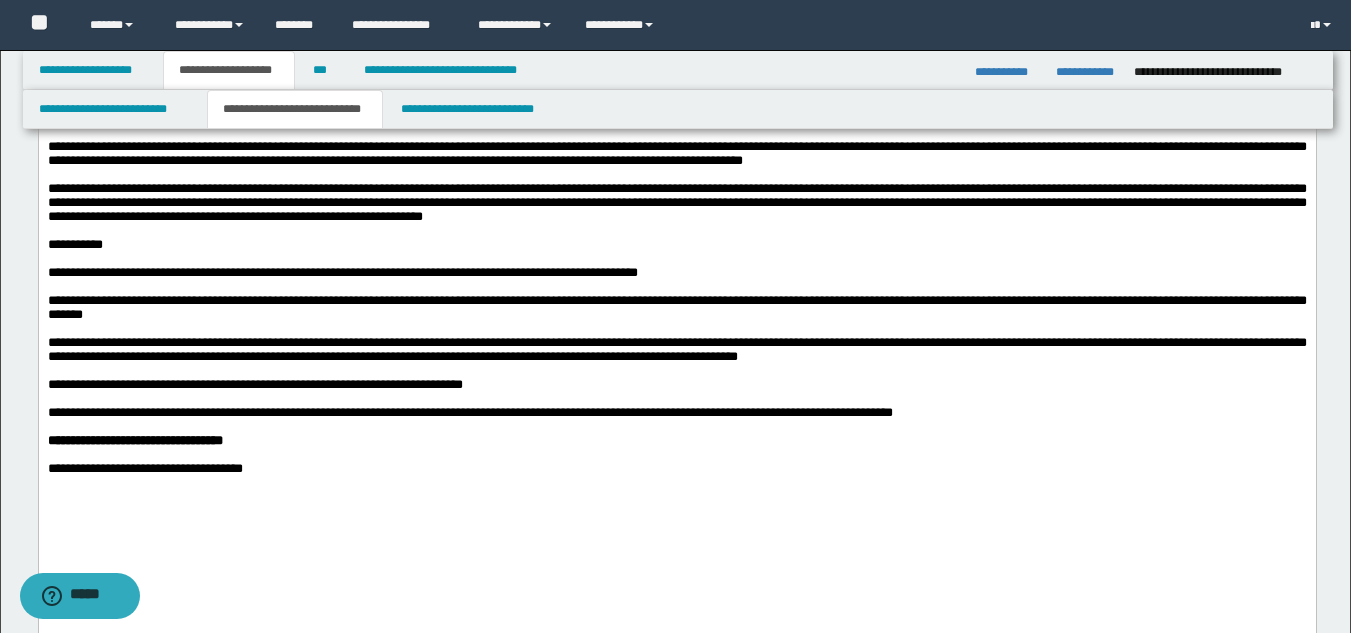 click at bounding box center [676, 175] 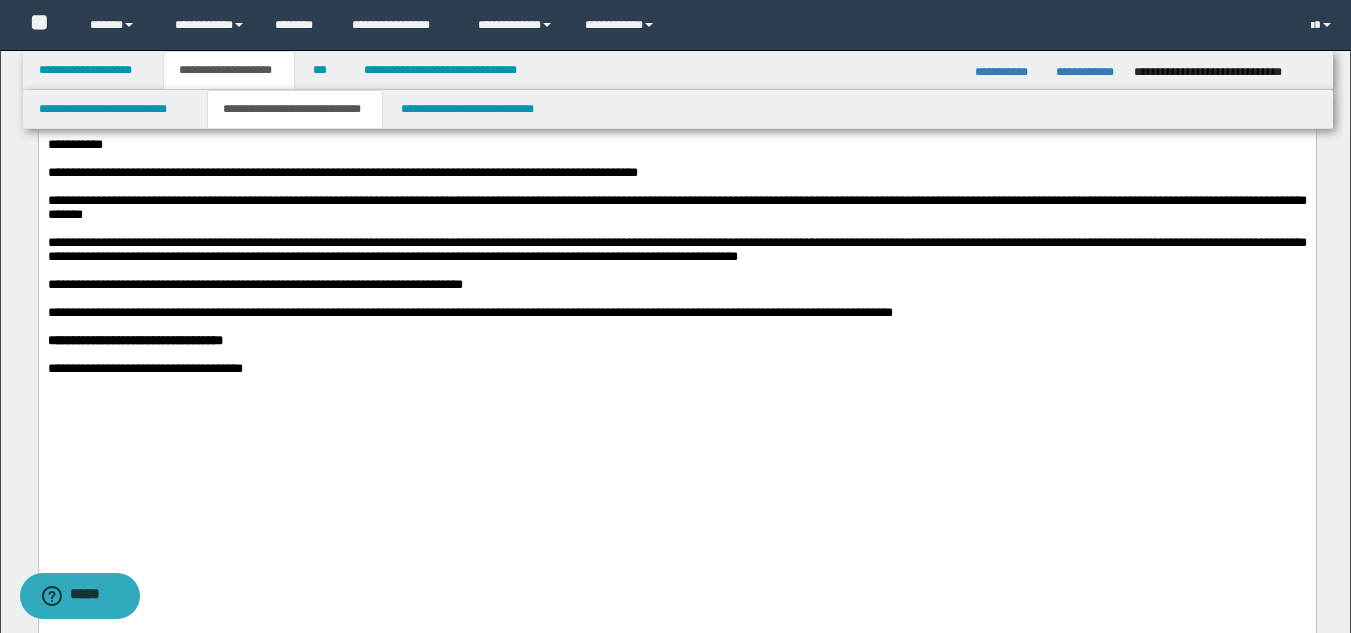 click on "**********" at bounding box center [342, 172] 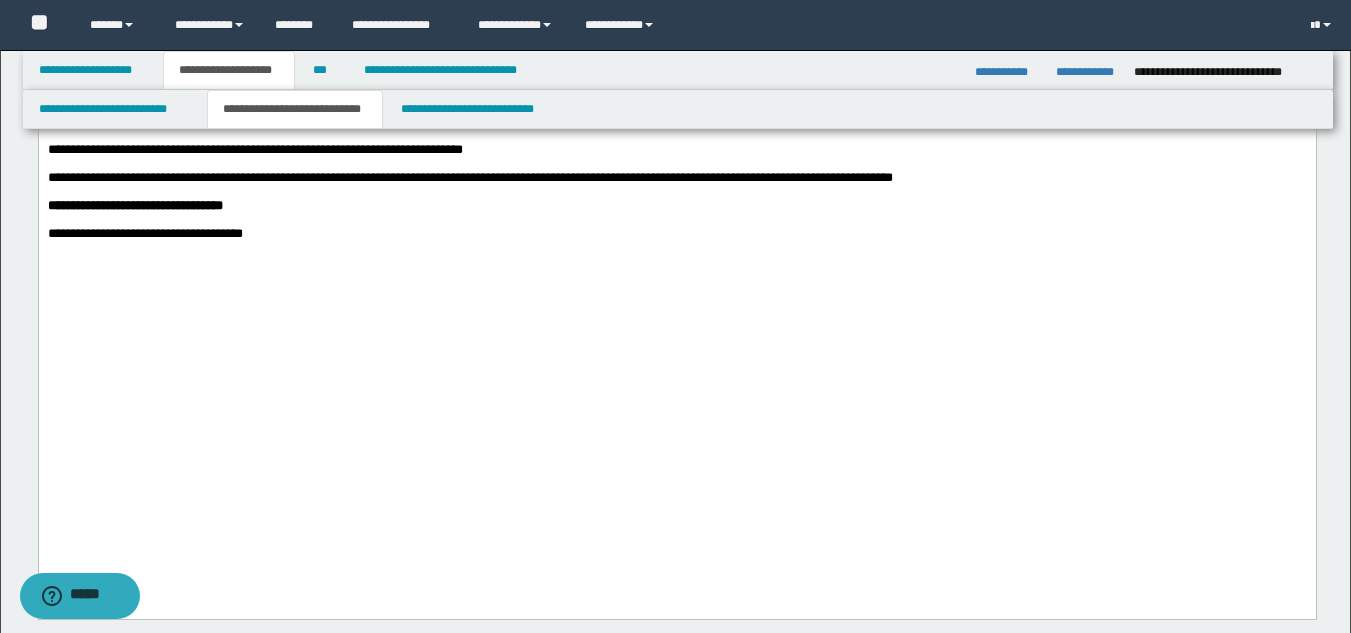 scroll, scrollTop: 1700, scrollLeft: 0, axis: vertical 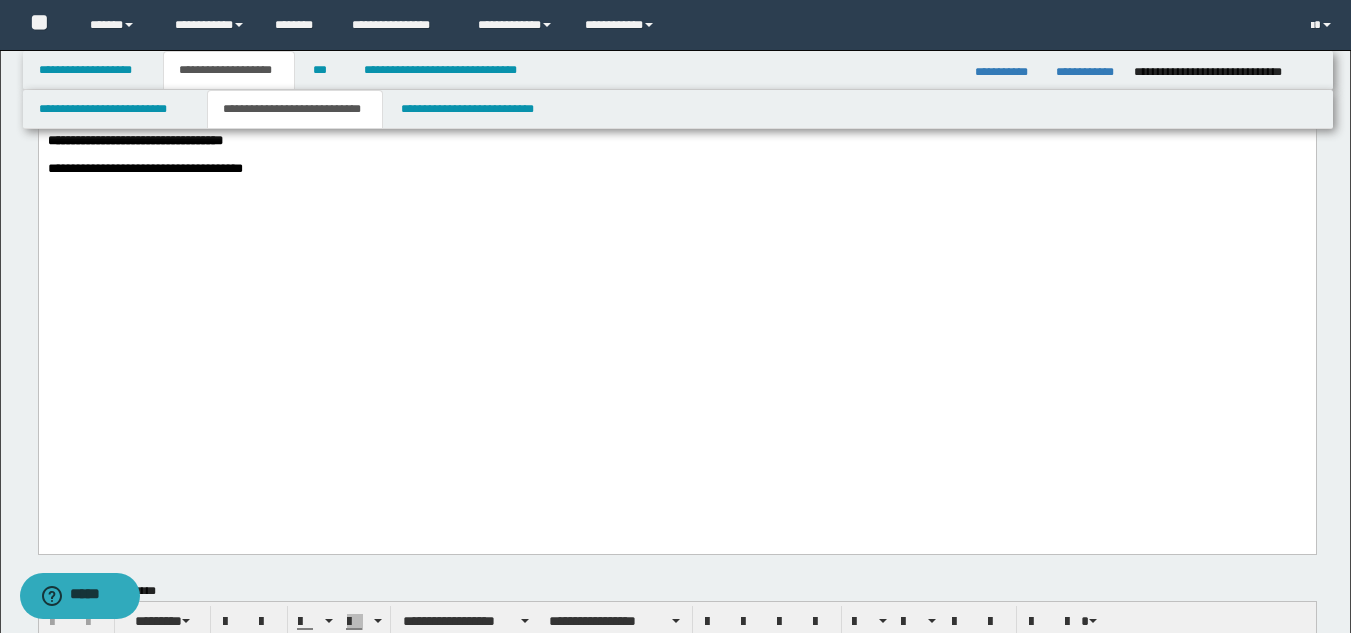 click on "**********" at bounding box center [676, 169] 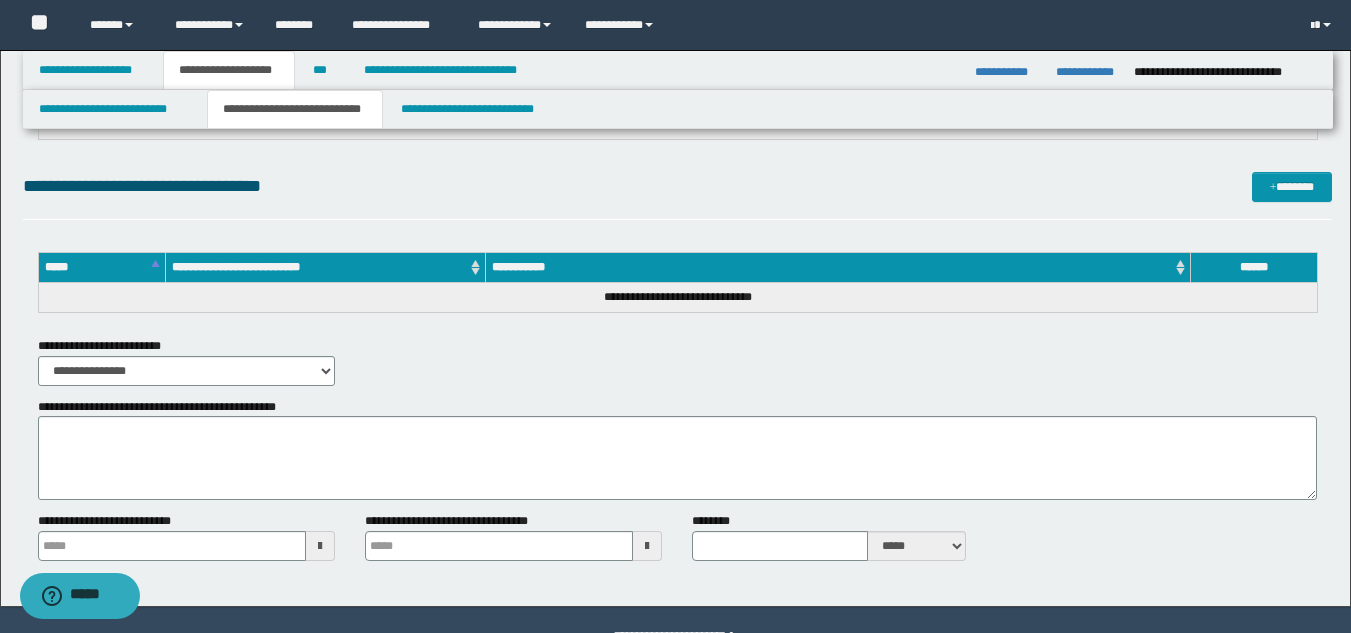 scroll, scrollTop: 2952, scrollLeft: 0, axis: vertical 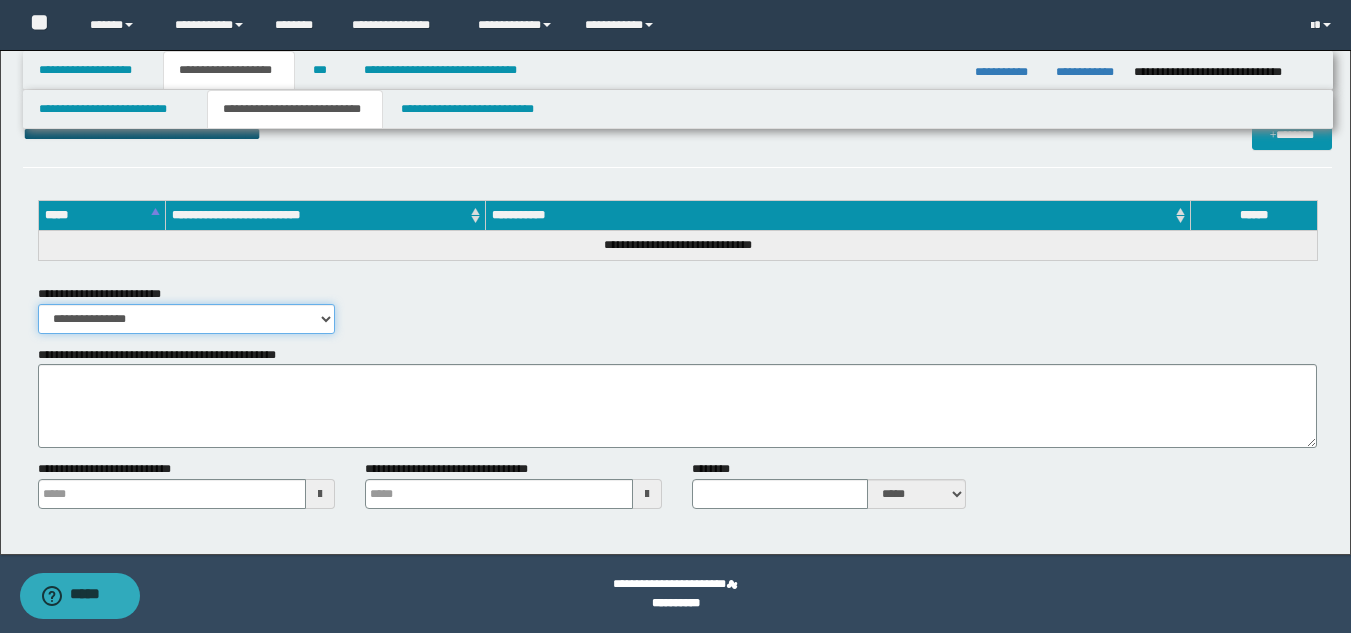click on "**********" at bounding box center [186, 319] 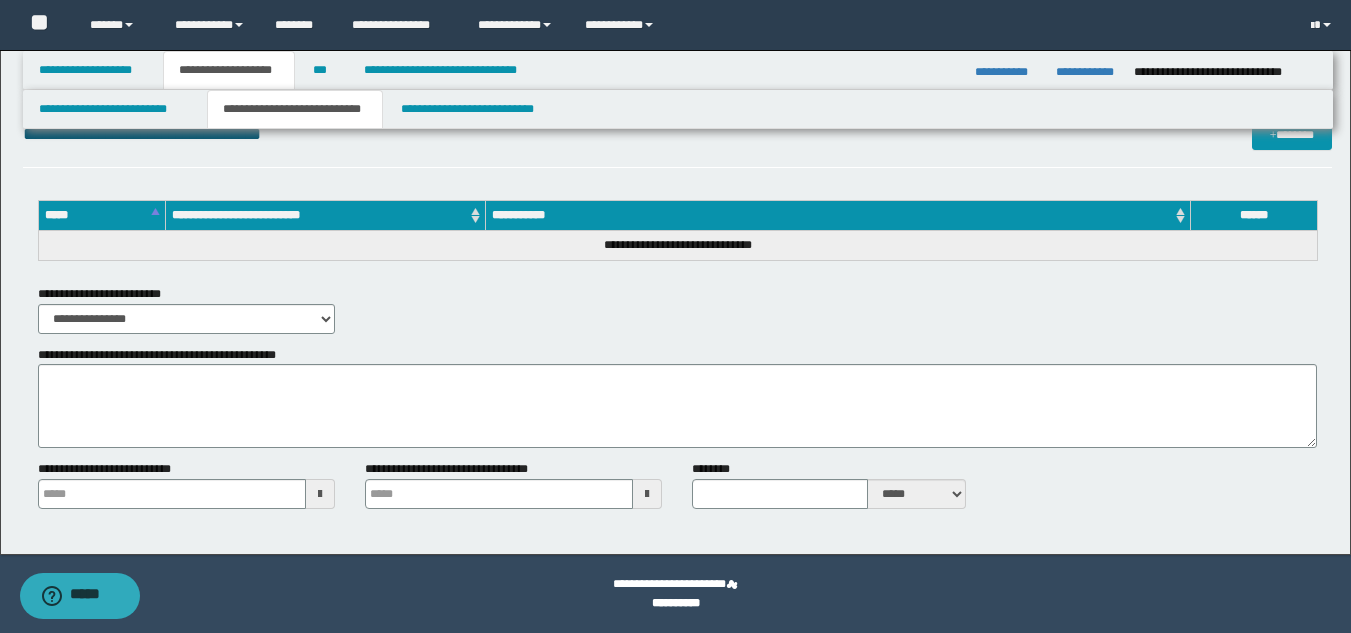 click on "**********" at bounding box center (104, 294) 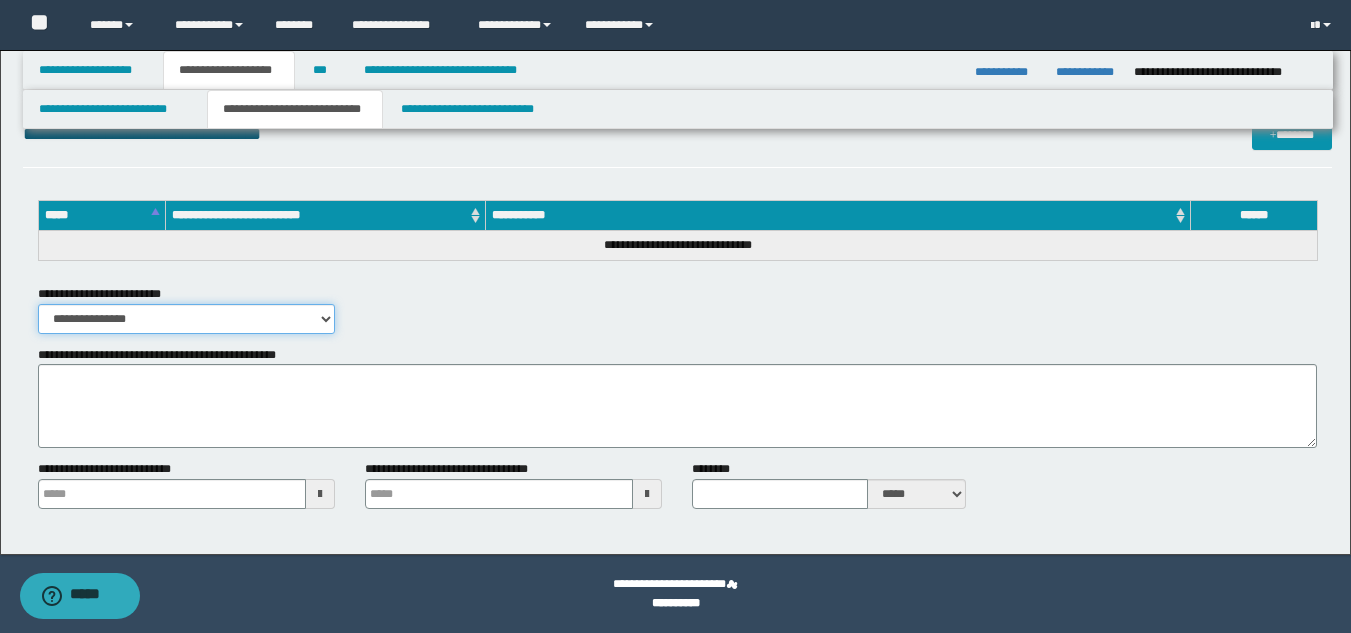 click on "**********" at bounding box center (186, 319) 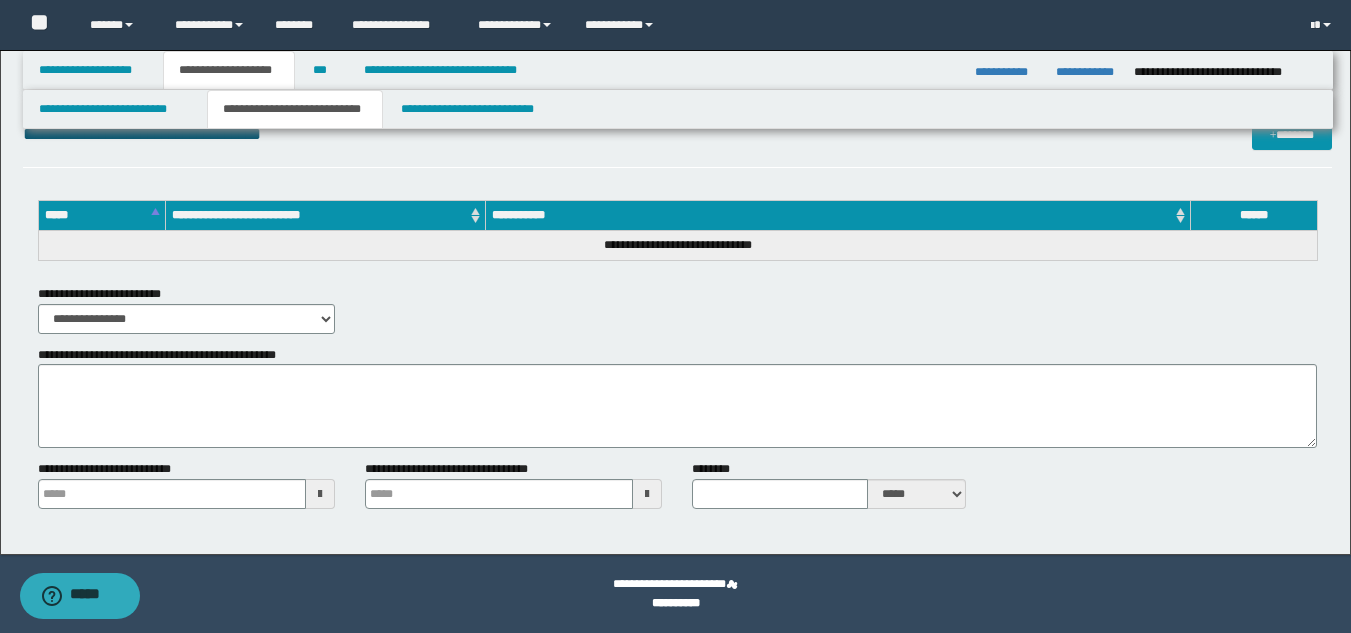 click on "**********" at bounding box center (186, 309) 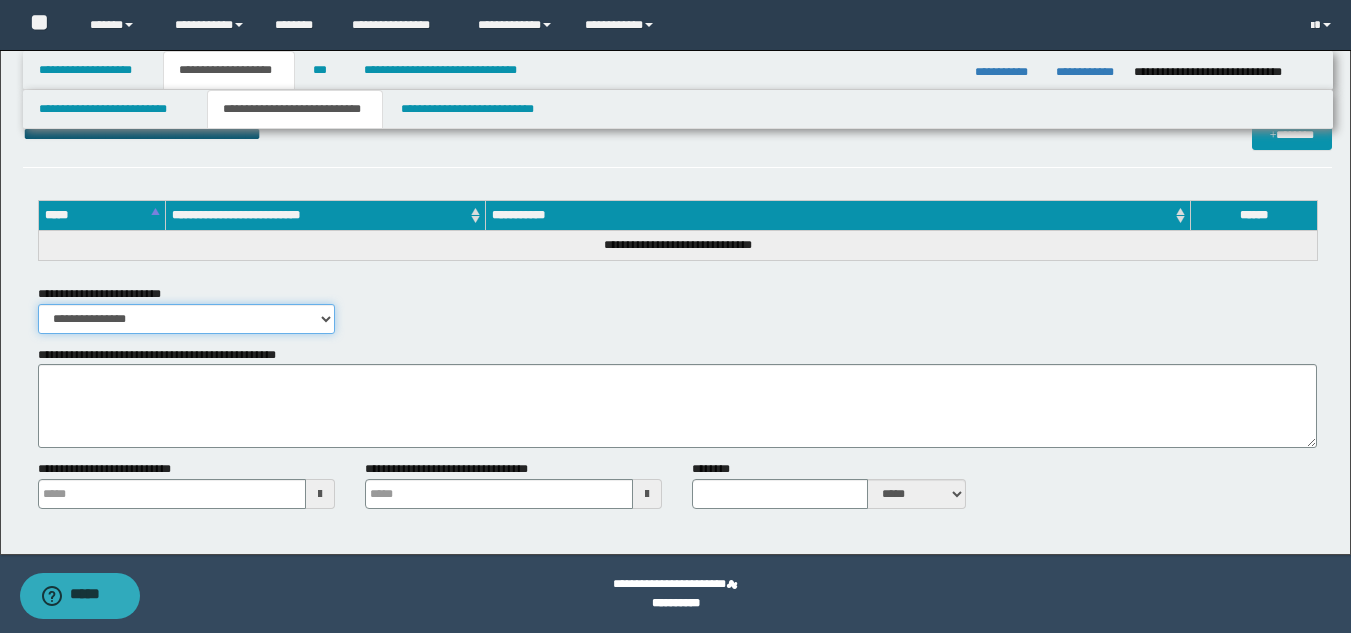 click on "**********" at bounding box center [186, 319] 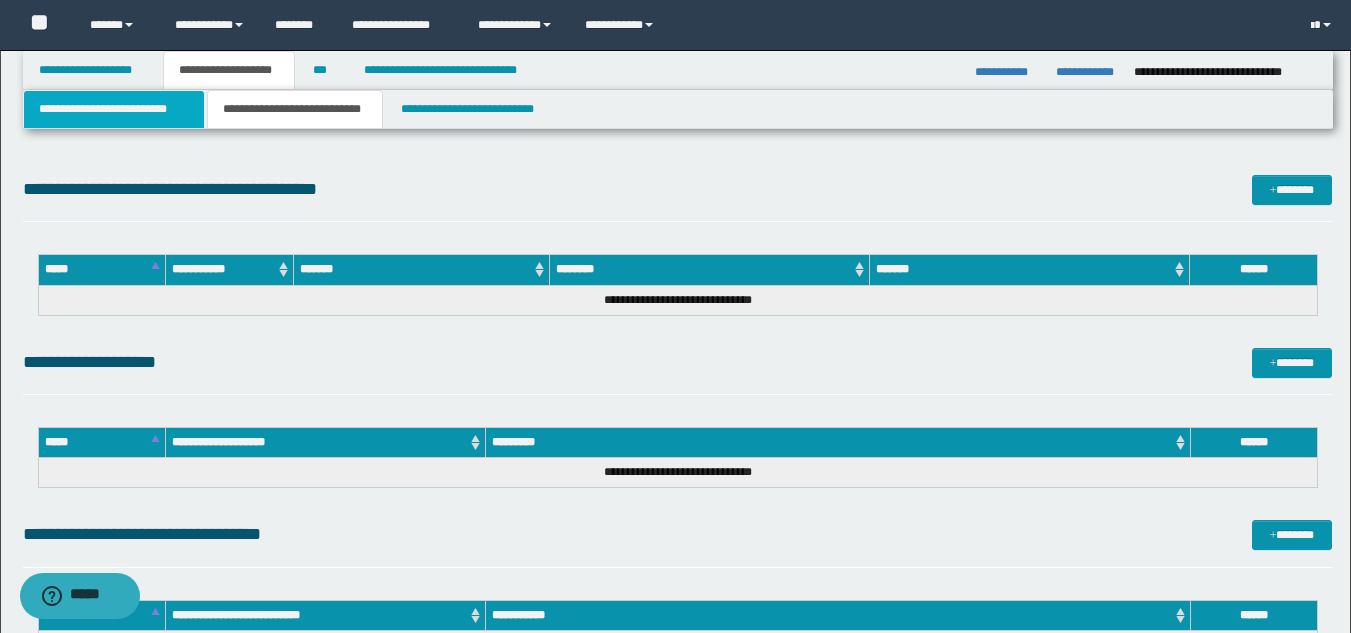 click on "**********" at bounding box center [114, 109] 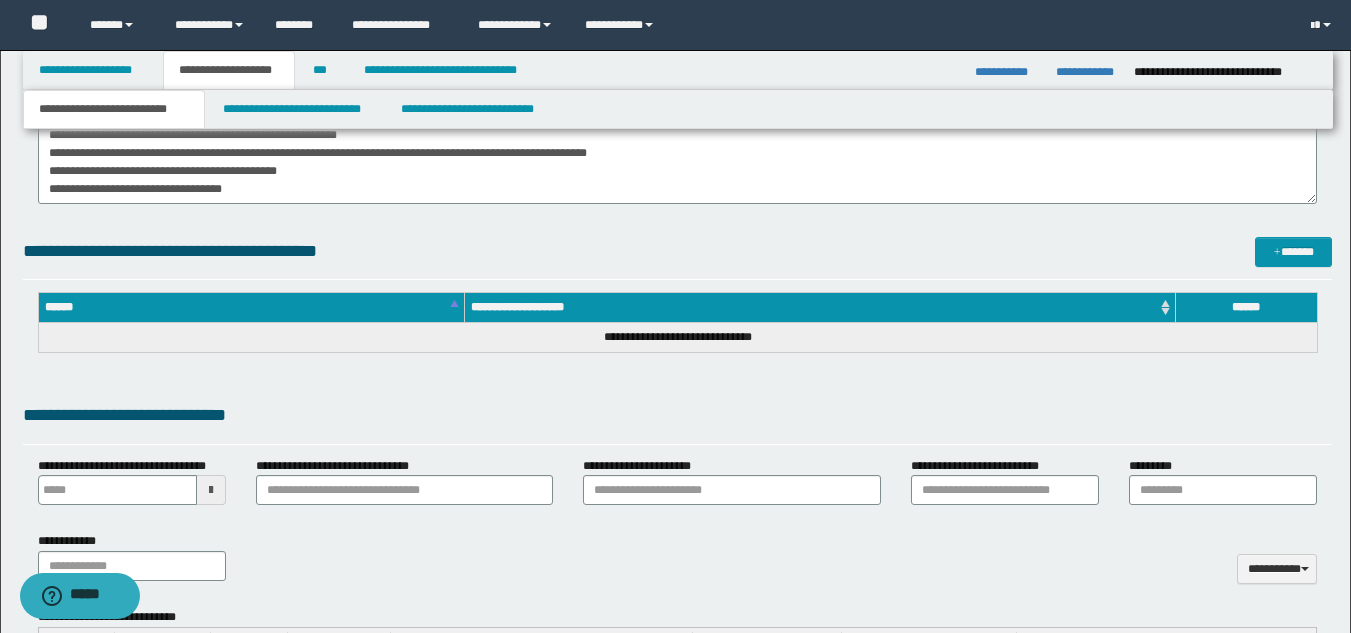 scroll, scrollTop: 536, scrollLeft: 0, axis: vertical 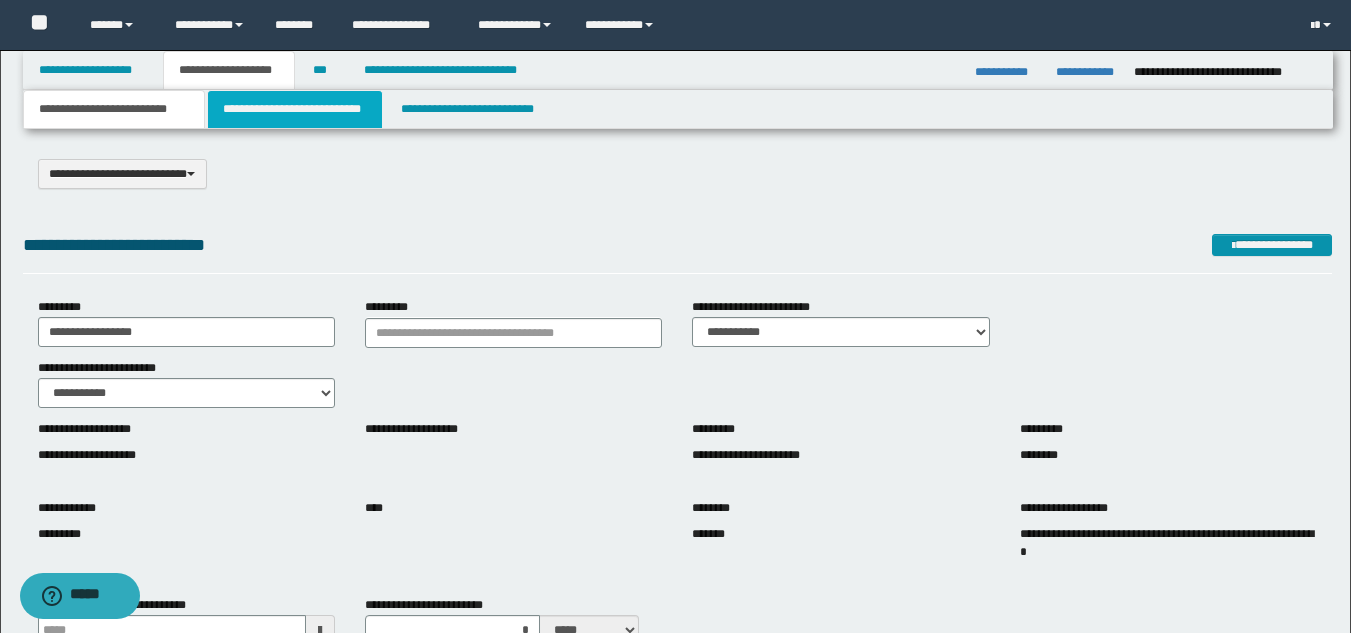 click on "**********" at bounding box center [295, 109] 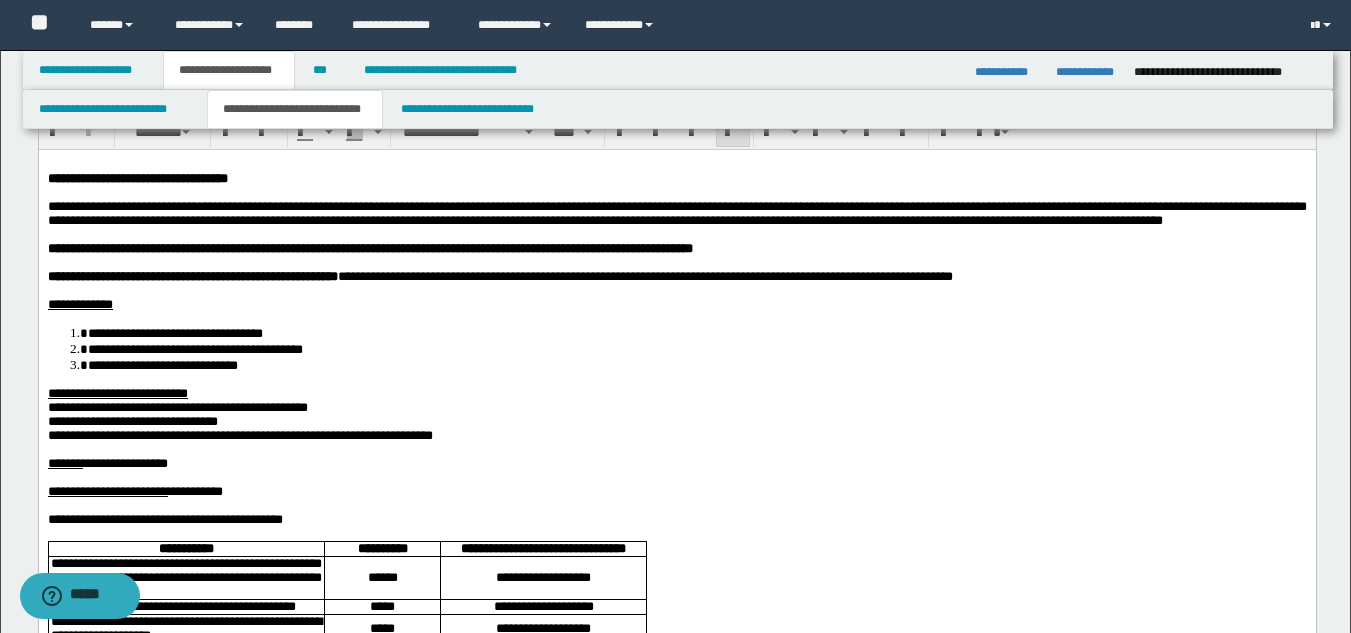 scroll, scrollTop: 200, scrollLeft: 0, axis: vertical 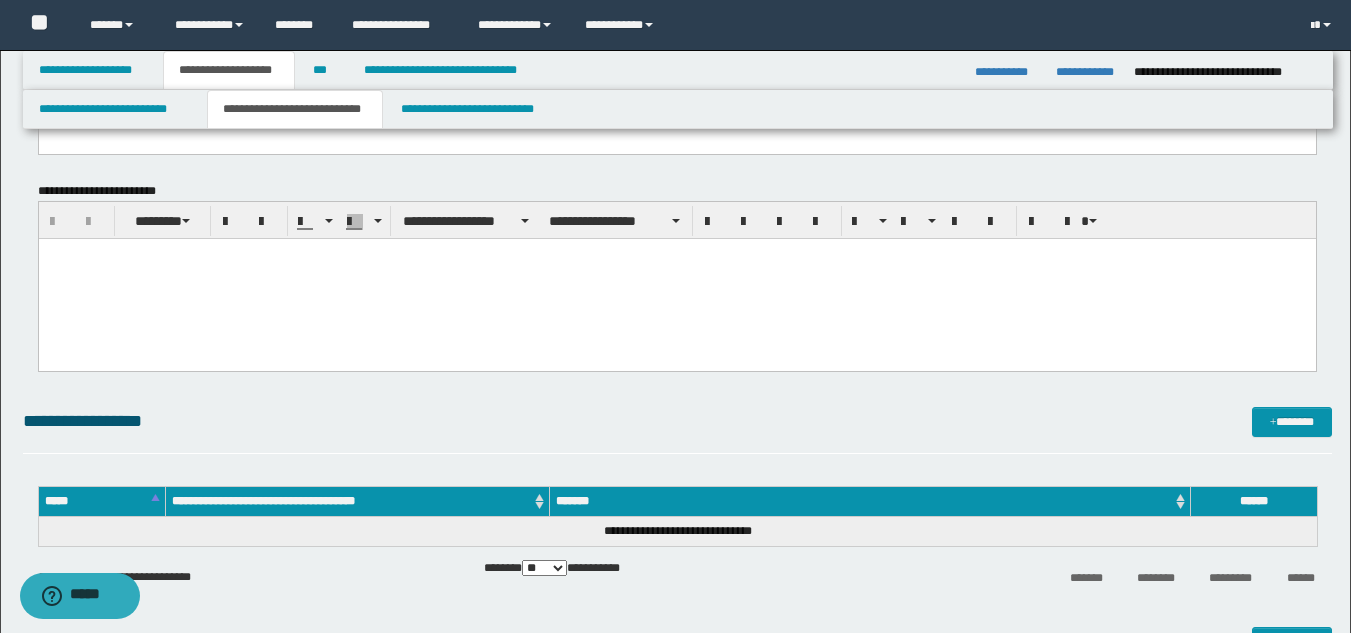 click at bounding box center [676, 278] 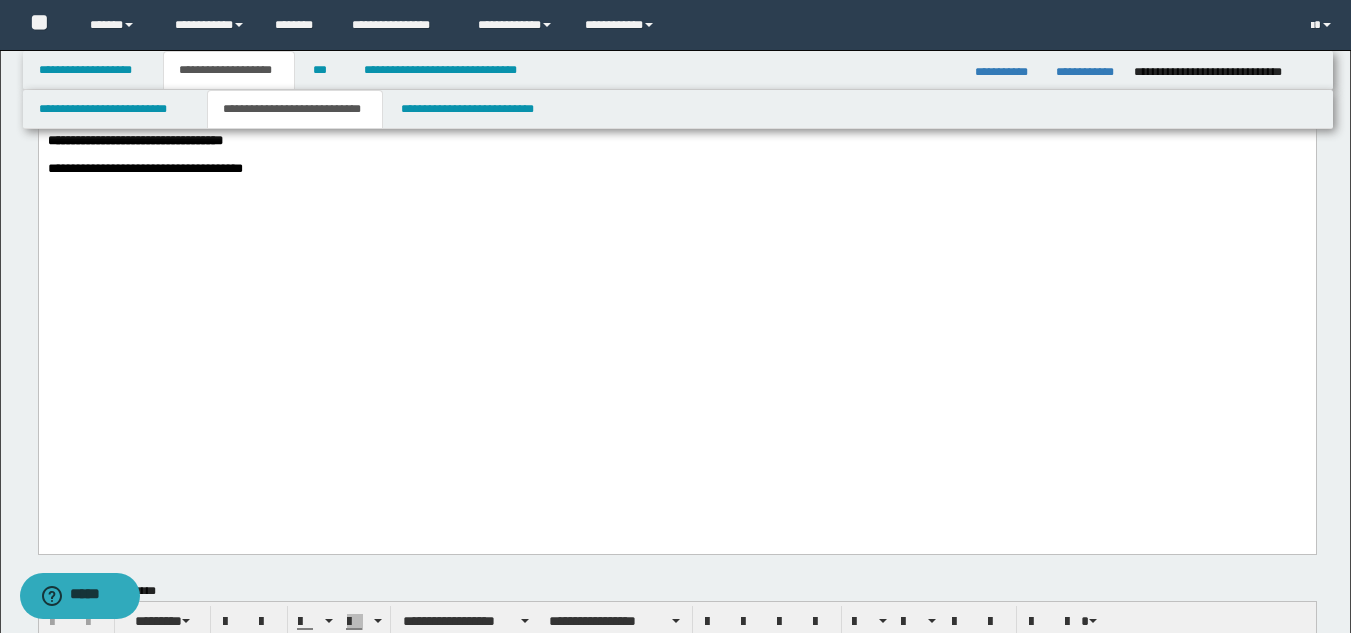 click on "**********" at bounding box center (676, -625) 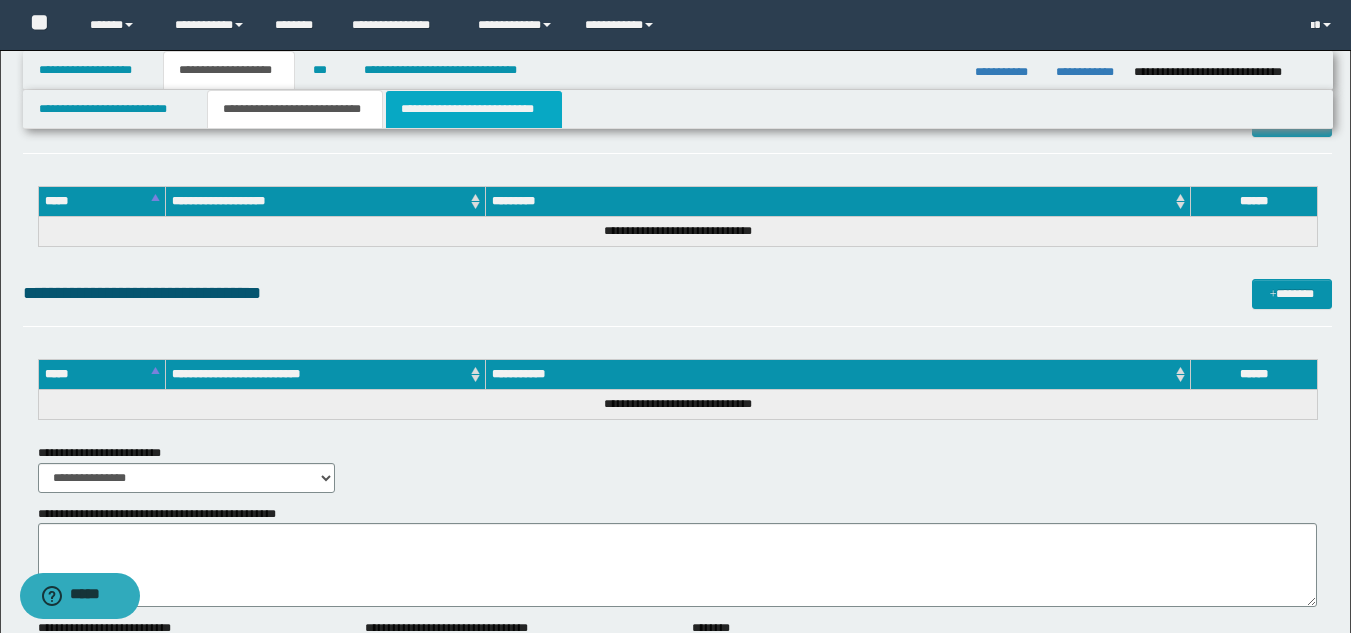 scroll, scrollTop: 2552, scrollLeft: 0, axis: vertical 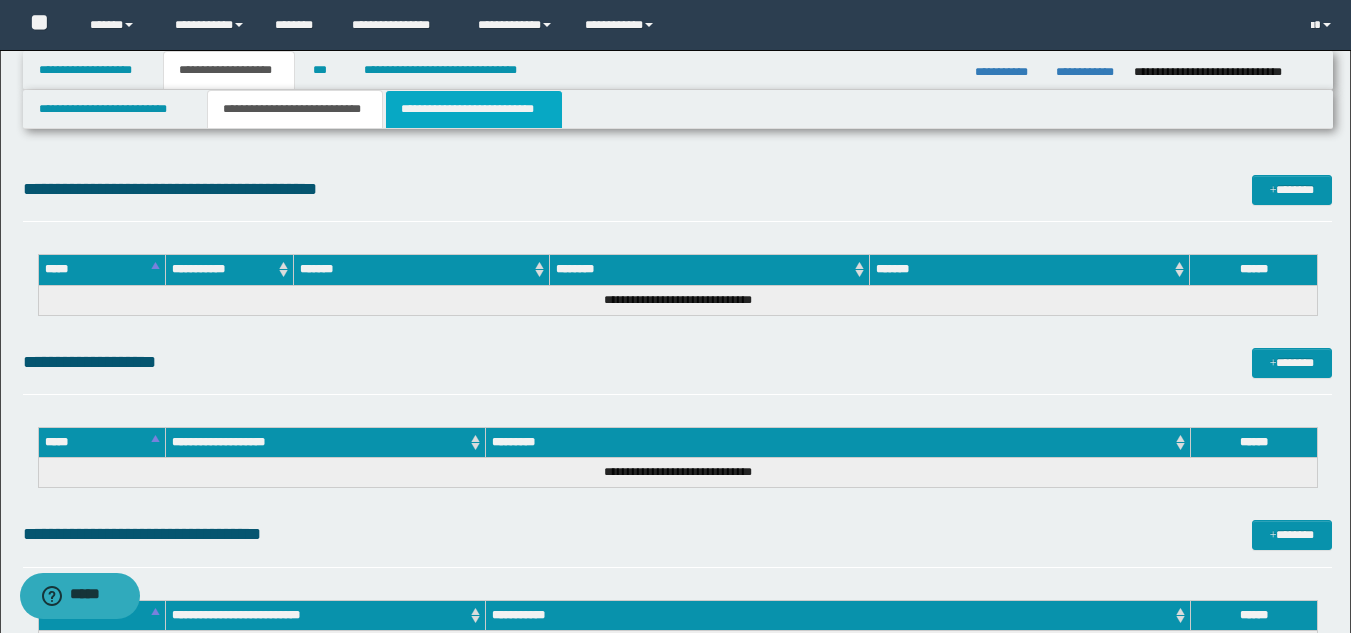 click on "**********" at bounding box center [474, 109] 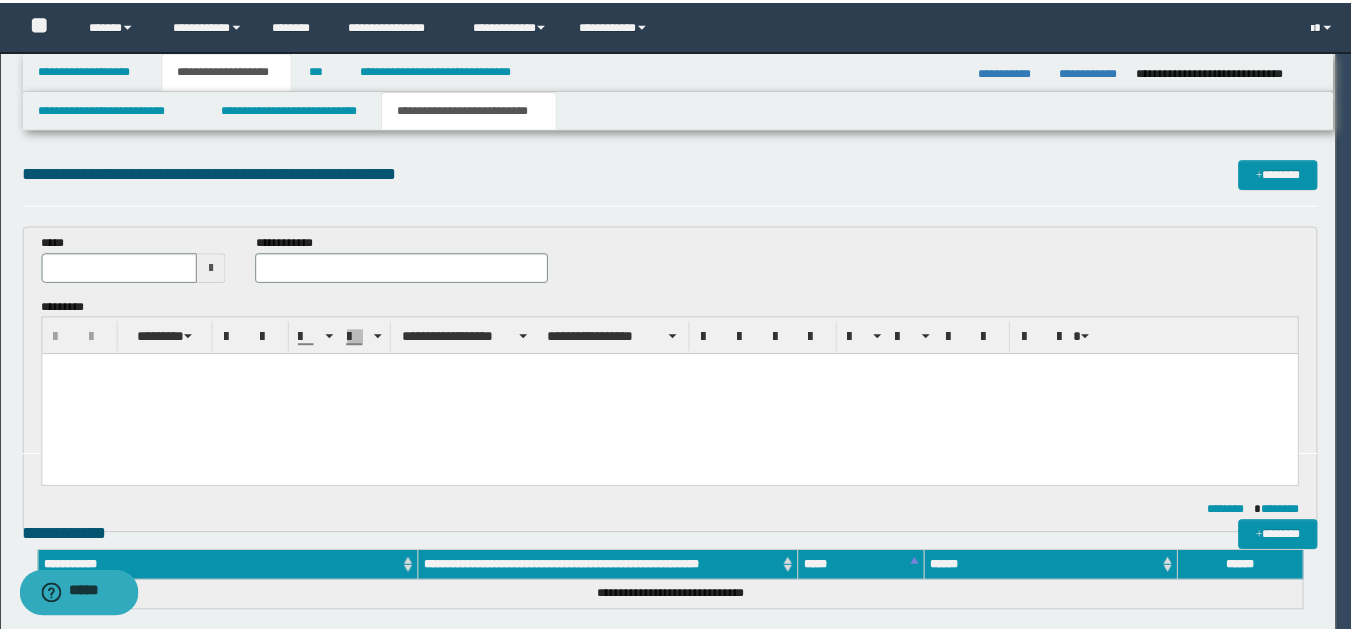 scroll, scrollTop: 0, scrollLeft: 0, axis: both 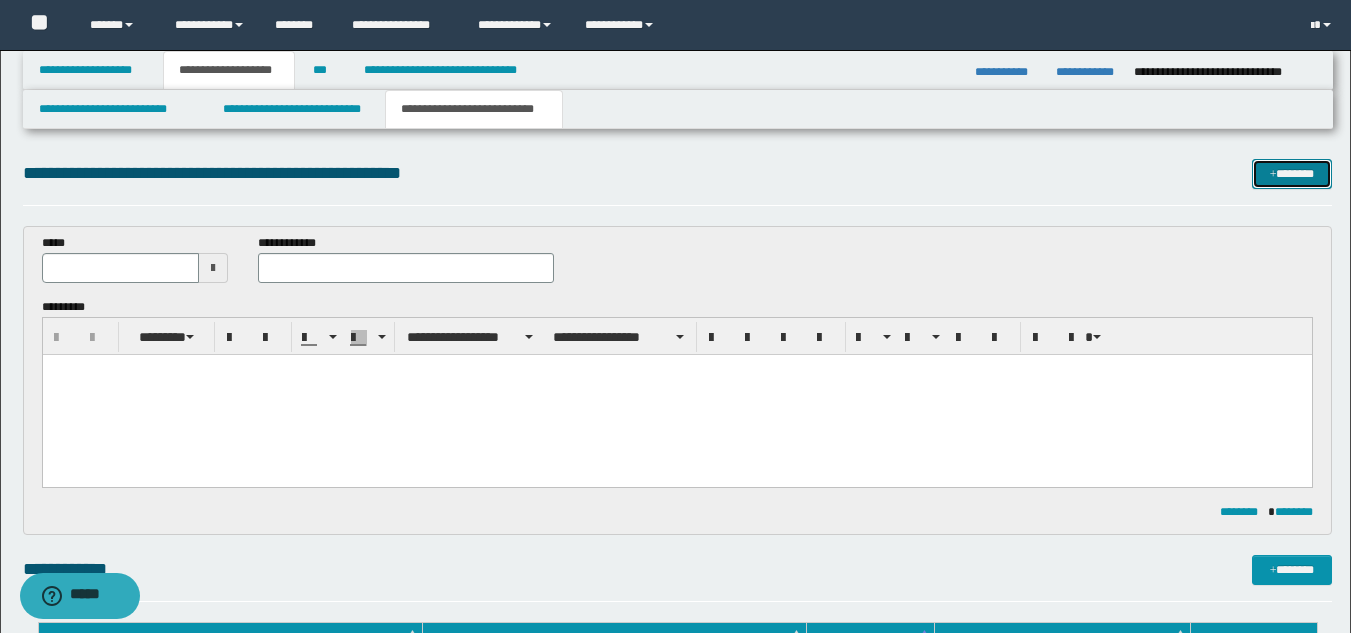 click on "*******" at bounding box center [1292, 174] 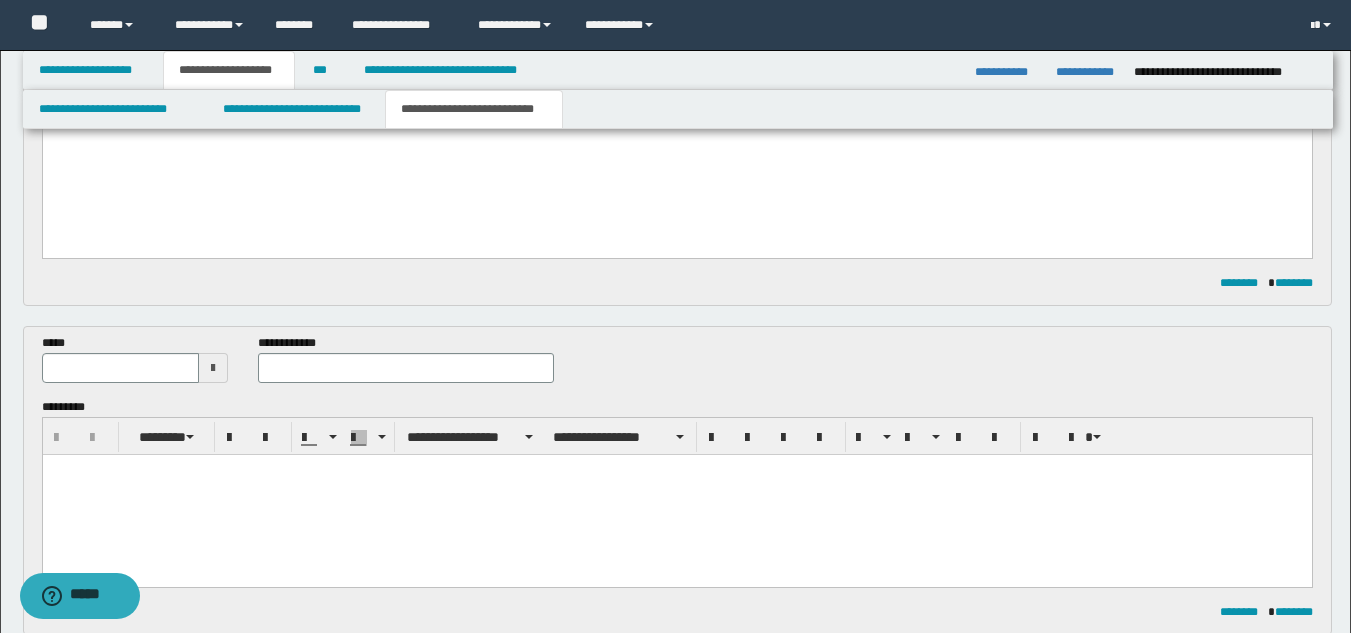 scroll, scrollTop: 0, scrollLeft: 0, axis: both 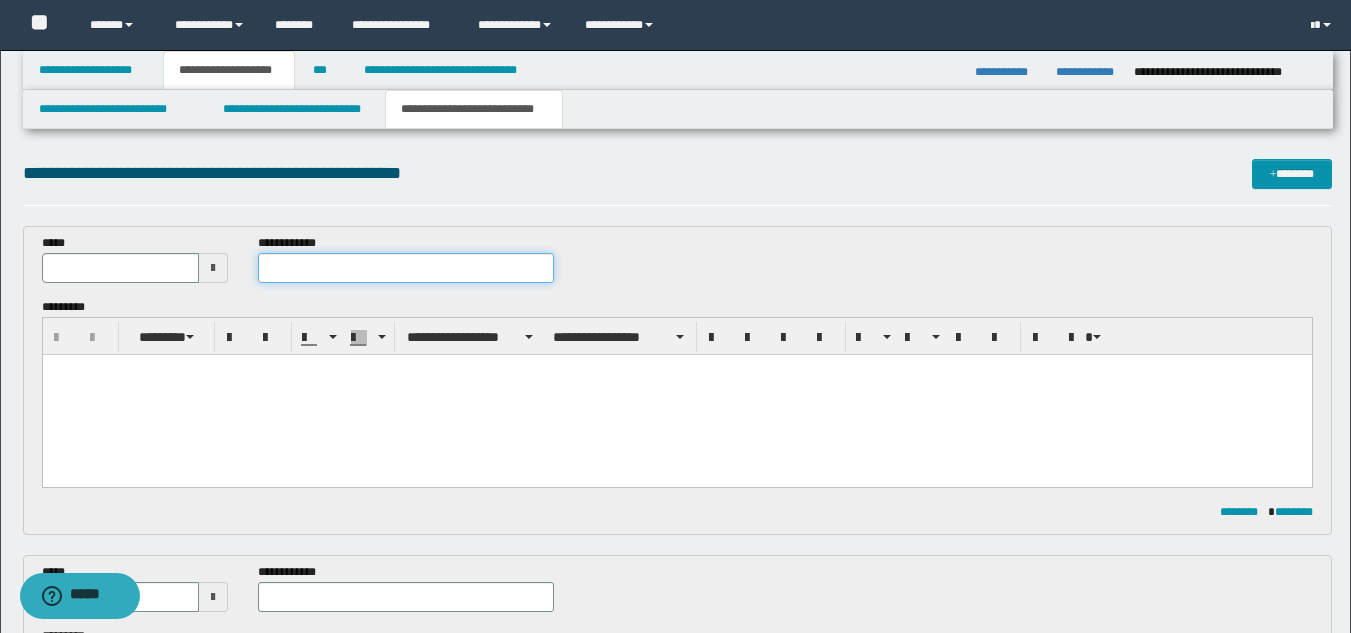 click at bounding box center (405, 268) 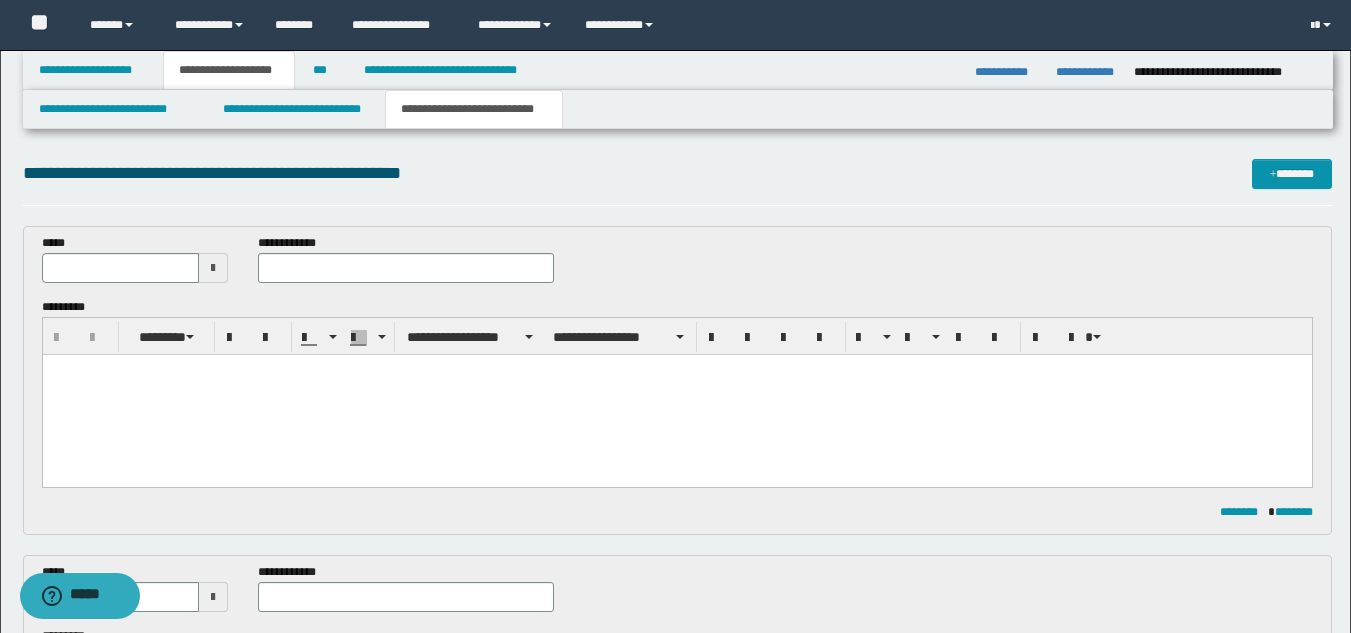 click at bounding box center [213, 268] 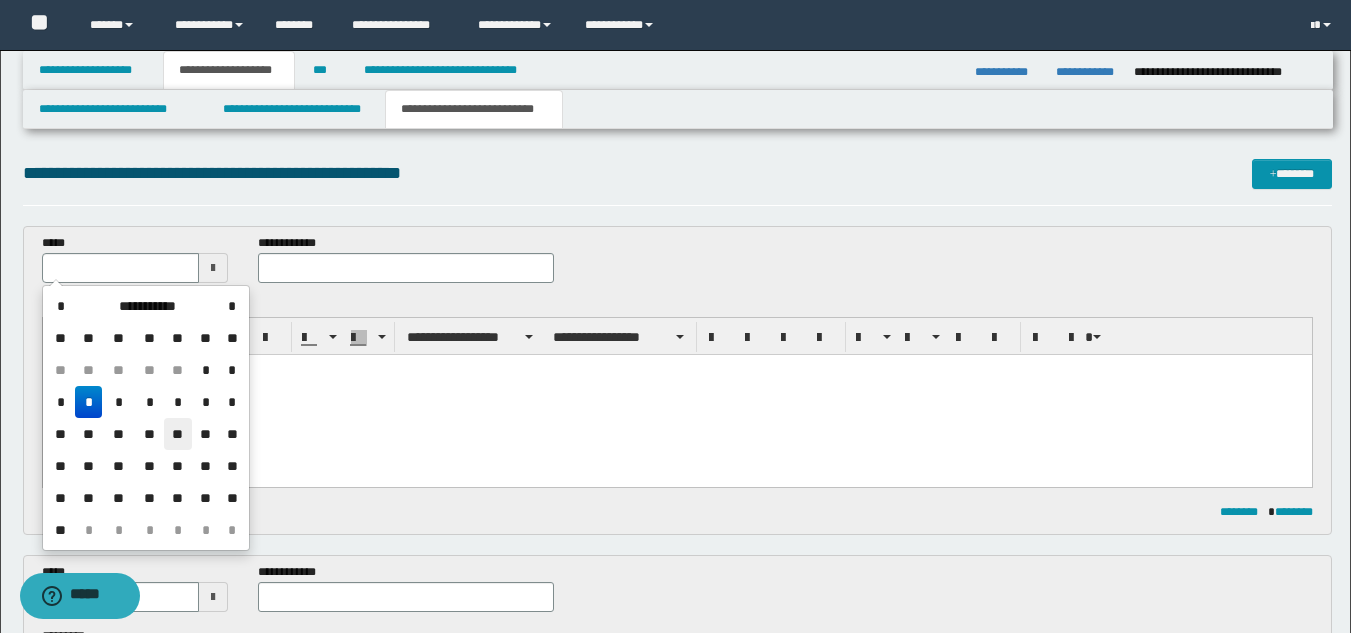 click on "**" at bounding box center [178, 434] 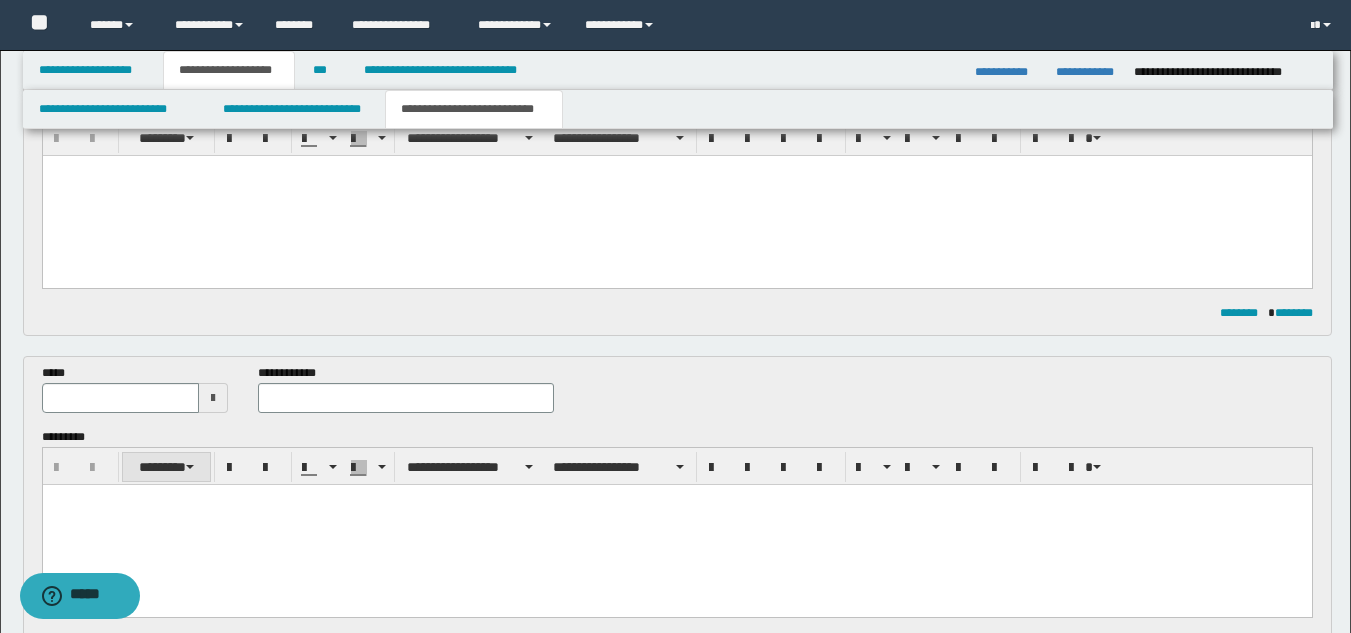 scroll, scrollTop: 200, scrollLeft: 0, axis: vertical 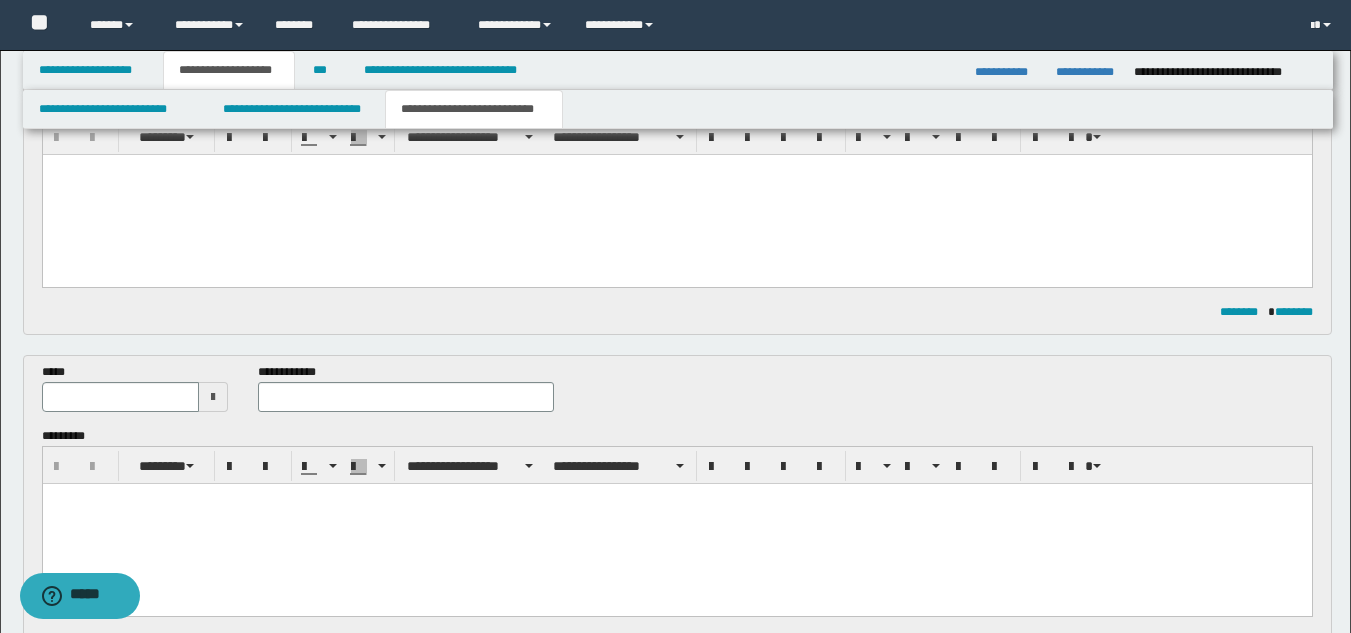 click at bounding box center [213, 397] 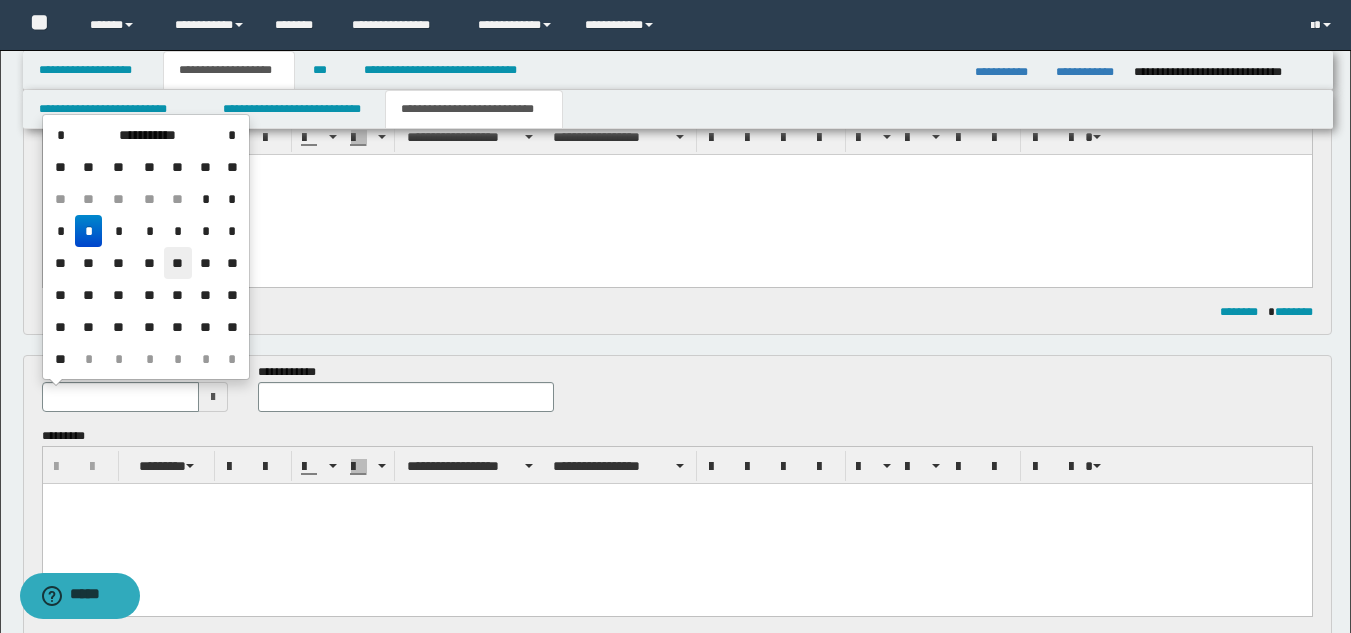 drag, startPoint x: 180, startPoint y: 263, endPoint x: 218, endPoint y: 127, distance: 141.20906 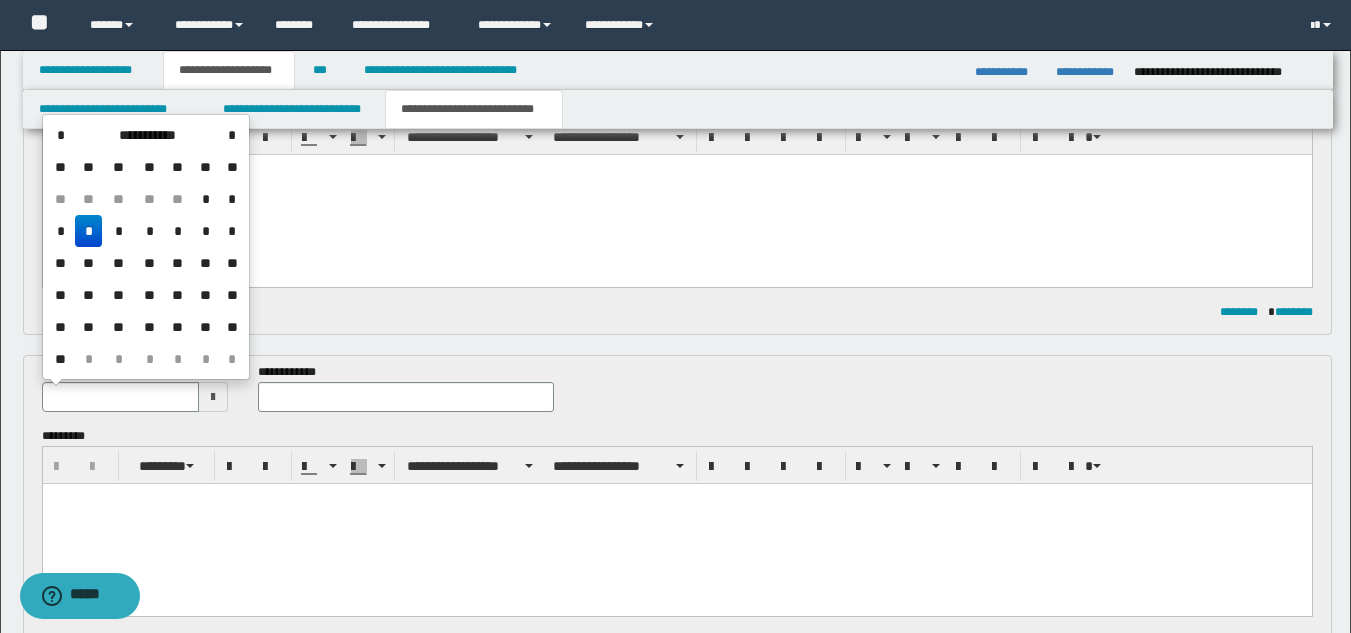 type on "**********" 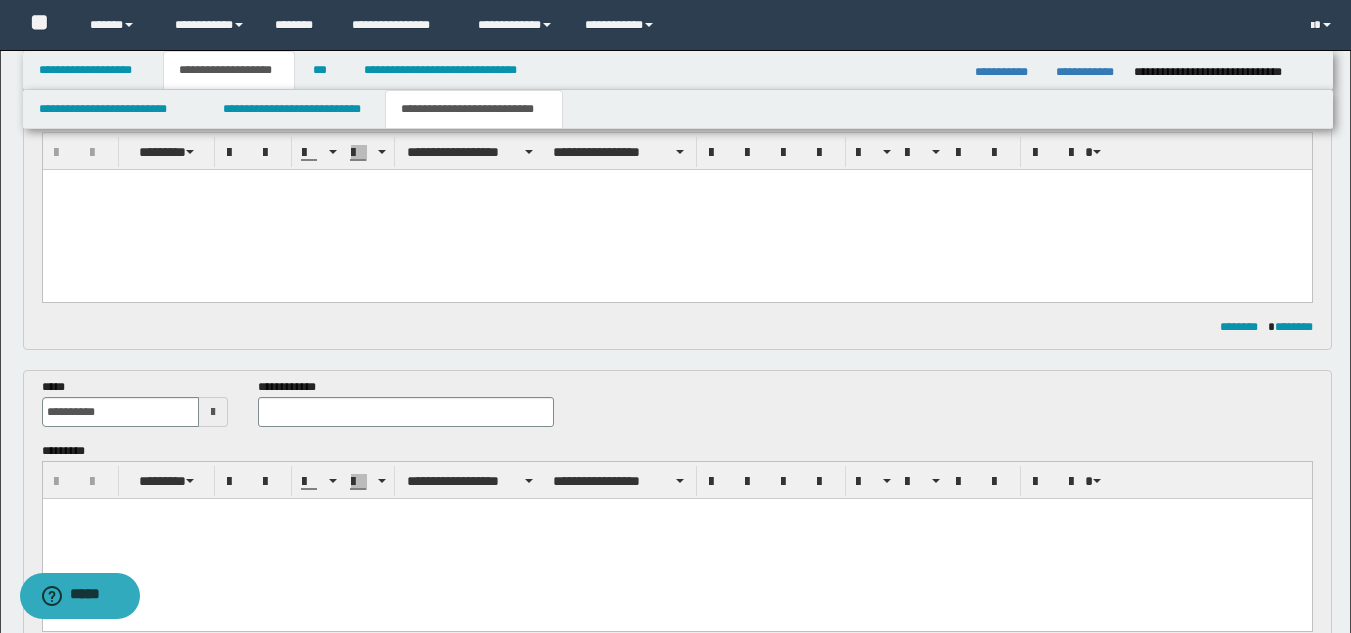 scroll, scrollTop: 0, scrollLeft: 0, axis: both 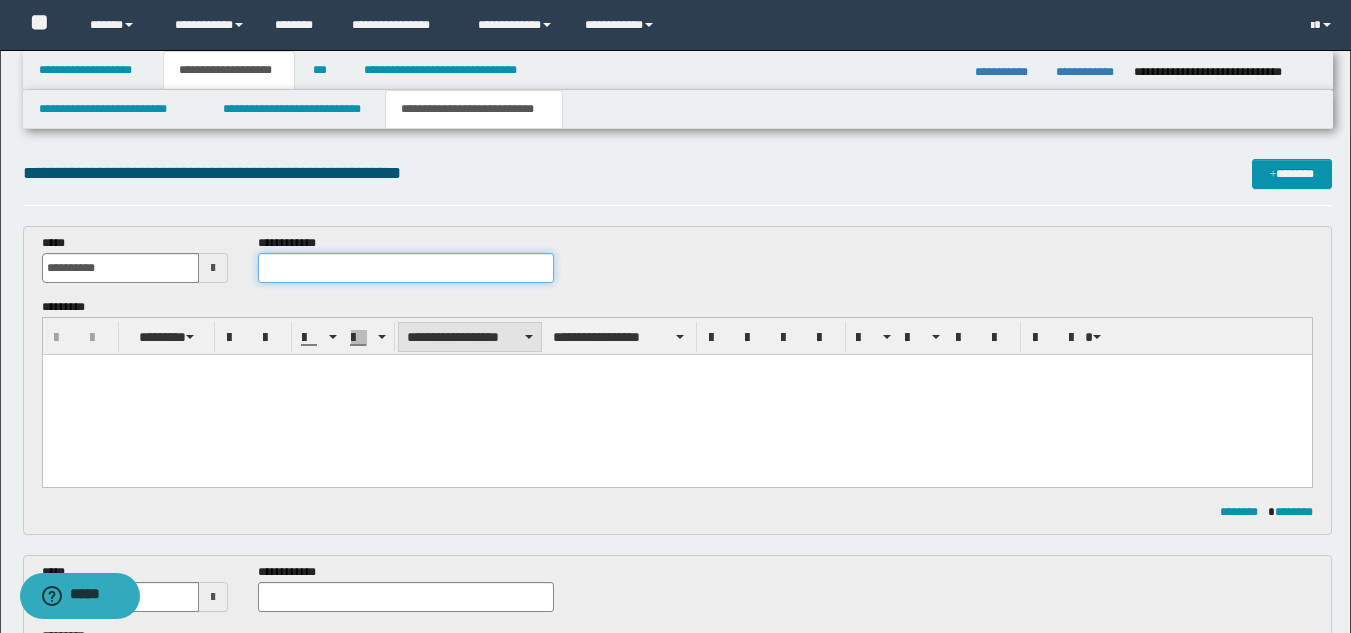 drag, startPoint x: 410, startPoint y: 265, endPoint x: 527, endPoint y: 344, distance: 141.17365 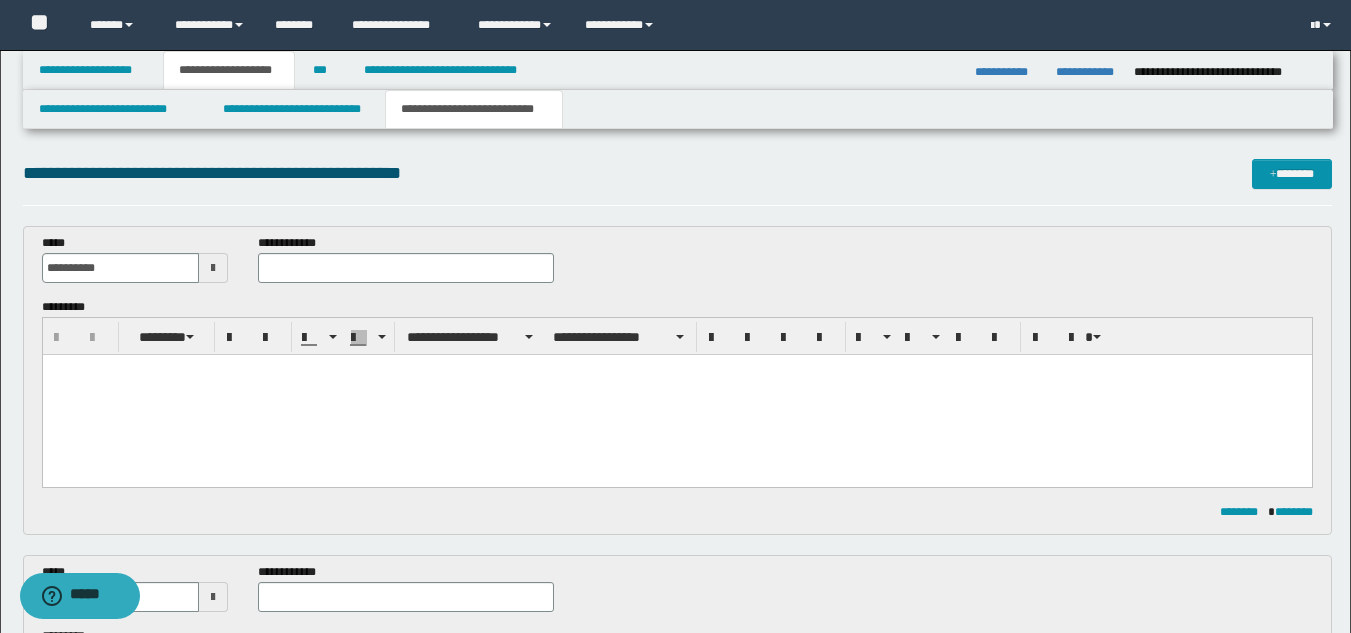 click on "**********" at bounding box center (405, 266) 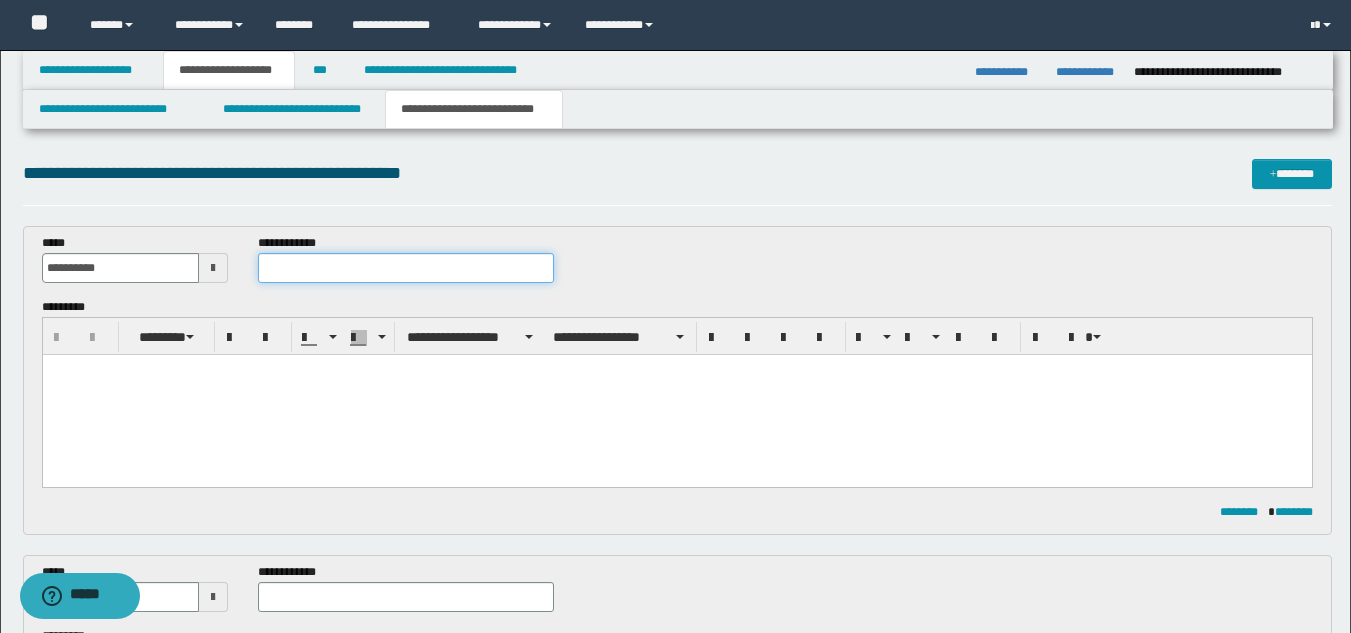 click at bounding box center [405, 268] 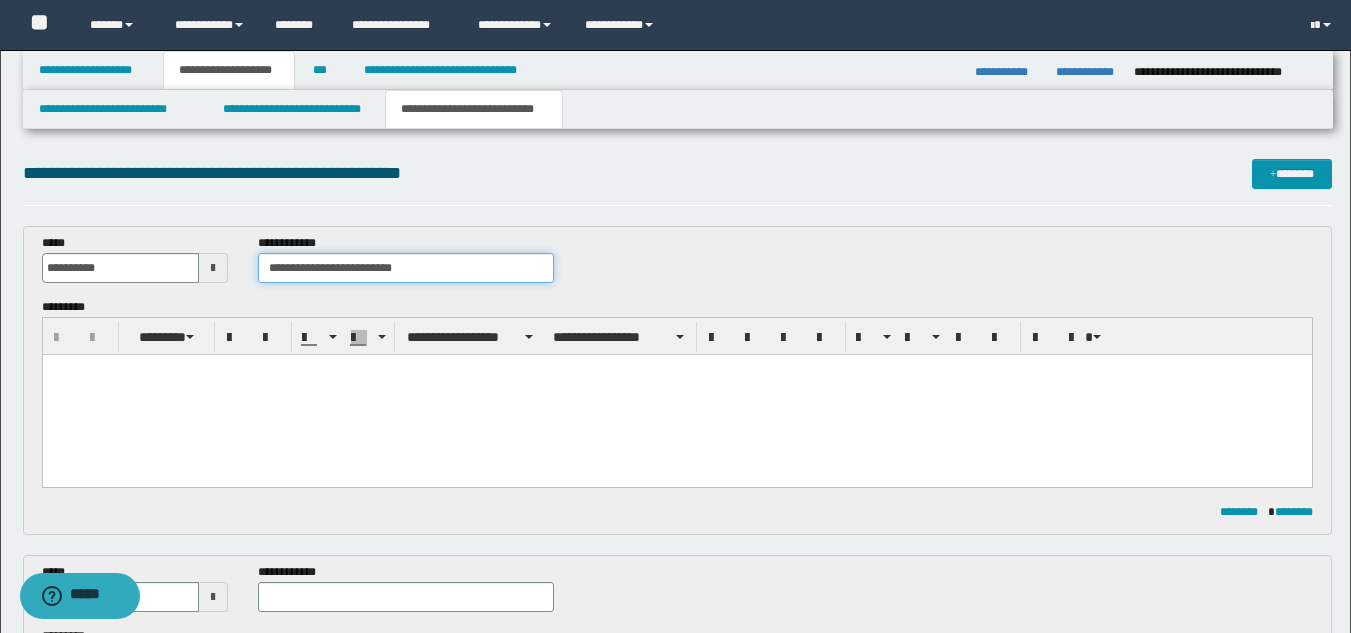 type on "**********" 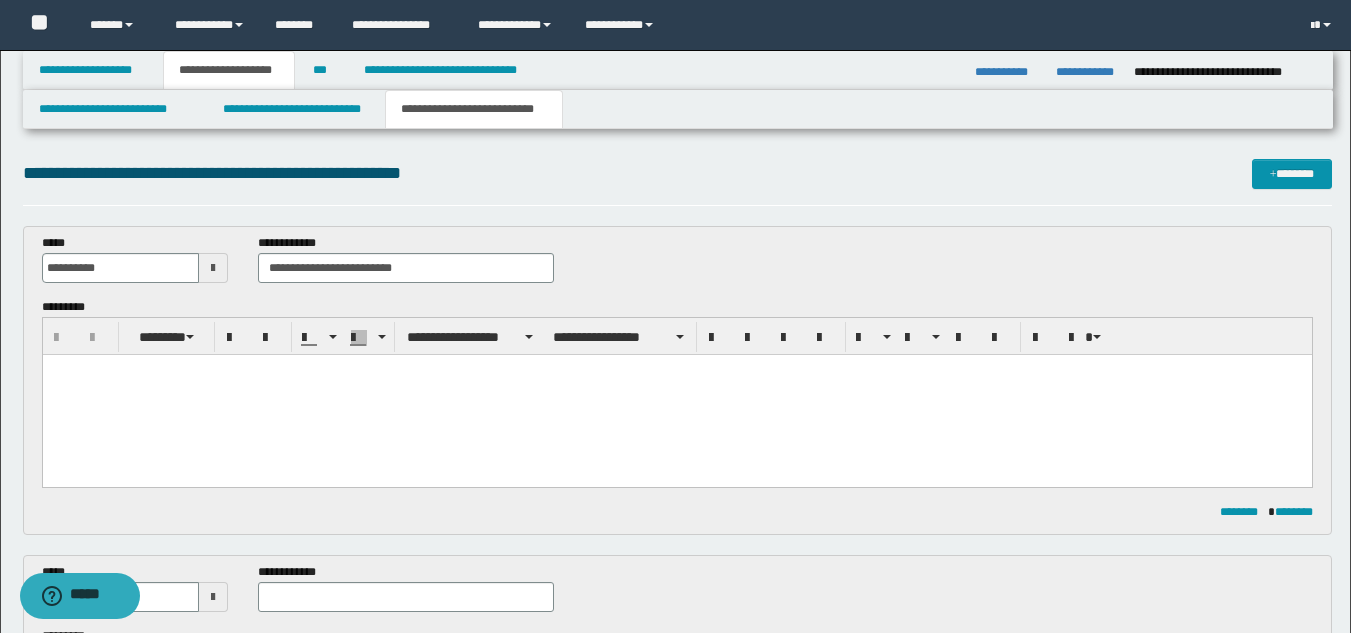 click at bounding box center (676, 395) 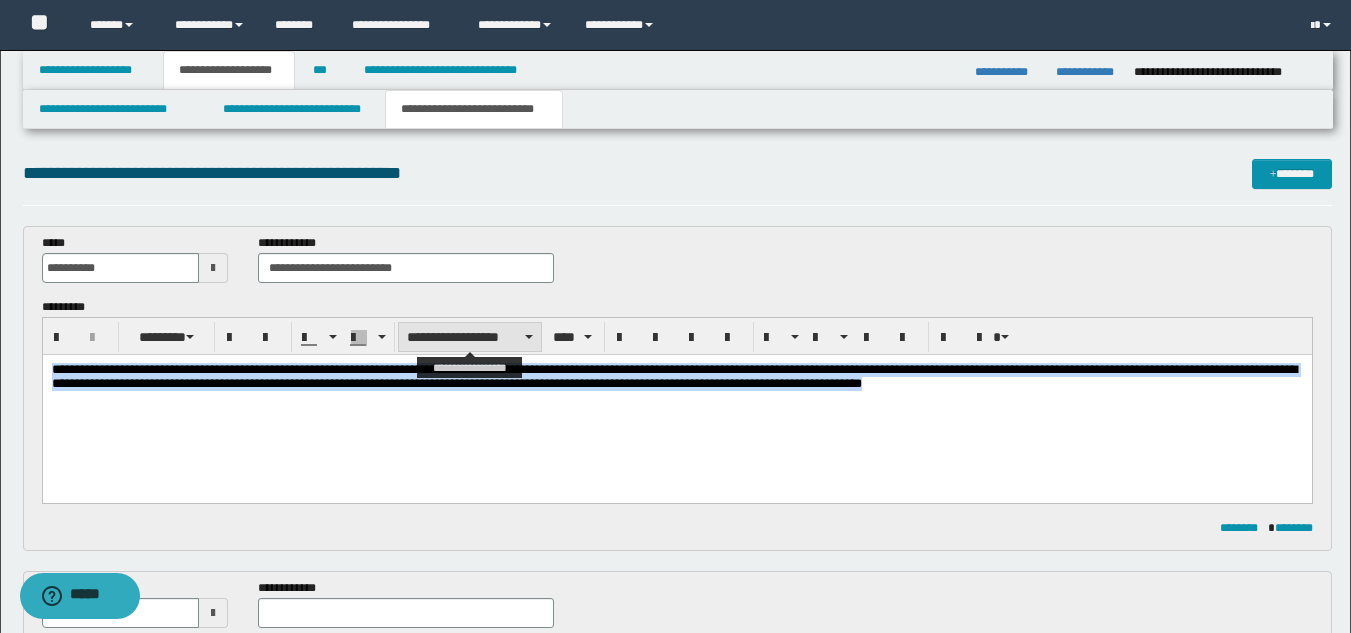 click on "**********" at bounding box center (470, 337) 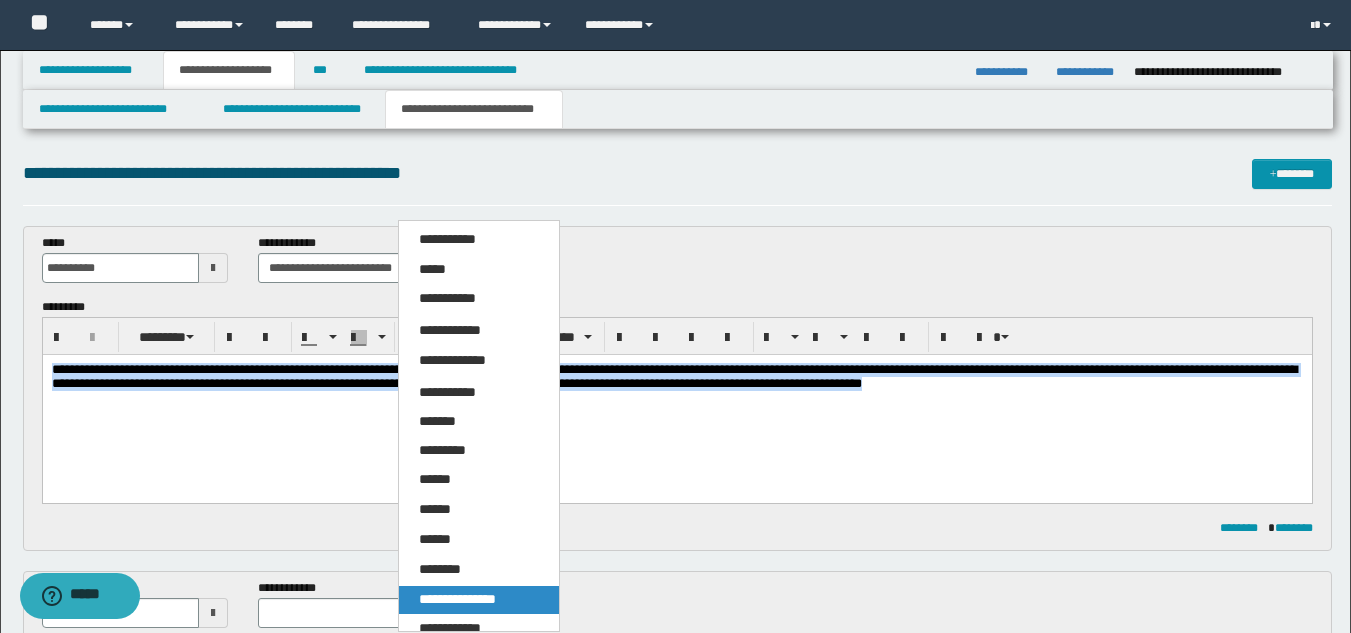 click on "**********" at bounding box center [457, 599] 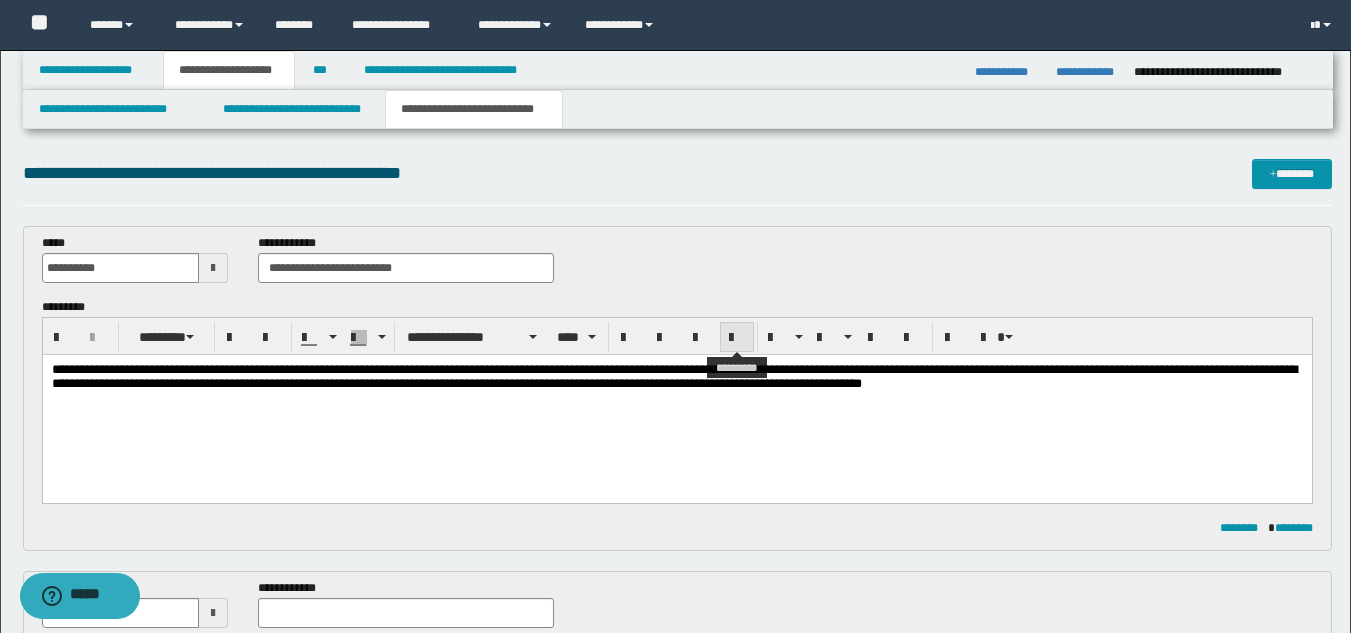 click at bounding box center (737, 337) 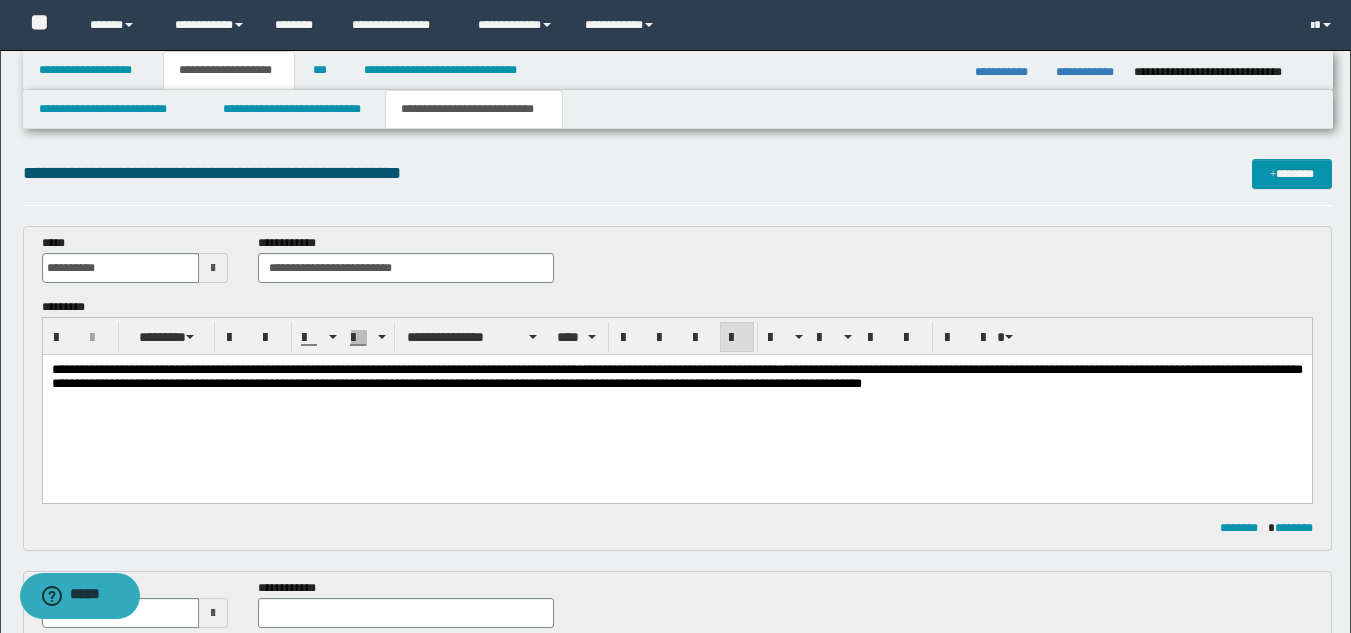 click on "**********" at bounding box center [676, 402] 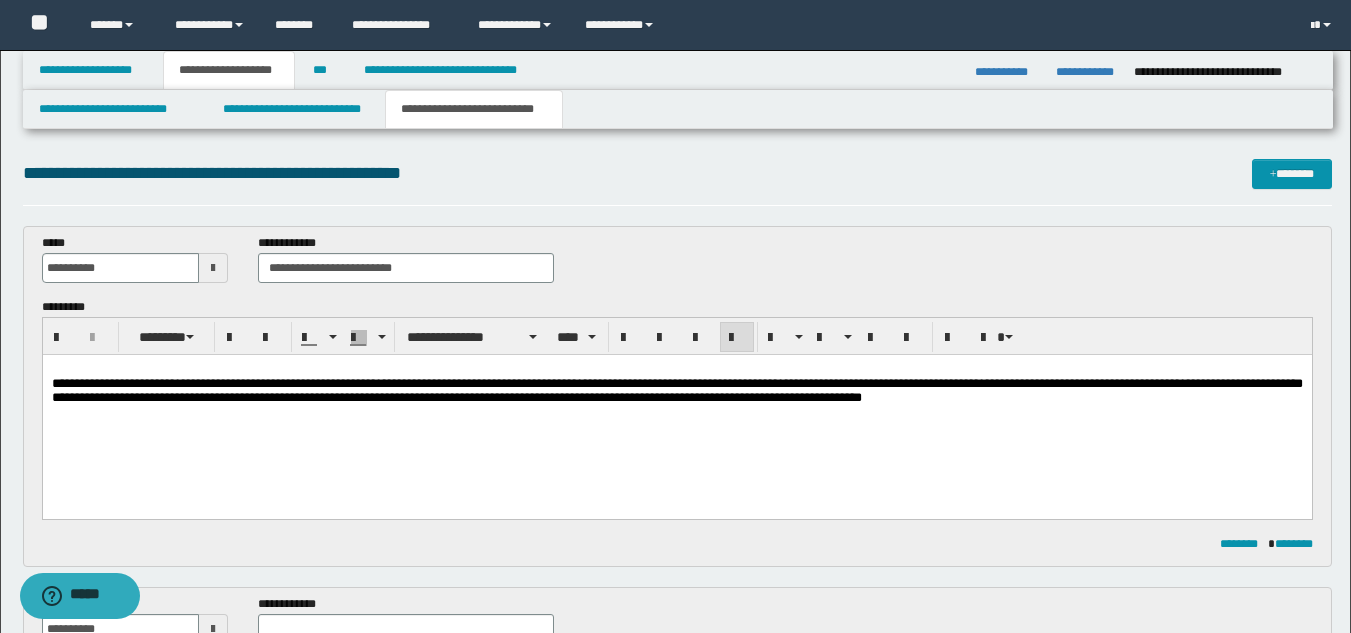drag, startPoint x: 133, startPoint y: 404, endPoint x: 290, endPoint y: 436, distance: 160.22797 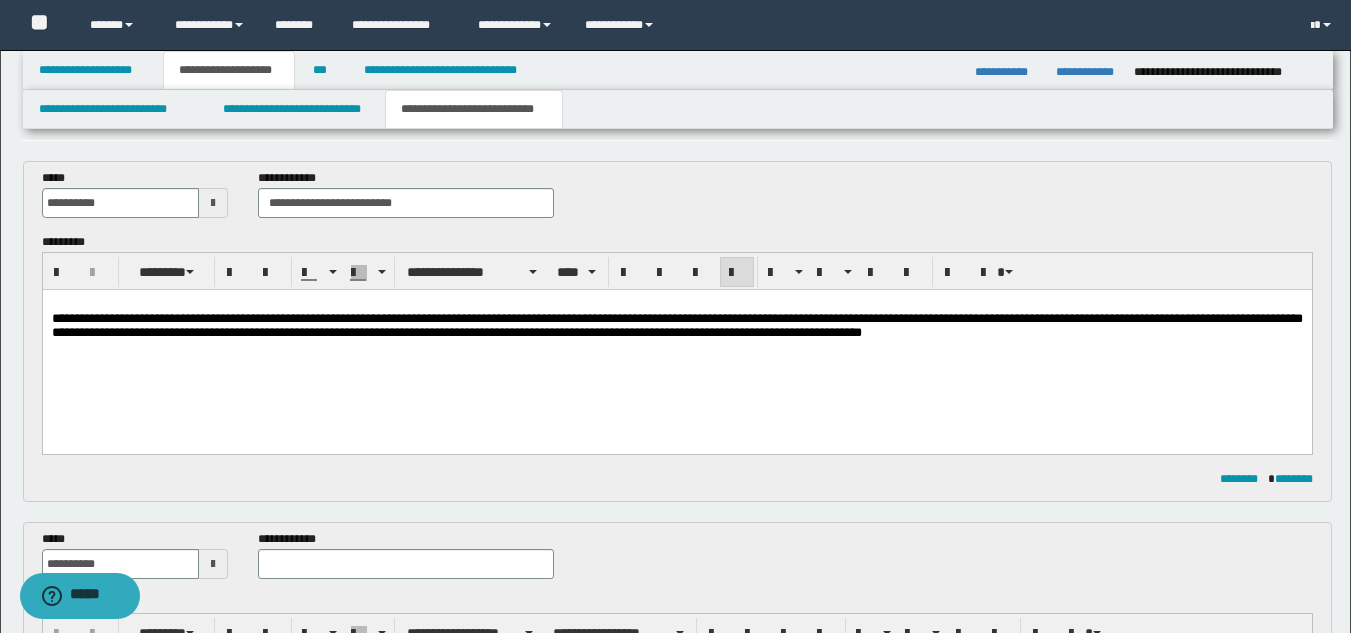 scroll, scrollTop: 100, scrollLeft: 0, axis: vertical 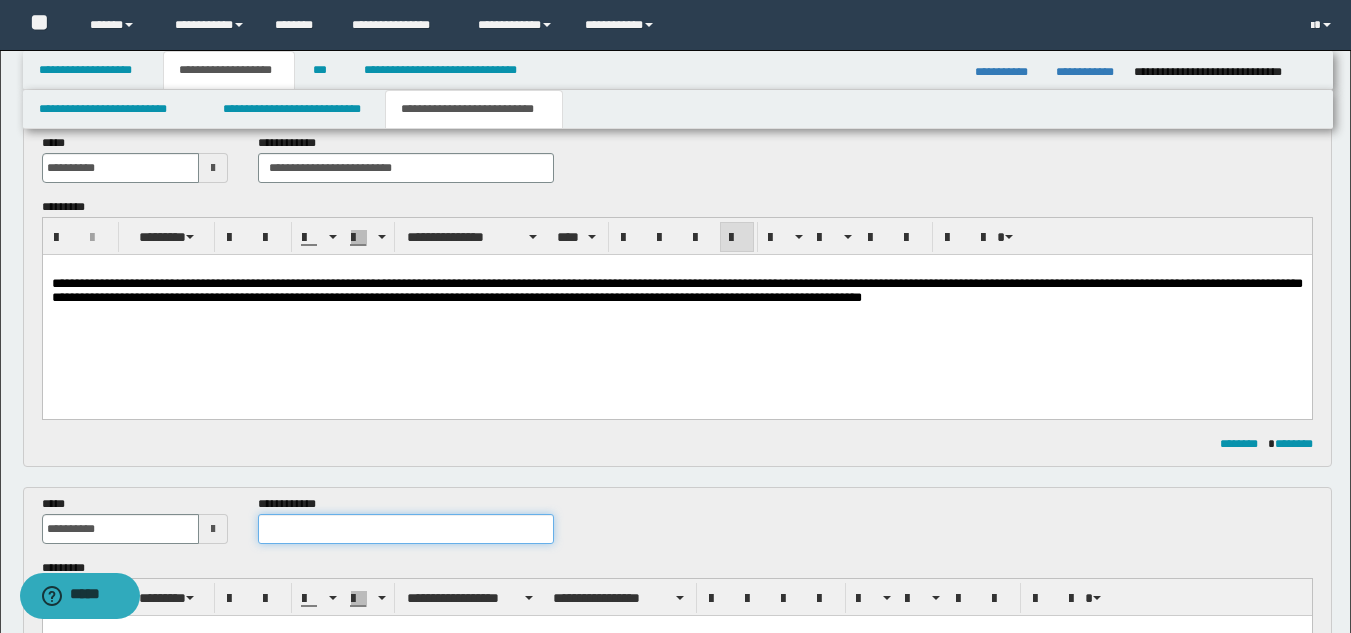 click at bounding box center (405, 529) 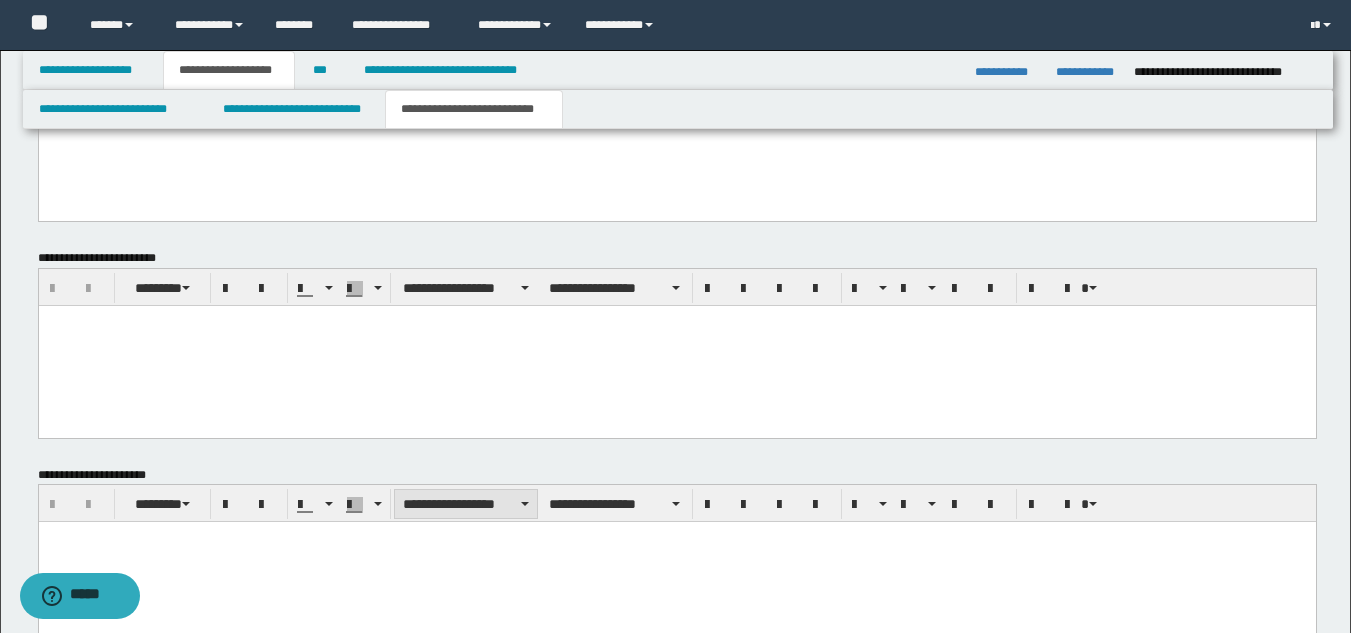 scroll, scrollTop: 1246, scrollLeft: 0, axis: vertical 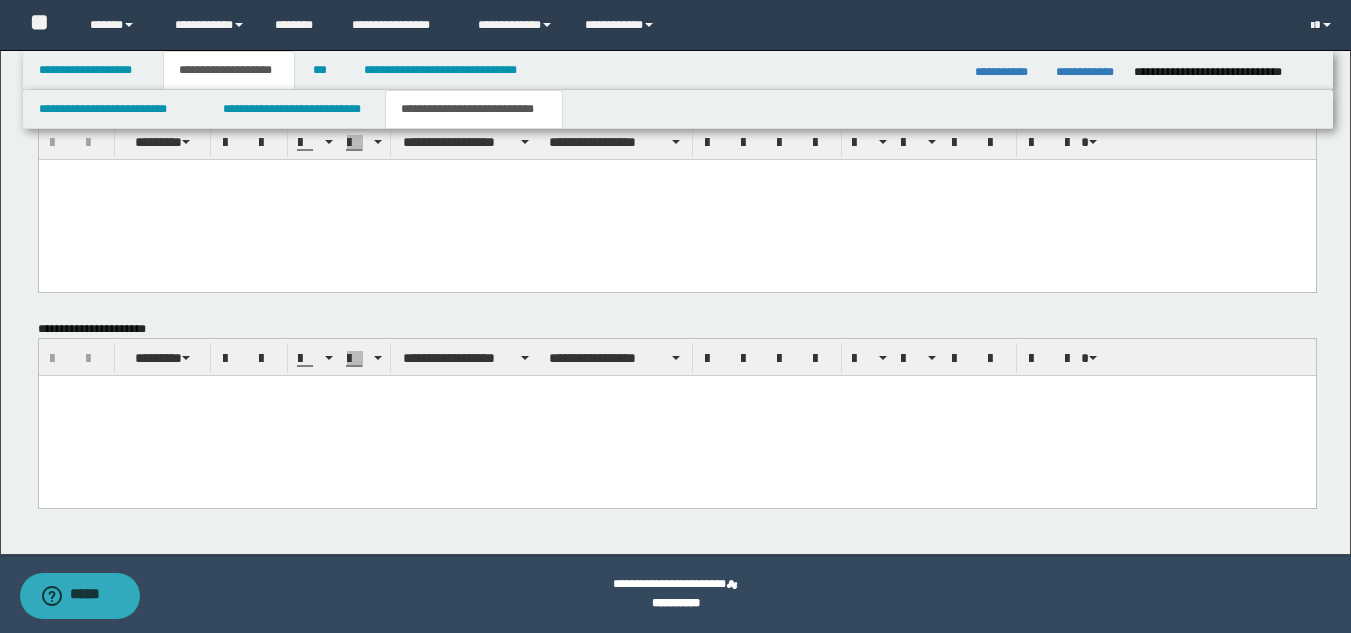 type on "**********" 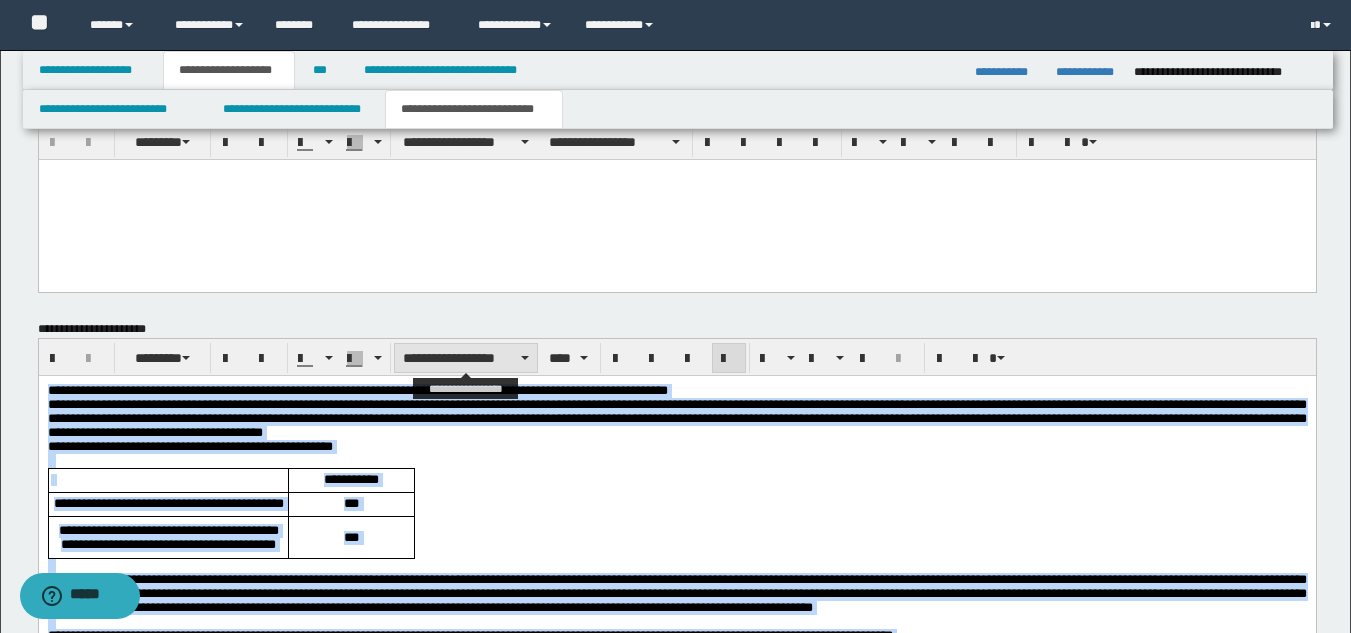 click on "**********" at bounding box center [466, 358] 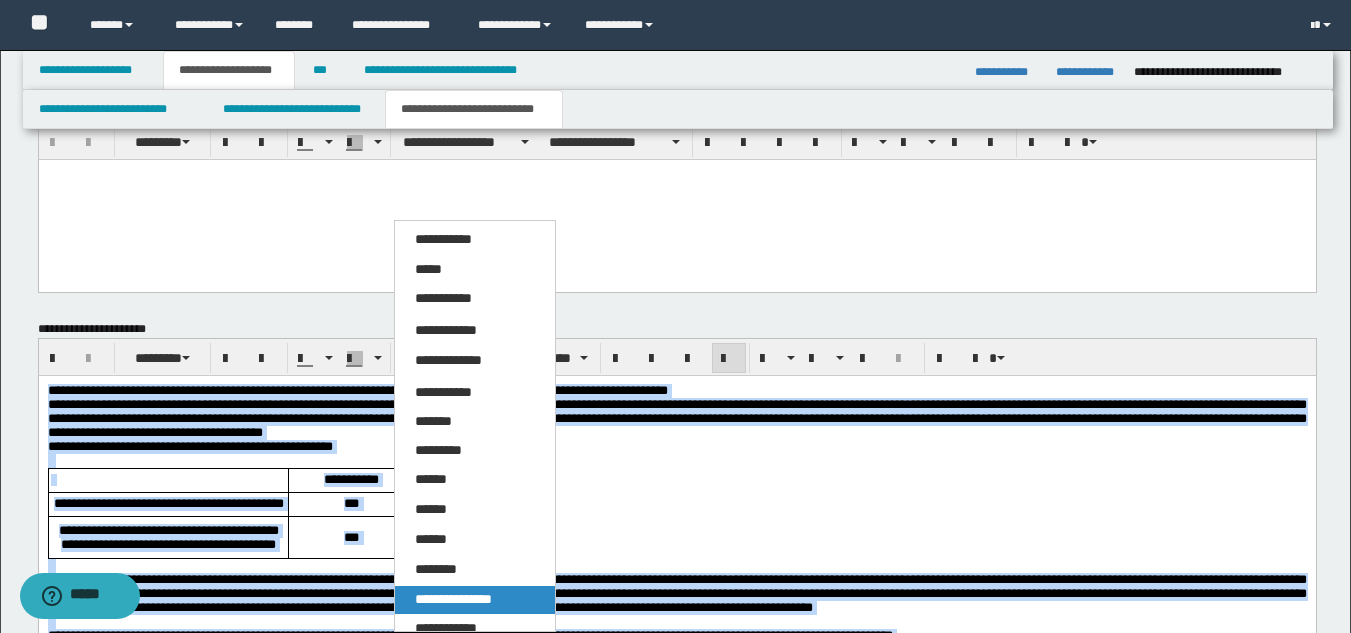click on "**********" at bounding box center (453, 599) 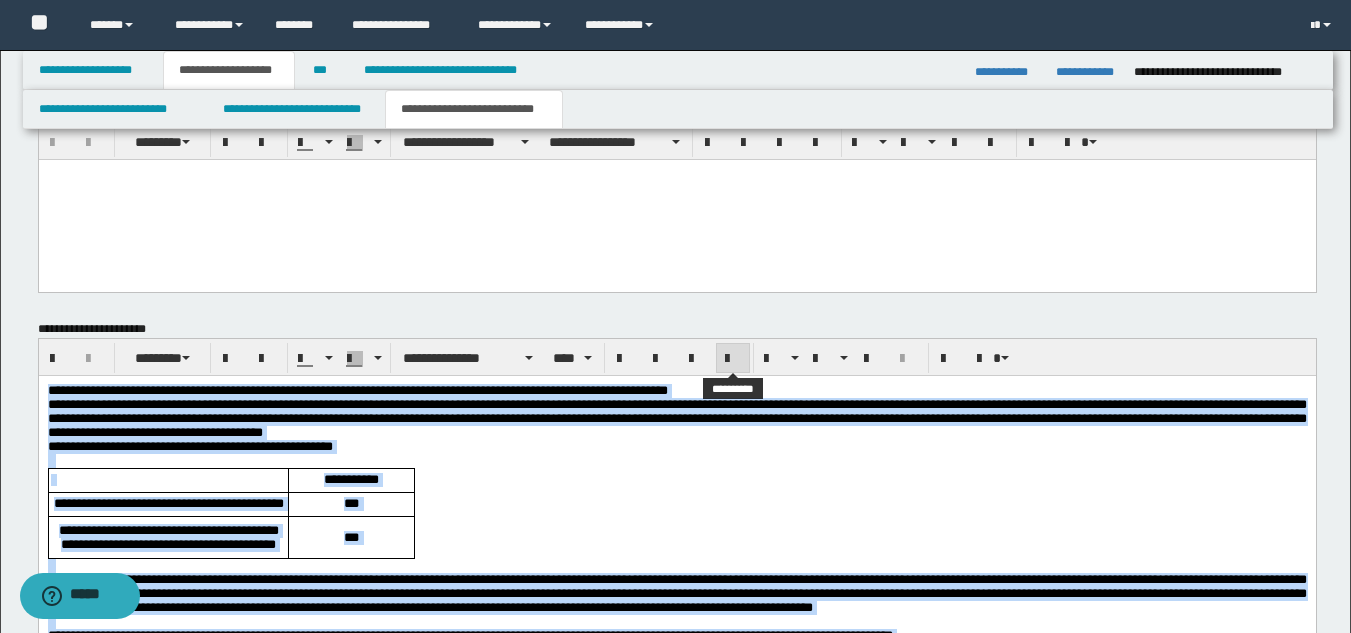click at bounding box center (733, 359) 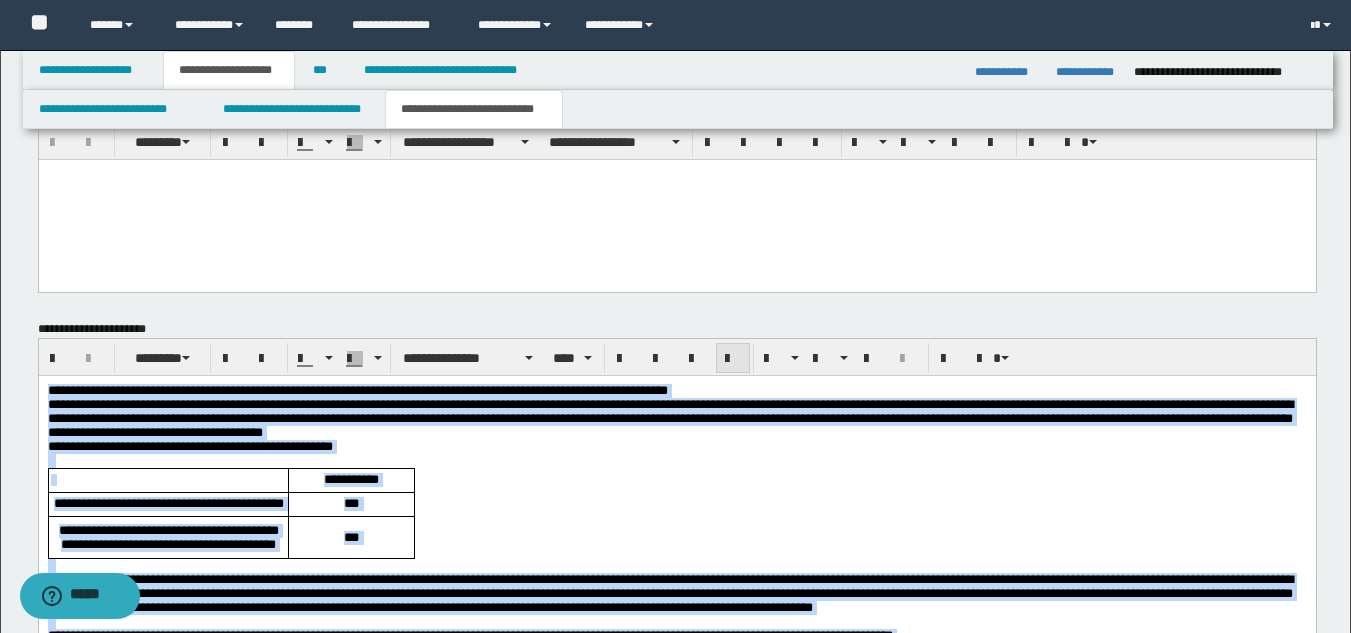 click at bounding box center (733, 359) 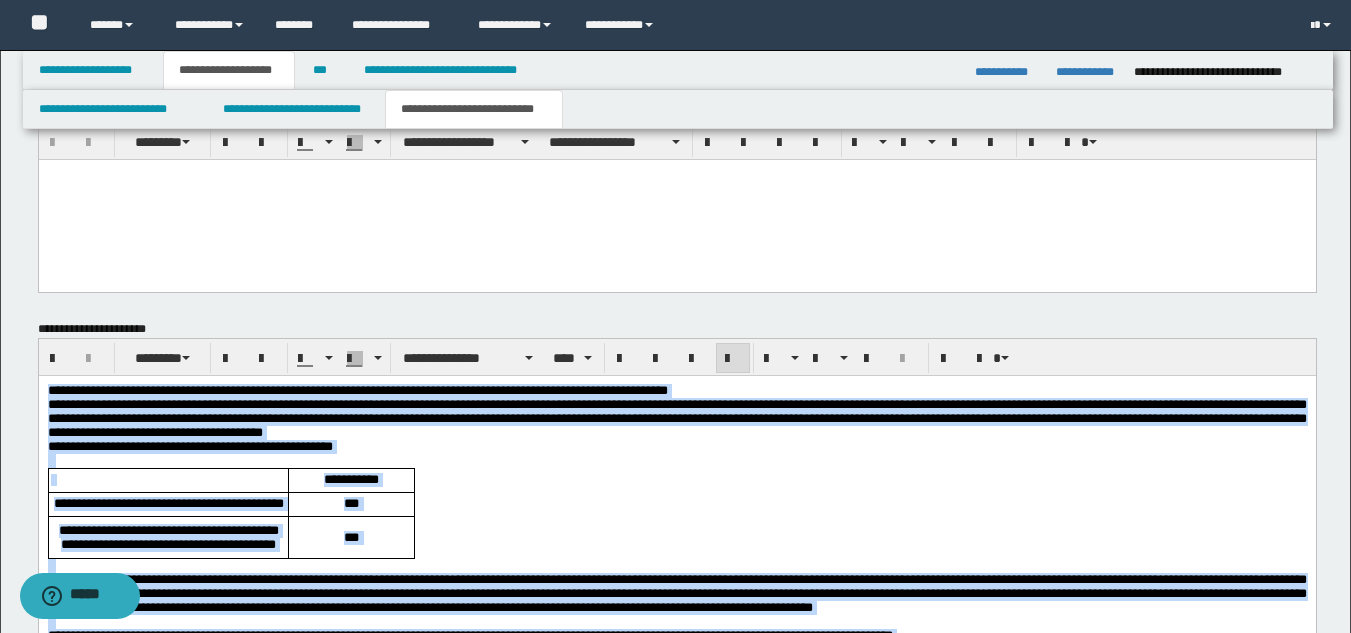 click on "**********" at bounding box center (676, 391) 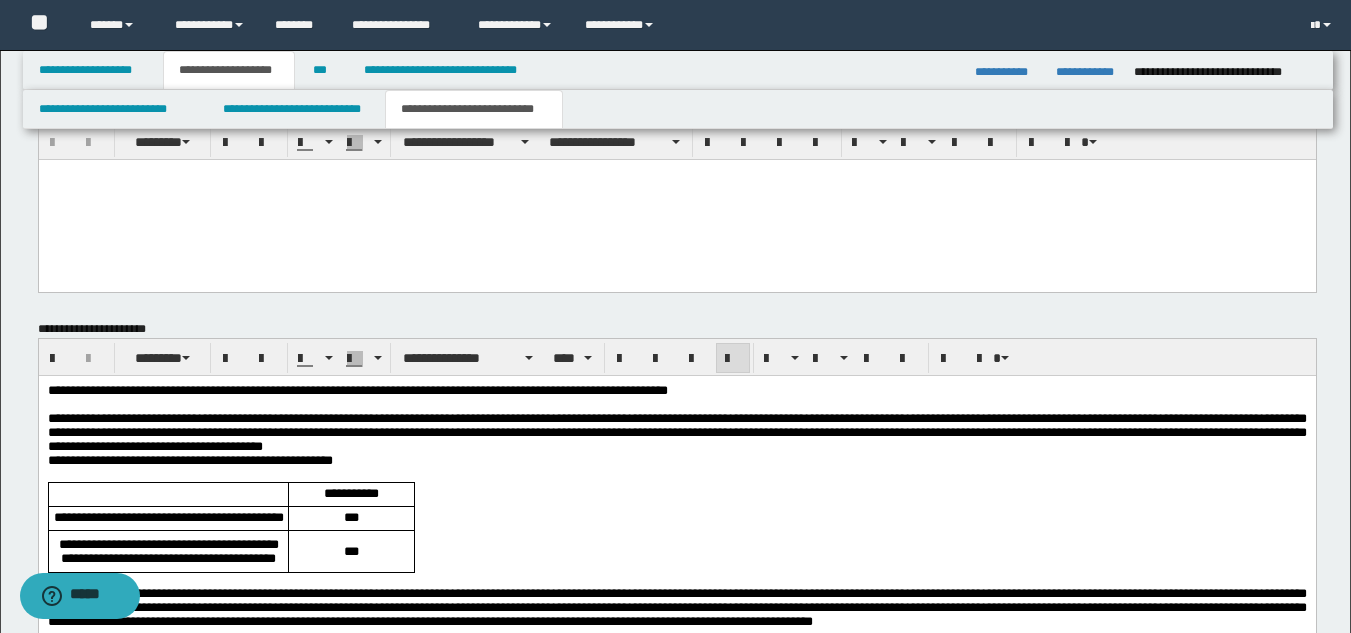 click on "**********" at bounding box center [357, 390] 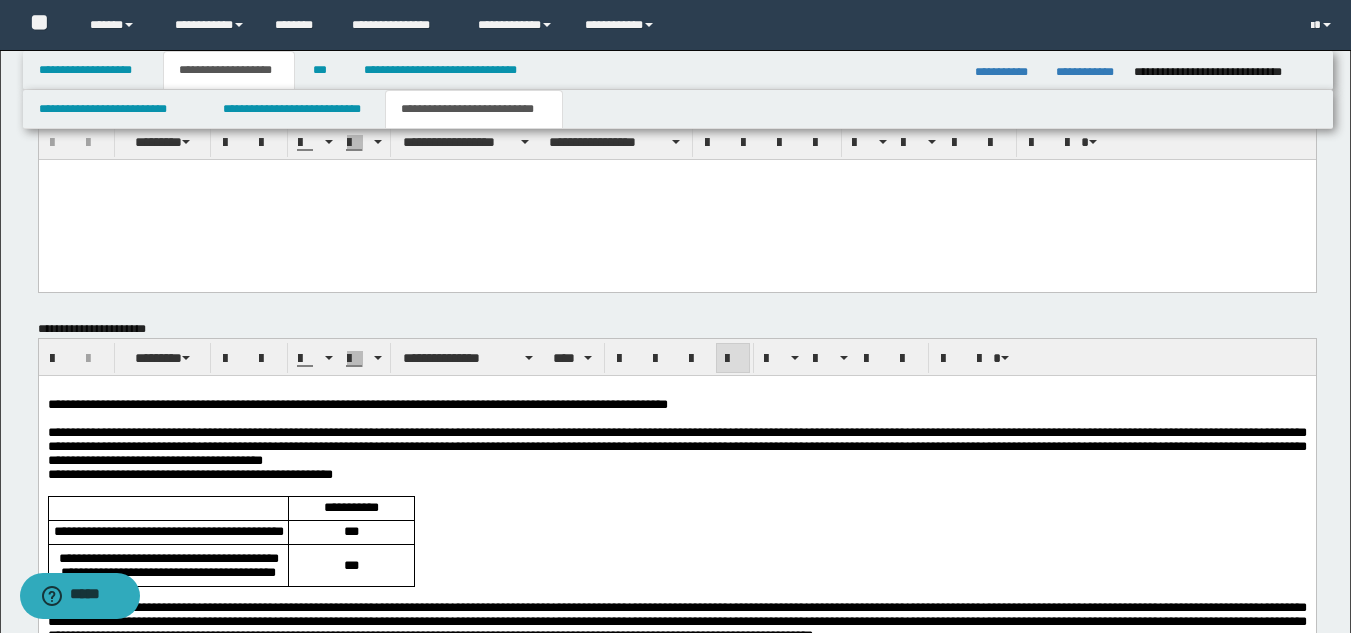 click on "**********" at bounding box center [676, 447] 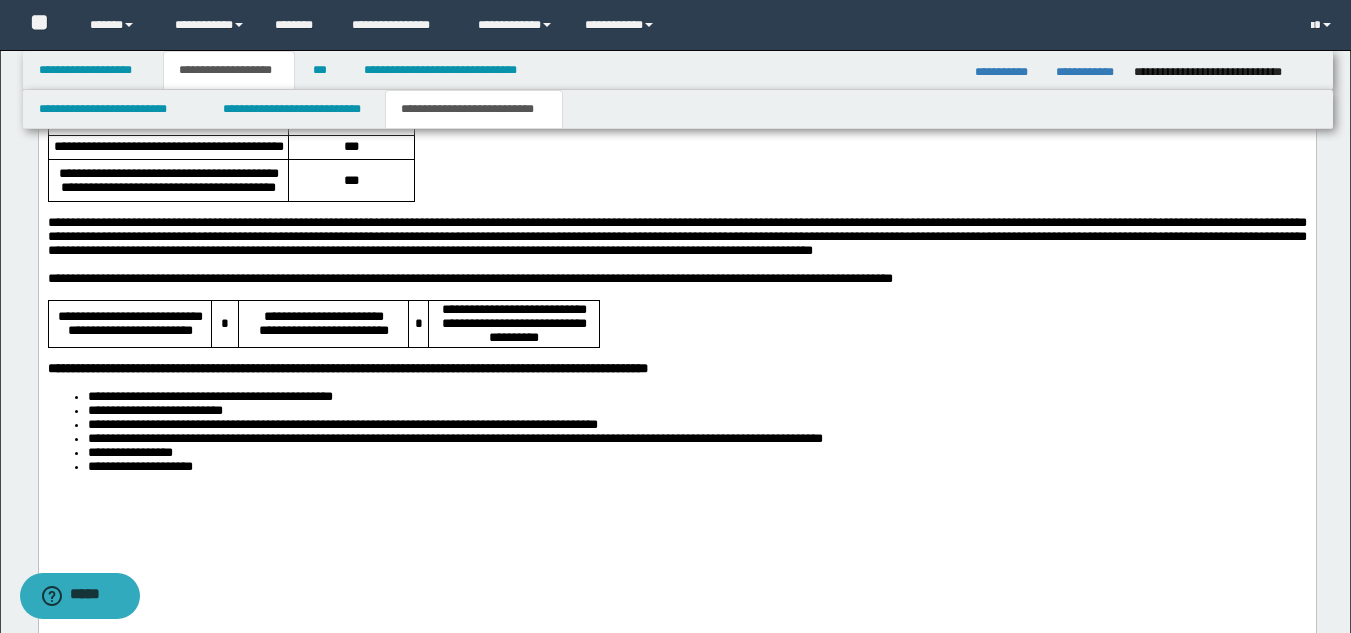 scroll, scrollTop: 1646, scrollLeft: 0, axis: vertical 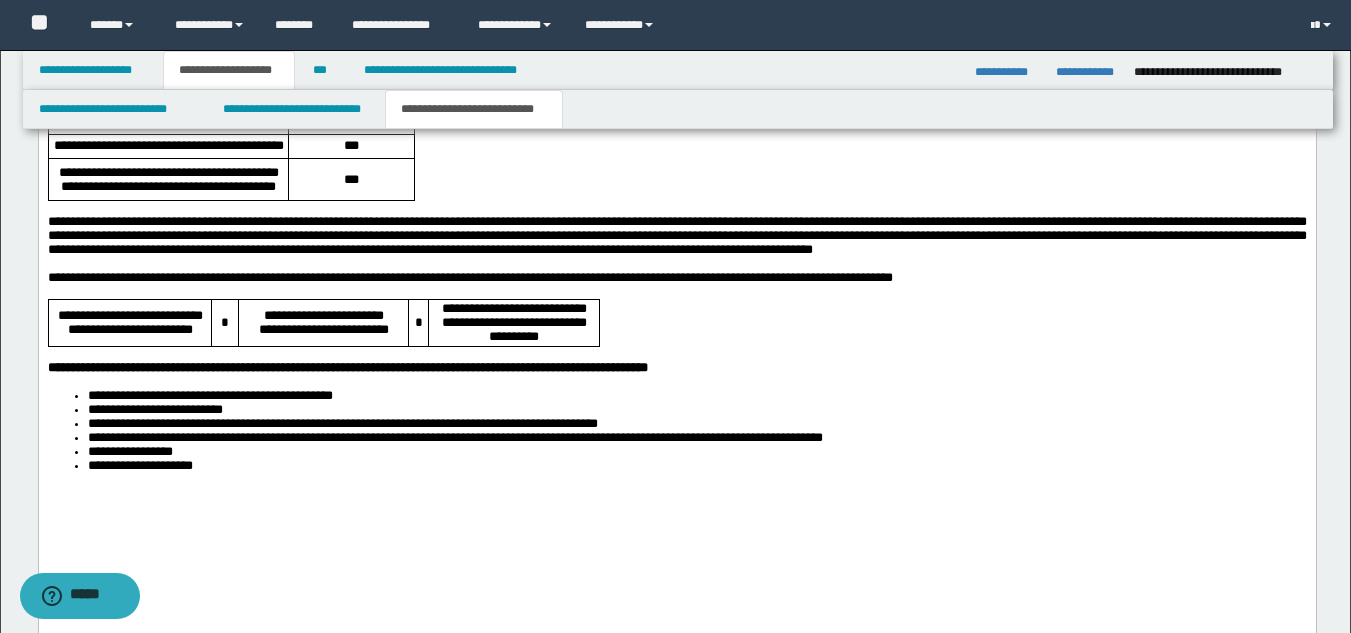 drag, startPoint x: 357, startPoint y: 489, endPoint x: 297, endPoint y: 560, distance: 92.95698 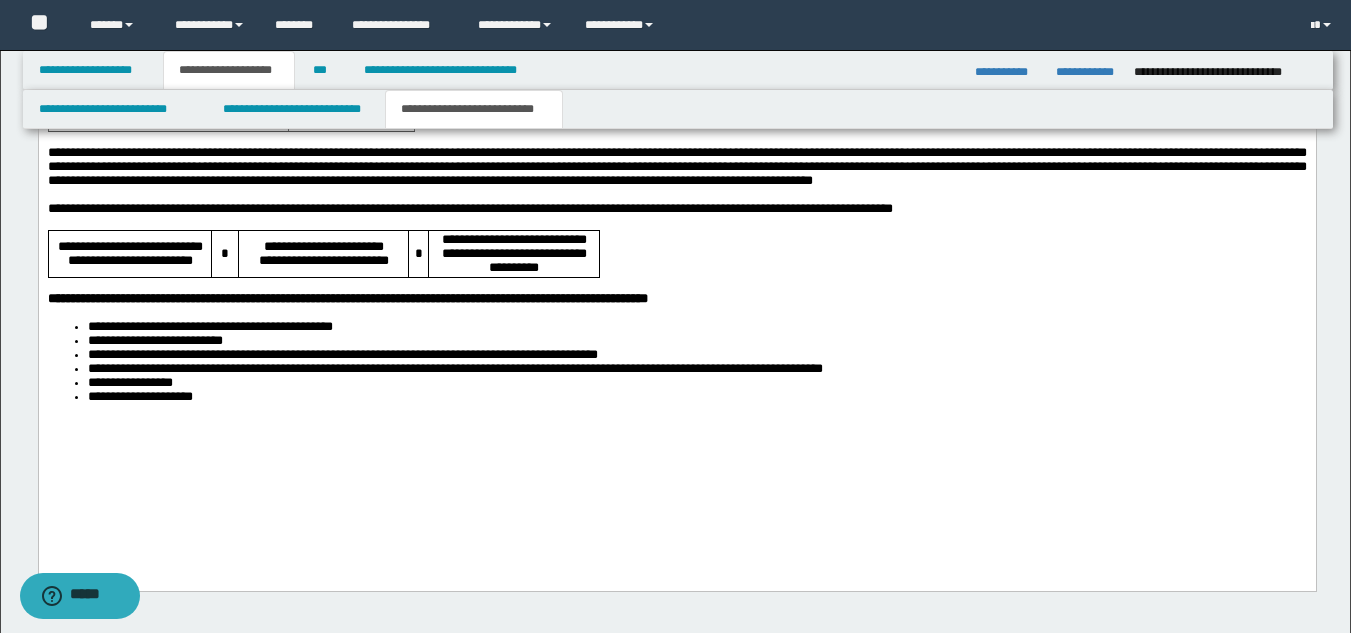 scroll, scrollTop: 1798, scrollLeft: 0, axis: vertical 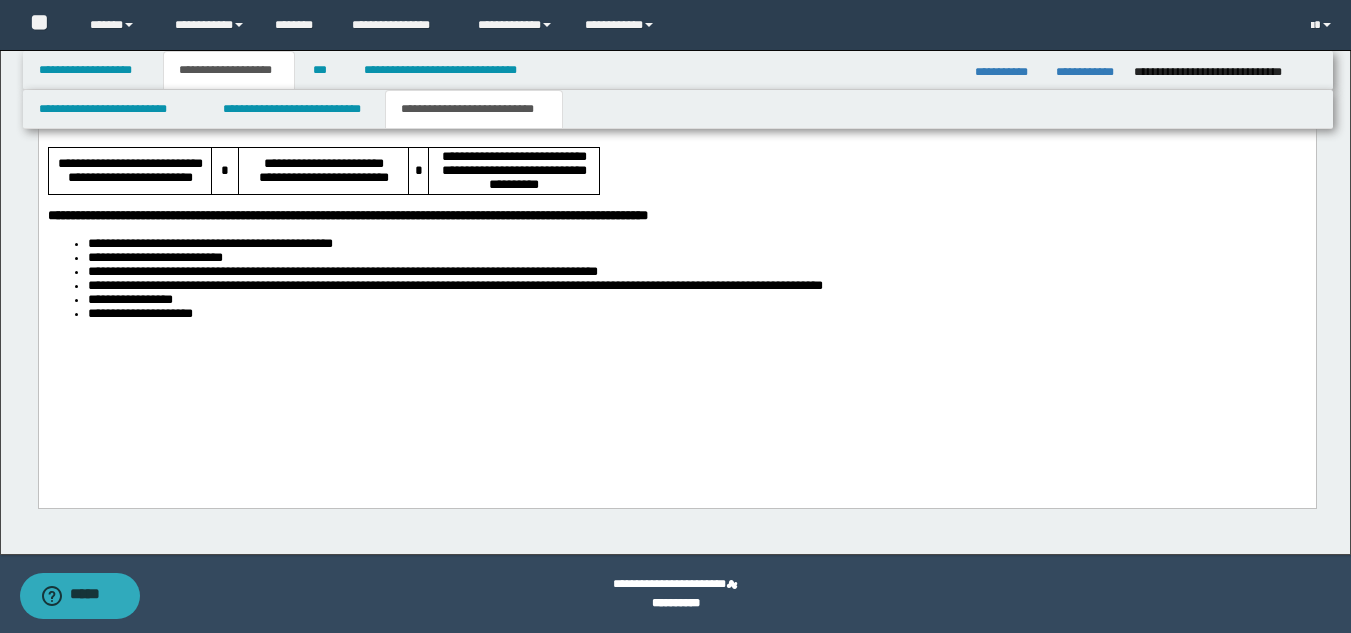 click on "**********" at bounding box center [676, 109] 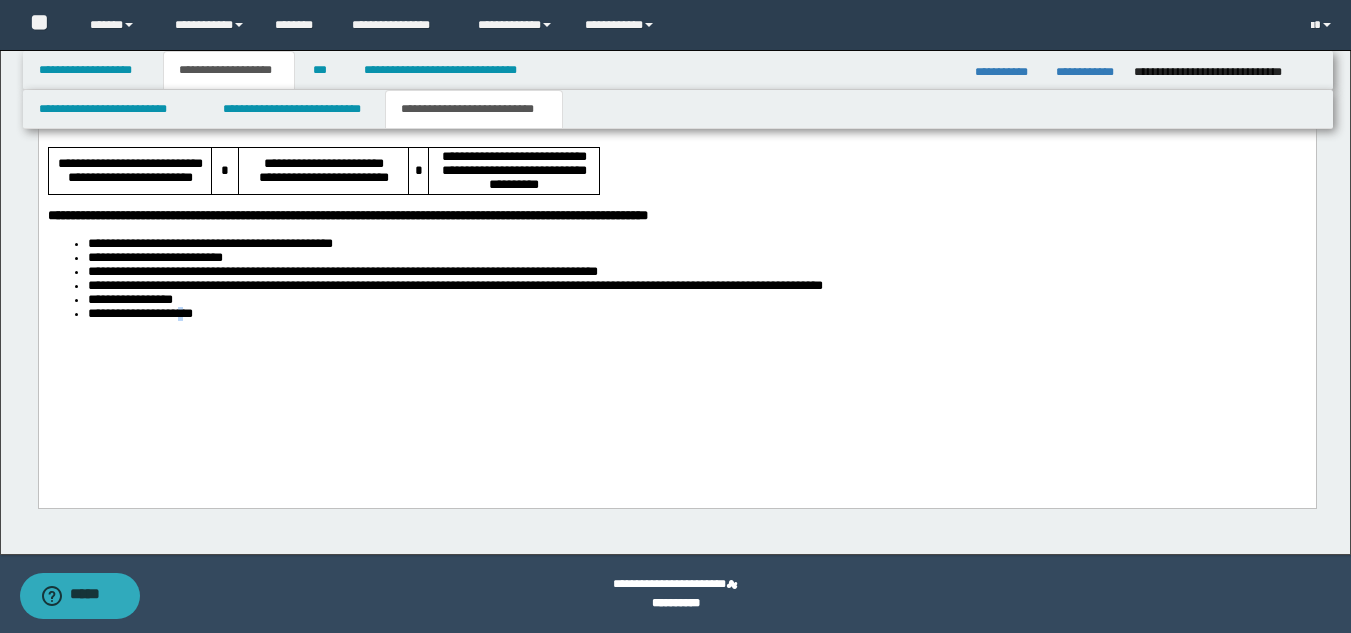 drag, startPoint x: 195, startPoint y: 422, endPoint x: 333, endPoint y: 405, distance: 139.04315 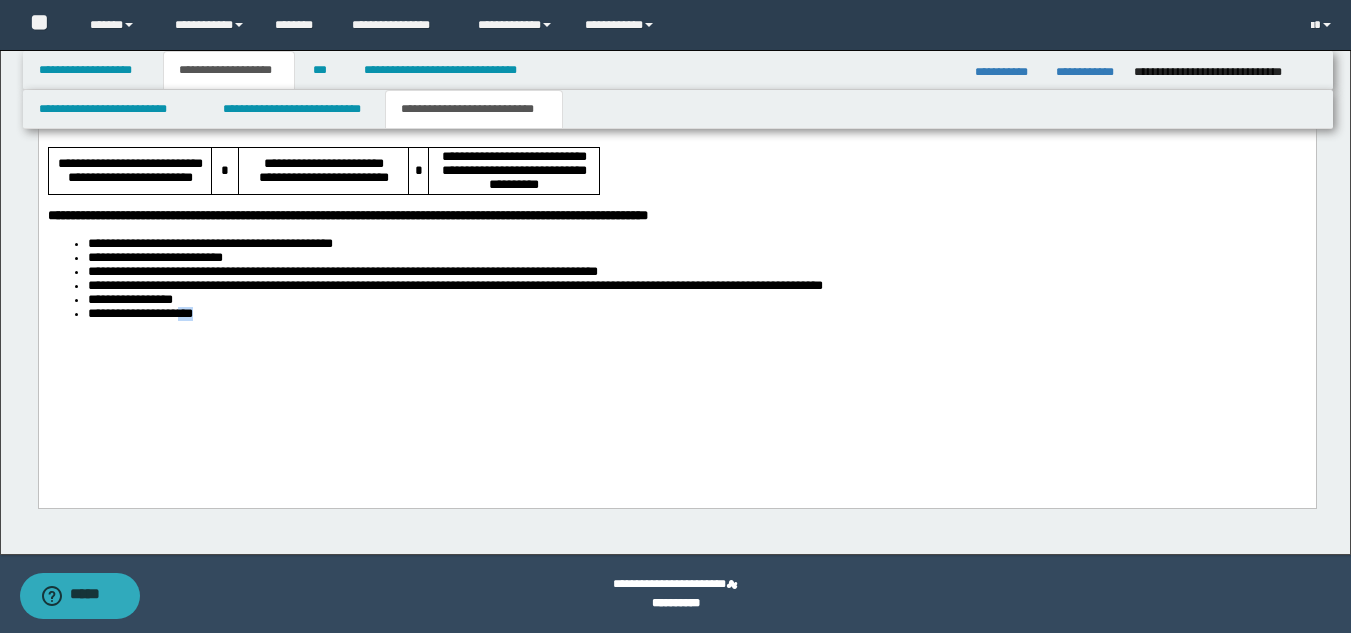 click on "**********" at bounding box center [676, 109] 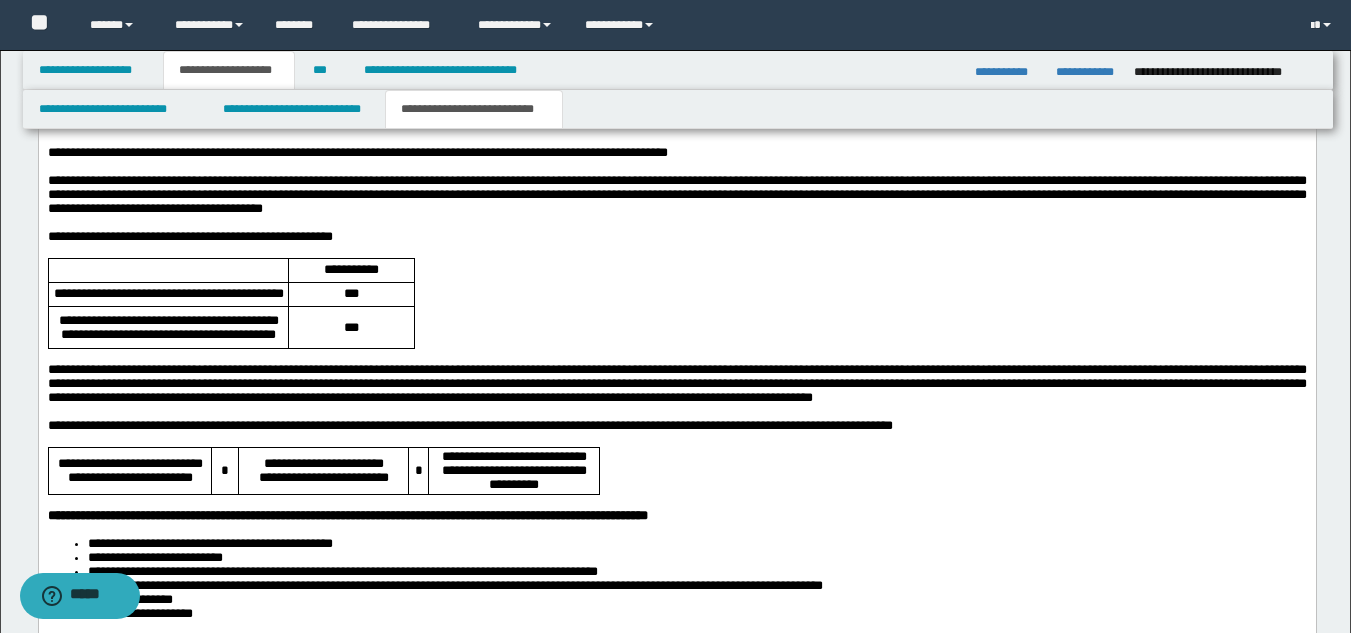 click at bounding box center [676, 356] 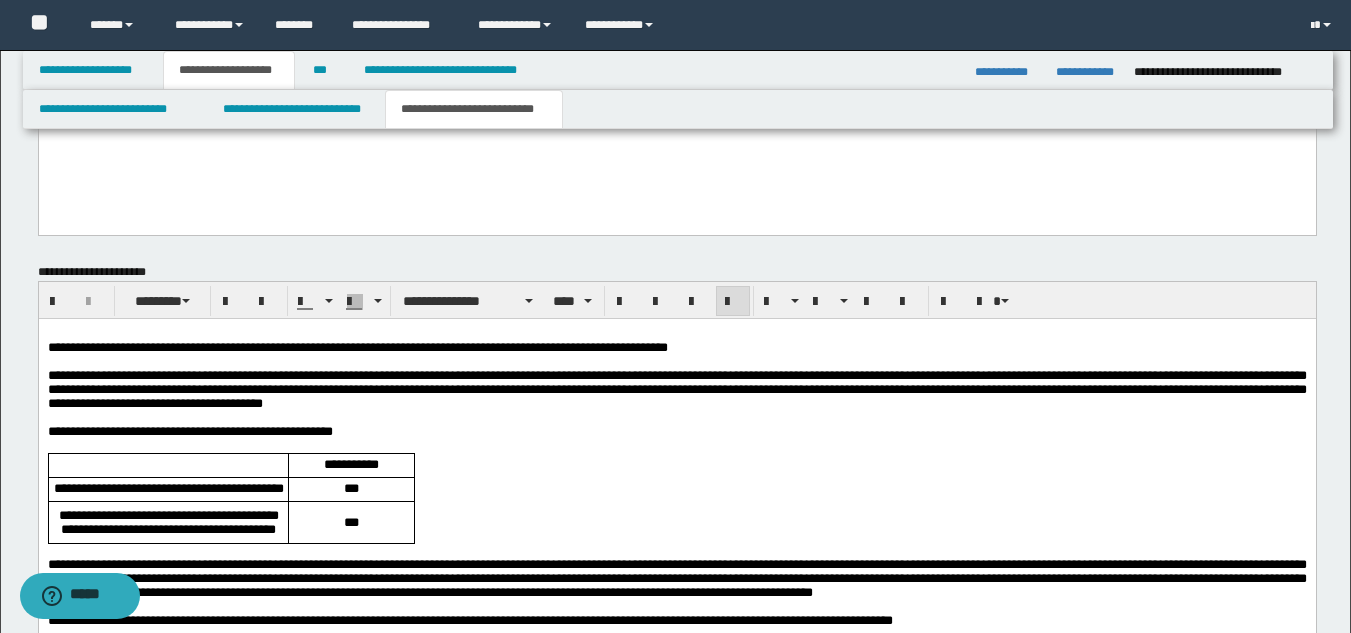 scroll, scrollTop: 1298, scrollLeft: 0, axis: vertical 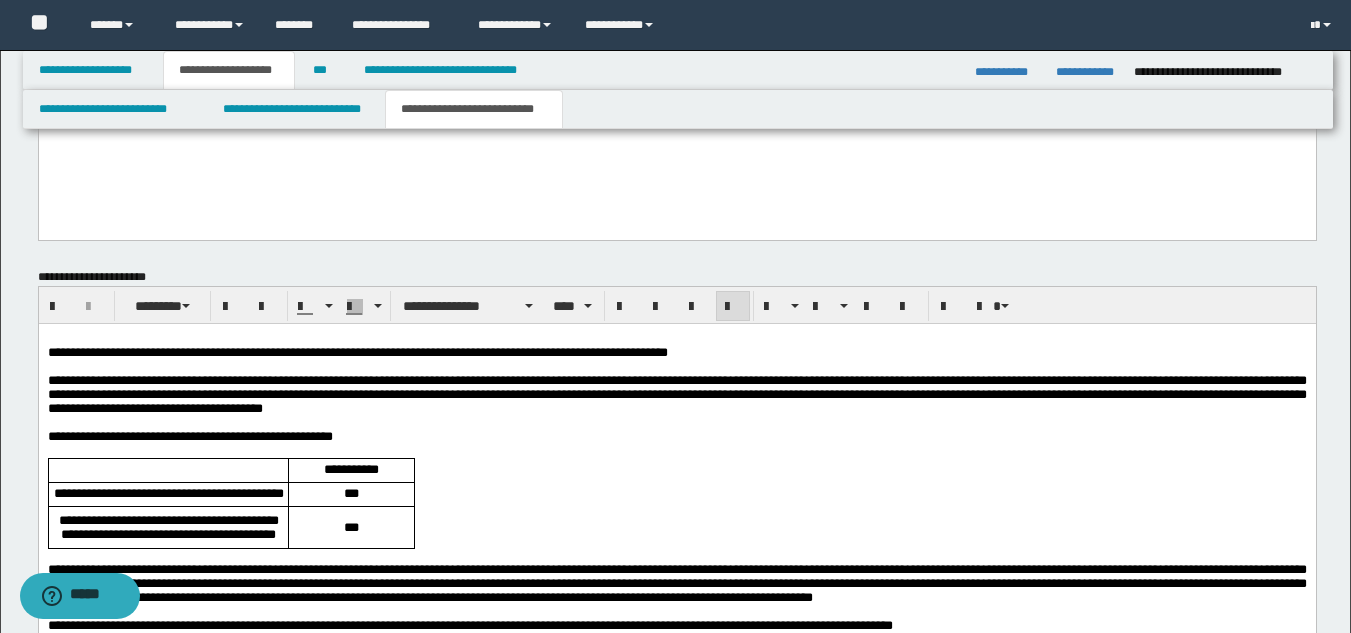 click on "**********" at bounding box center [676, 394] 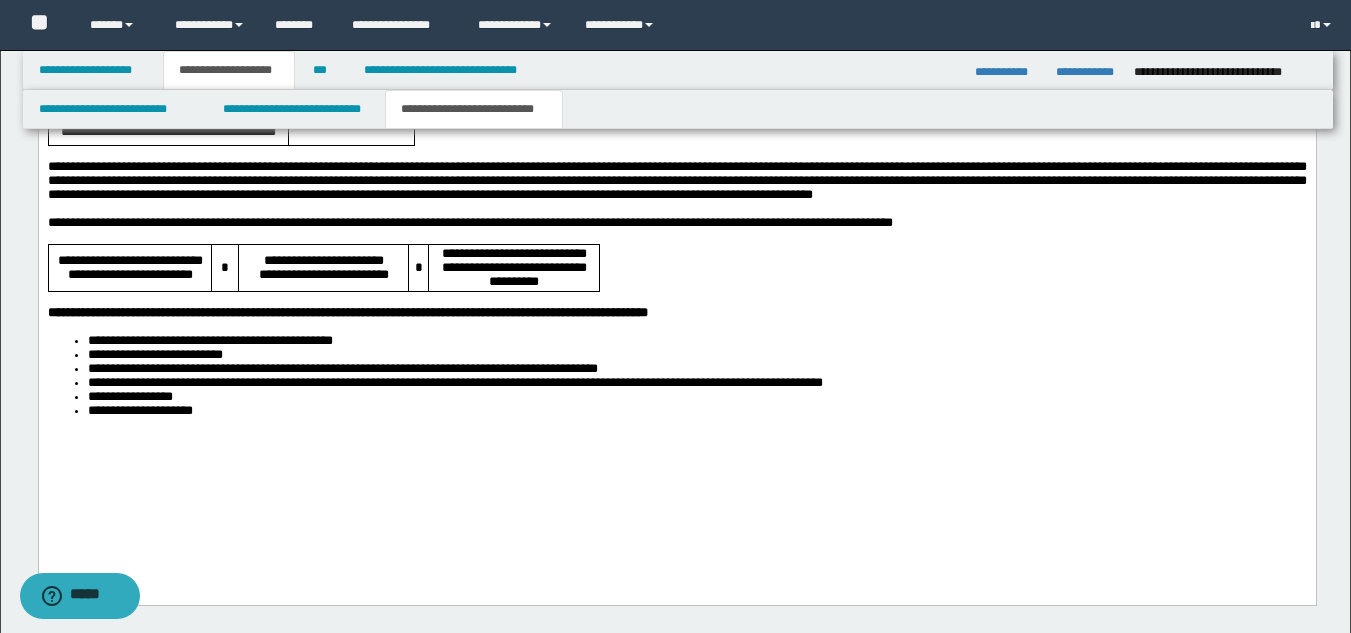 scroll, scrollTop: 1798, scrollLeft: 0, axis: vertical 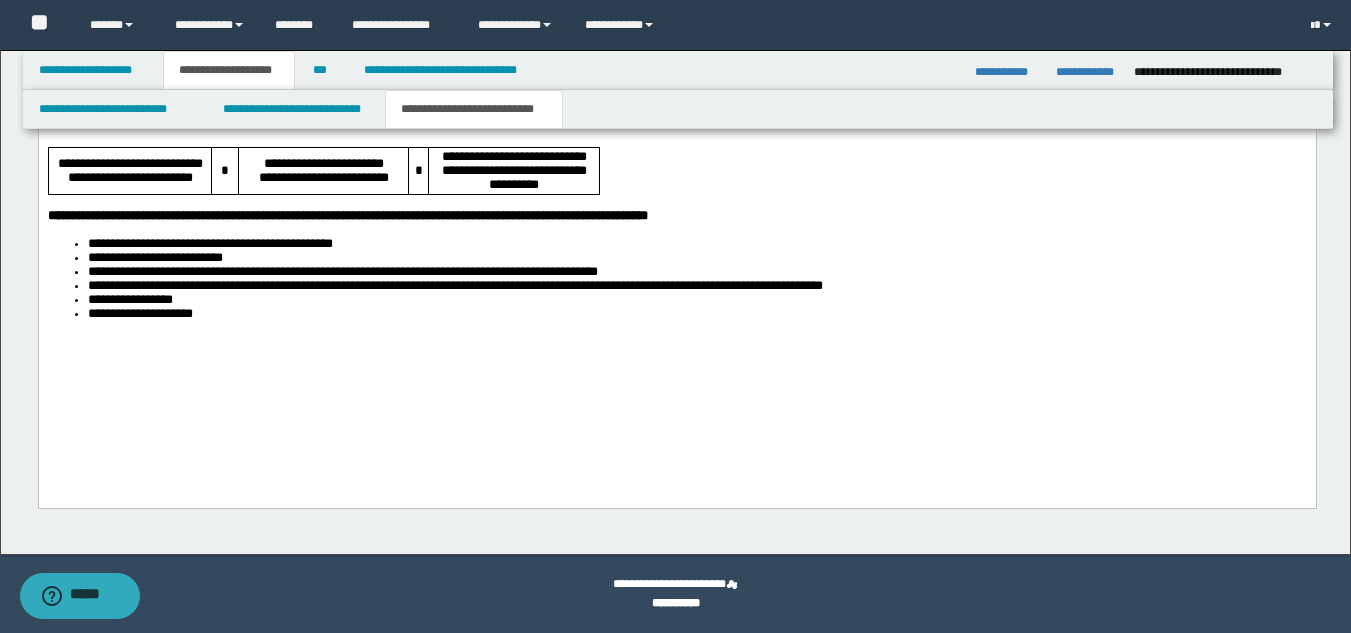 click on "**********" at bounding box center [676, 109] 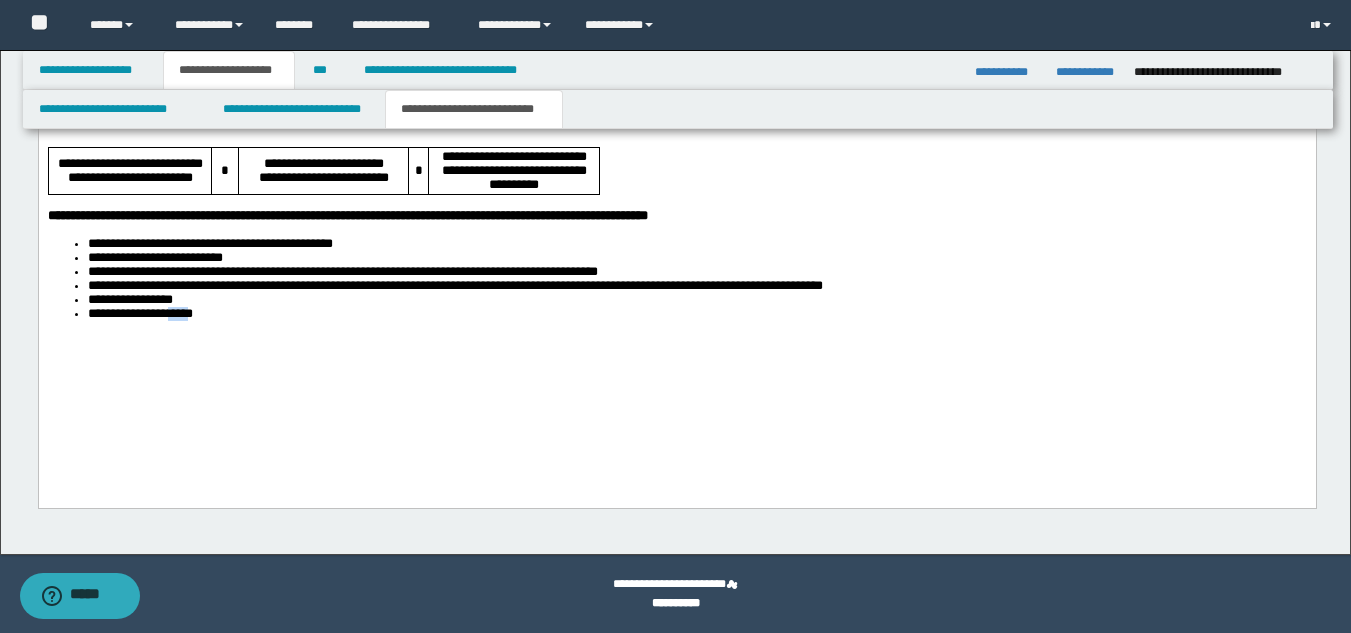 drag, startPoint x: 194, startPoint y: 443, endPoint x: 267, endPoint y: 409, distance: 80.529495 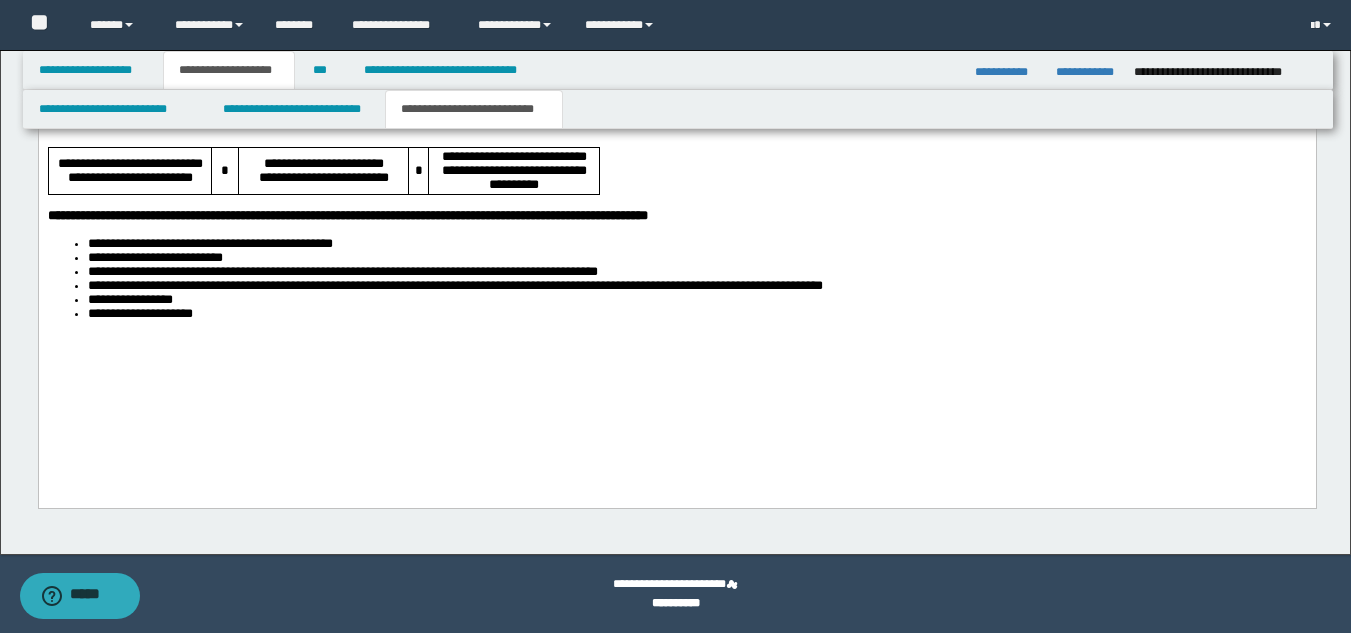 click on "**********" at bounding box center (676, 109) 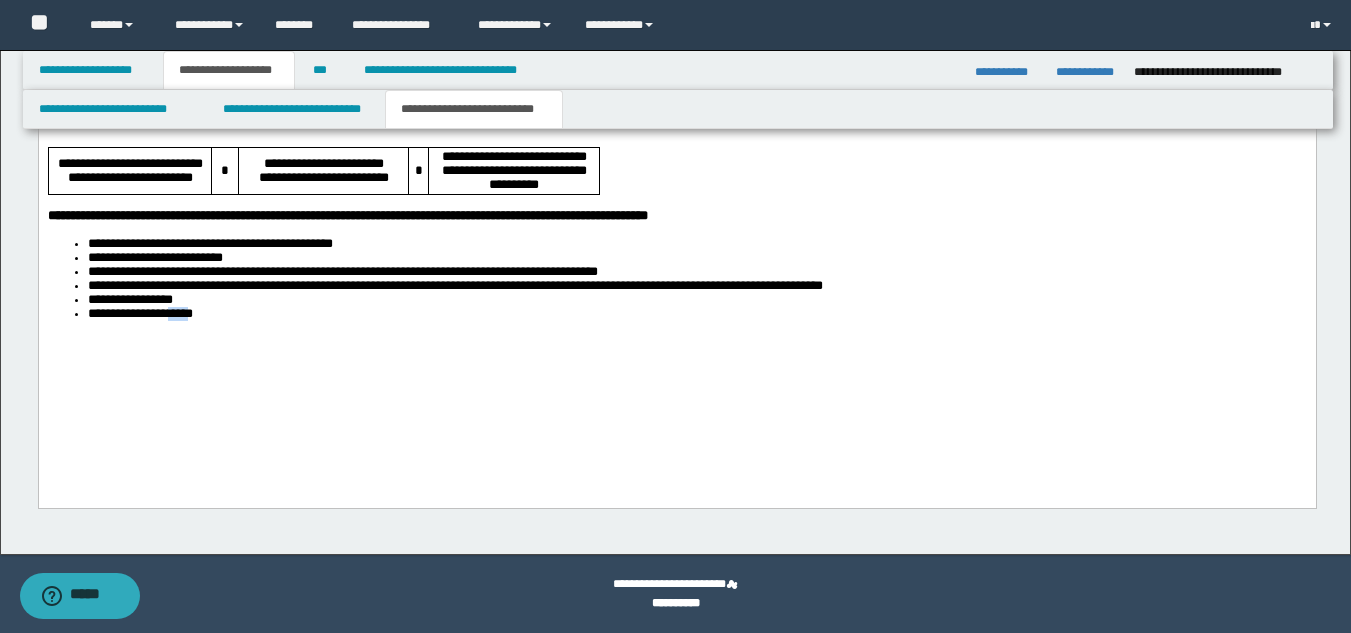 click on "**********" at bounding box center (676, 109) 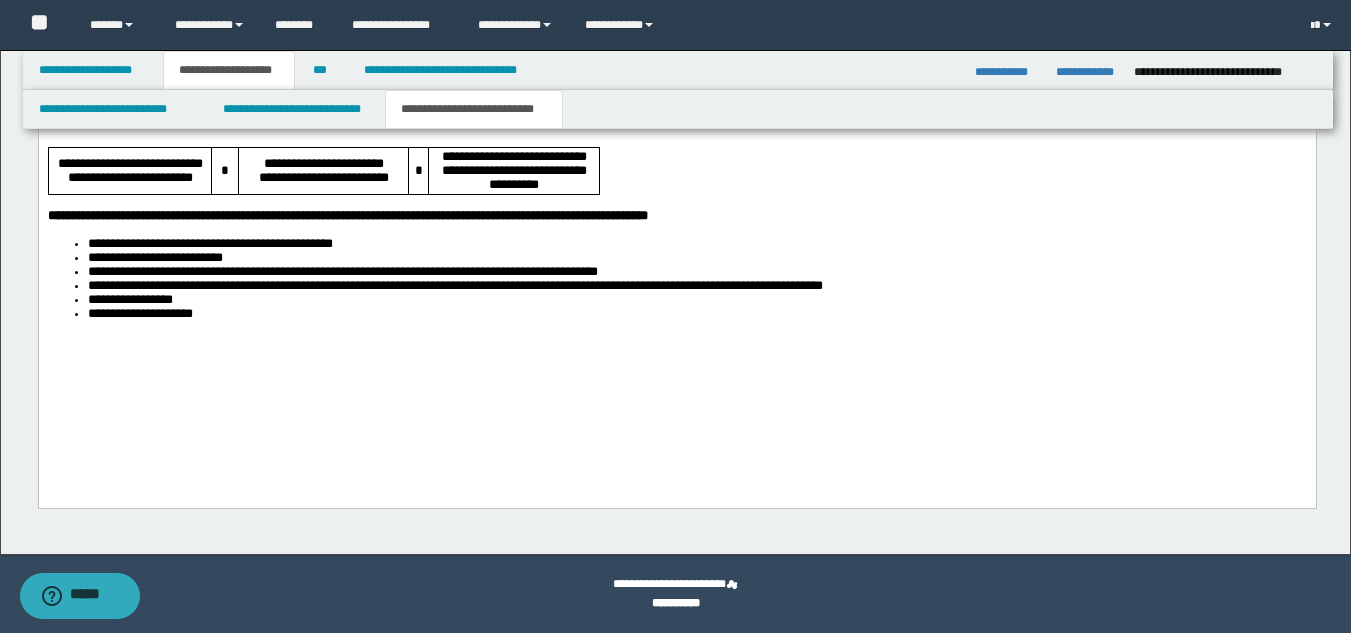 drag, startPoint x: 251, startPoint y: 426, endPoint x: 273, endPoint y: 422, distance: 22.36068 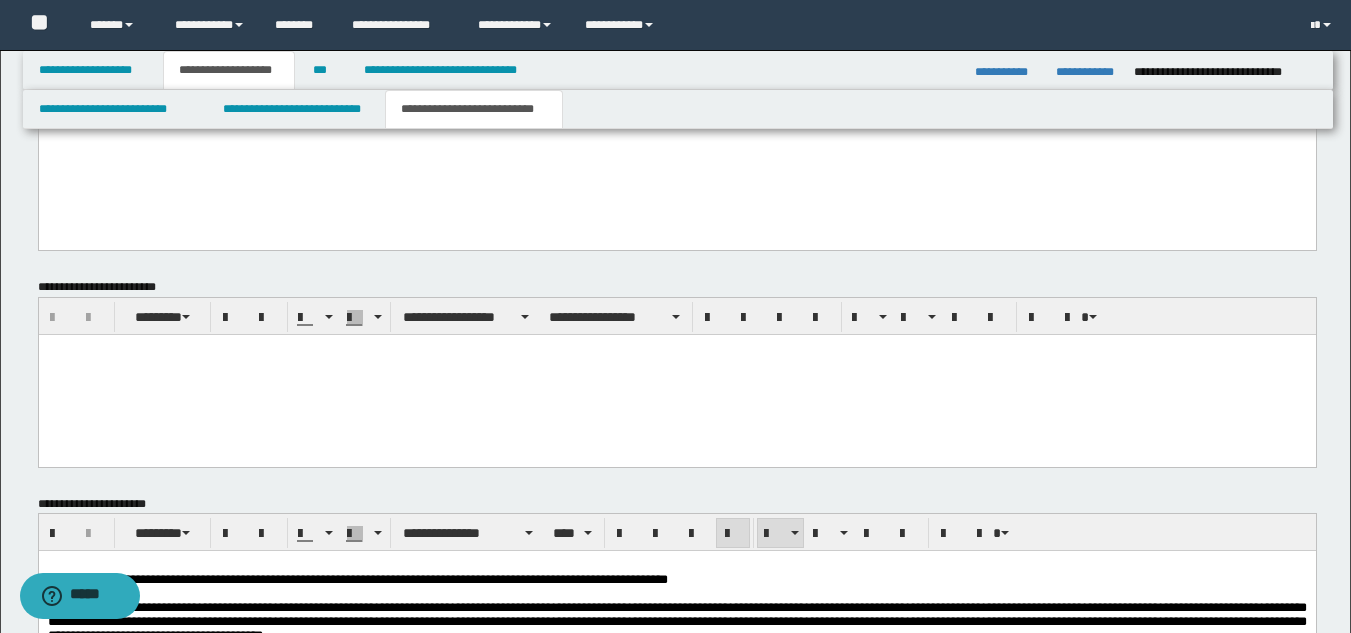 scroll, scrollTop: 998, scrollLeft: 0, axis: vertical 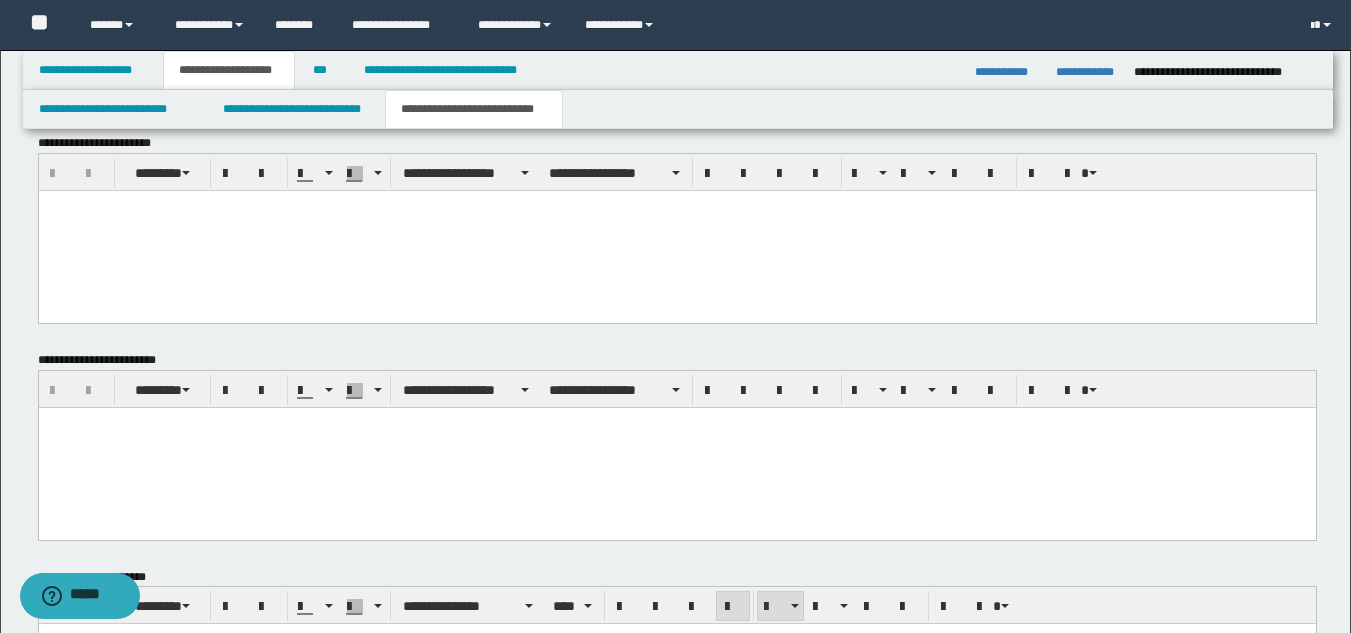 click at bounding box center [676, 230] 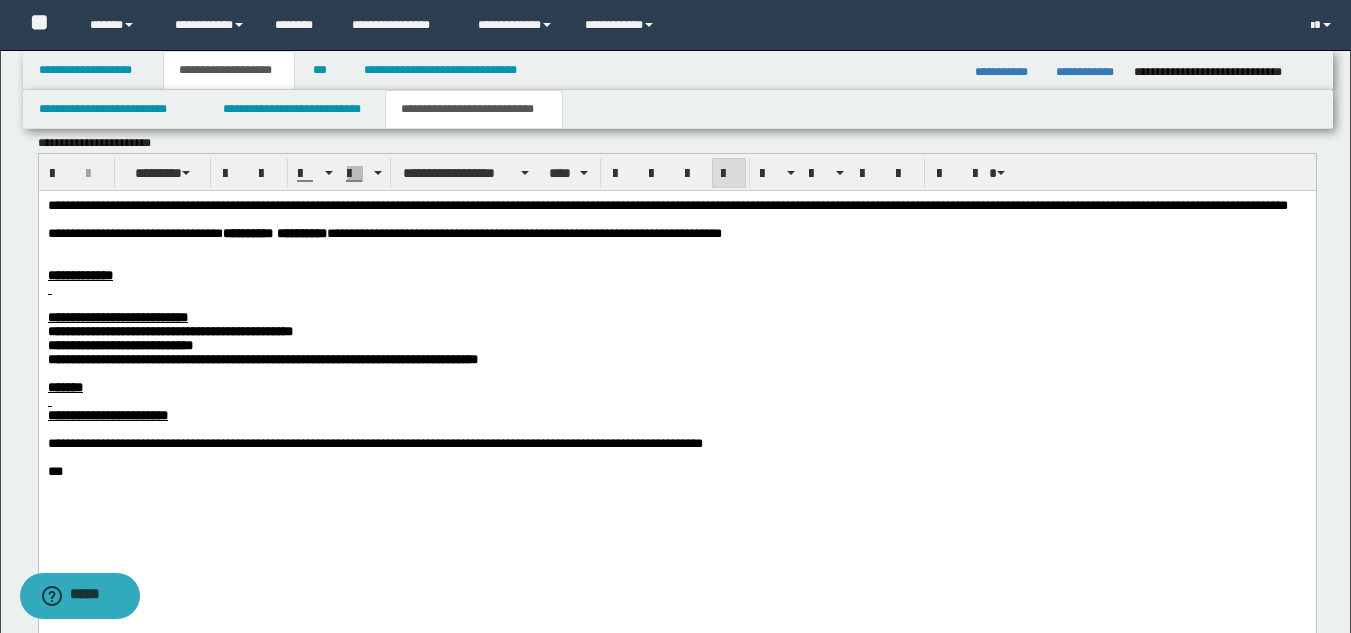drag, startPoint x: 791, startPoint y: 530, endPoint x: 878, endPoint y: 573, distance: 97.04638 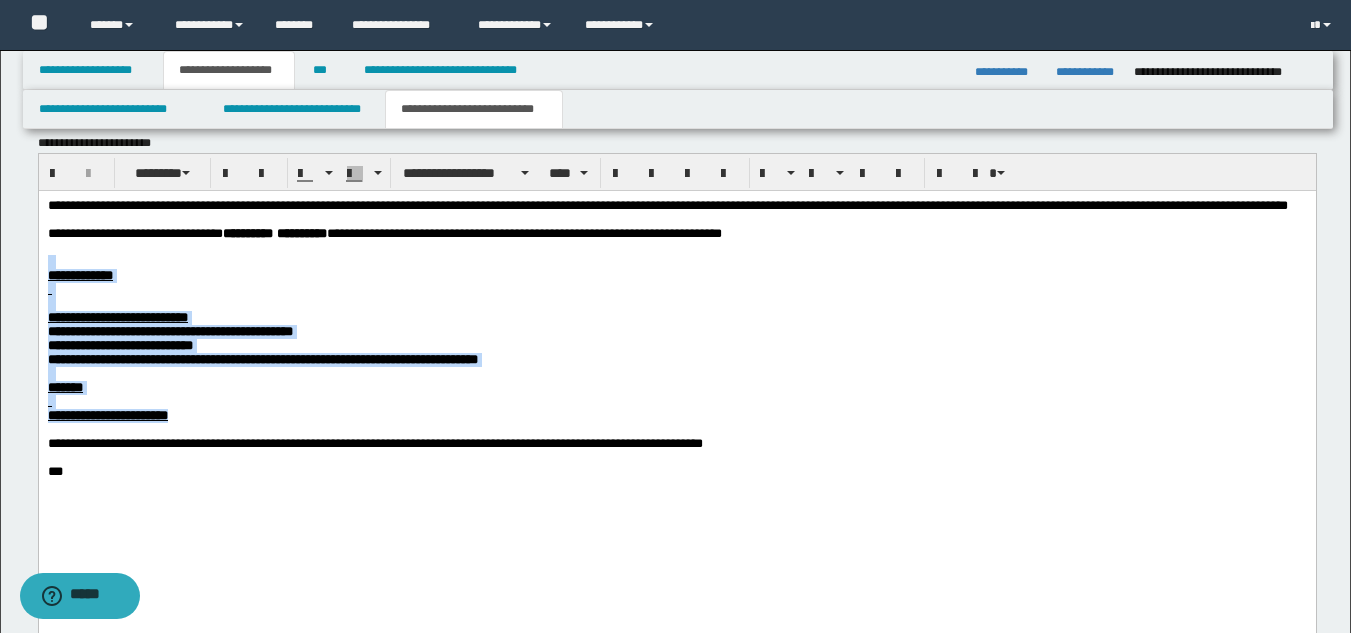 drag, startPoint x: 175, startPoint y: 439, endPoint x: 20, endPoint y: 286, distance: 217.79349 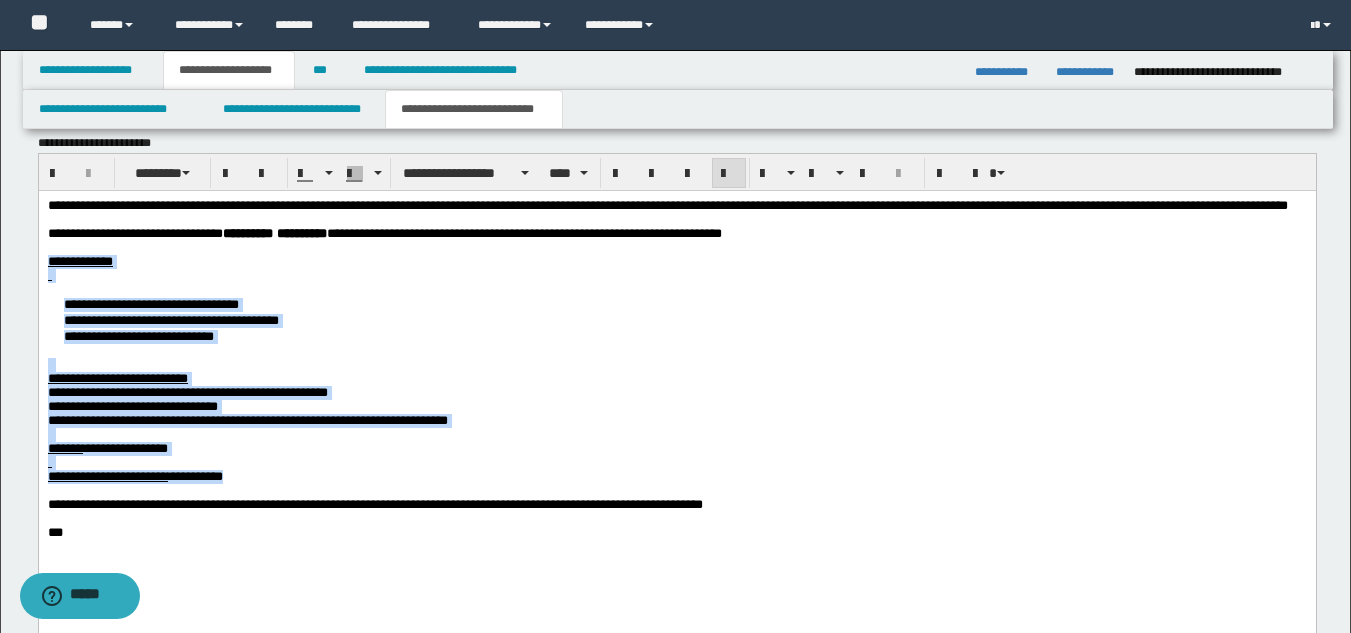 drag, startPoint x: 307, startPoint y: 518, endPoint x: 69, endPoint y: 473, distance: 242.21684 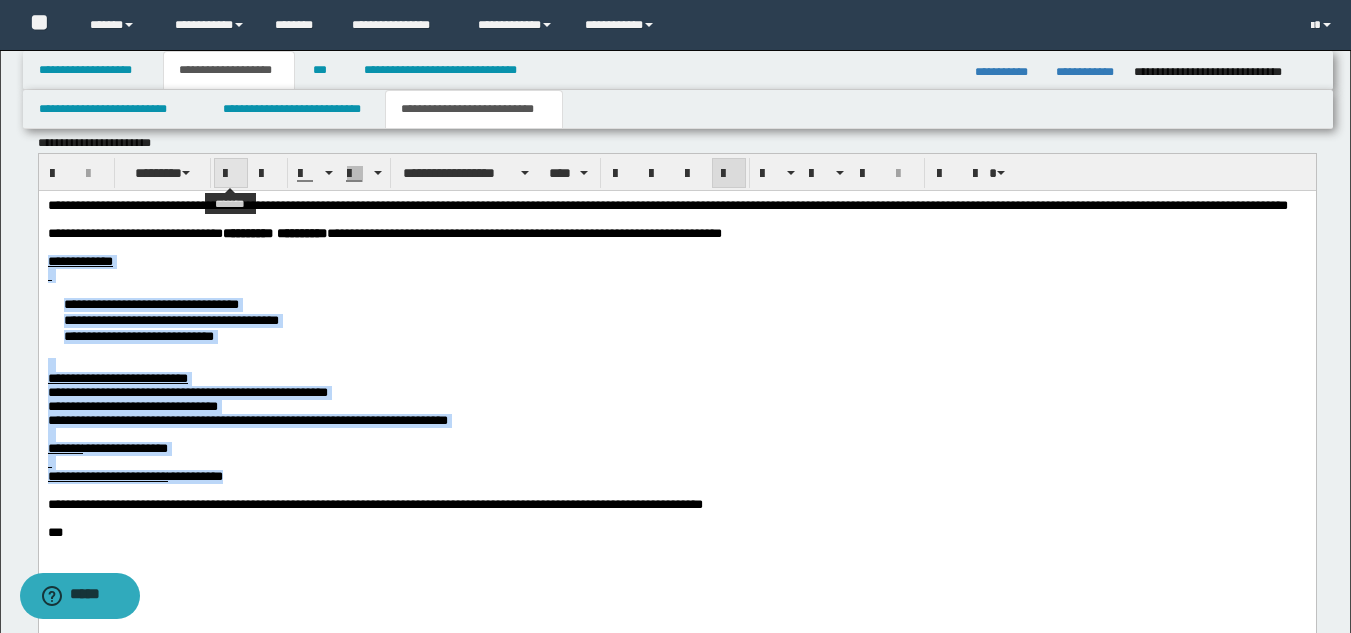 click at bounding box center (231, 174) 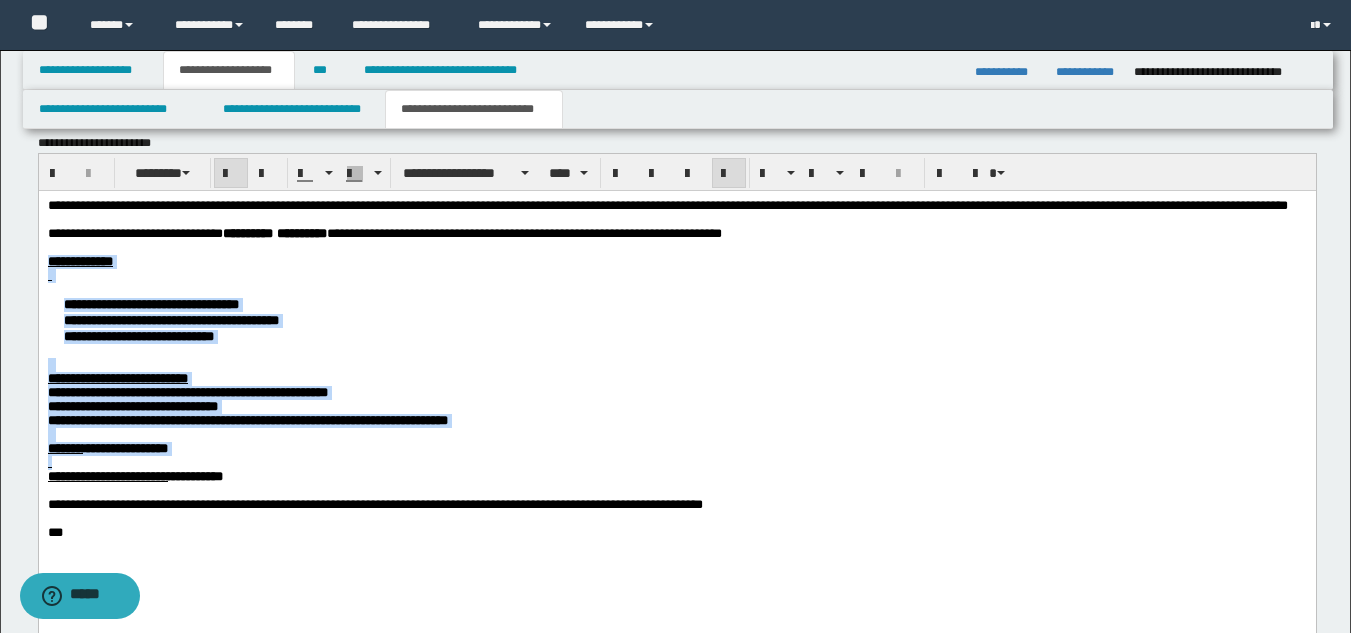 drag, startPoint x: 120, startPoint y: 353, endPoint x: 60, endPoint y: 347, distance: 60.299255 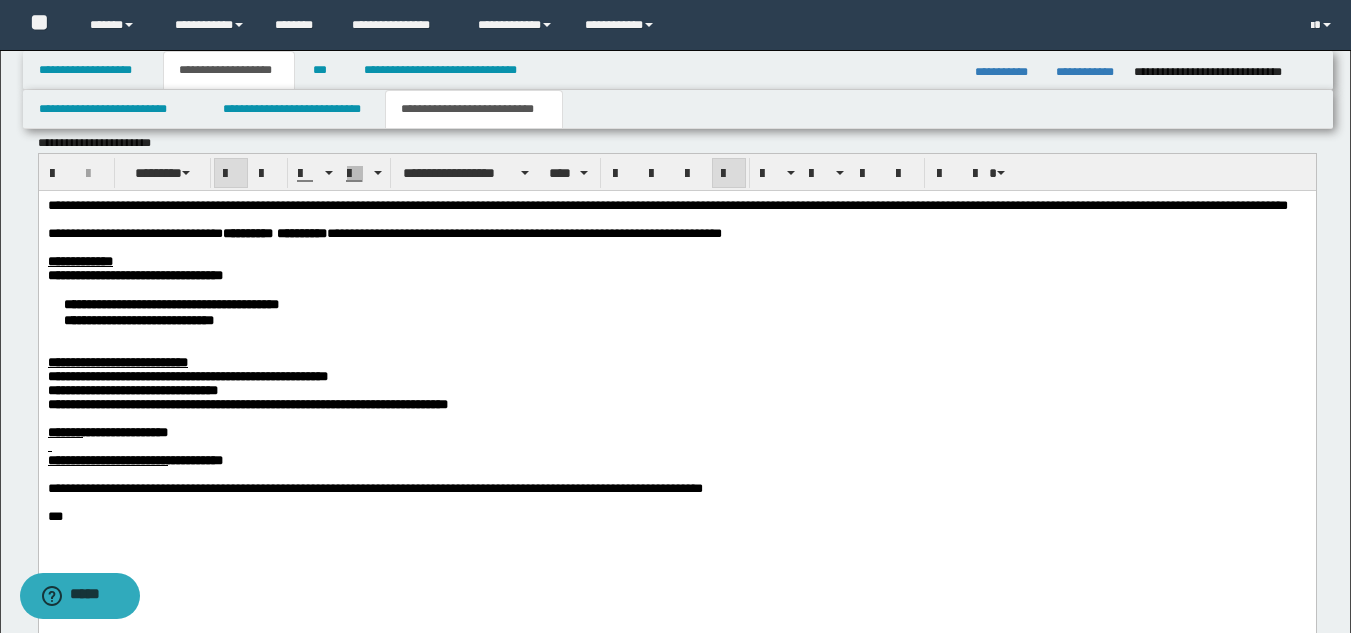 click on "**********" at bounding box center [676, 311] 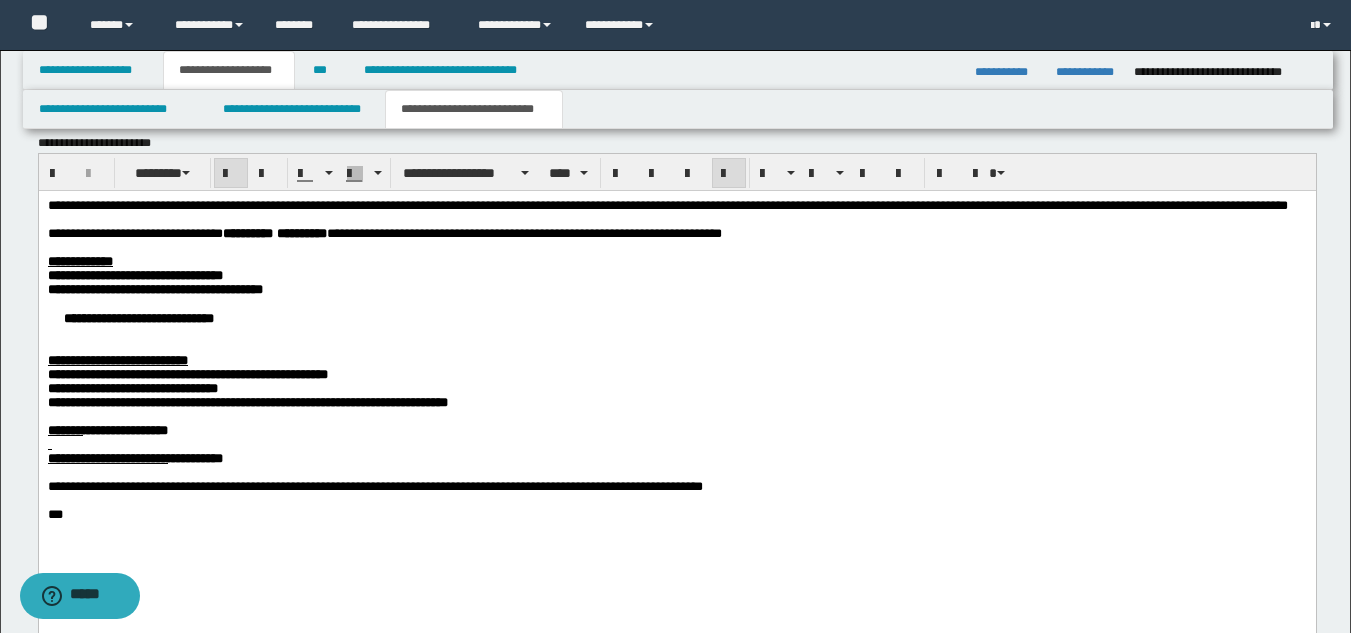 click on "**********" at bounding box center [676, 317] 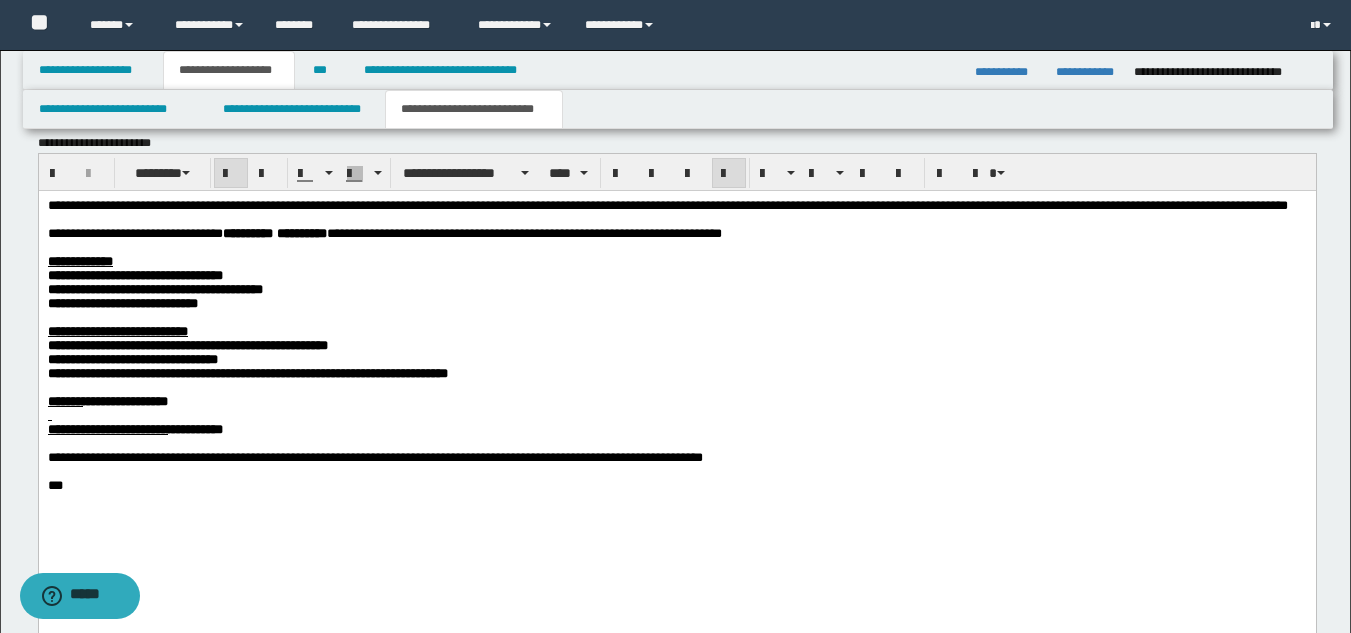click on "**********" at bounding box center (676, 370) 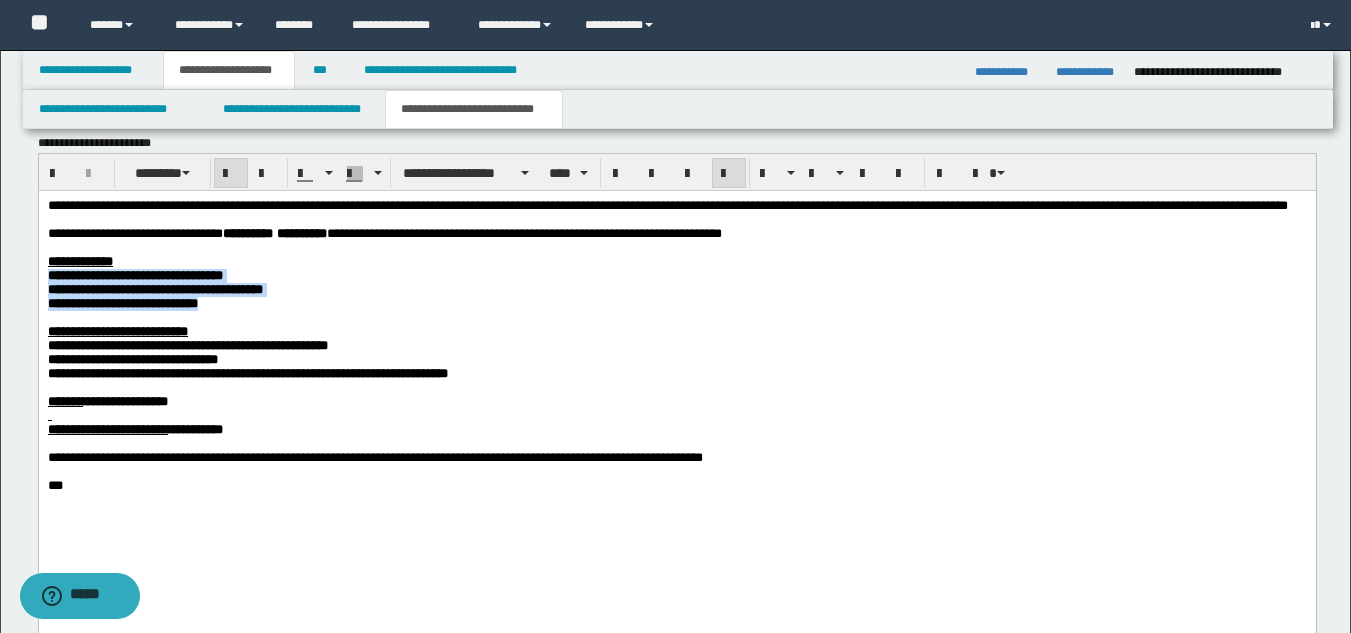 drag, startPoint x: 288, startPoint y: 337, endPoint x: 23, endPoint y: 297, distance: 268.00186 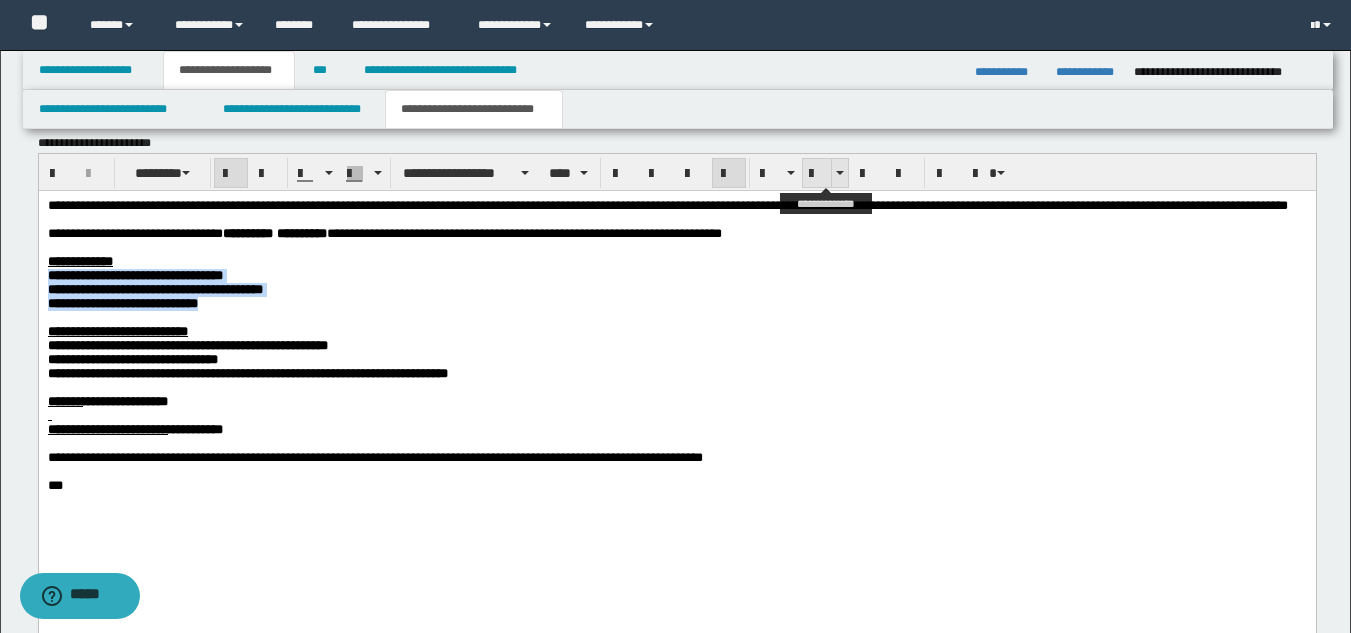 click at bounding box center [817, 174] 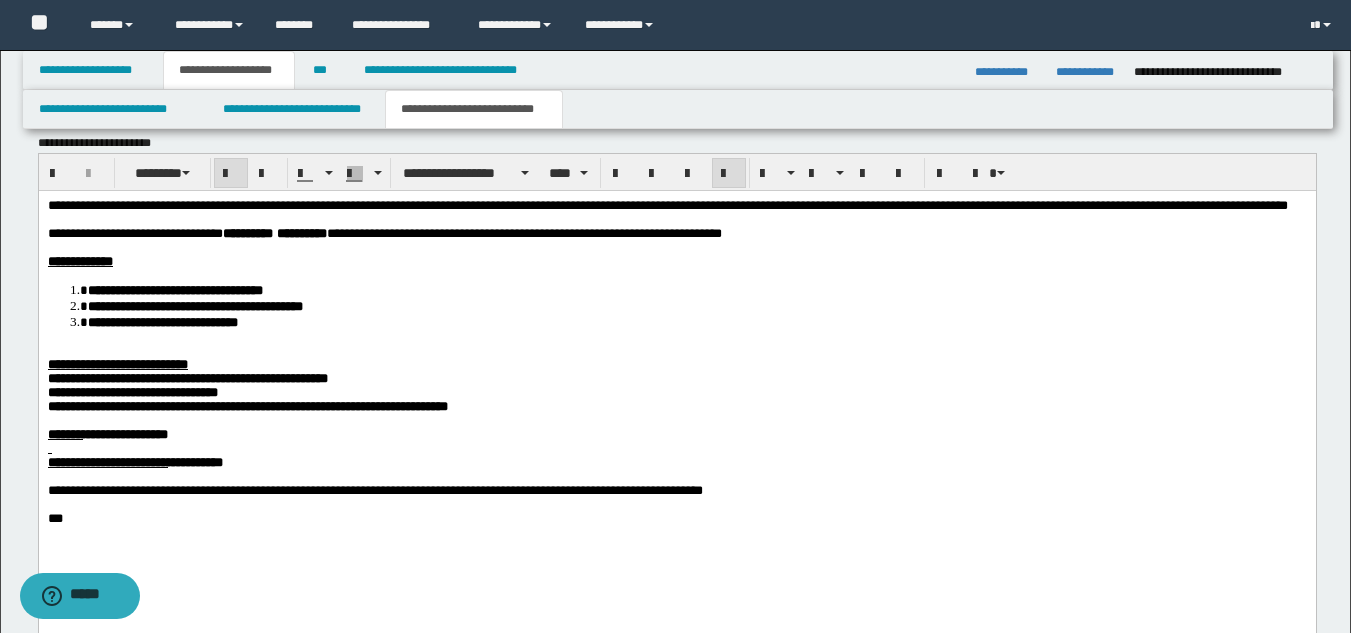 click on "**********" at bounding box center [117, 363] 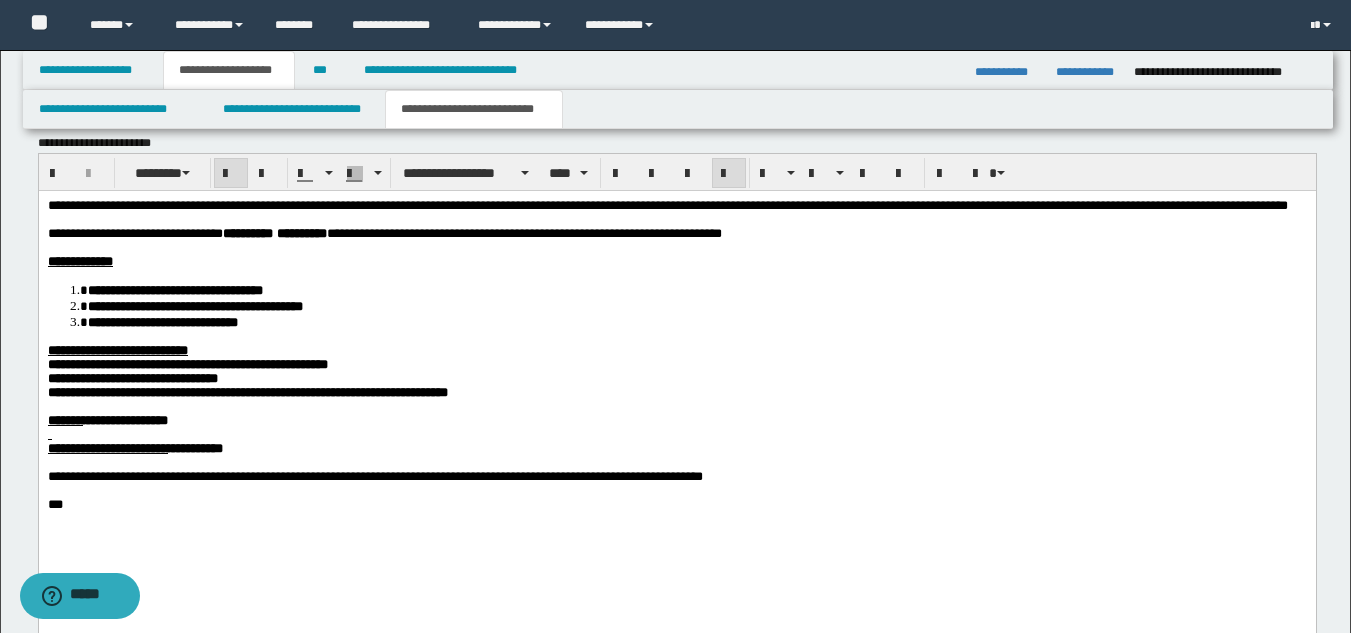 click on "**********" at bounding box center [187, 363] 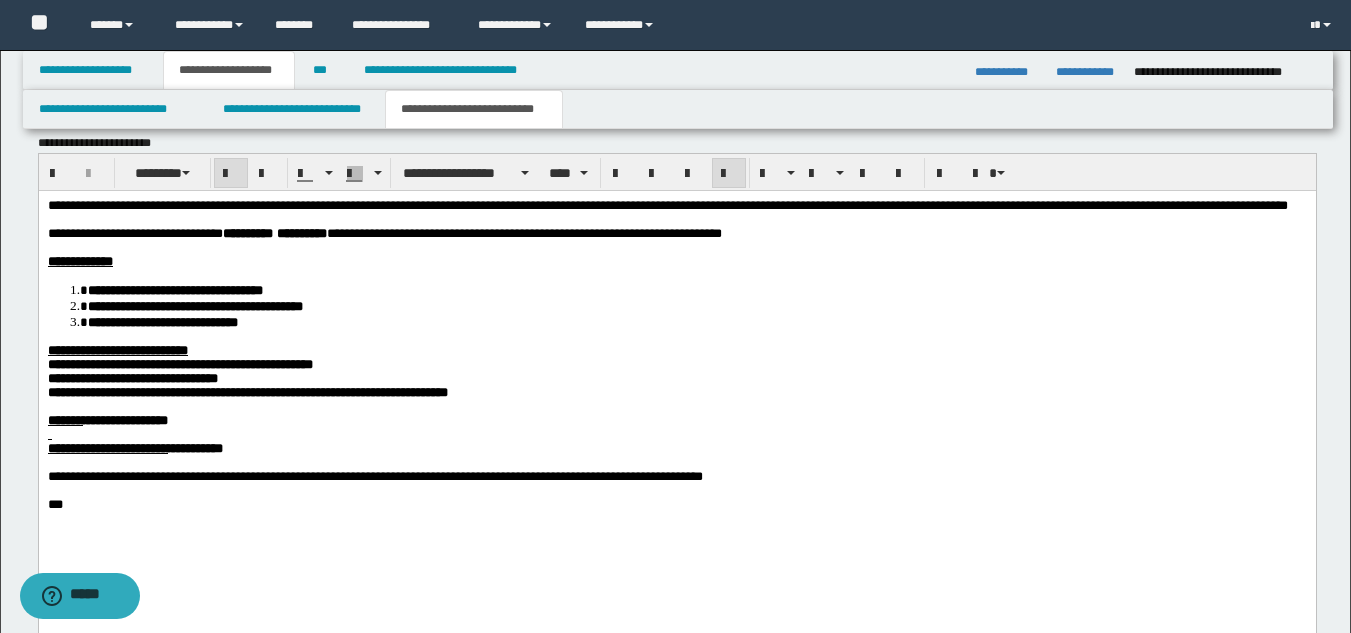 click on "**********" at bounding box center [247, 391] 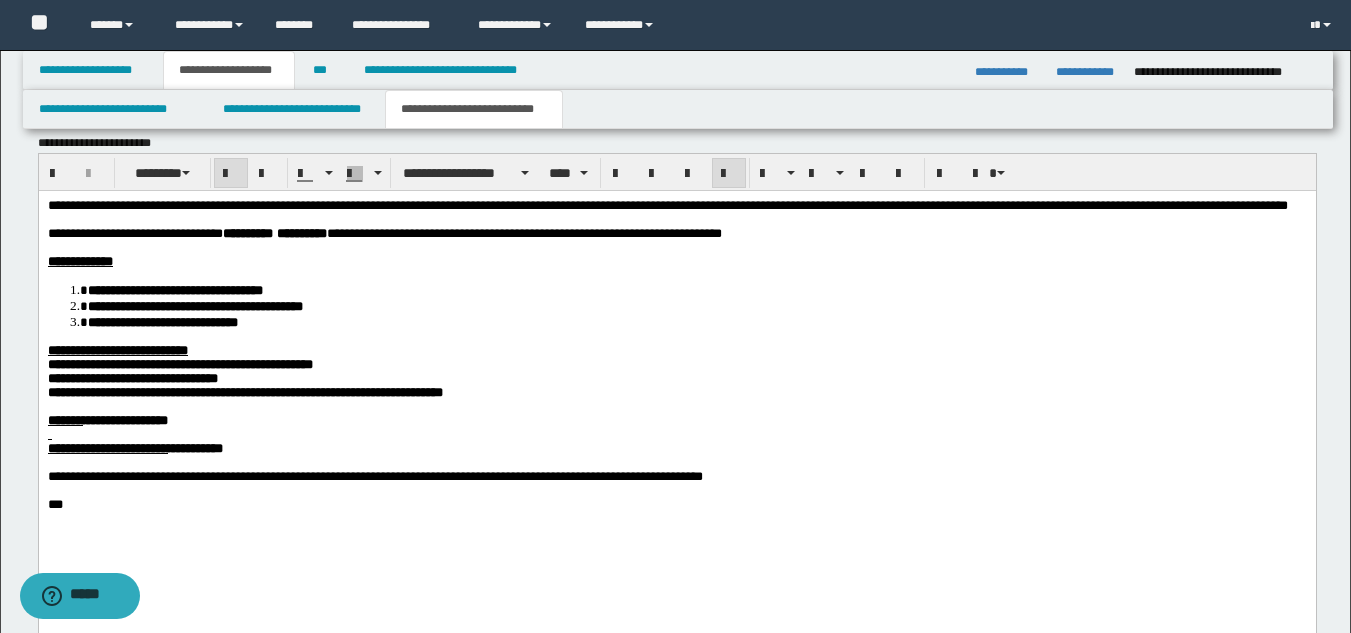 click on "**********" at bounding box center [244, 391] 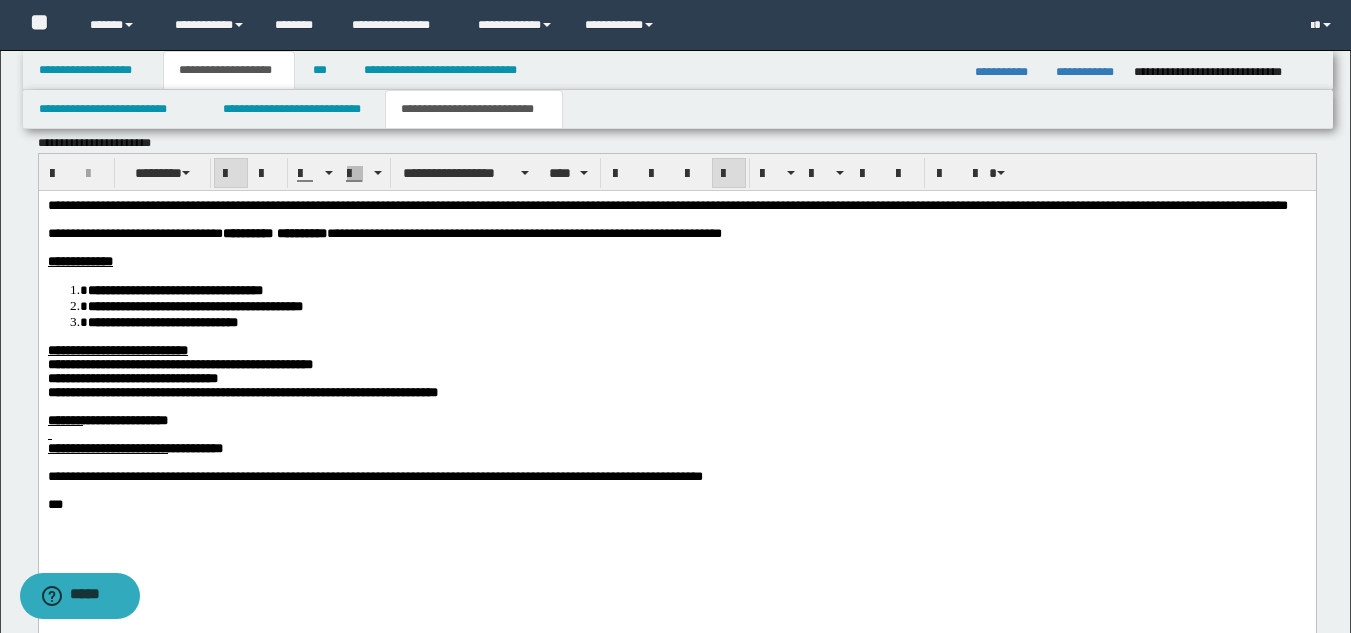 click at bounding box center [676, 434] 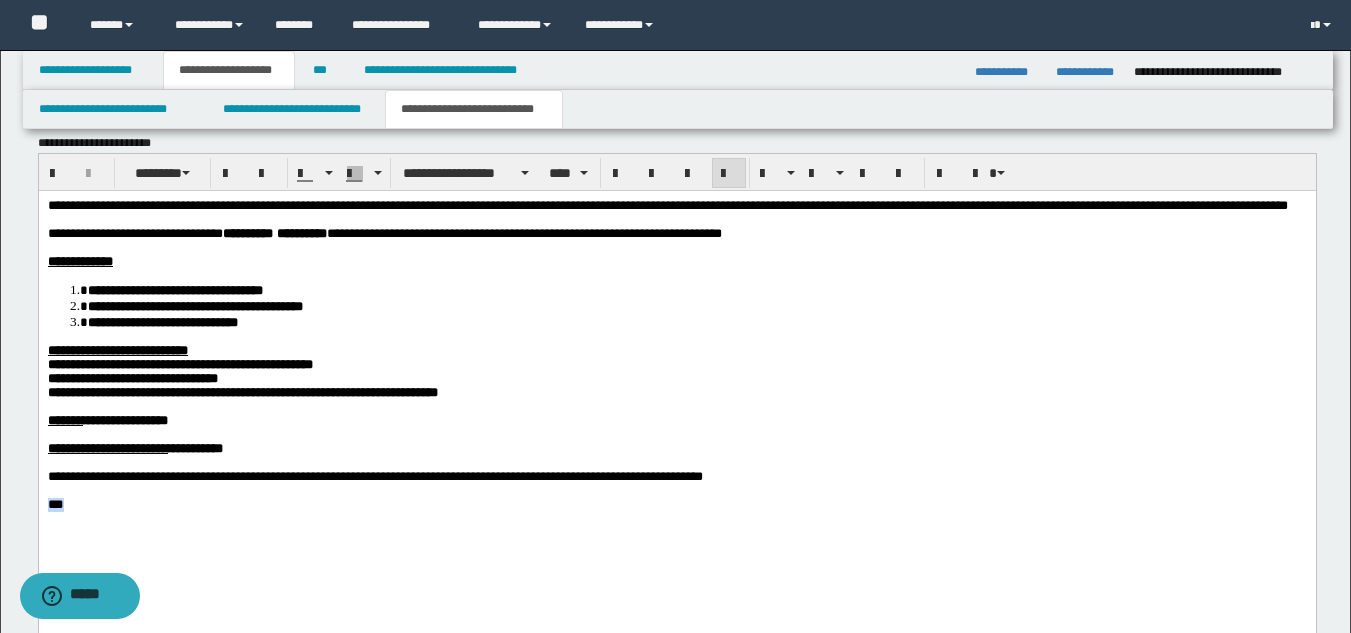 drag, startPoint x: 48, startPoint y: 549, endPoint x: -1, endPoint y: 549, distance: 49 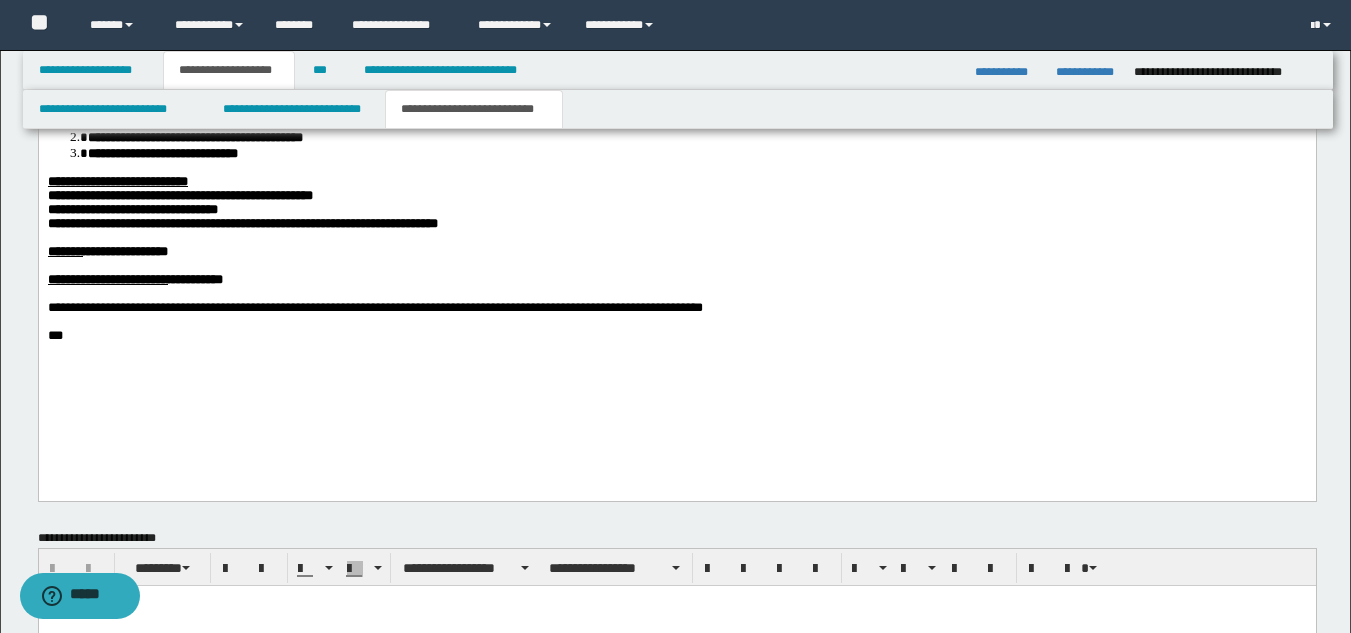 scroll, scrollTop: 1398, scrollLeft: 0, axis: vertical 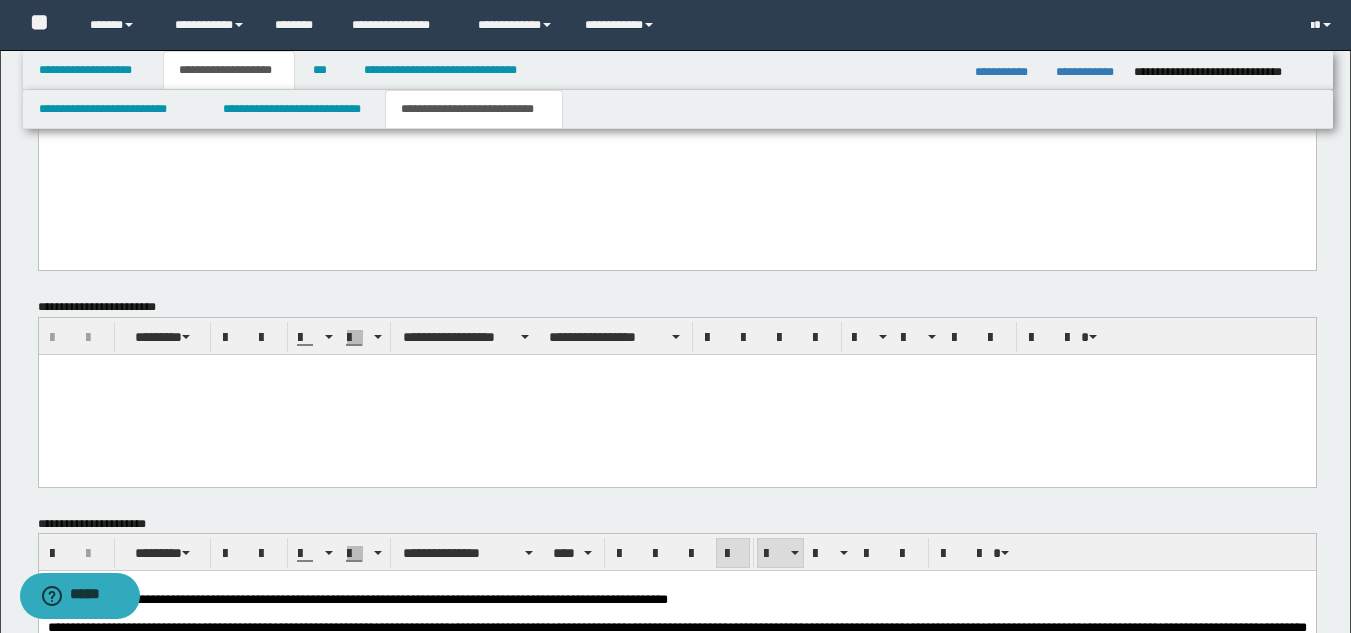 drag, startPoint x: 63, startPoint y: 208, endPoint x: 75, endPoint y: 200, distance: 14.422205 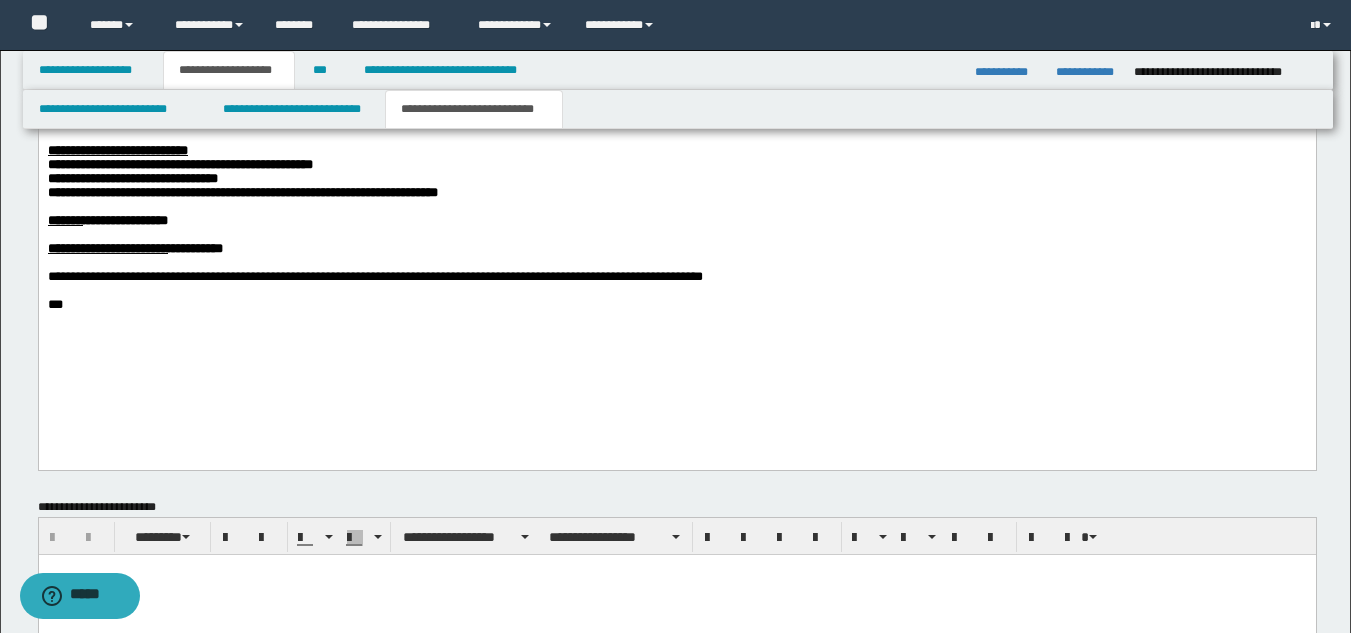 click on "**********" at bounding box center (676, 180) 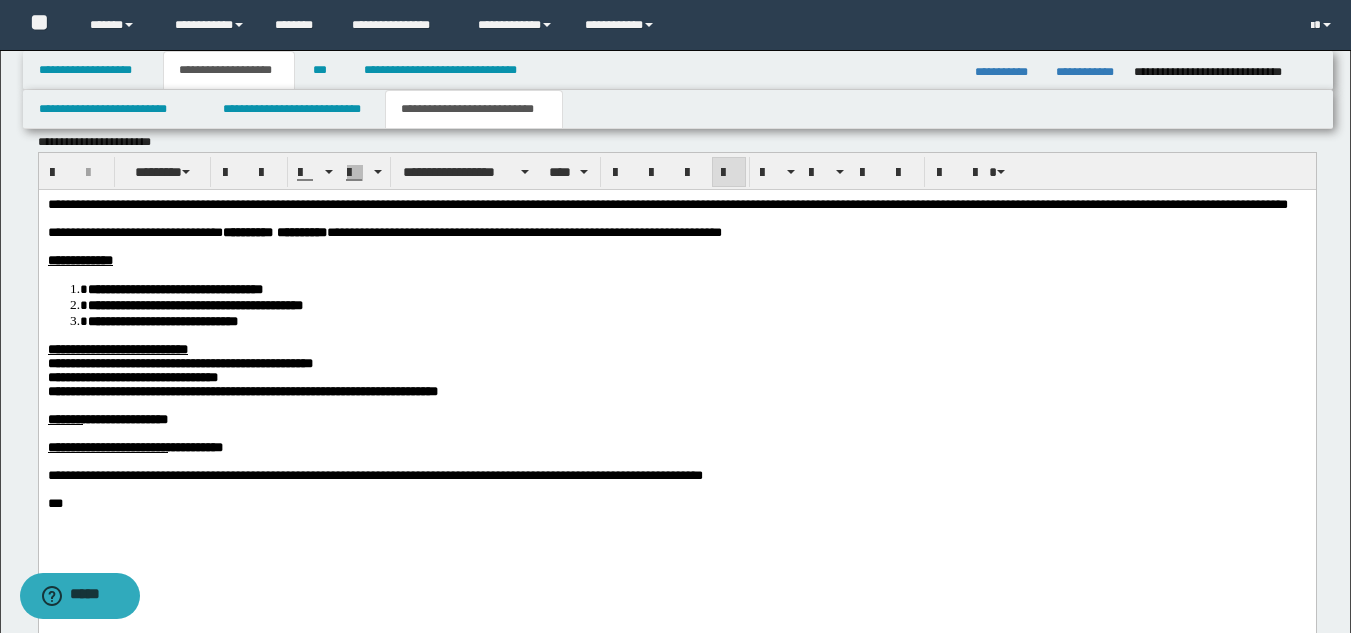 scroll, scrollTop: 998, scrollLeft: 0, axis: vertical 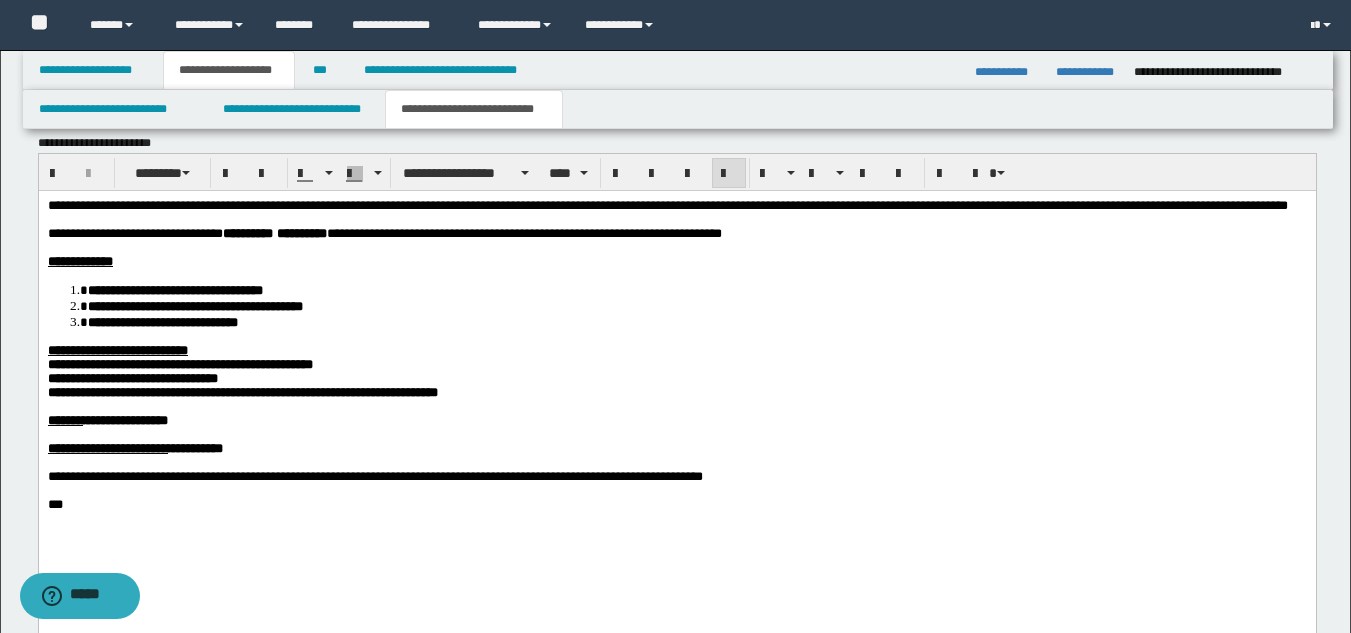 click on "**********" at bounding box center [117, 349] 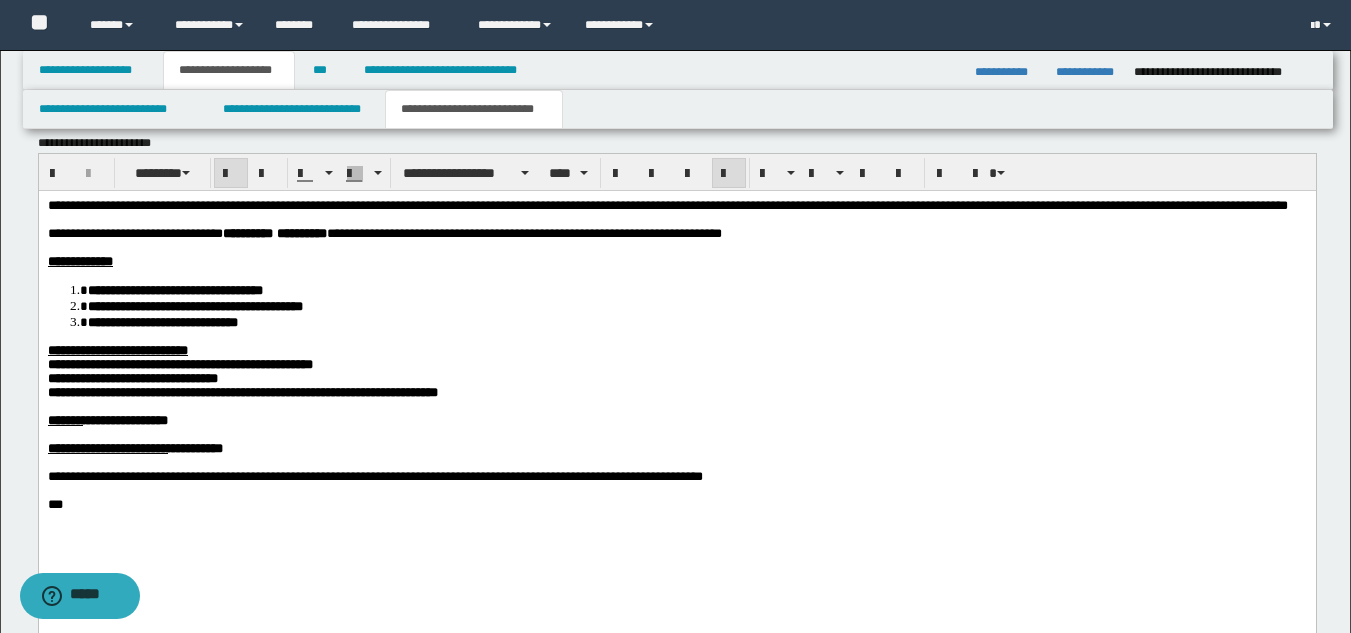 click on "**********" at bounding box center (179, 363) 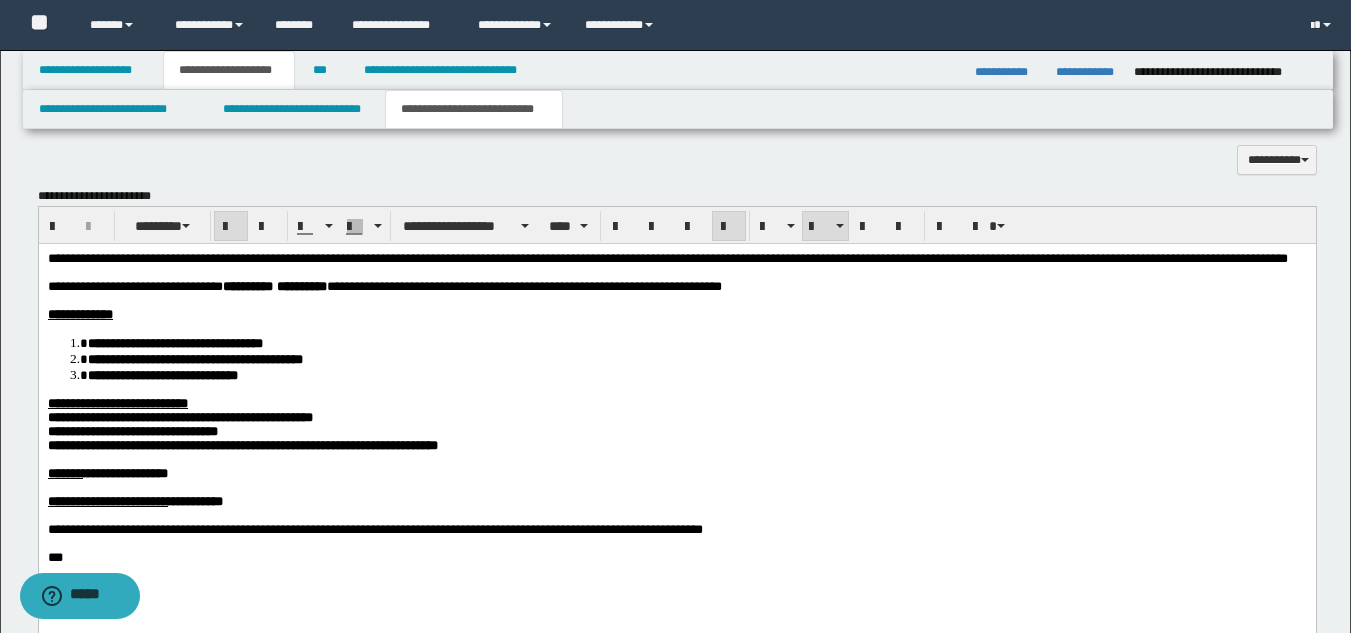 scroll, scrollTop: 898, scrollLeft: 0, axis: vertical 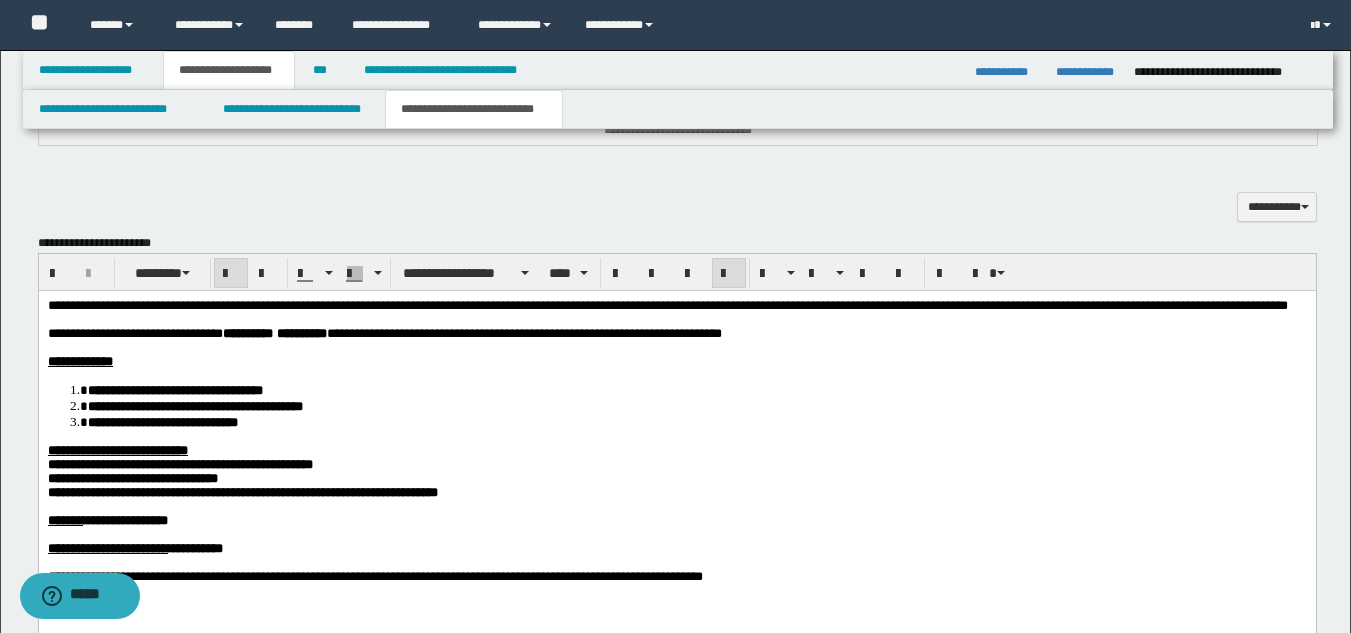 click on "**********" at bounding box center (676, 361) 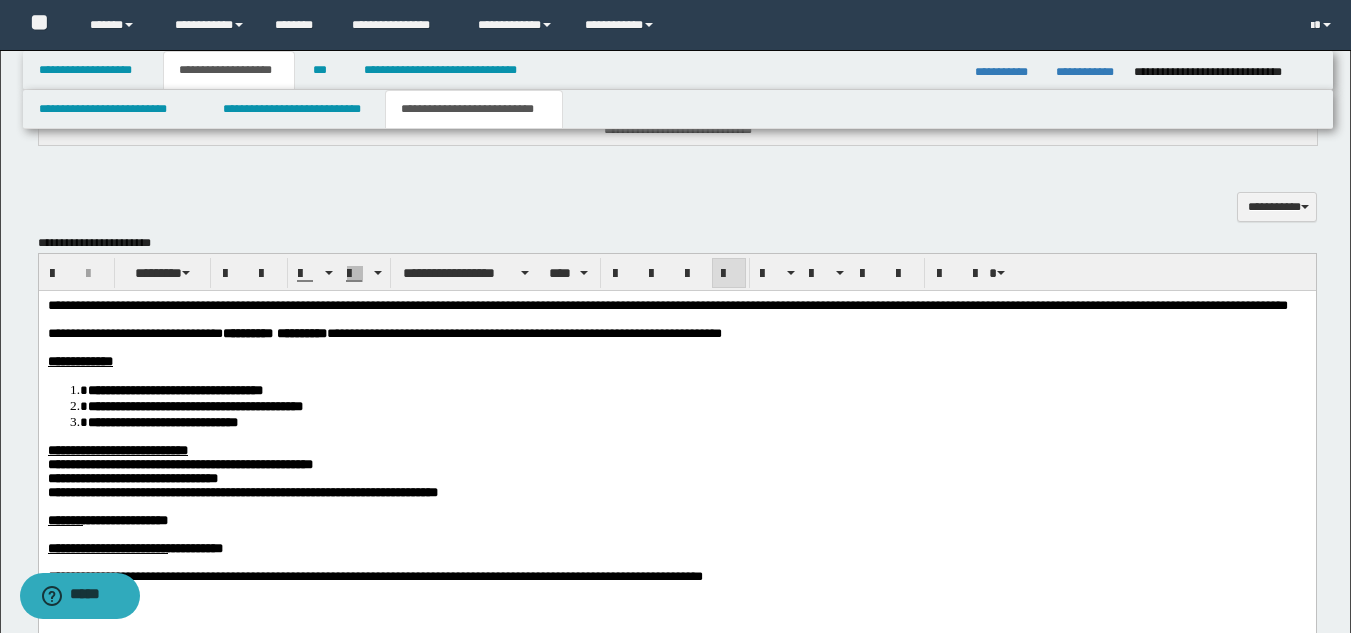 click on "**********" at bounding box center [676, 479] 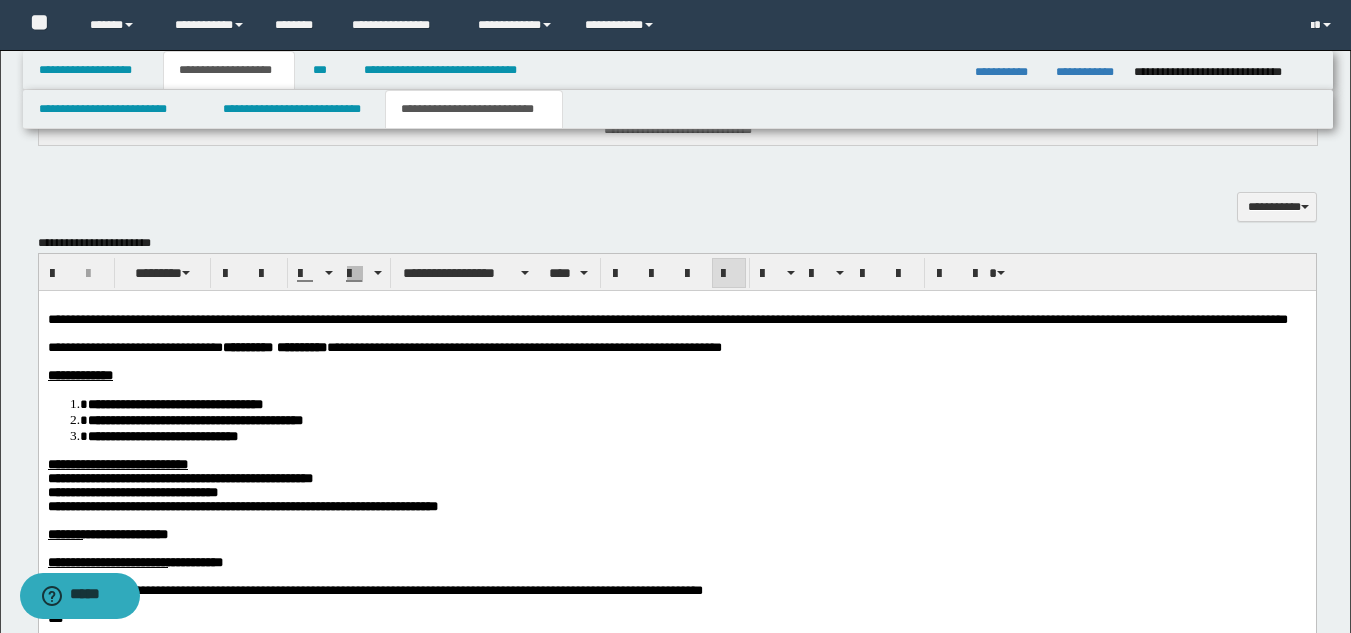 drag, startPoint x: 595, startPoint y: 405, endPoint x: 701, endPoint y: 405, distance: 106 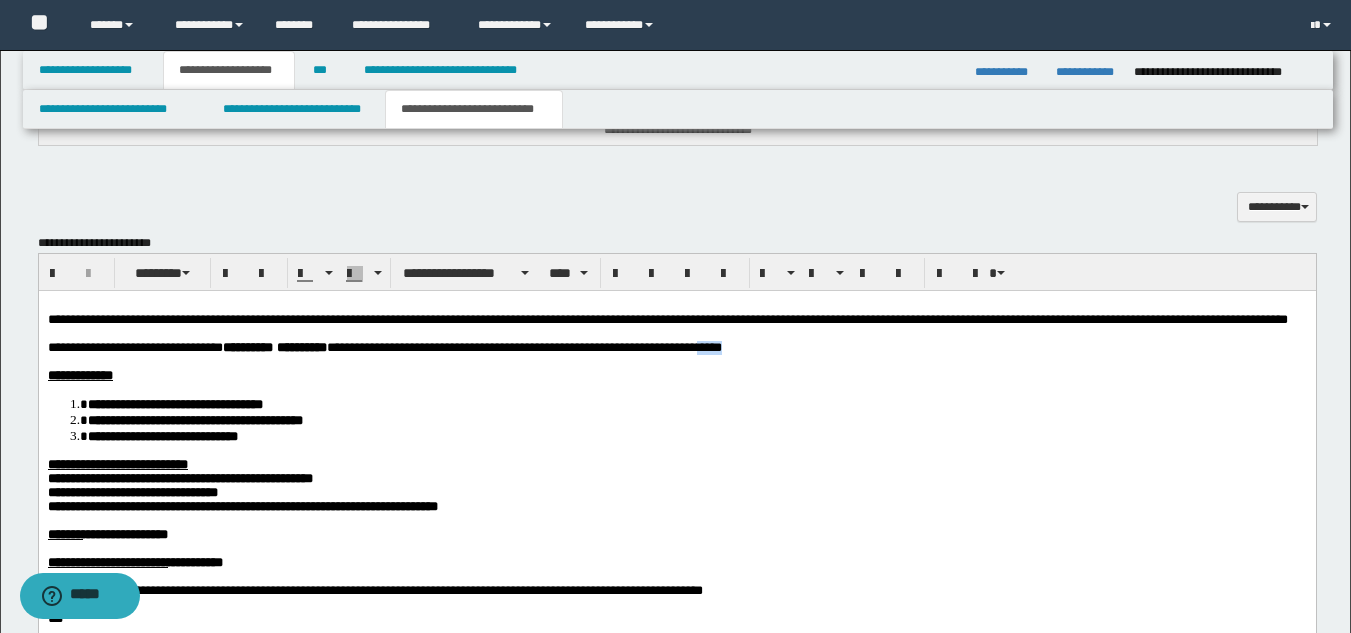 drag, startPoint x: 797, startPoint y: 369, endPoint x: 847, endPoint y: 375, distance: 50.358715 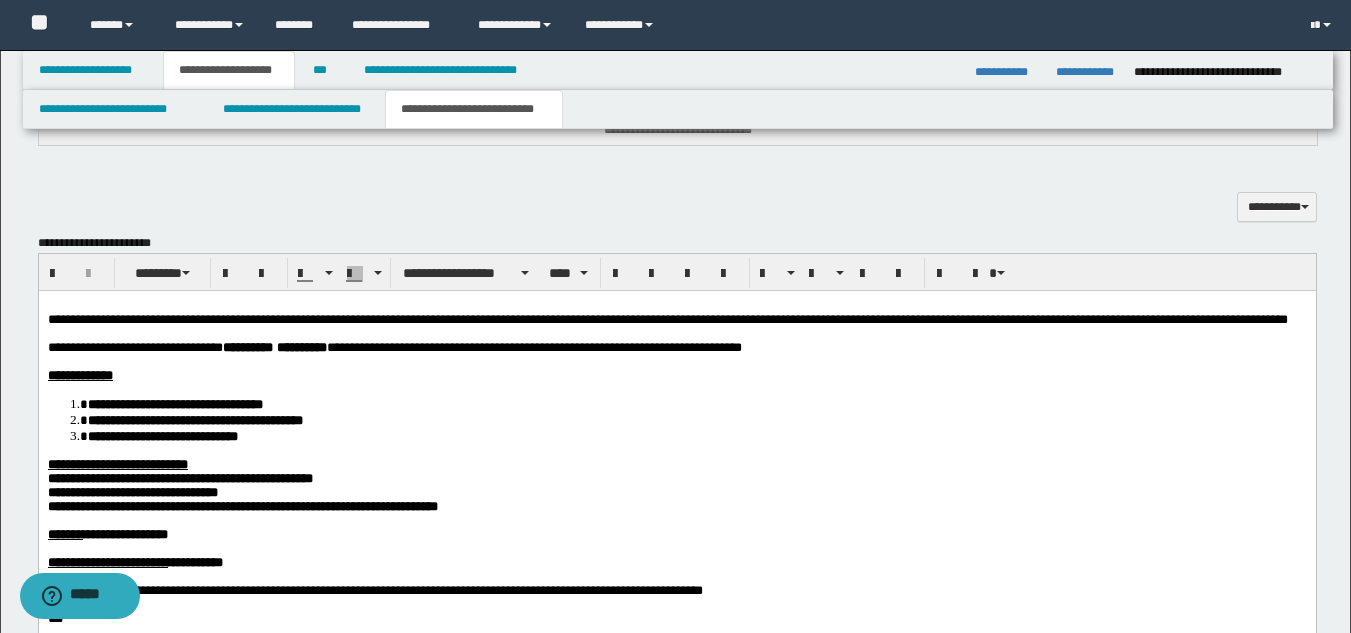 click on "**********" at bounding box center [696, 419] 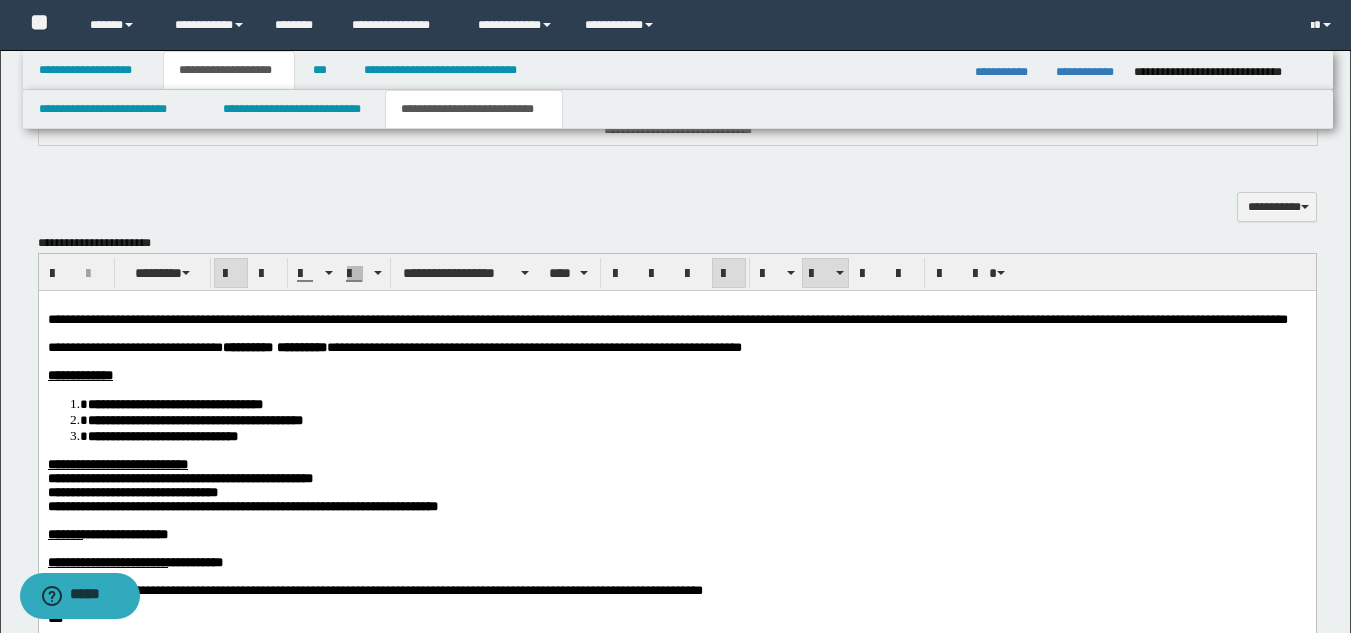 click on "**********" at bounding box center [676, 375] 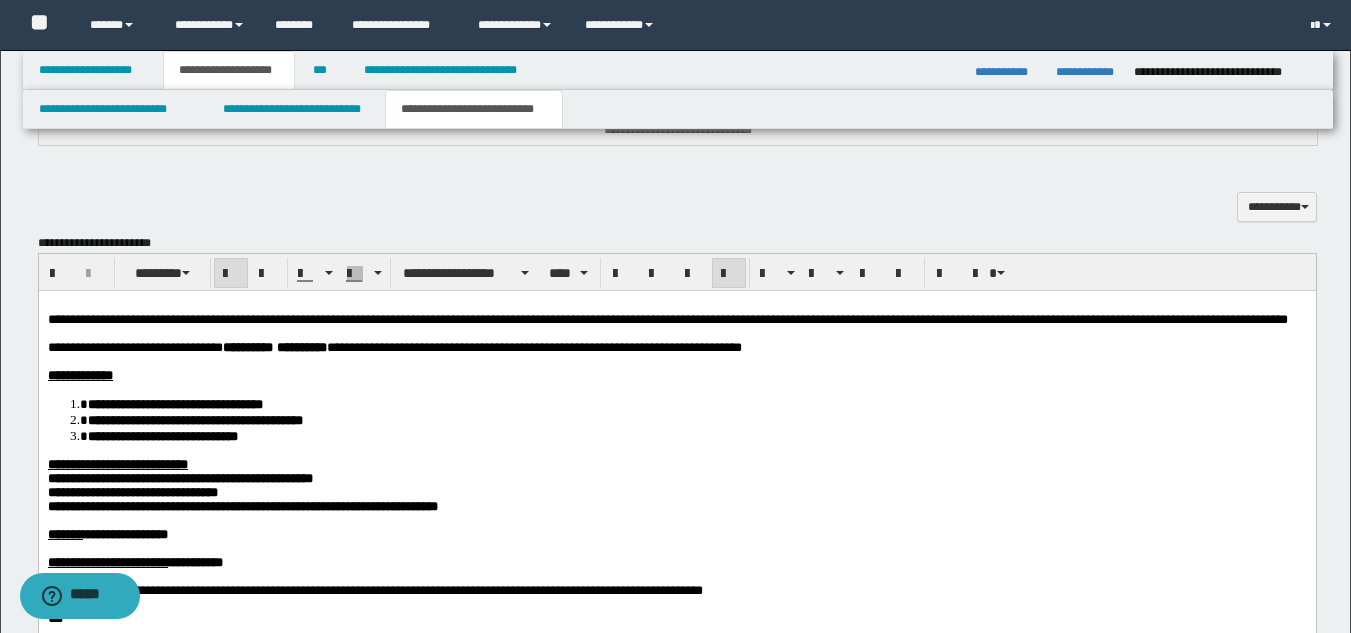 click on "**********" at bounding box center [676, 375] 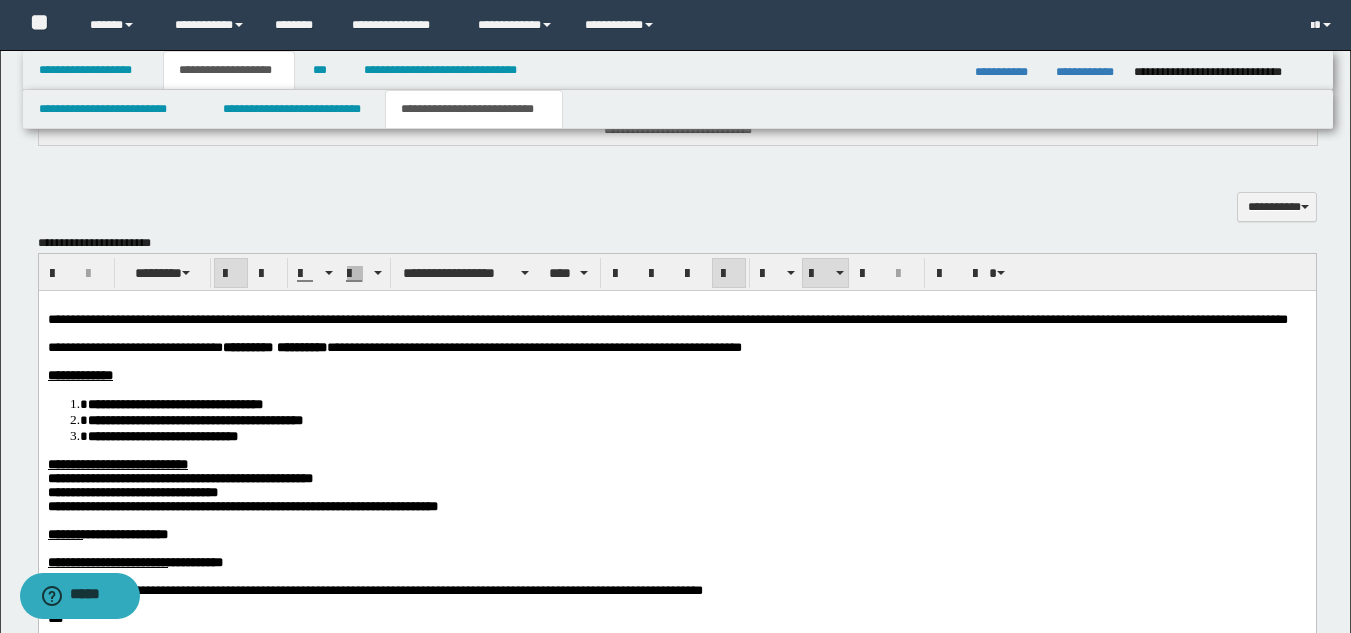 drag, startPoint x: 505, startPoint y: 422, endPoint x: 465, endPoint y: 440, distance: 43.863426 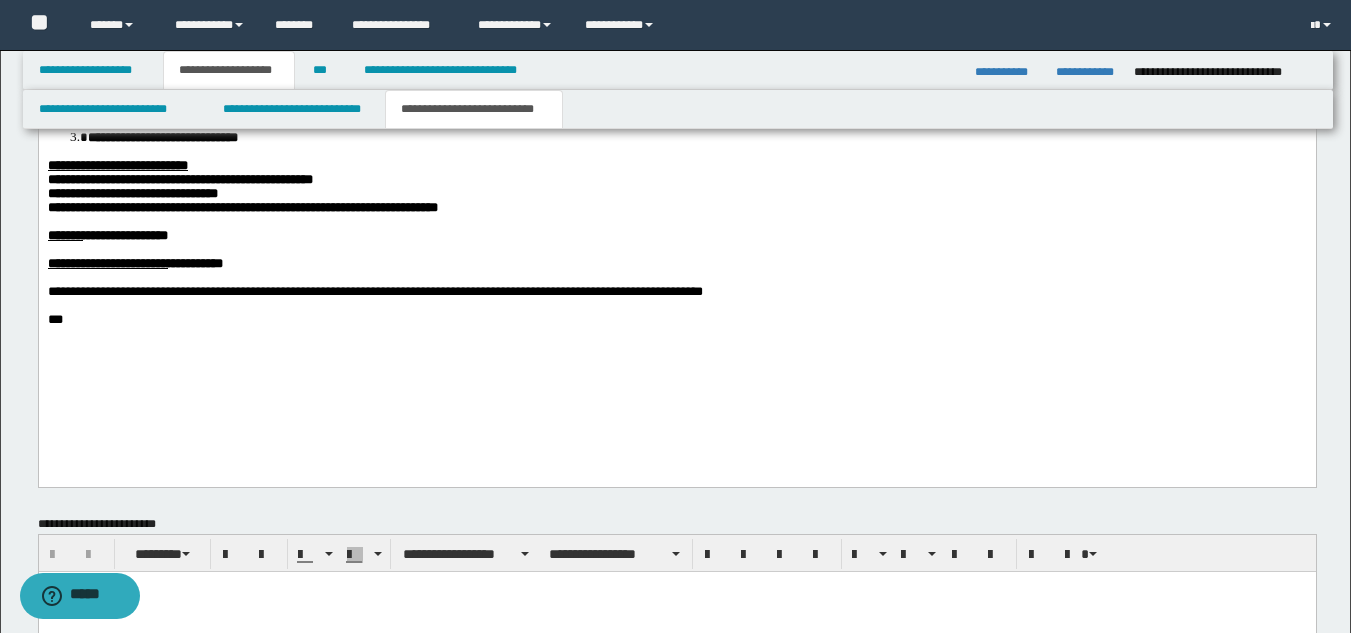 scroll, scrollTop: 1198, scrollLeft: 0, axis: vertical 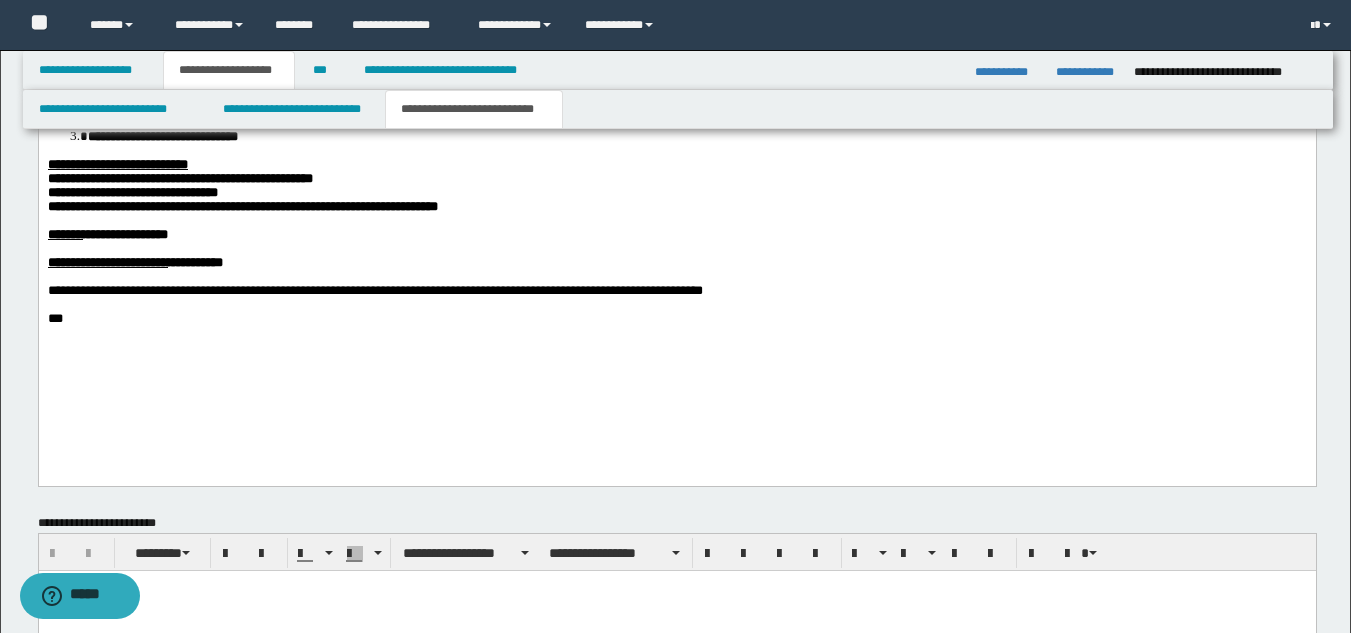 click at bounding box center (676, 221) 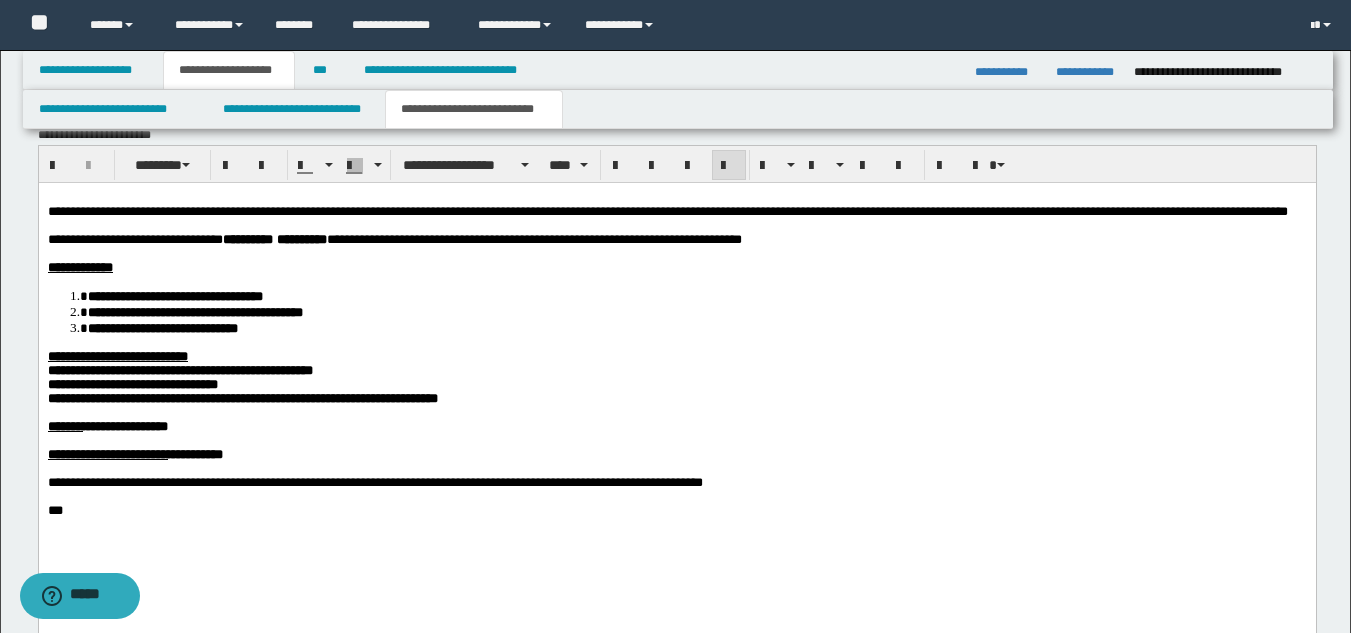 scroll, scrollTop: 998, scrollLeft: 0, axis: vertical 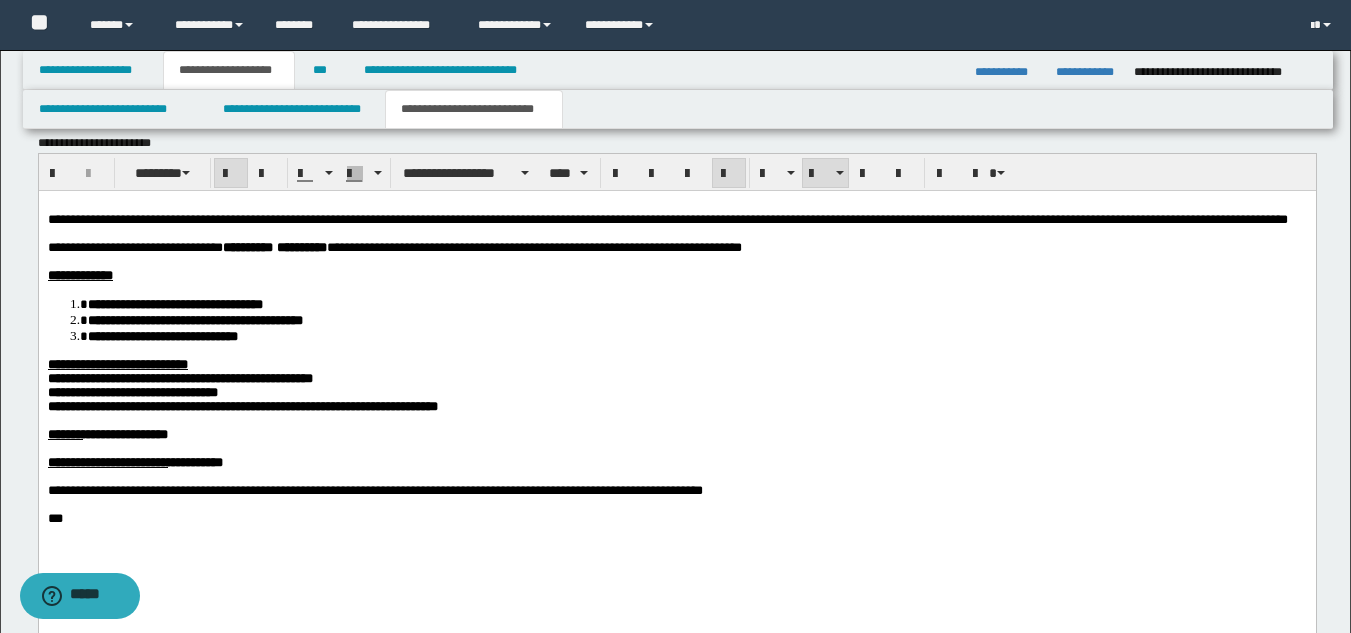 click on "**********" at bounding box center [696, 335] 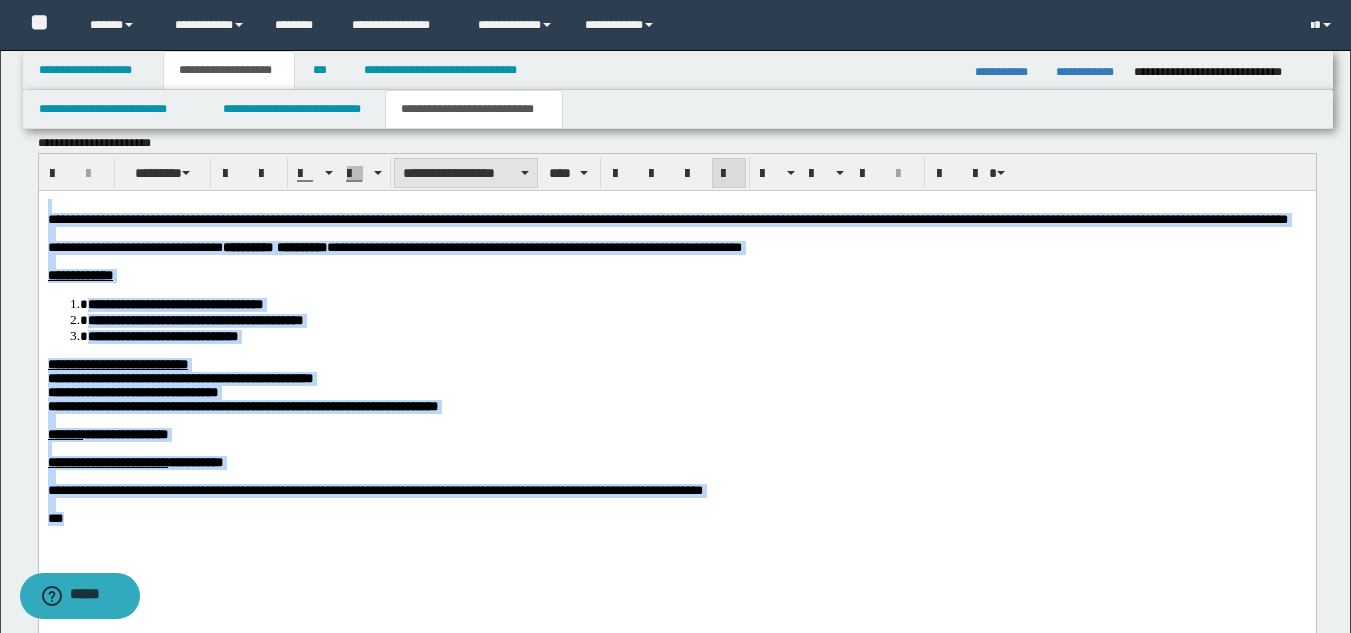 click on "**********" at bounding box center (466, 173) 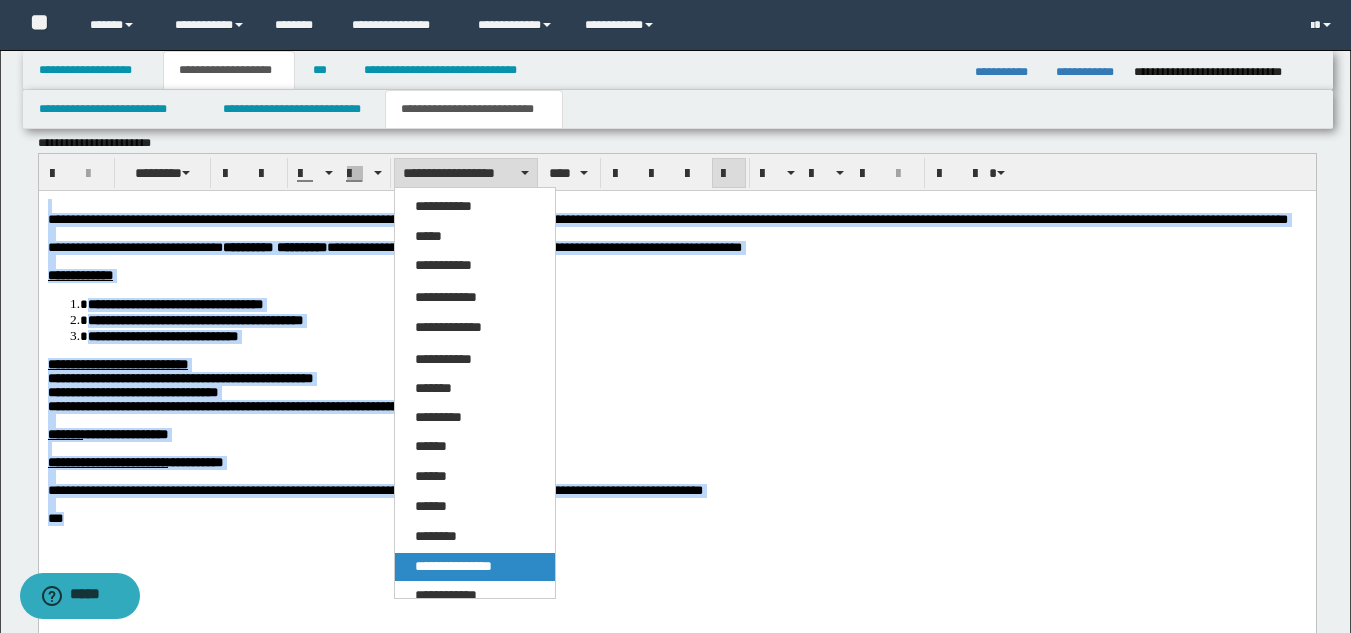 click on "**********" at bounding box center (453, 566) 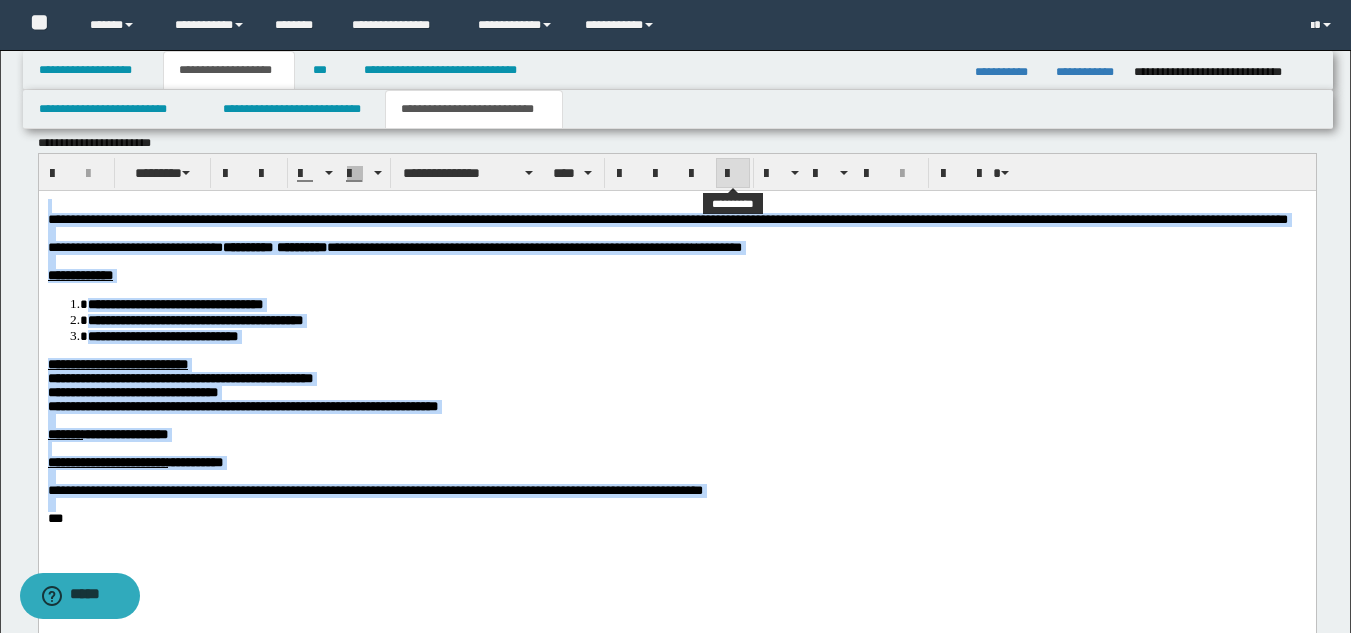 click at bounding box center [733, 174] 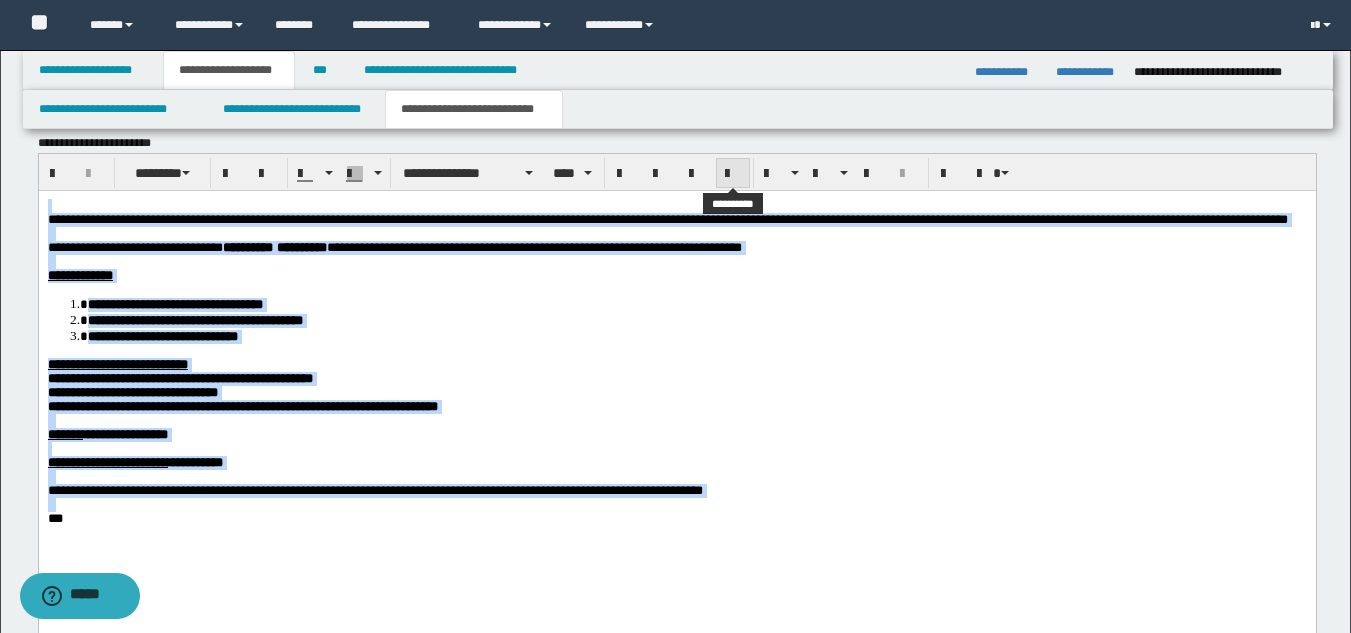 click at bounding box center (733, 174) 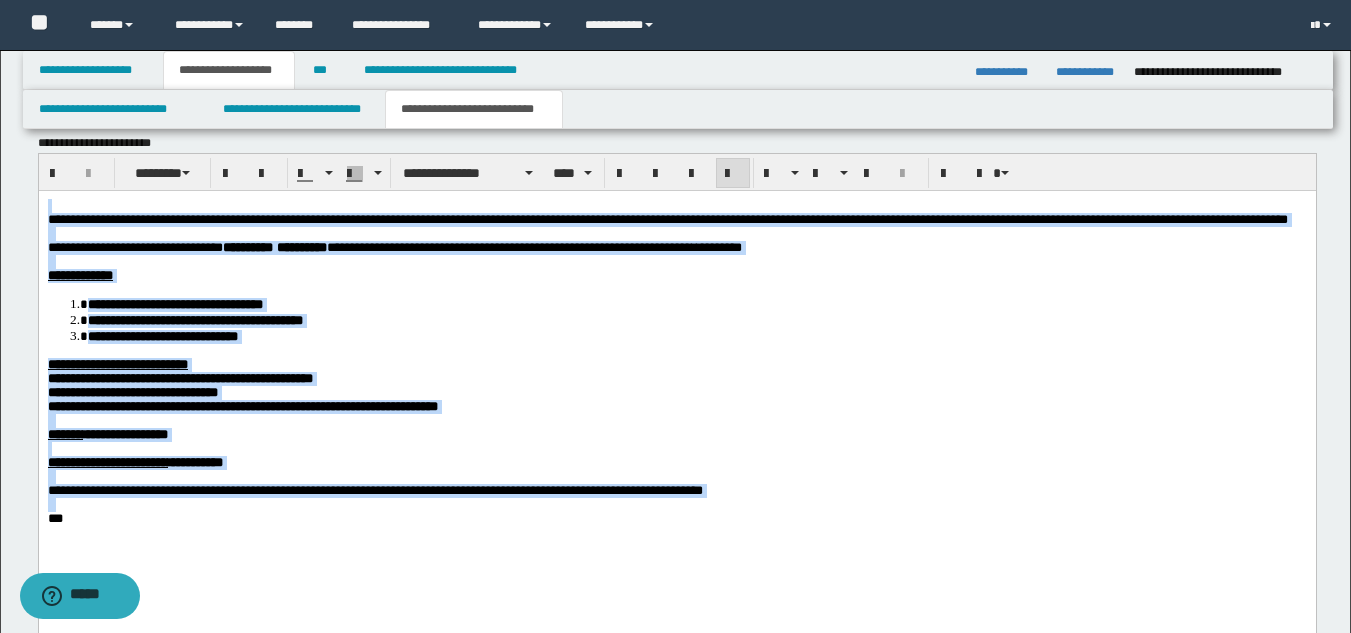 click at bounding box center (676, 233) 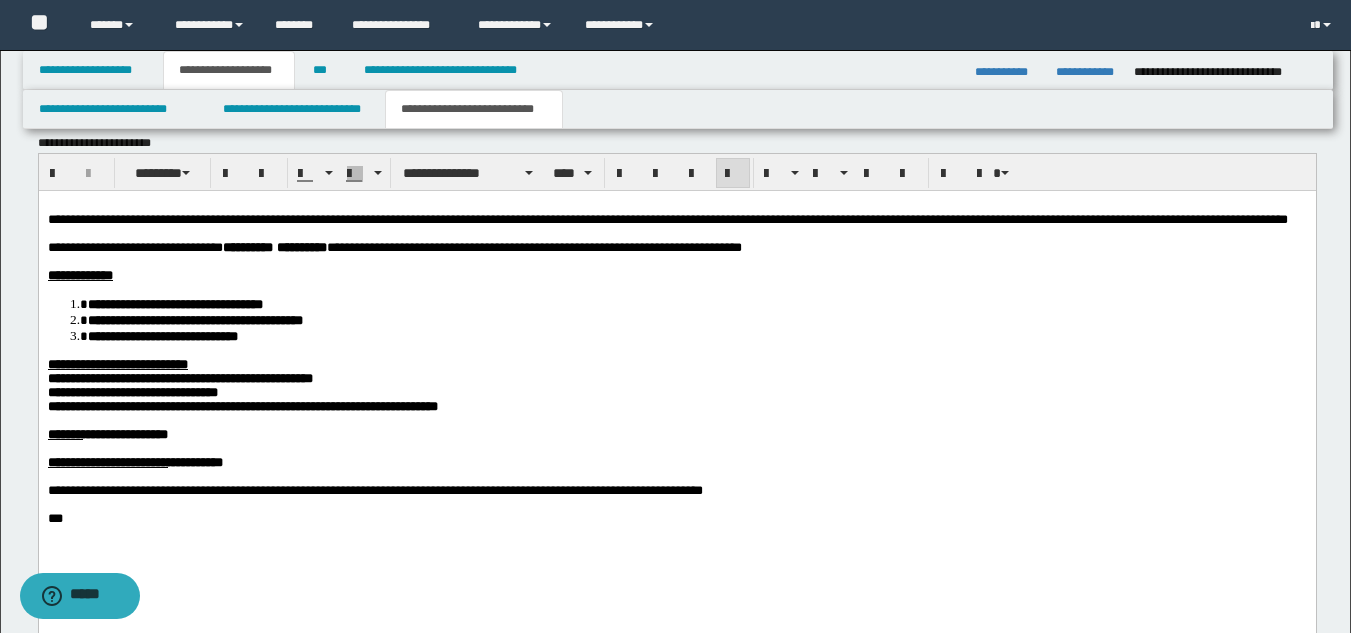 click at bounding box center [676, 261] 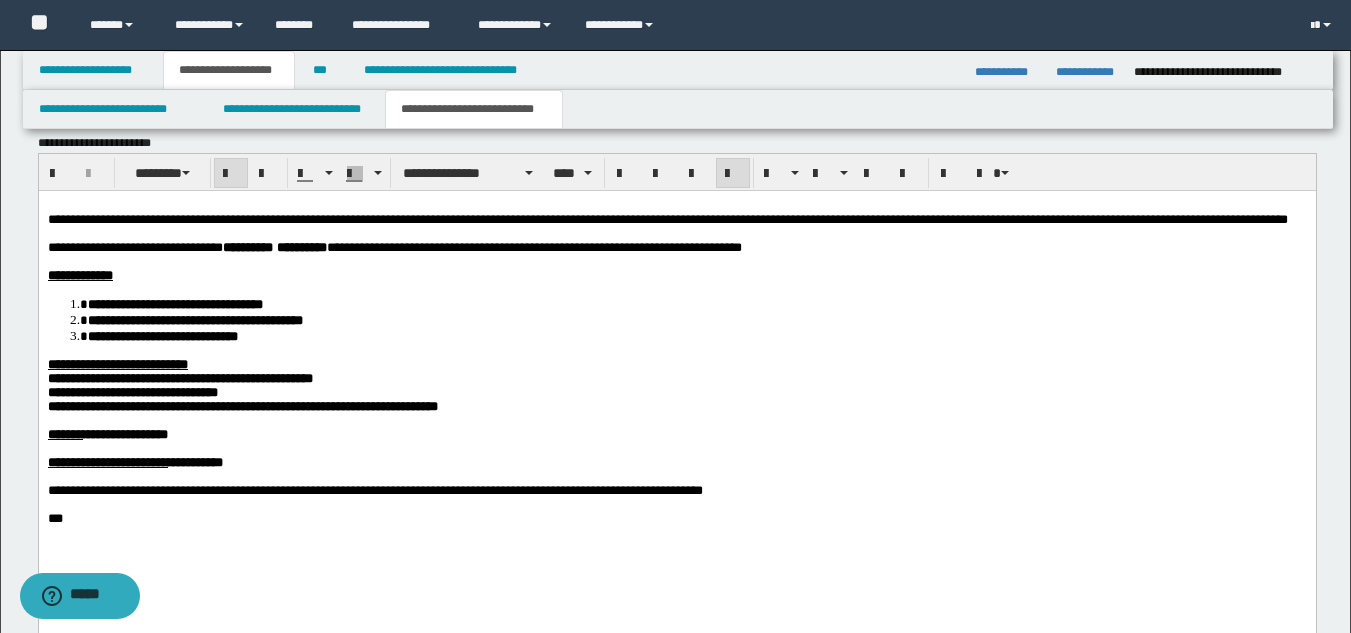 click on "**********" at bounding box center (696, 319) 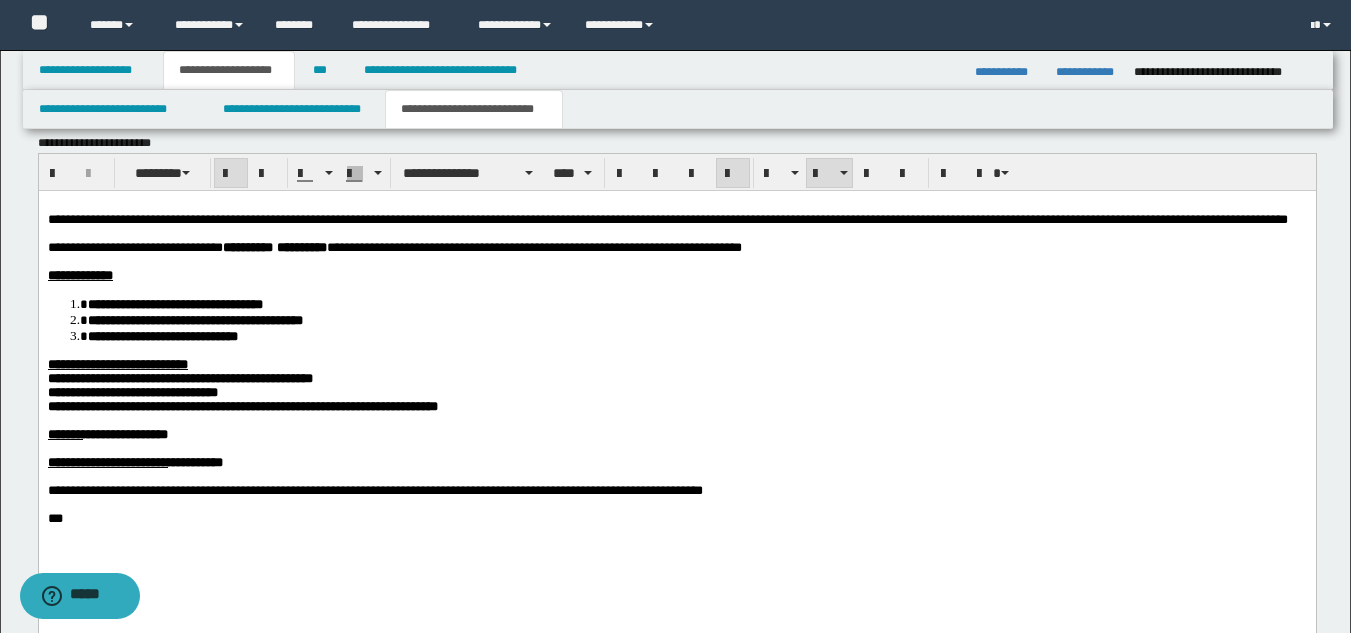 drag, startPoint x: 355, startPoint y: 379, endPoint x: 312, endPoint y: 460, distance: 91.706055 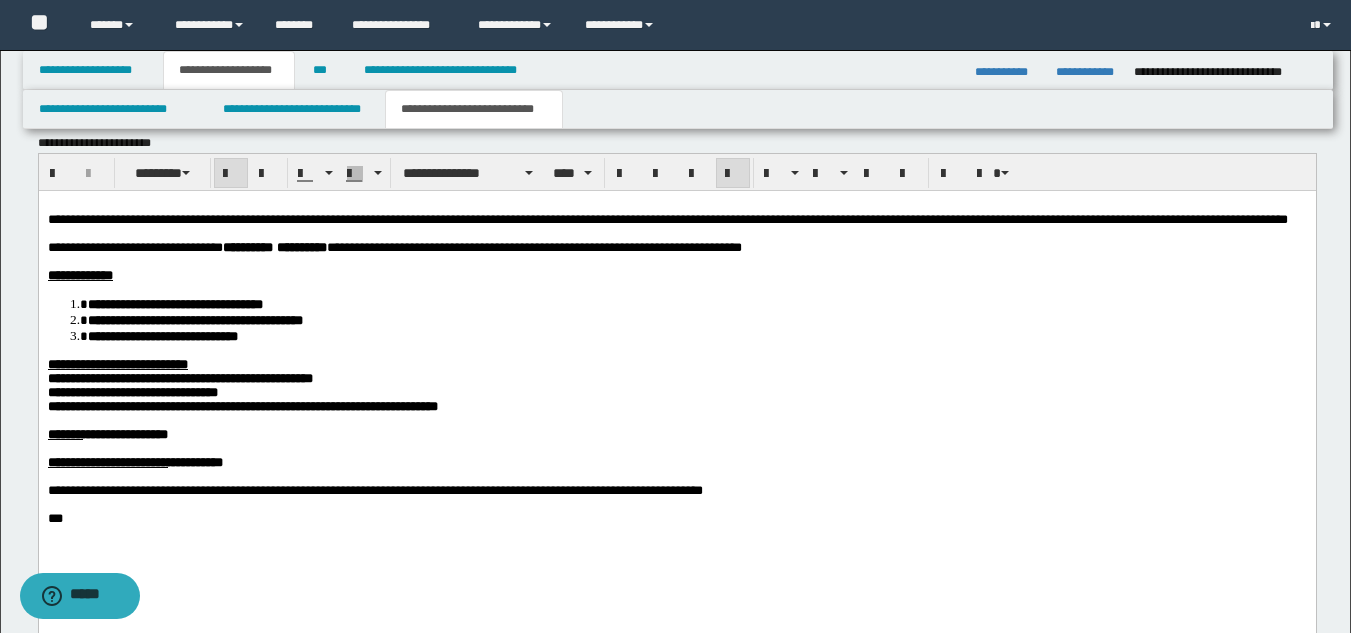 click on "**********" at bounding box center (676, 434) 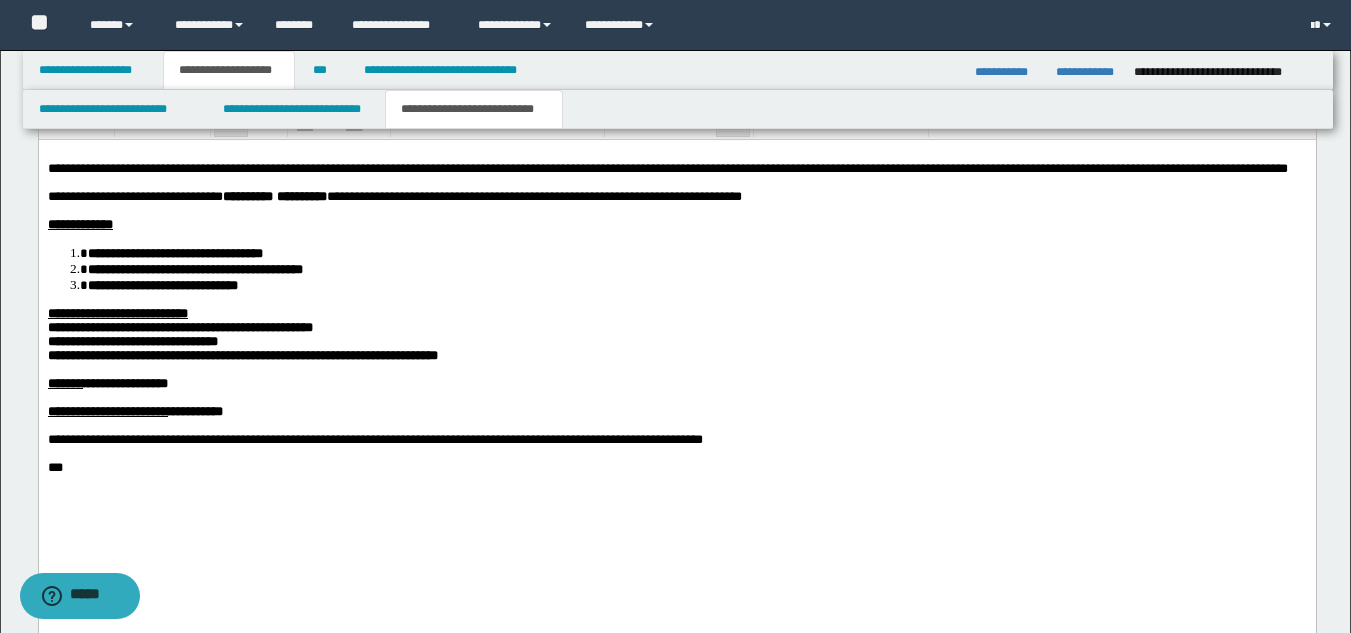 scroll, scrollTop: 1098, scrollLeft: 0, axis: vertical 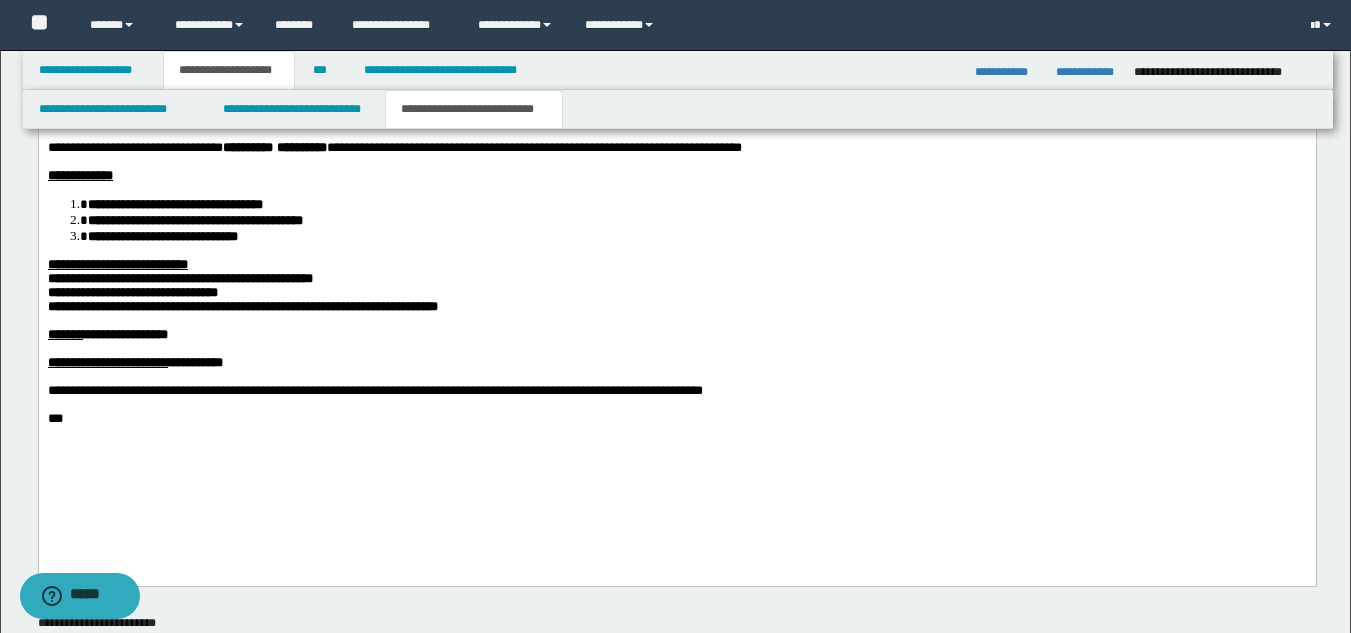 click on "**********" at bounding box center (179, 277) 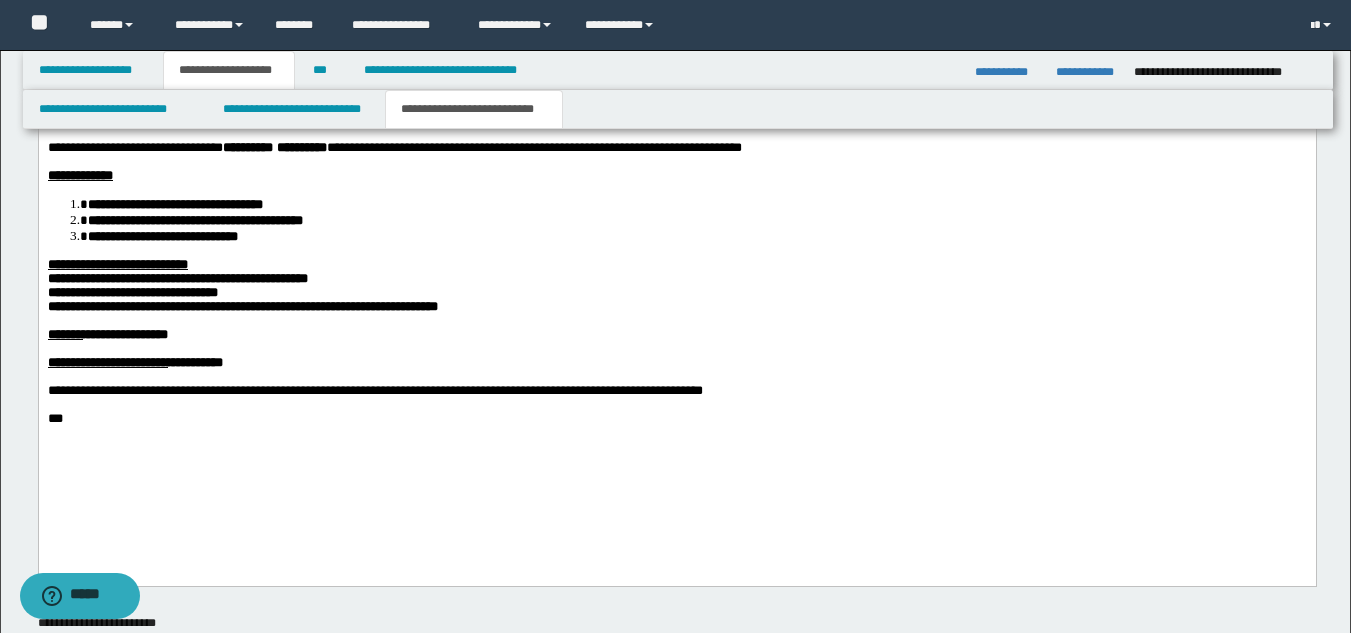 click on "**********" at bounding box center [132, 291] 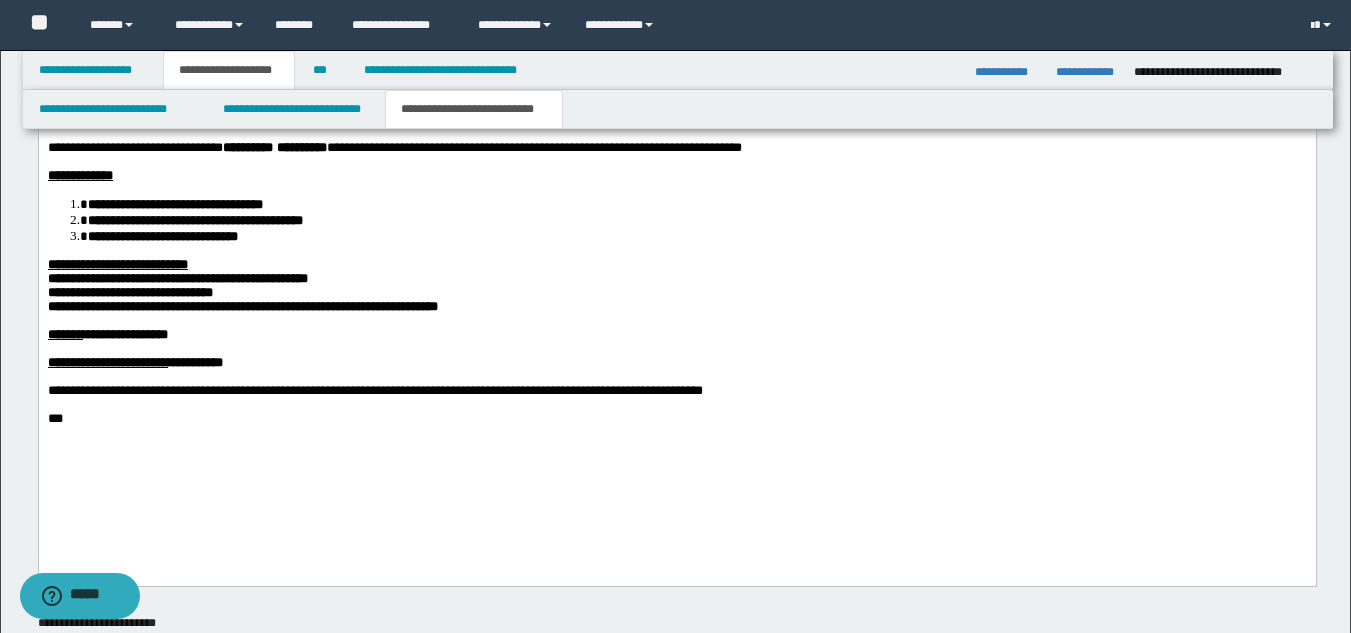 click on "**********" at bounding box center [242, 305] 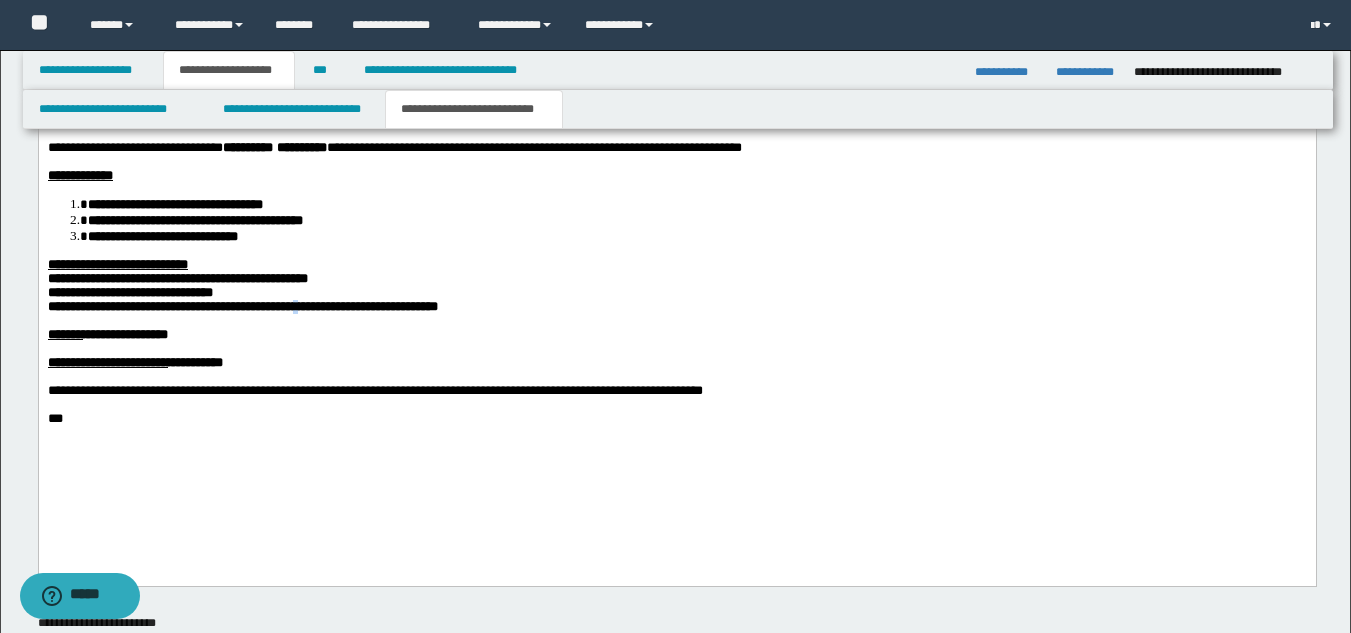 click on "**********" at bounding box center (242, 305) 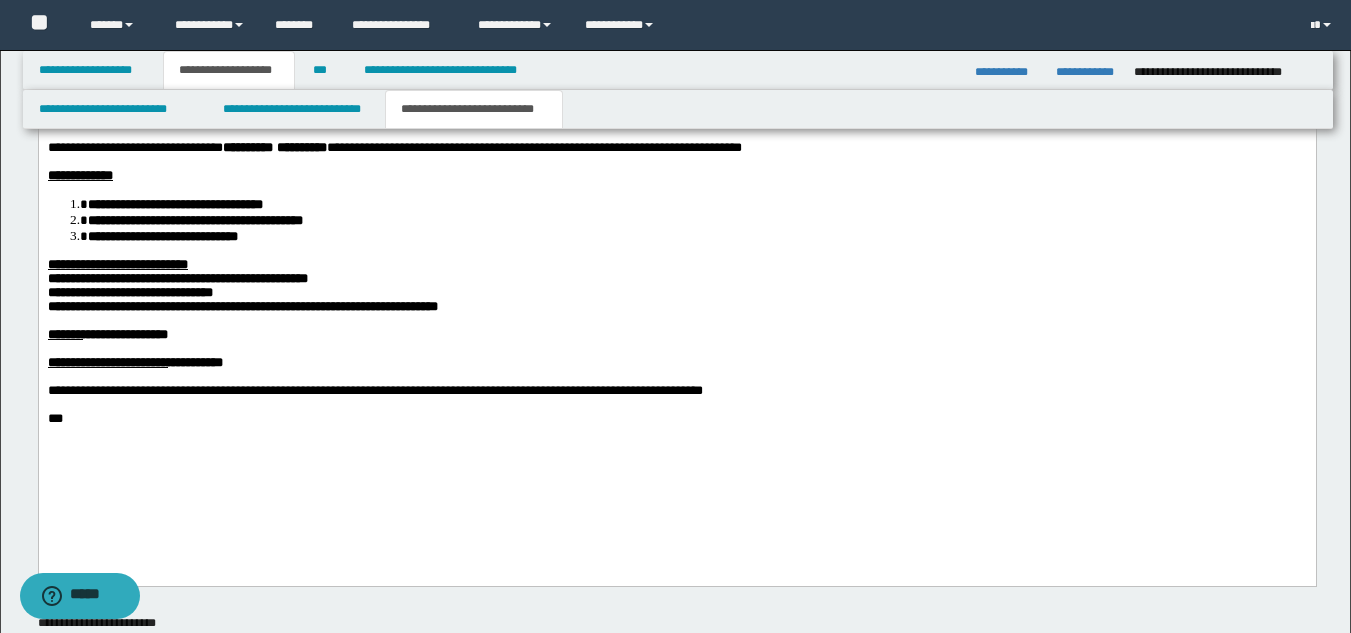 click at bounding box center [676, 320] 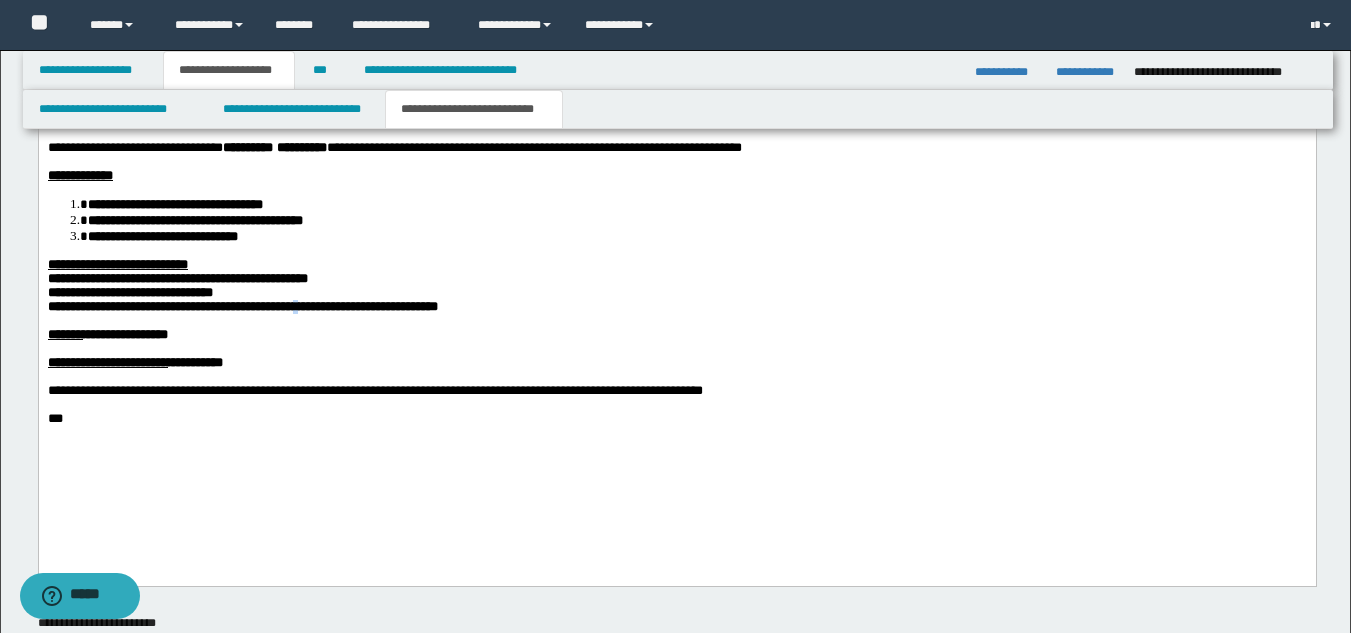 click on "**********" at bounding box center (242, 305) 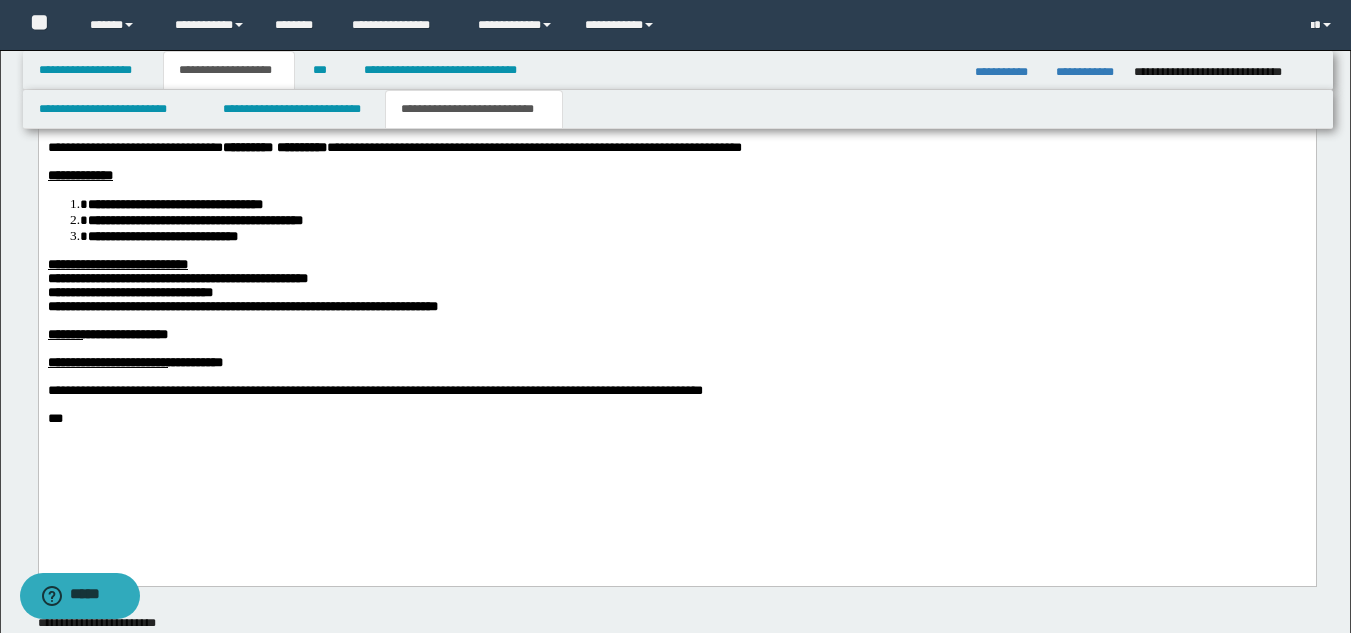 click at bounding box center [676, 320] 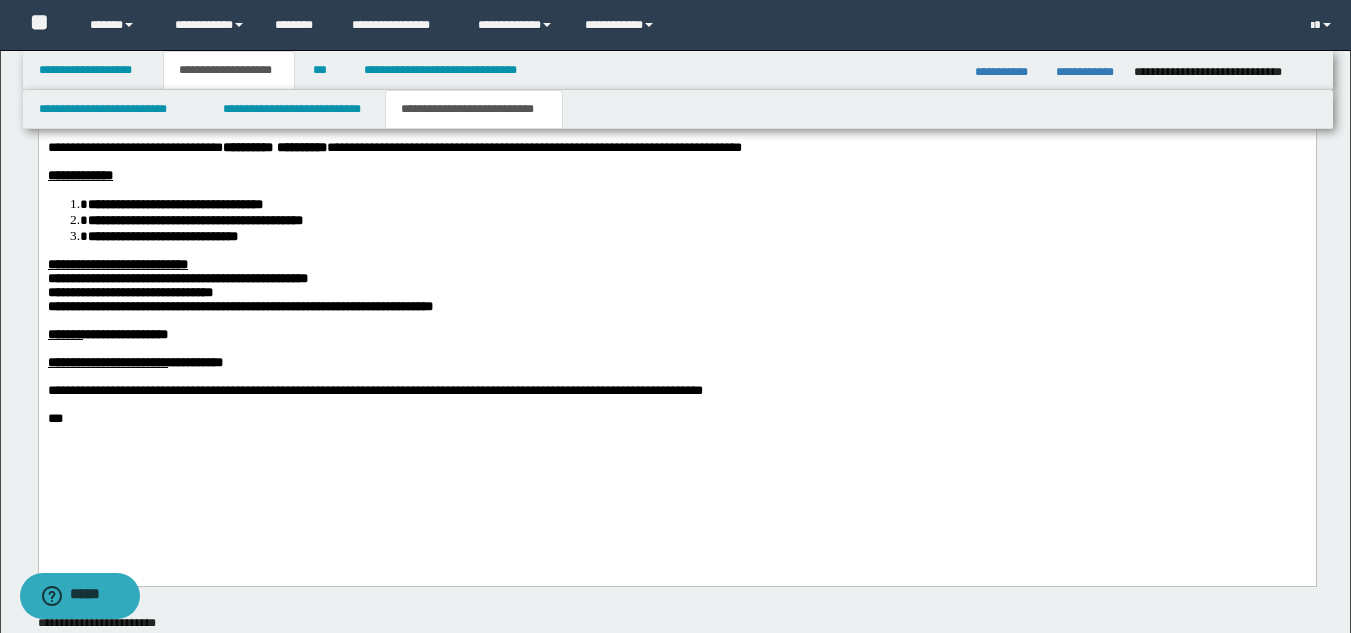 click at bounding box center (676, 348) 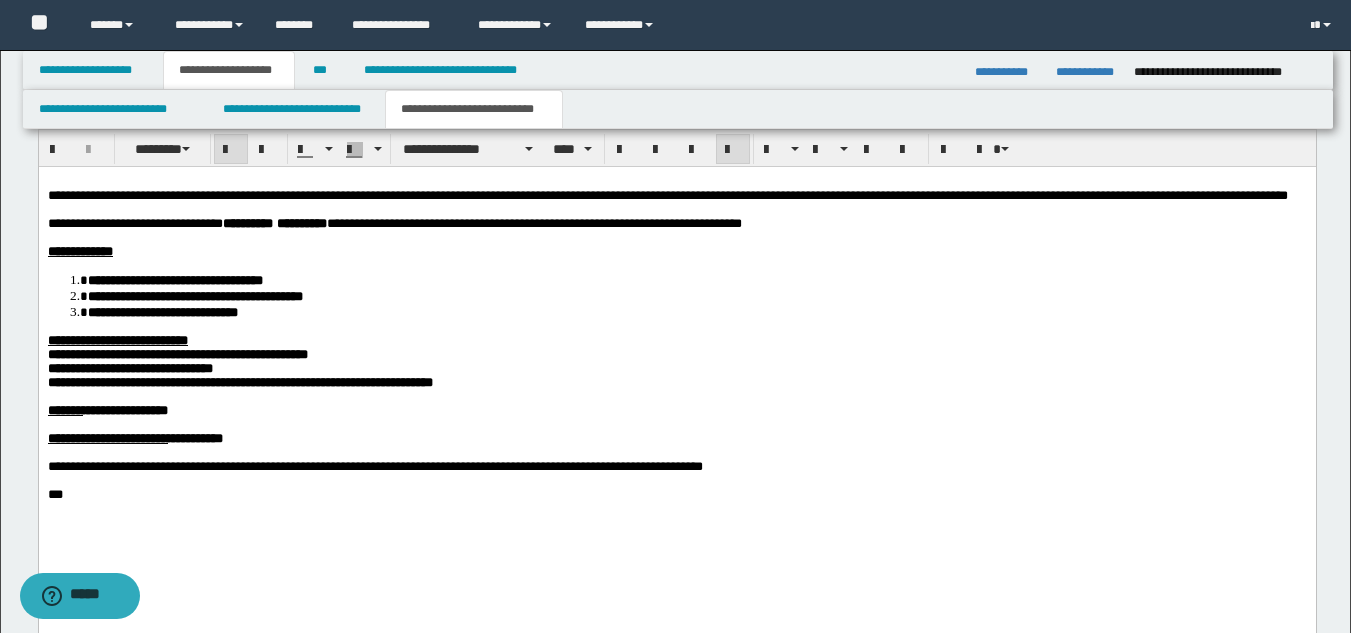 scroll, scrollTop: 898, scrollLeft: 0, axis: vertical 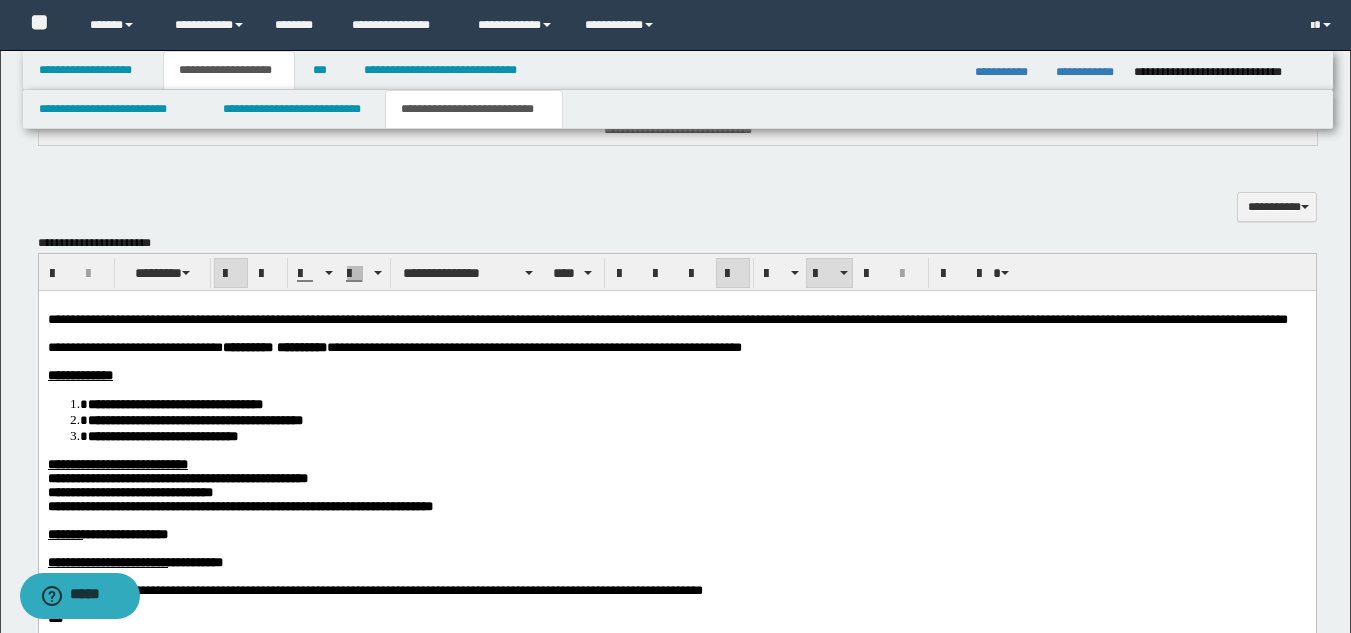 click on "**********" at bounding box center (696, 403) 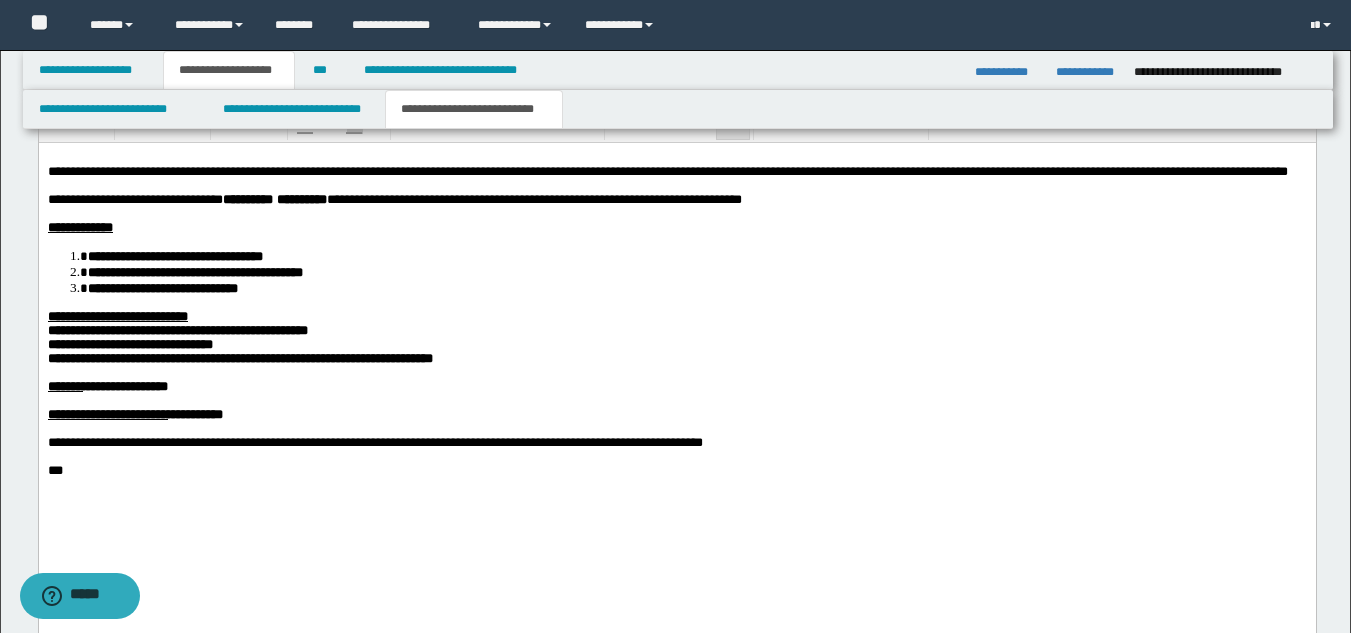scroll, scrollTop: 1198, scrollLeft: 0, axis: vertical 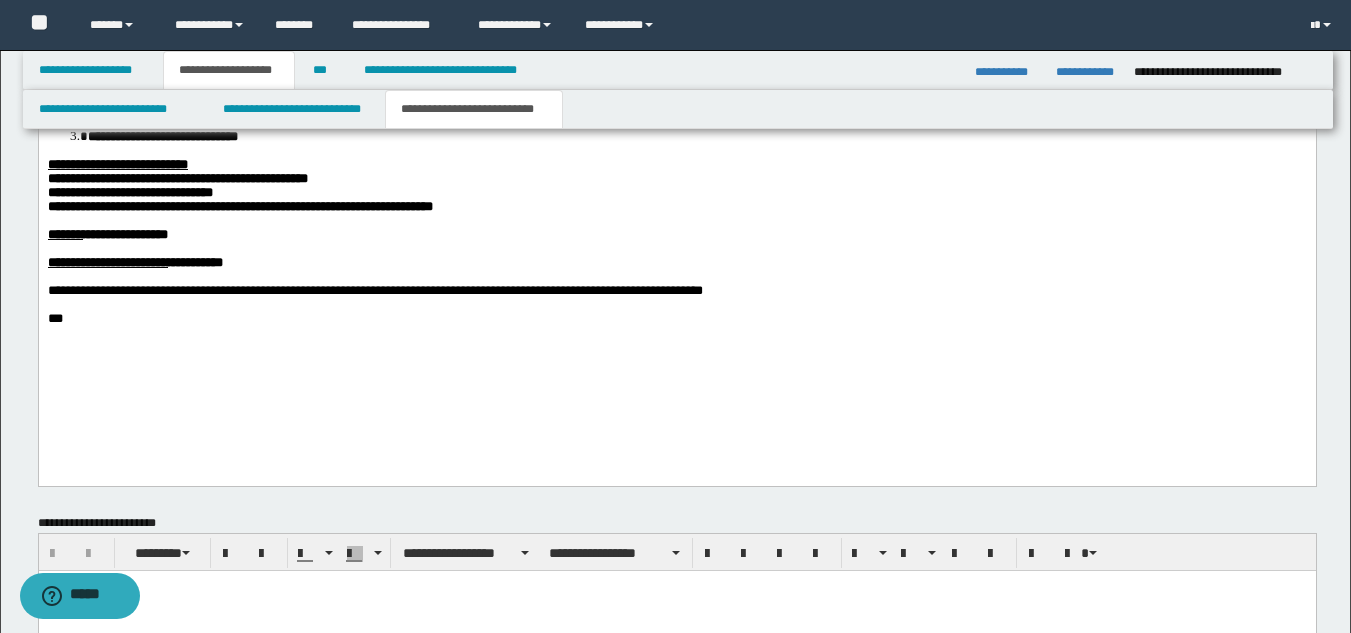 click on "**********" at bounding box center [676, 187] 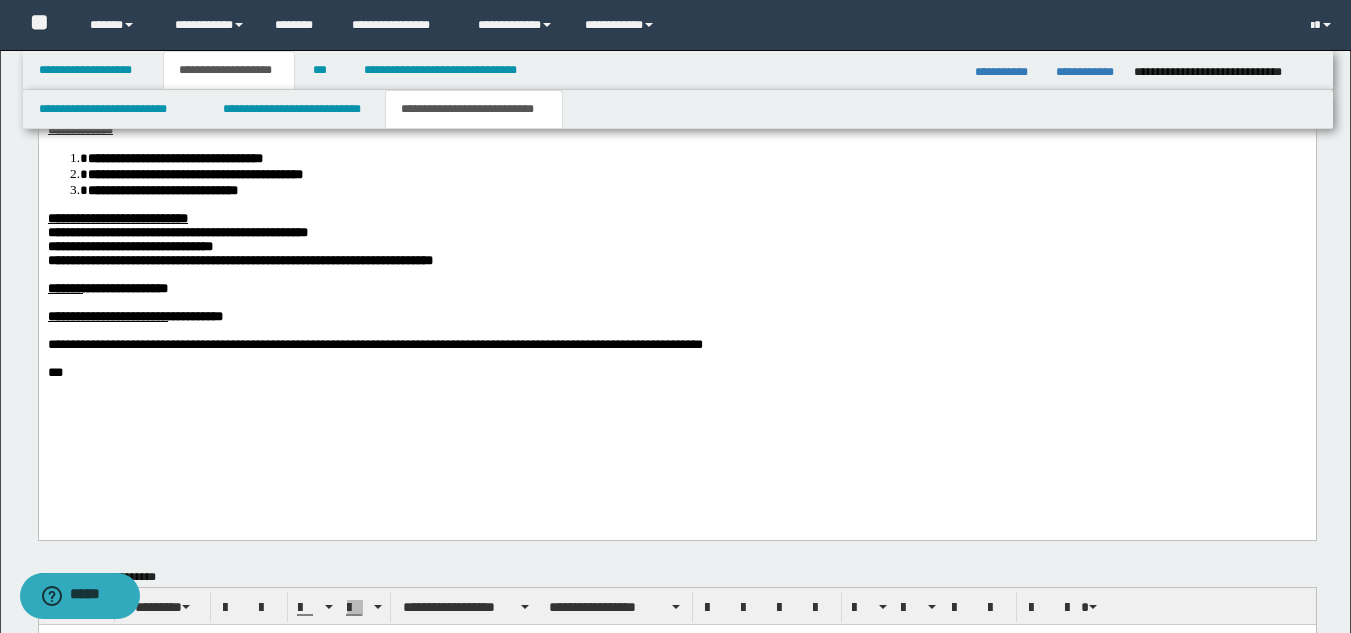 scroll, scrollTop: 1098, scrollLeft: 0, axis: vertical 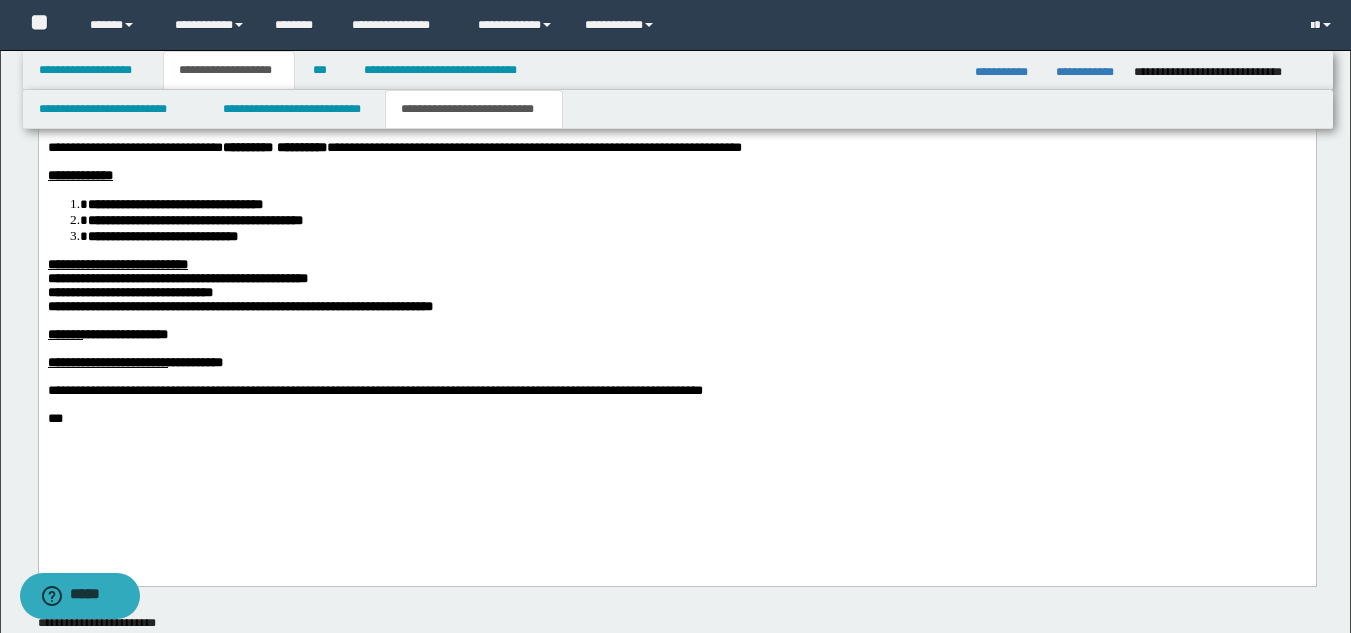 click at bounding box center (676, 404) 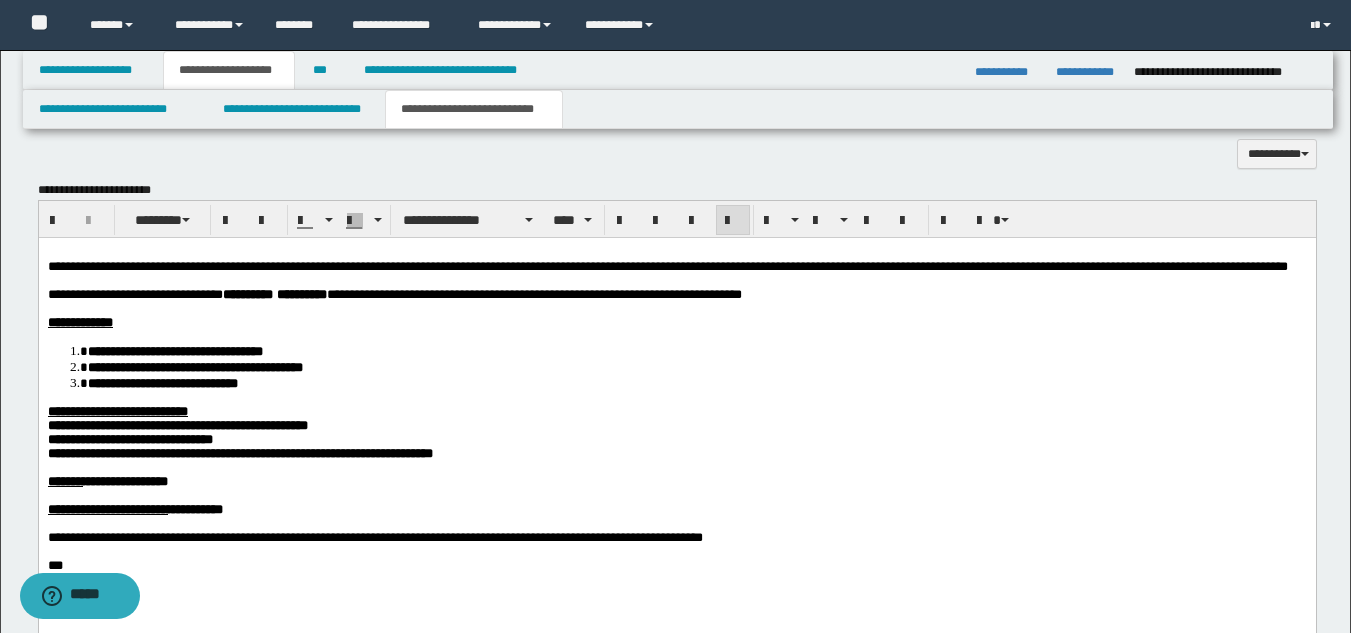 scroll, scrollTop: 898, scrollLeft: 0, axis: vertical 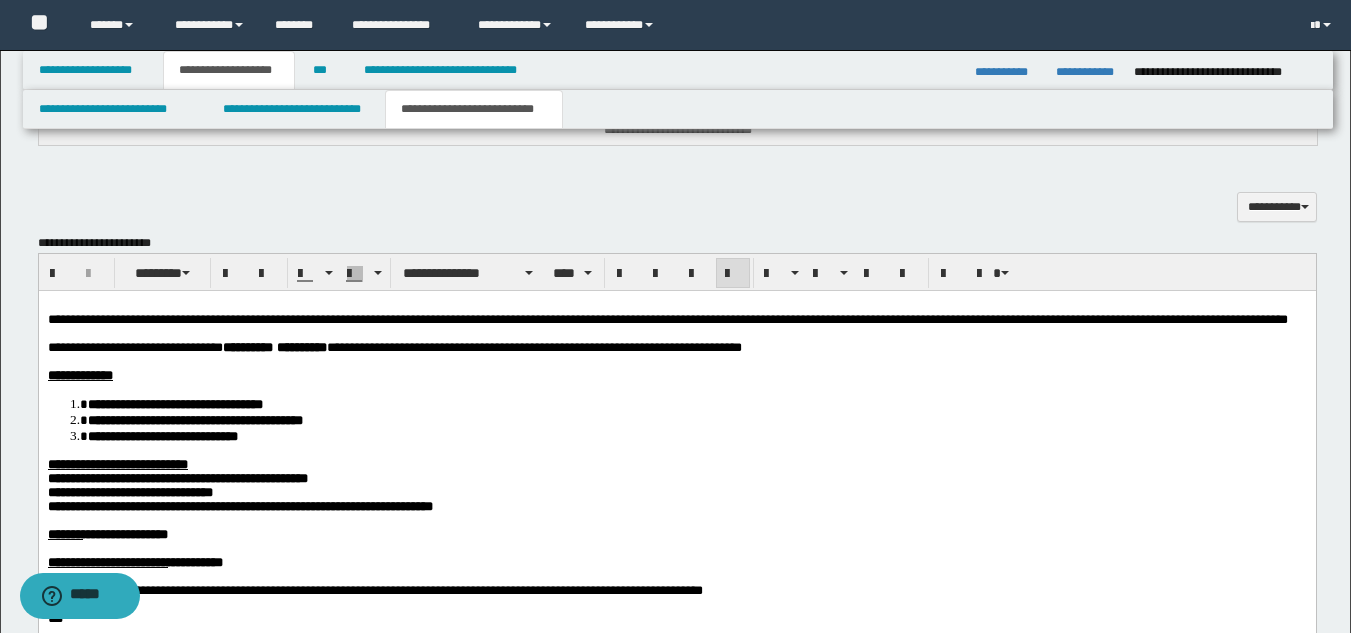 click at bounding box center [676, 361] 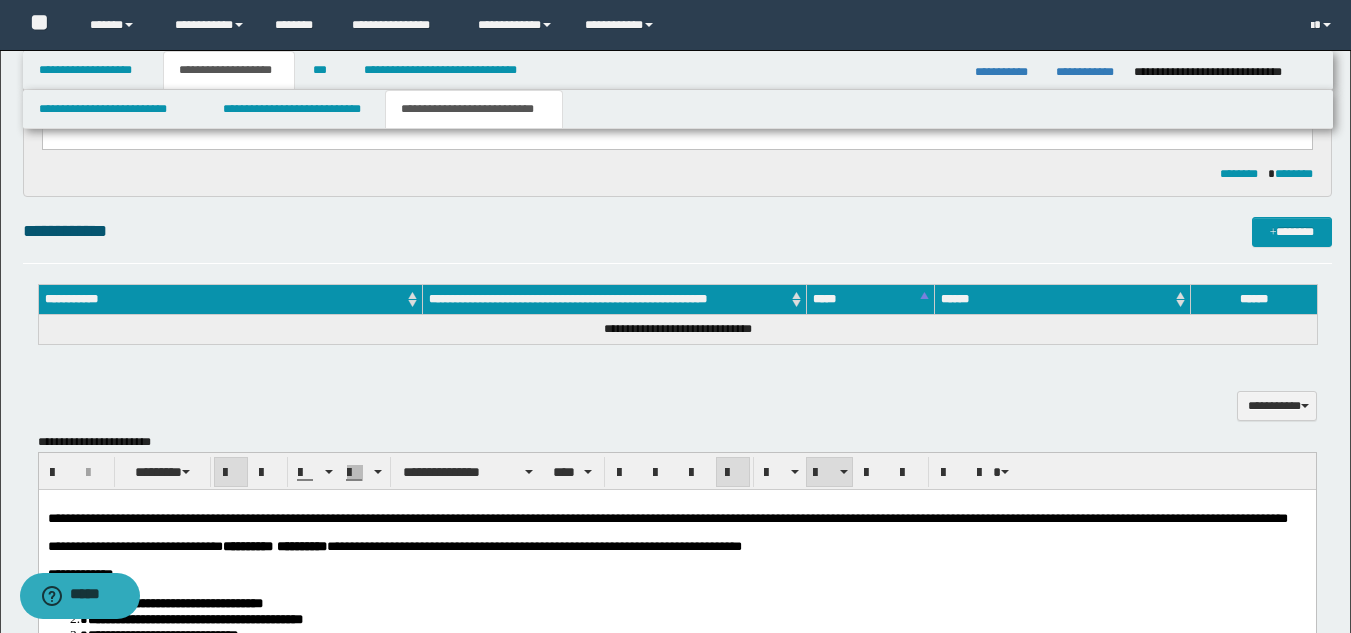 scroll, scrollTop: 698, scrollLeft: 0, axis: vertical 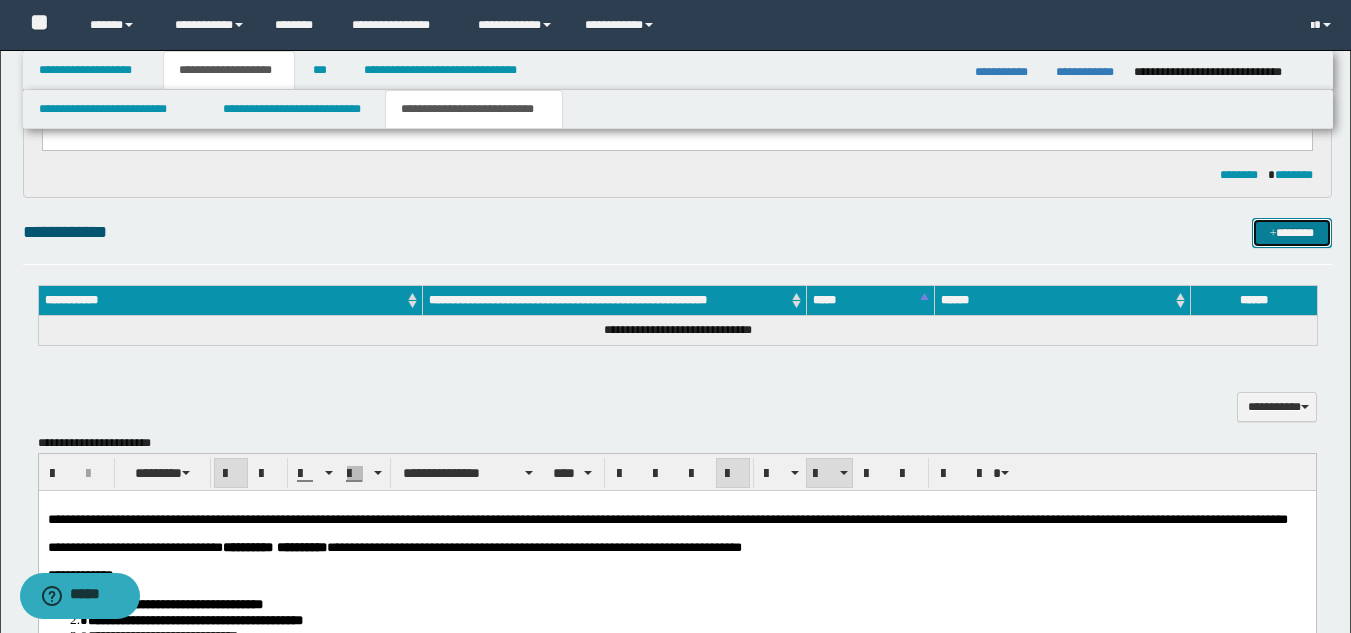 click on "*******" at bounding box center (1292, 233) 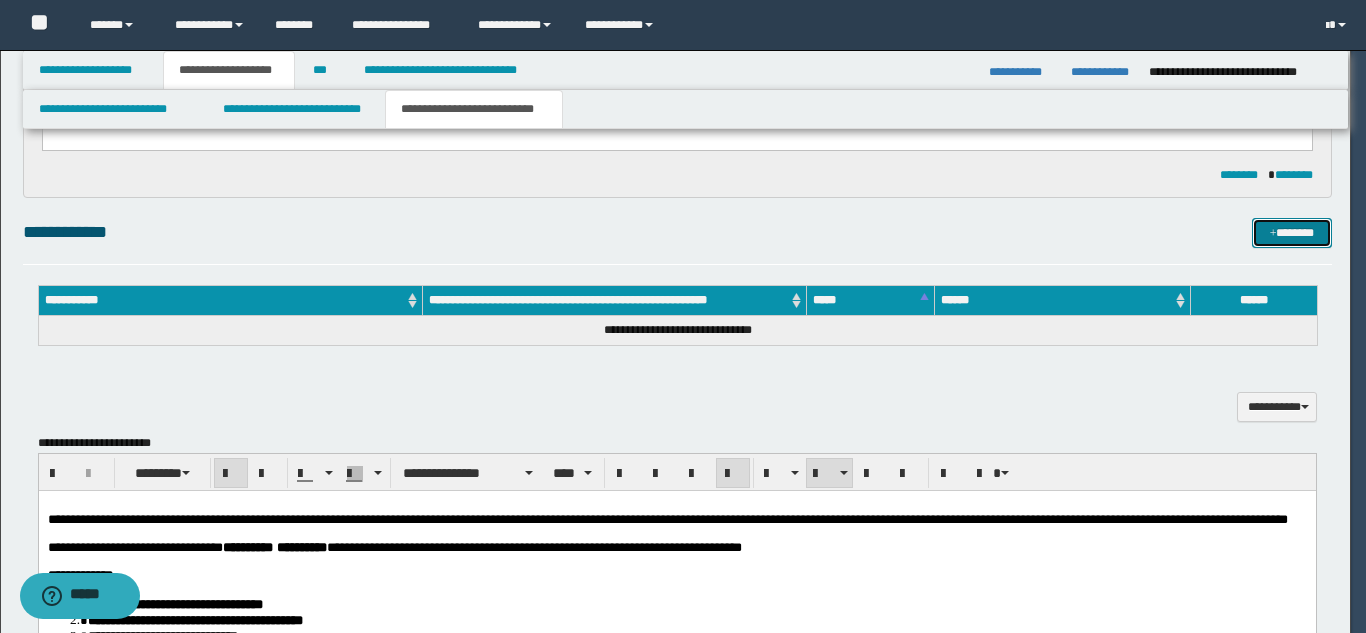 type 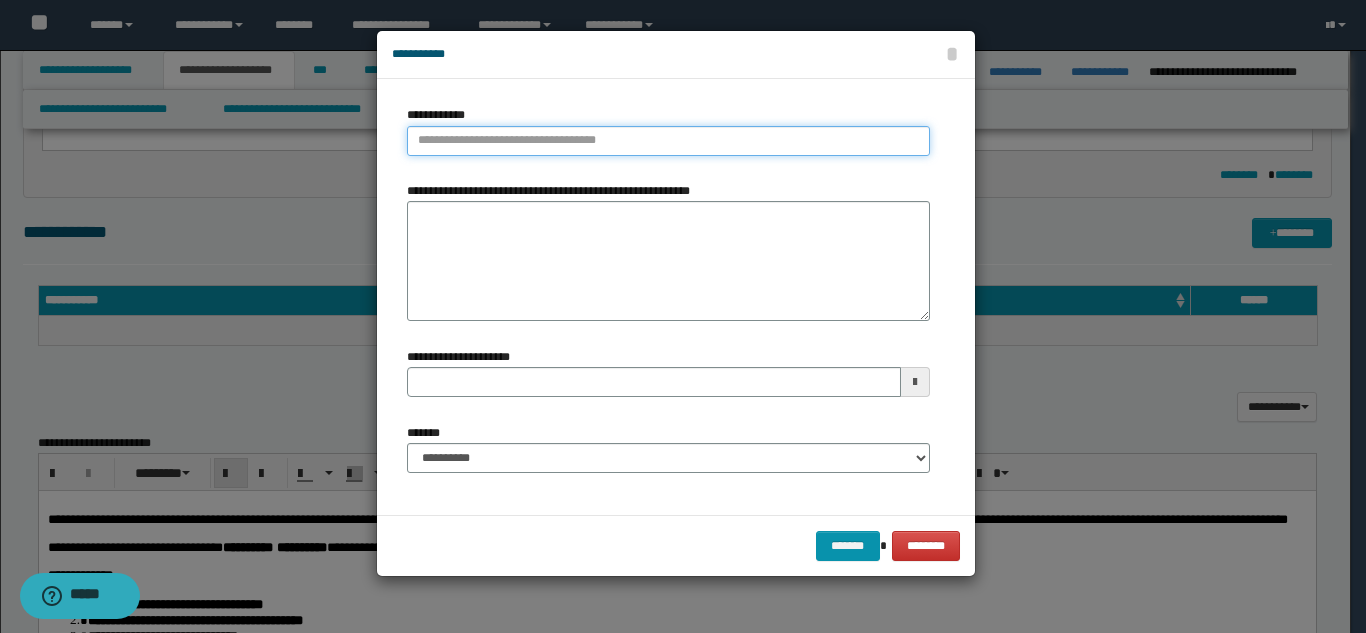 click on "**********" at bounding box center (668, 141) 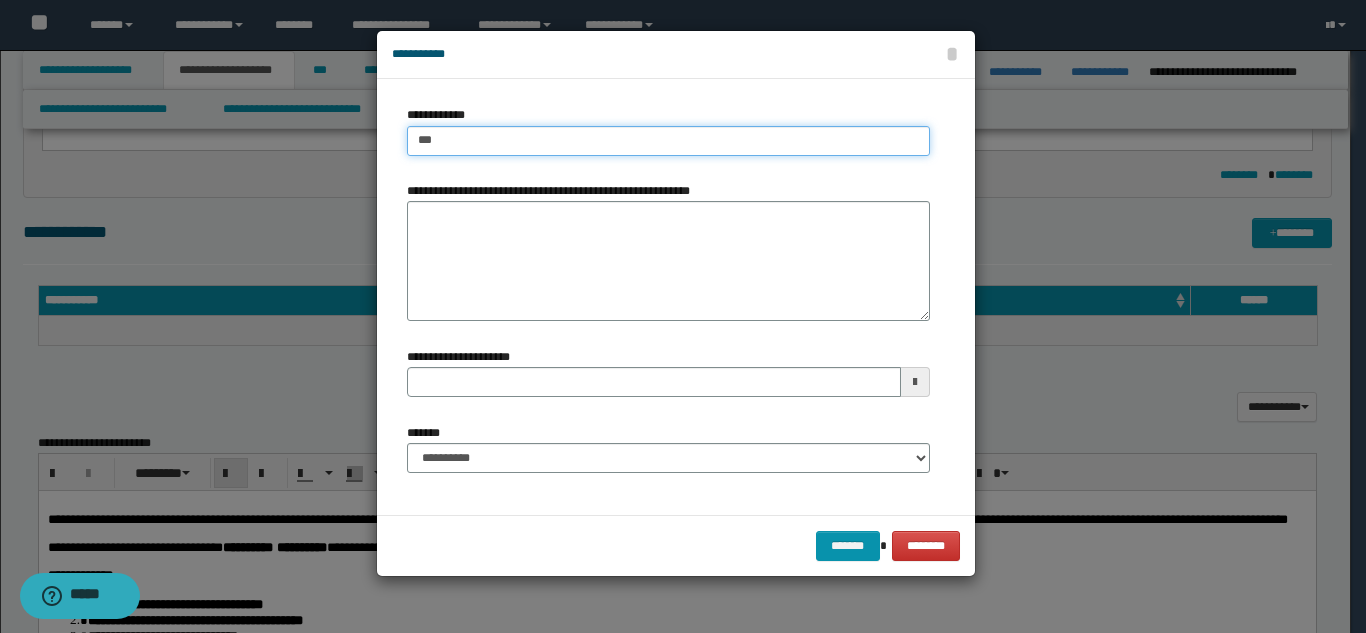 type on "****" 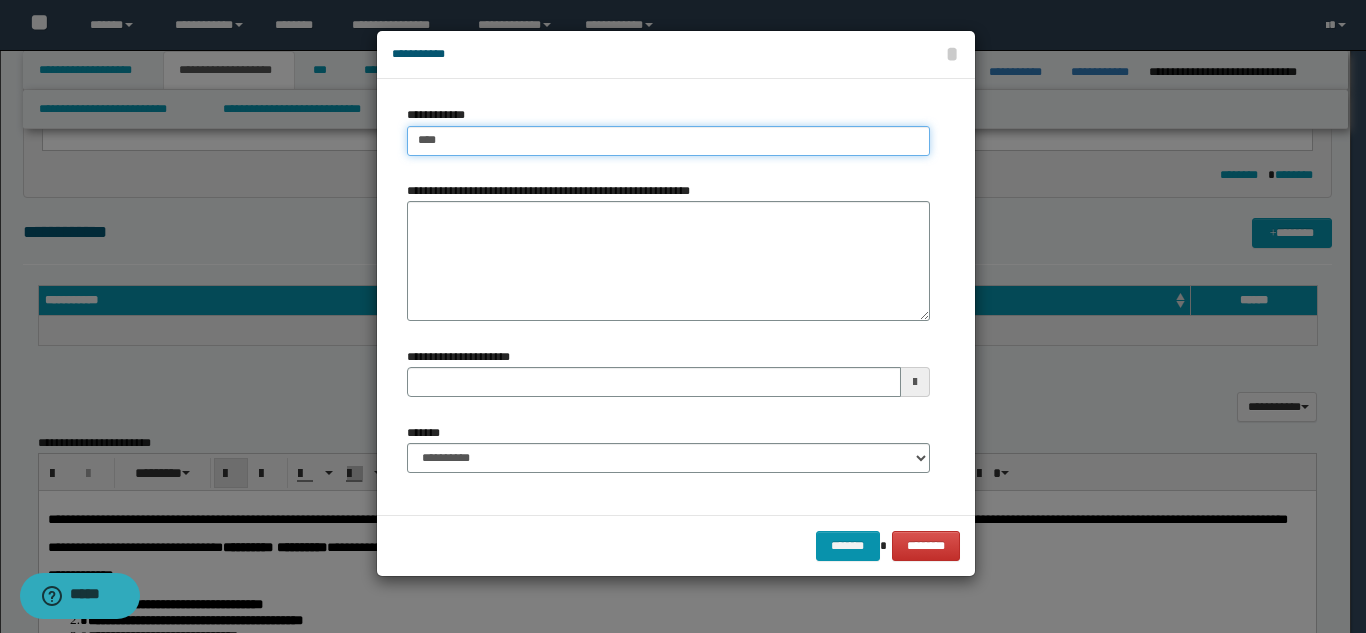 type on "****" 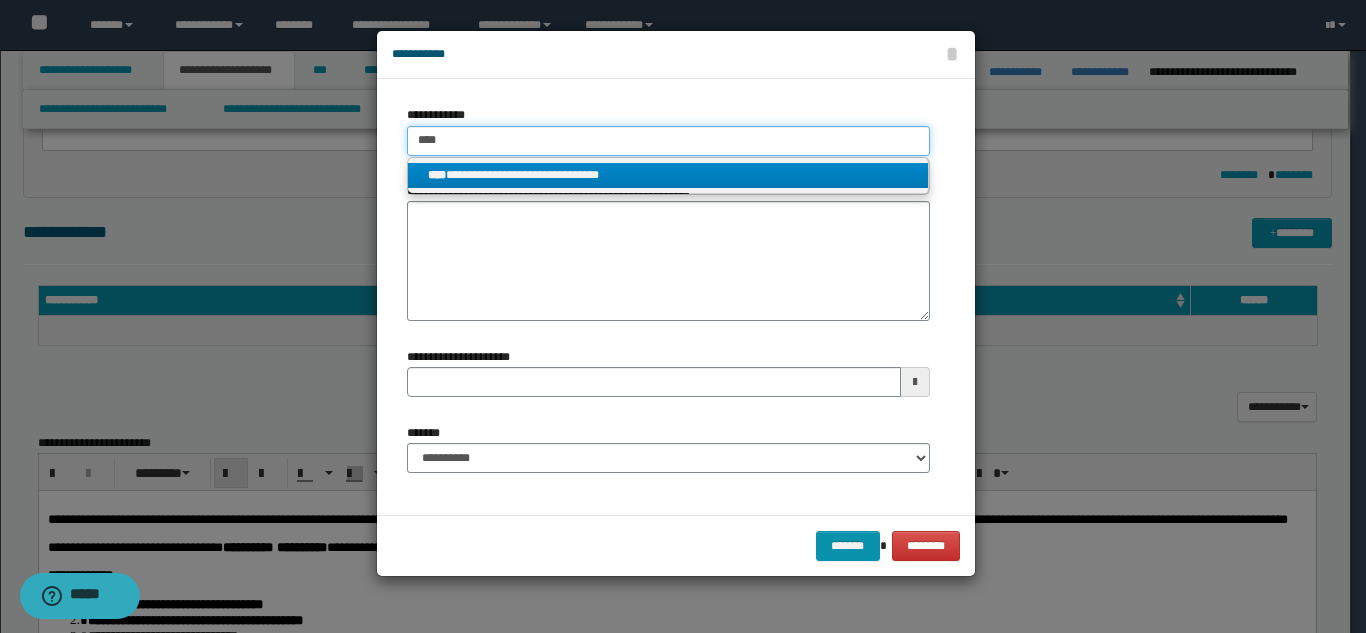 type on "****" 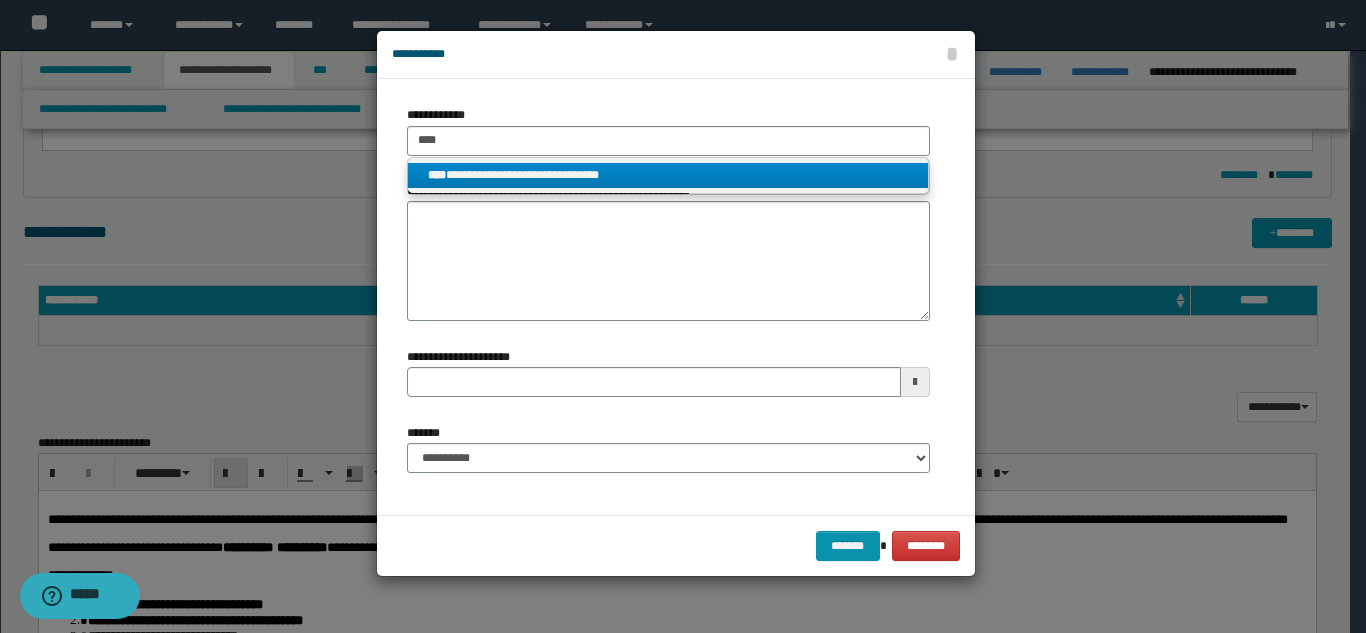 click on "**********" at bounding box center [668, 176] 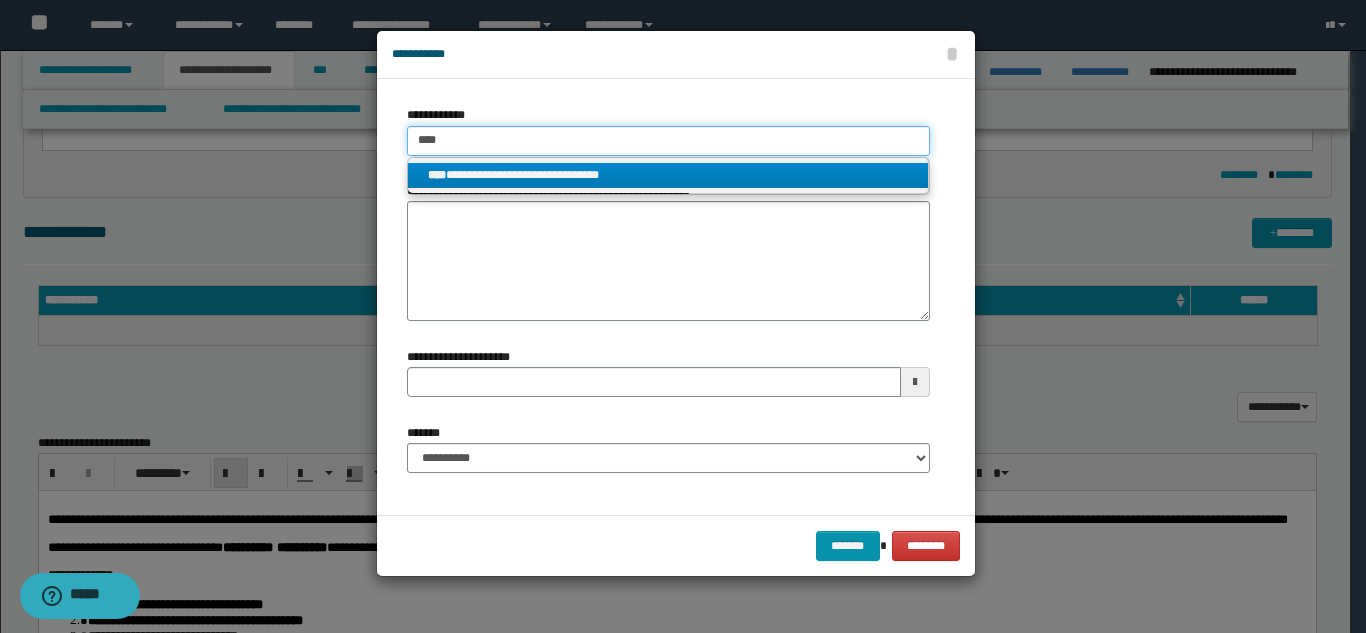 type 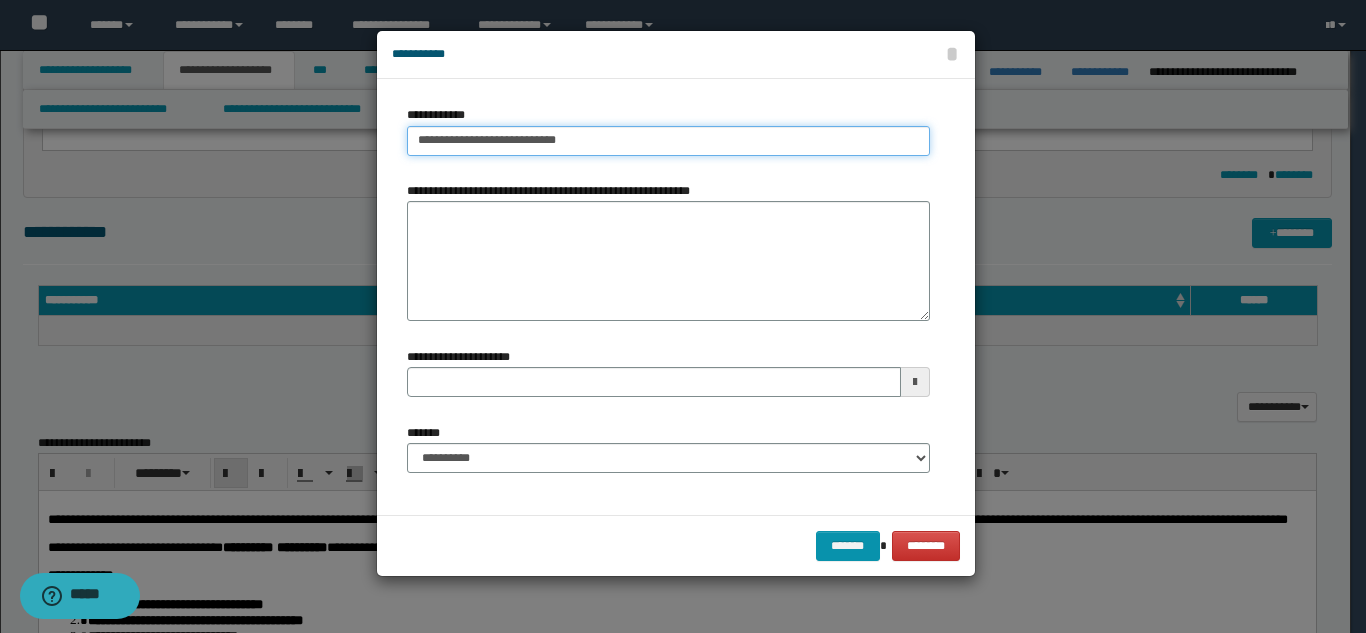type on "**********" 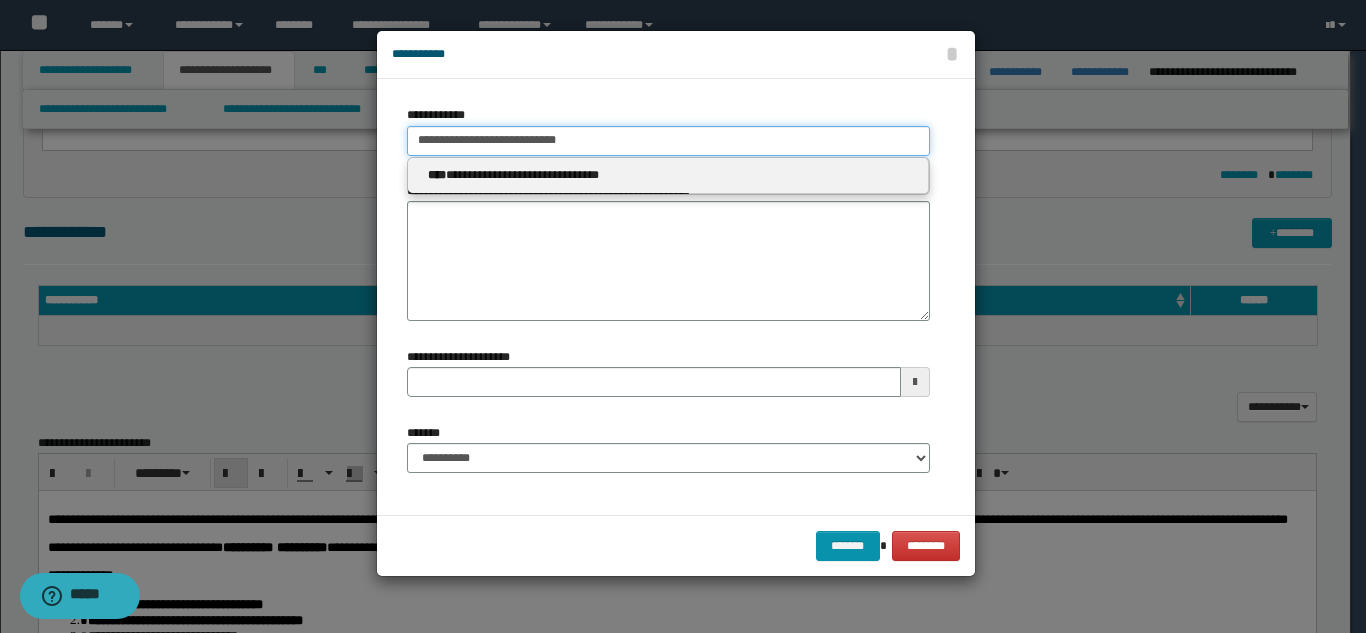 type 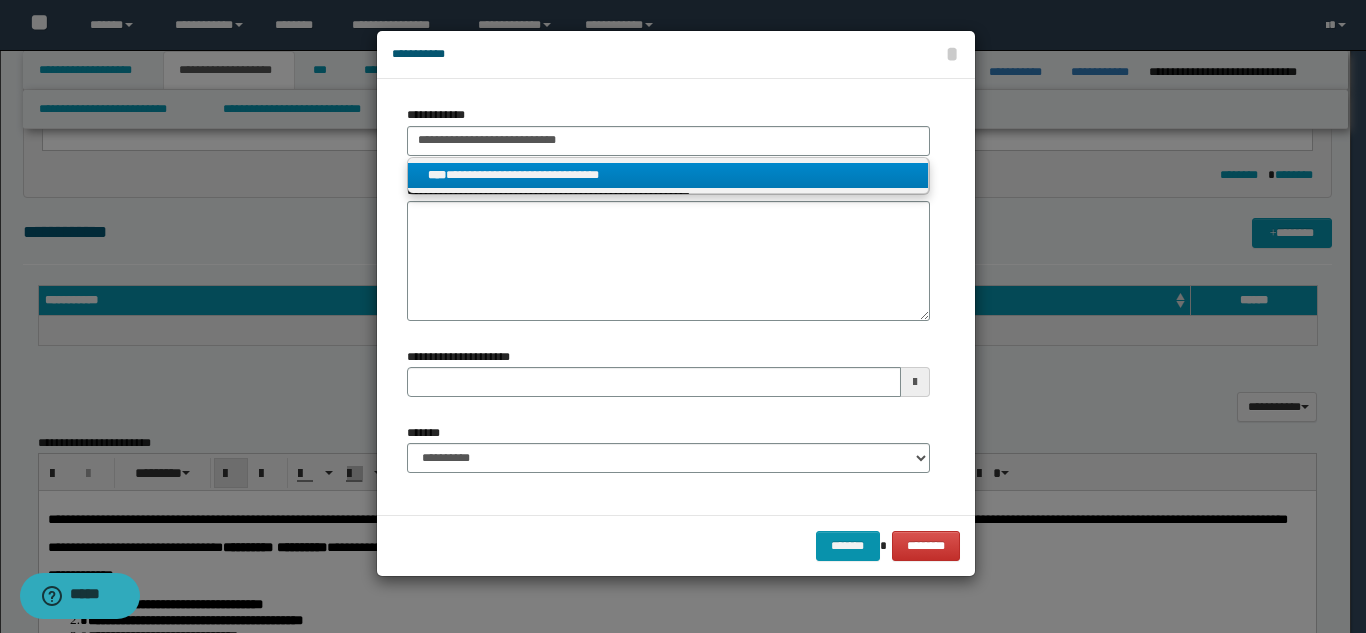 click on "**********" at bounding box center [668, 175] 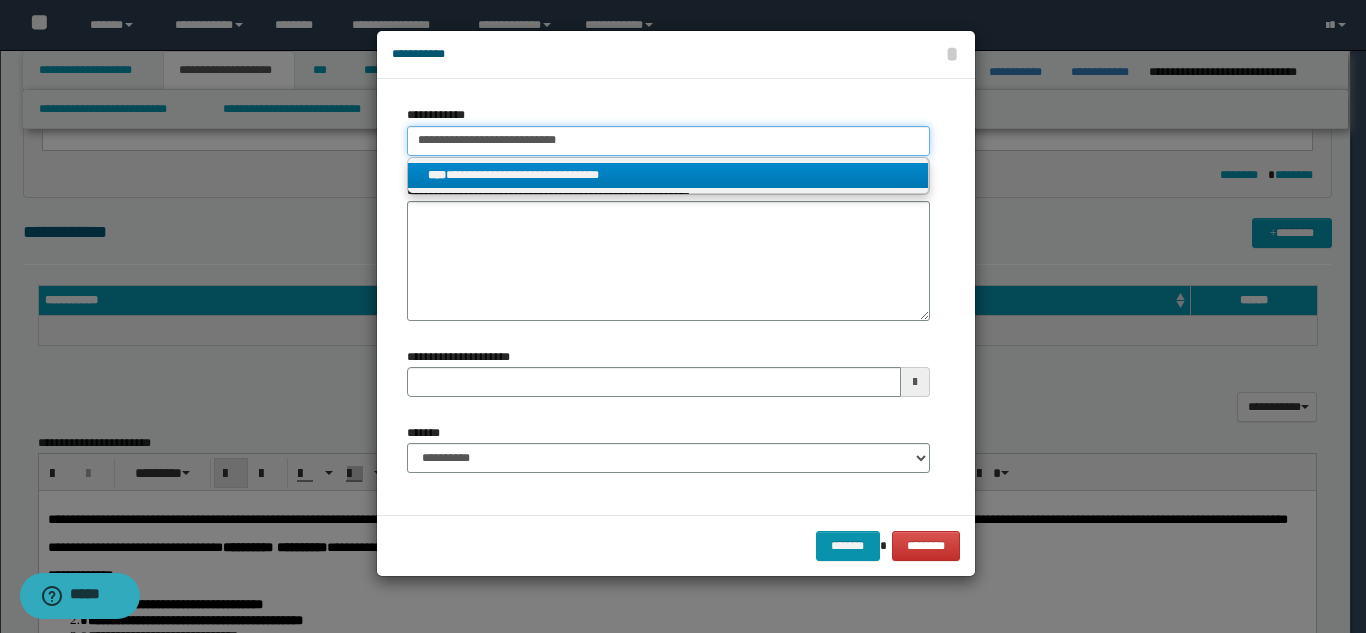 type 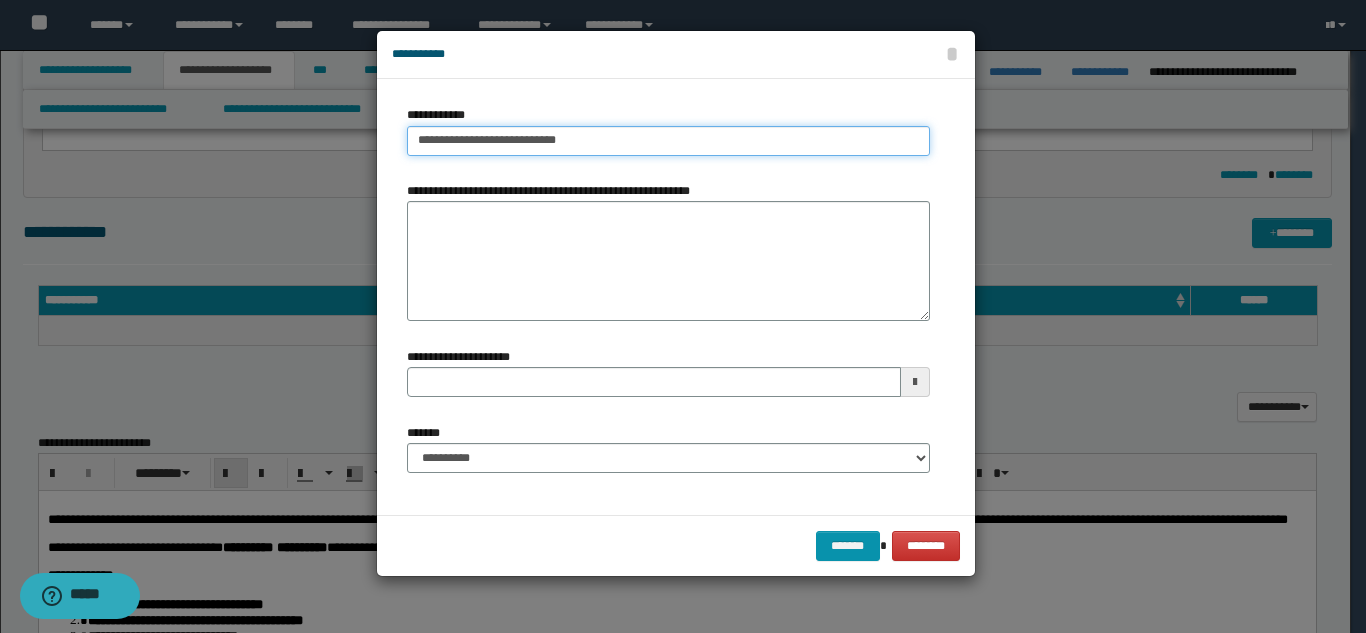 type 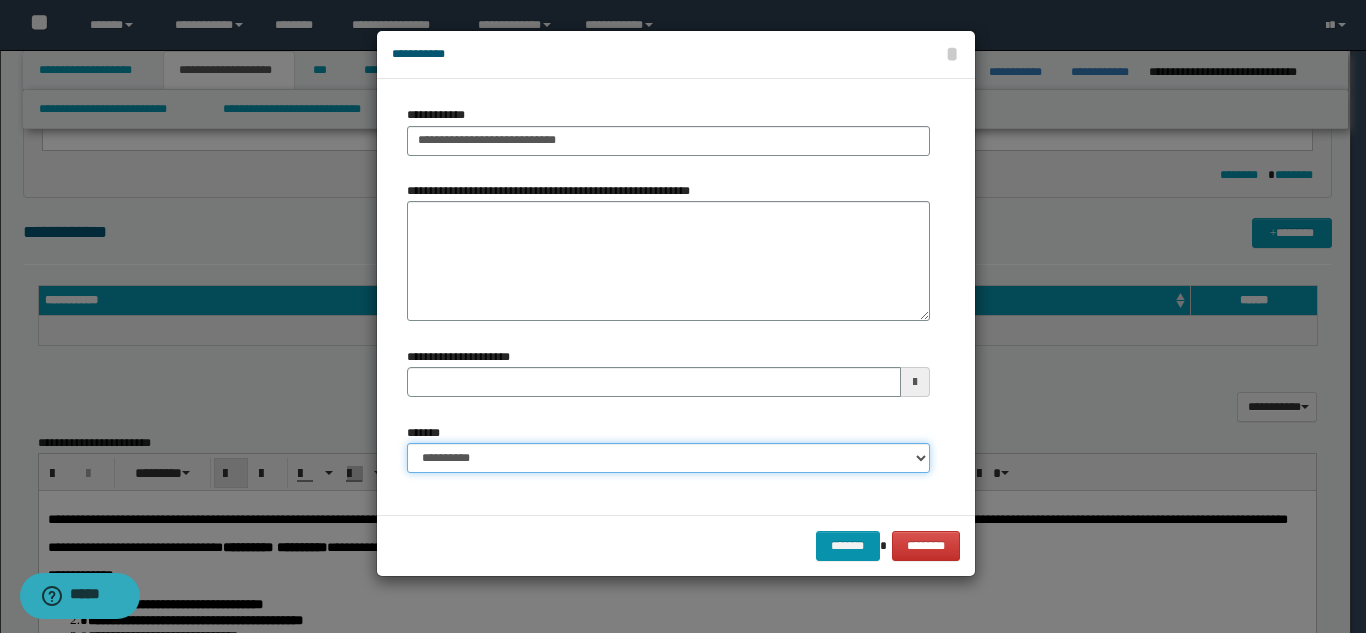 click on "**********" at bounding box center (668, 458) 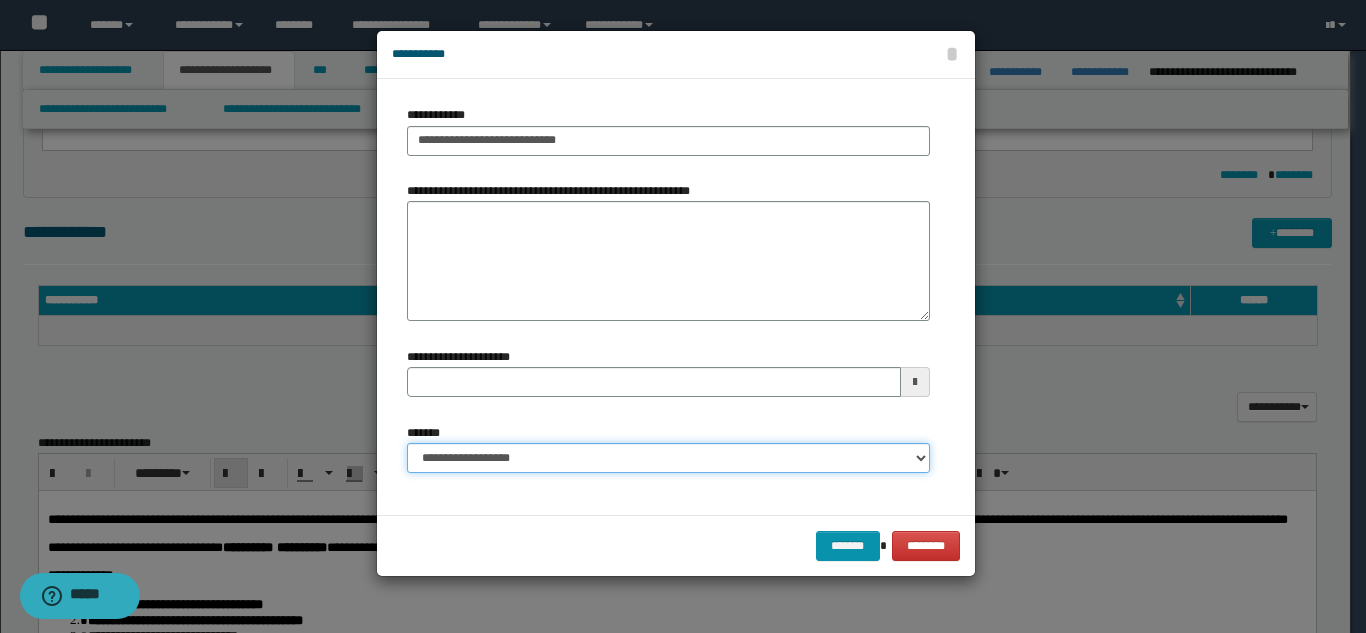 type 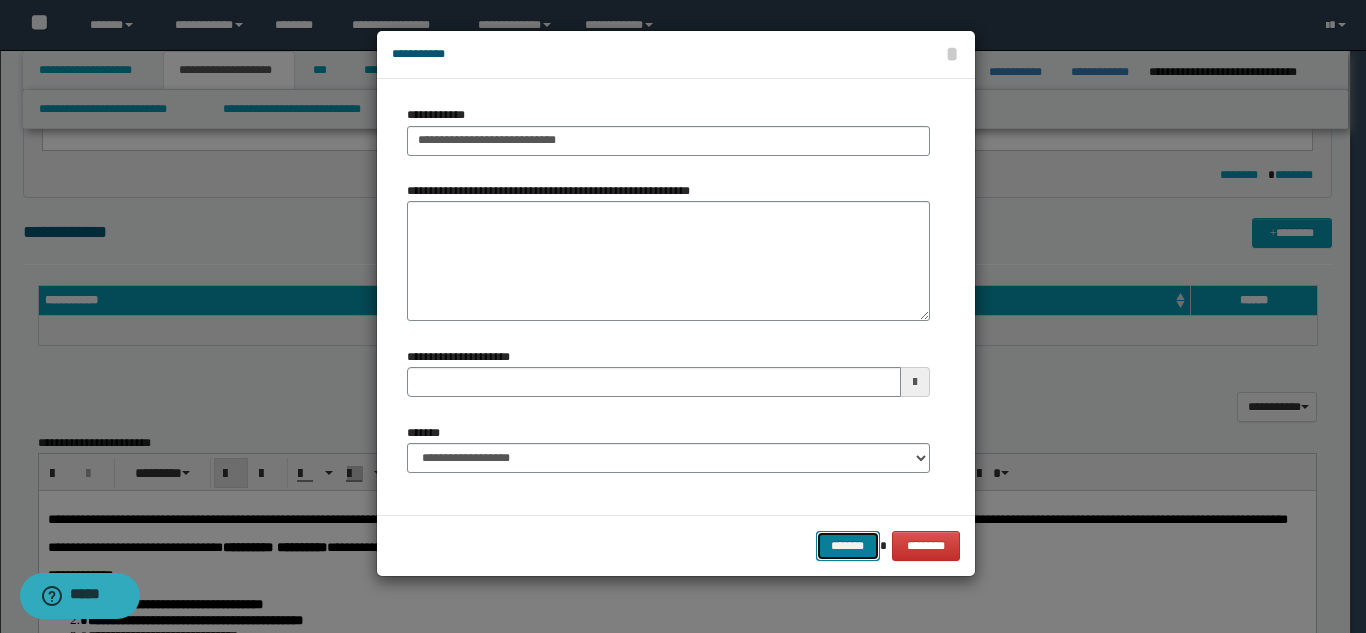 drag, startPoint x: 846, startPoint y: 541, endPoint x: 850, endPoint y: 596, distance: 55.145264 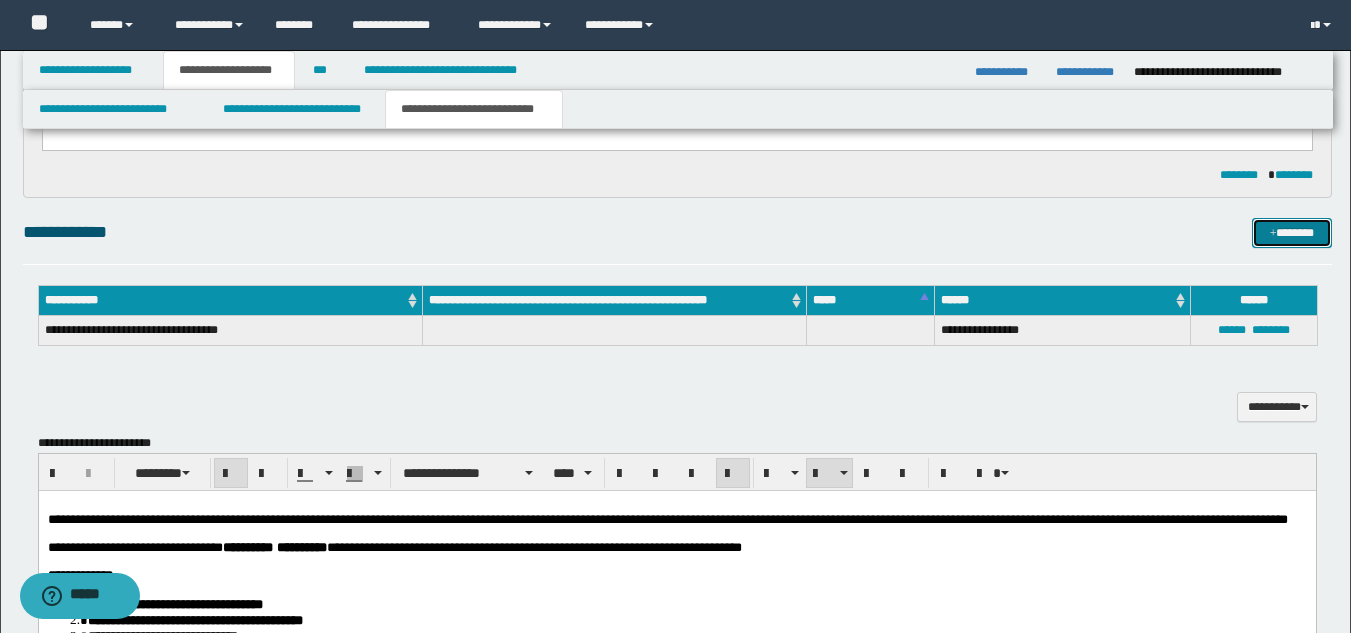 click at bounding box center [1273, 234] 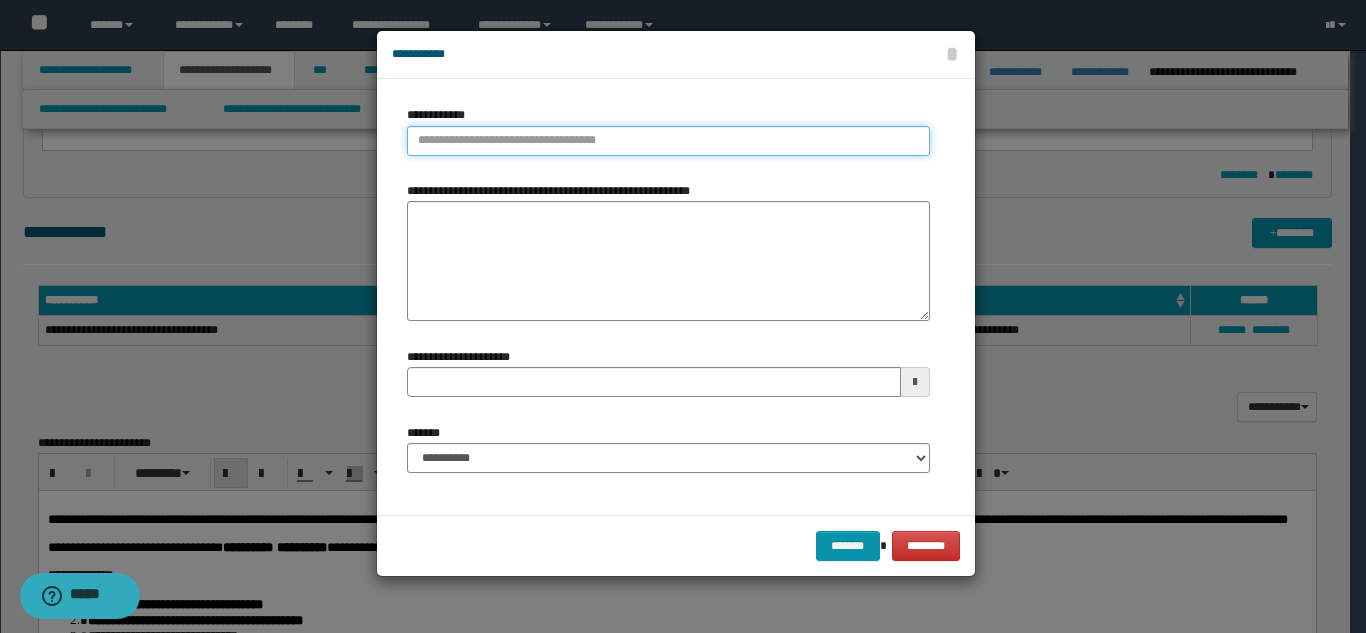 type on "**********" 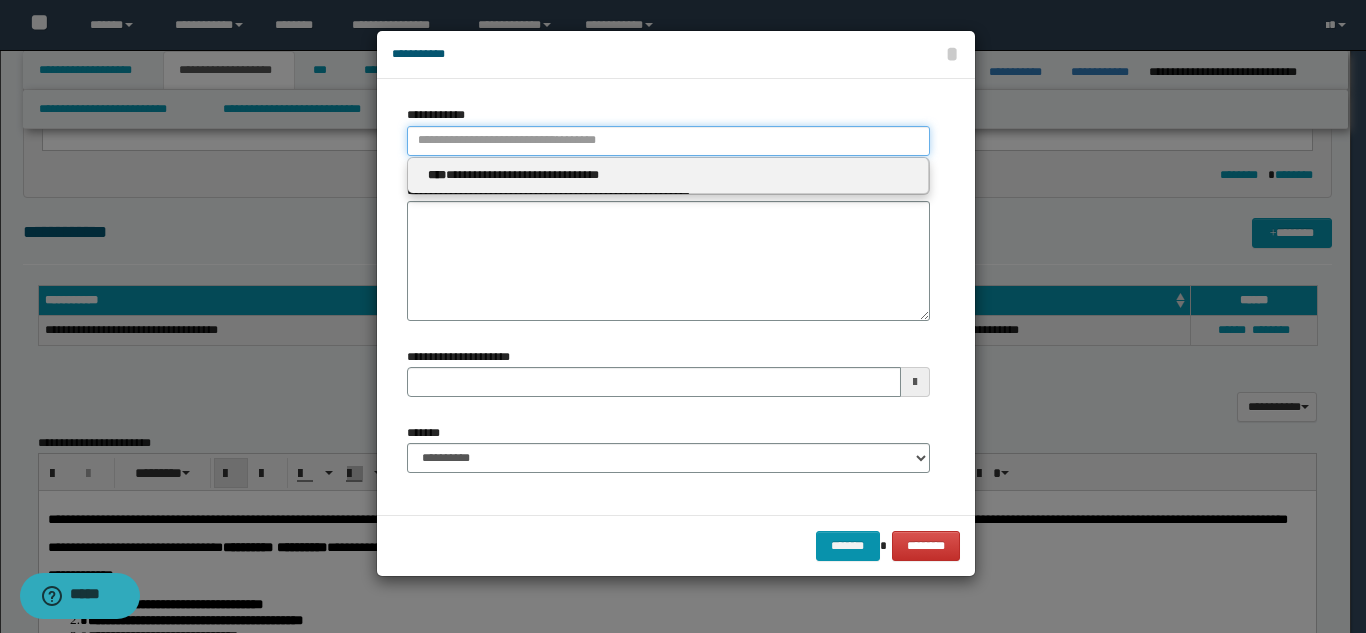 click on "**********" at bounding box center (668, 141) 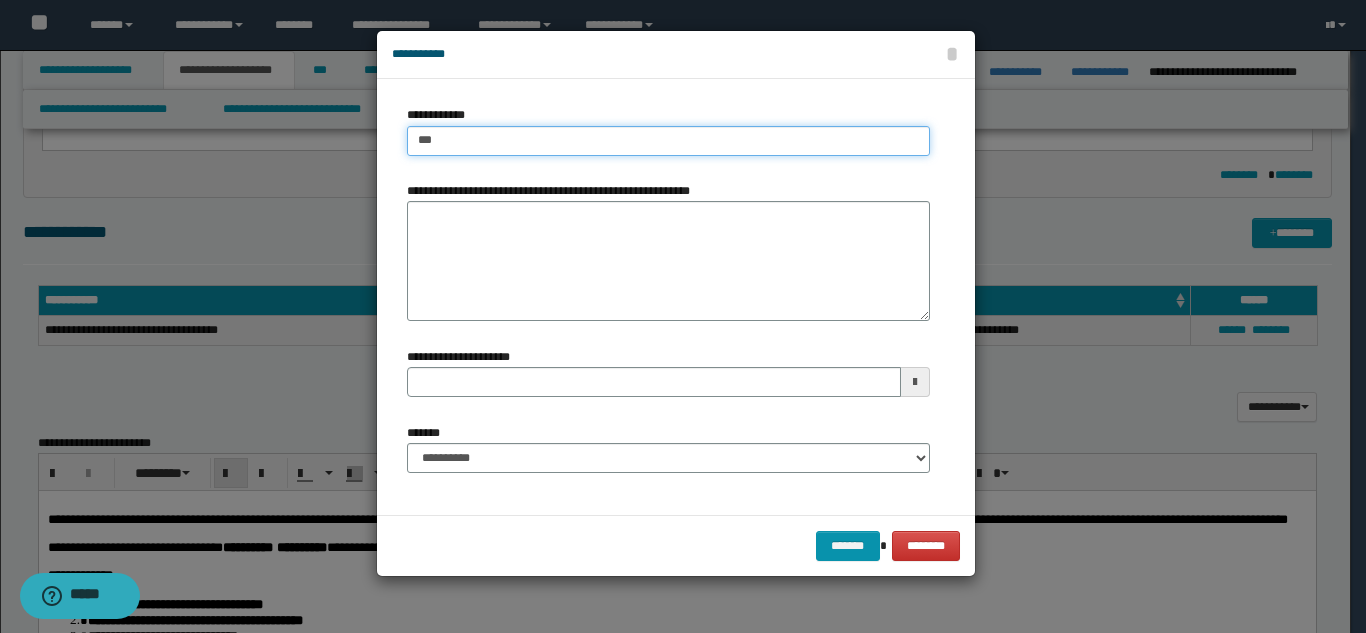 type on "****" 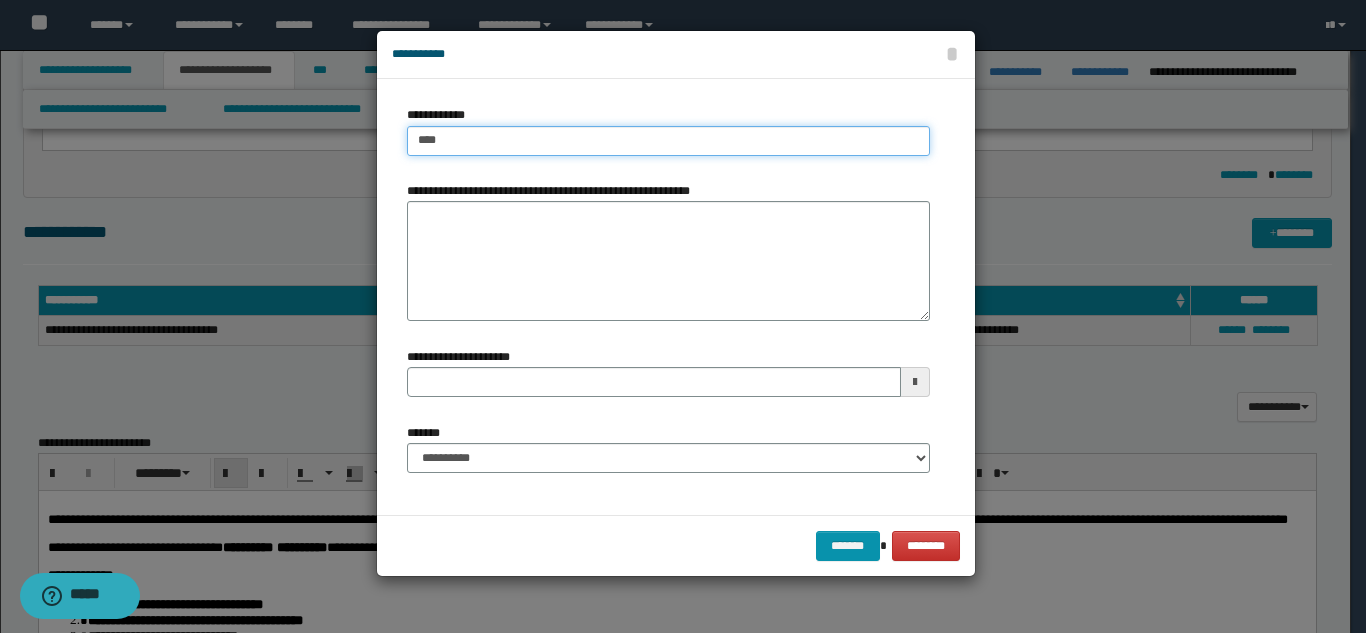 type on "****" 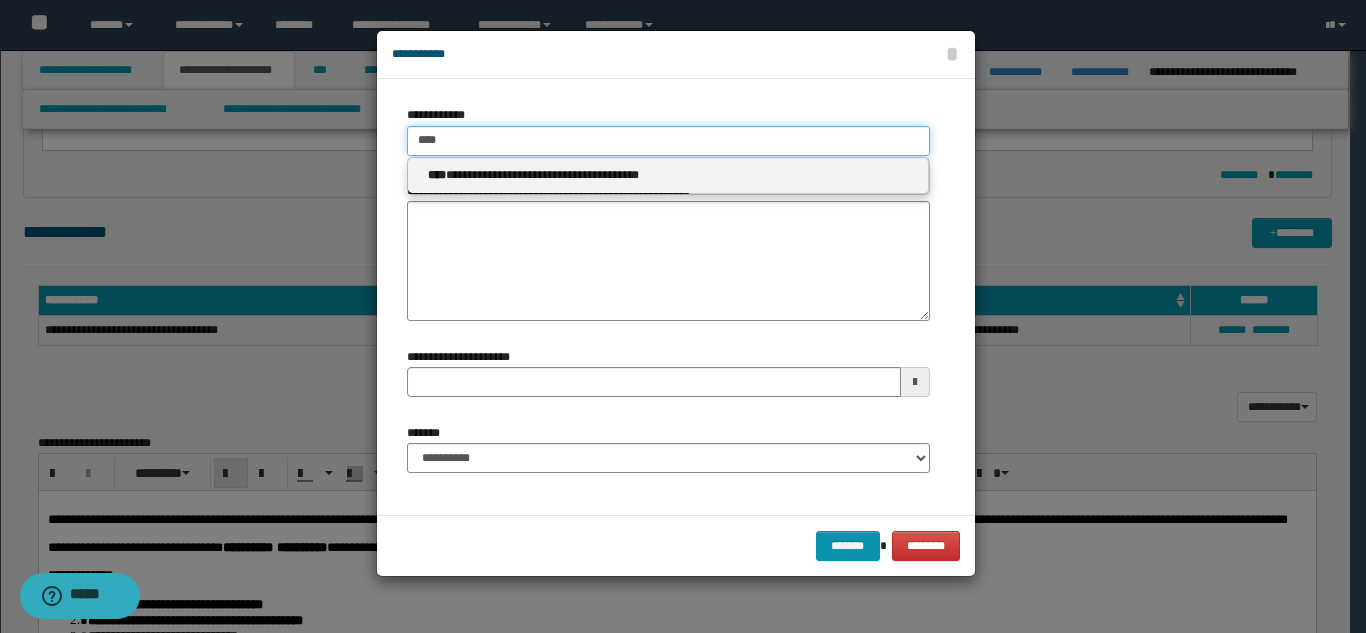 type on "****" 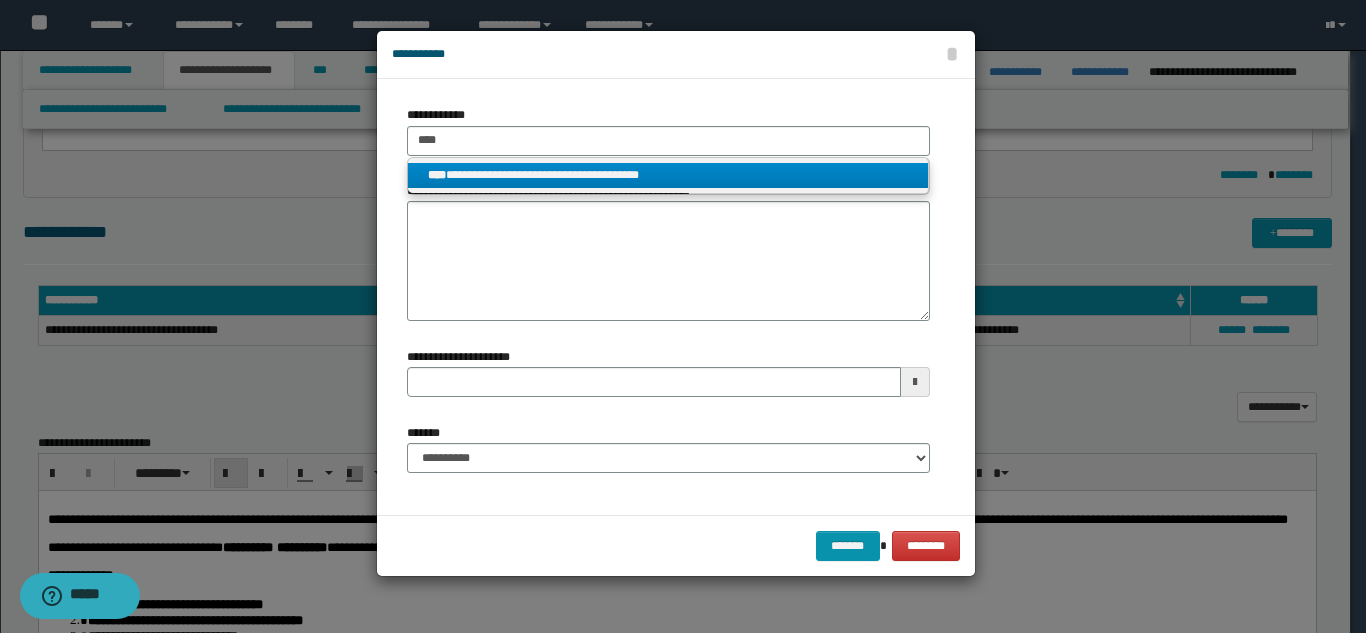 click on "**********" at bounding box center [668, 175] 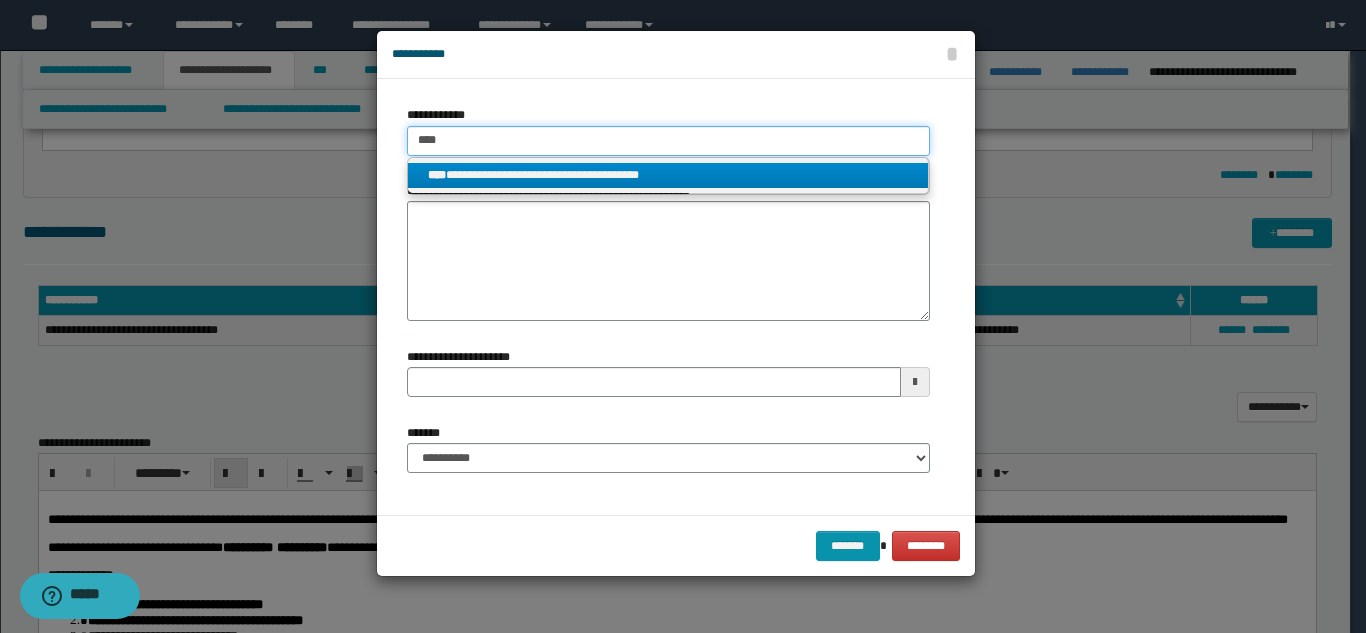 type 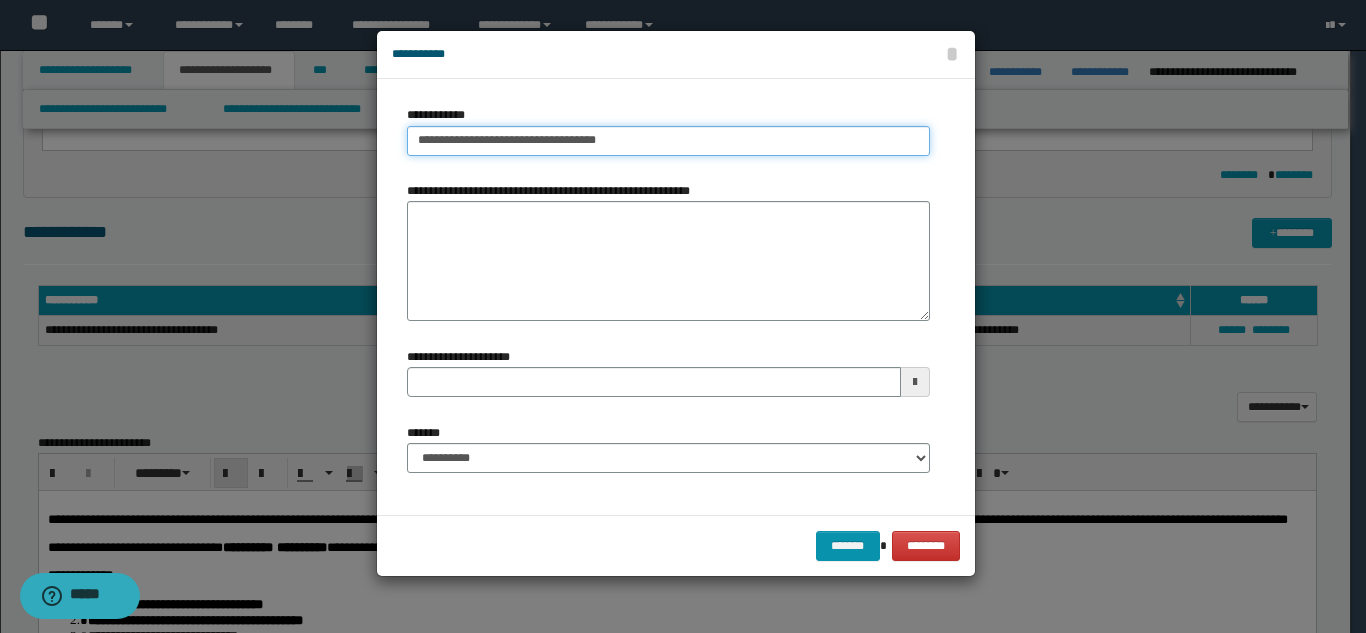 type on "**********" 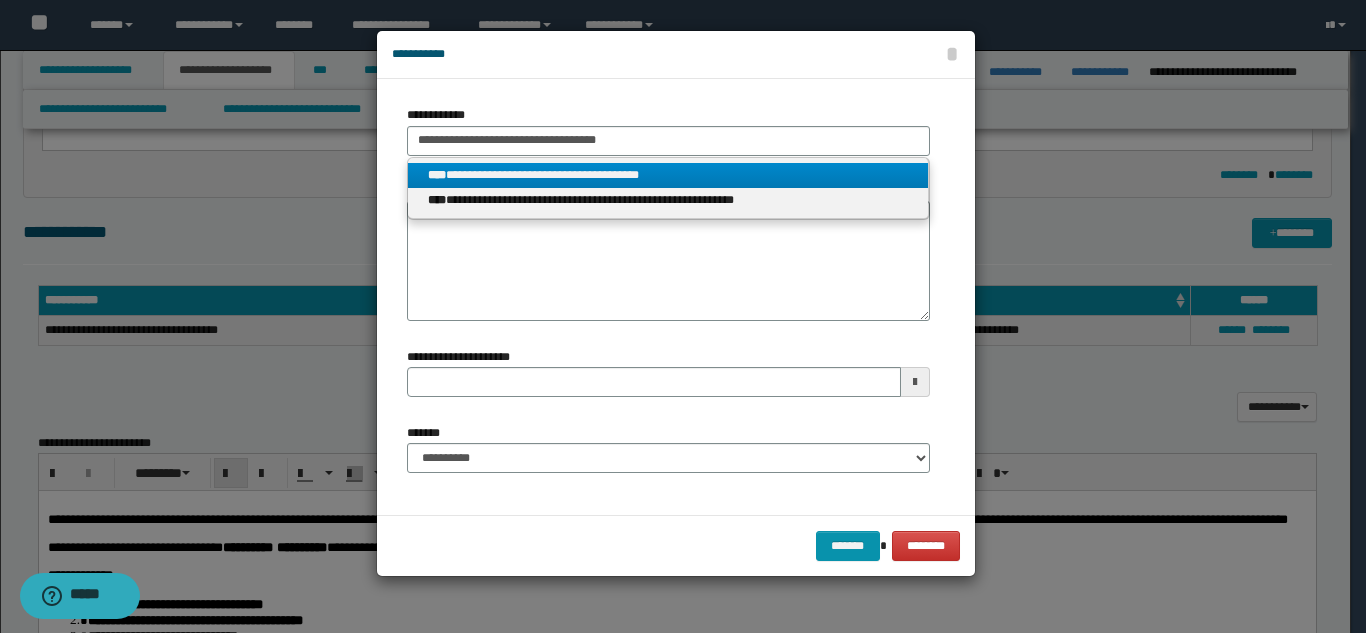 click on "**********" at bounding box center [668, 175] 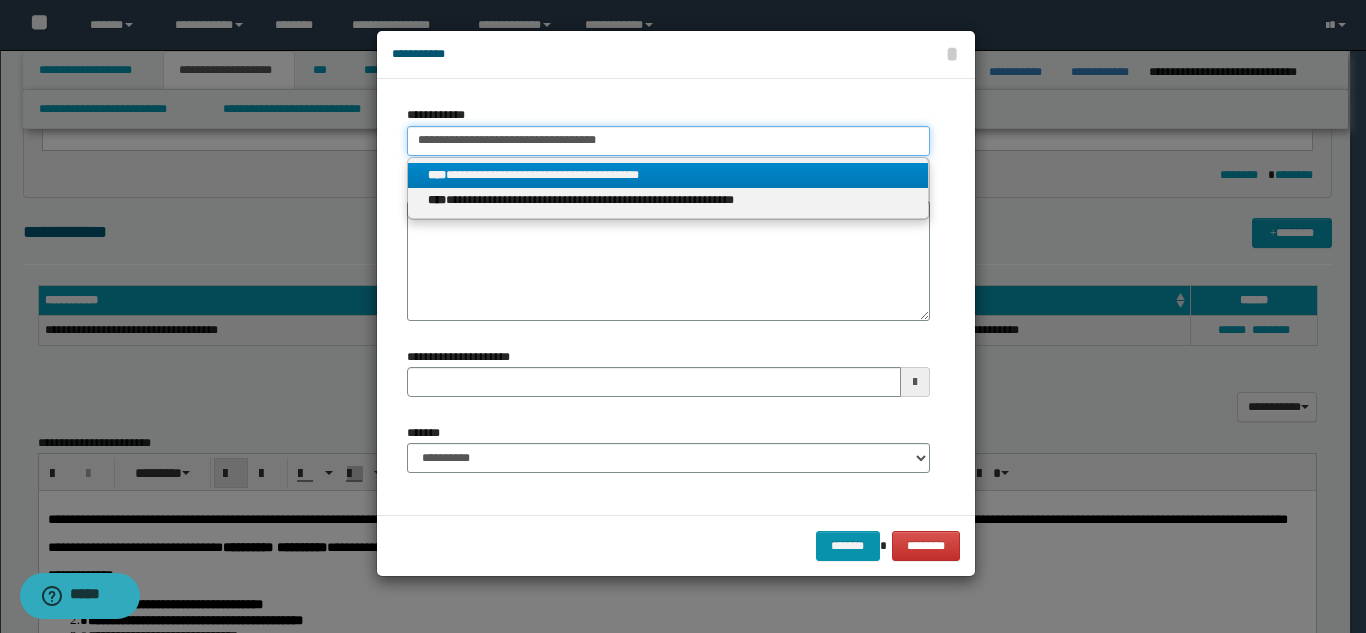 type 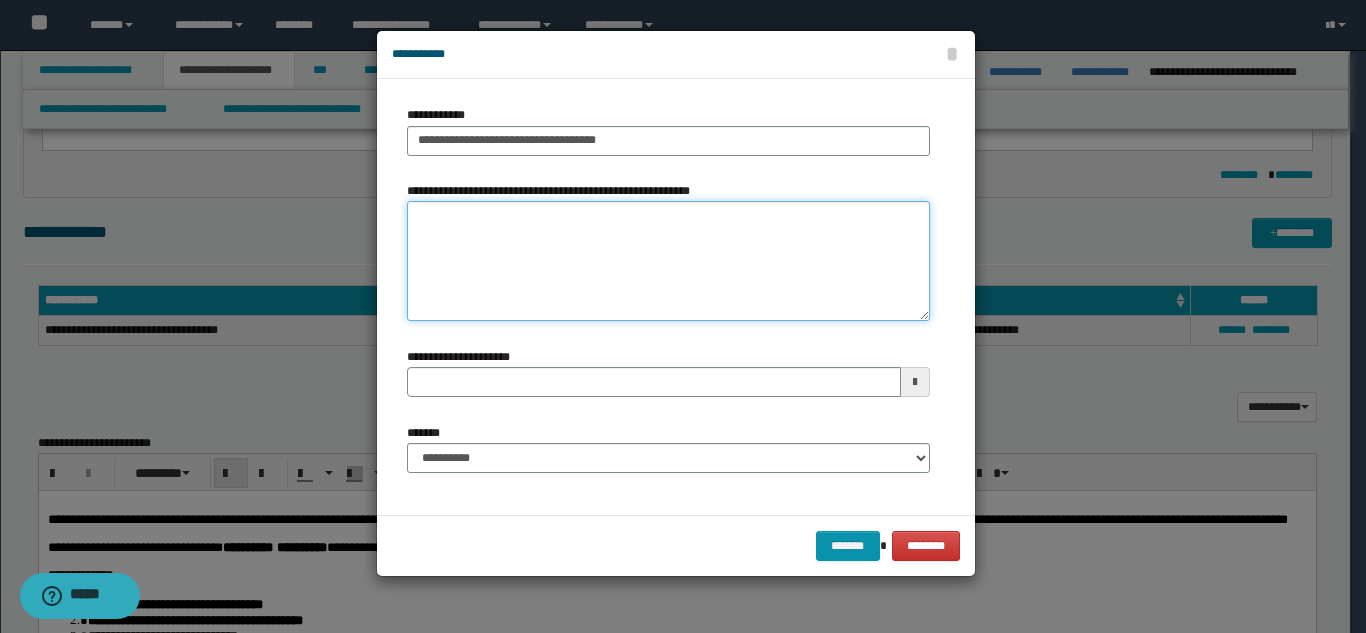 click on "**********" at bounding box center (668, 261) 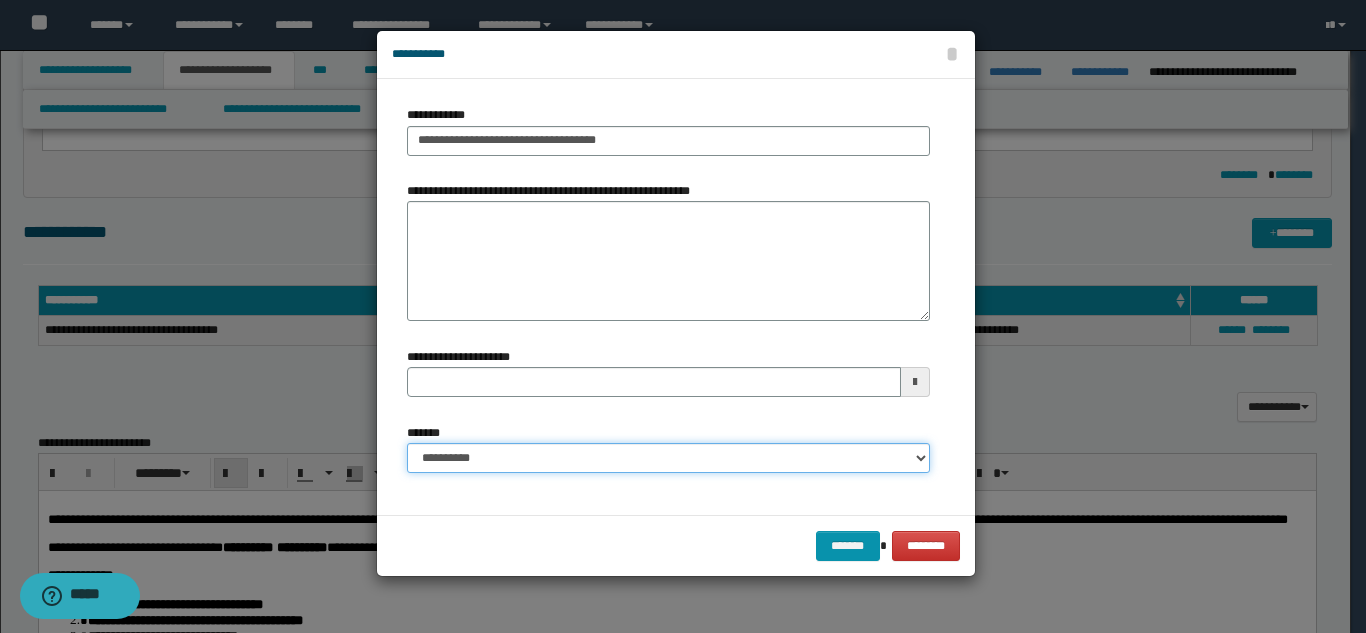 click on "**********" at bounding box center [668, 458] 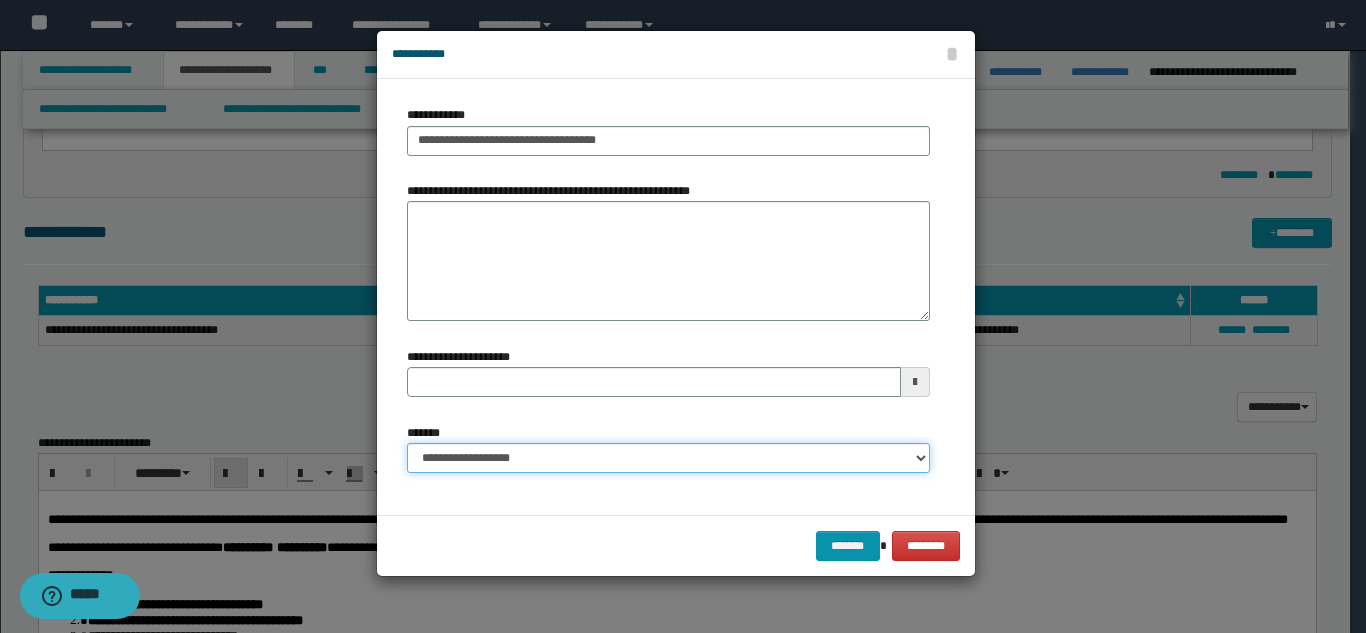 type 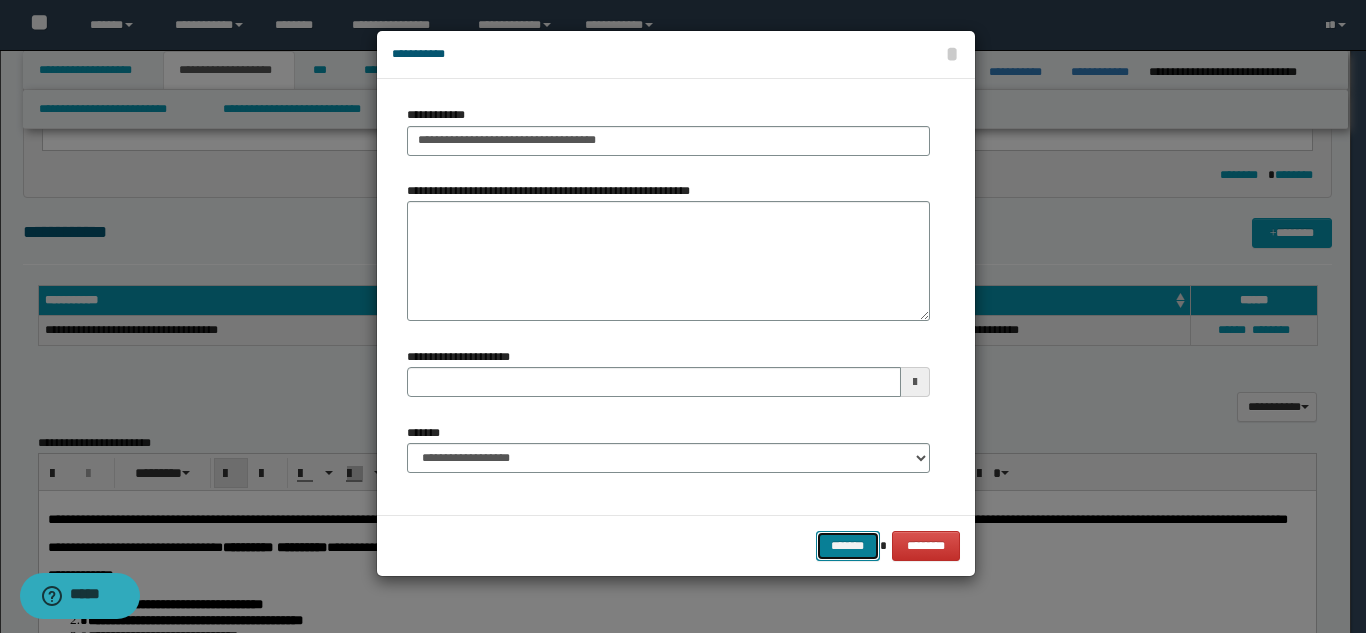 click on "*******" at bounding box center [848, 546] 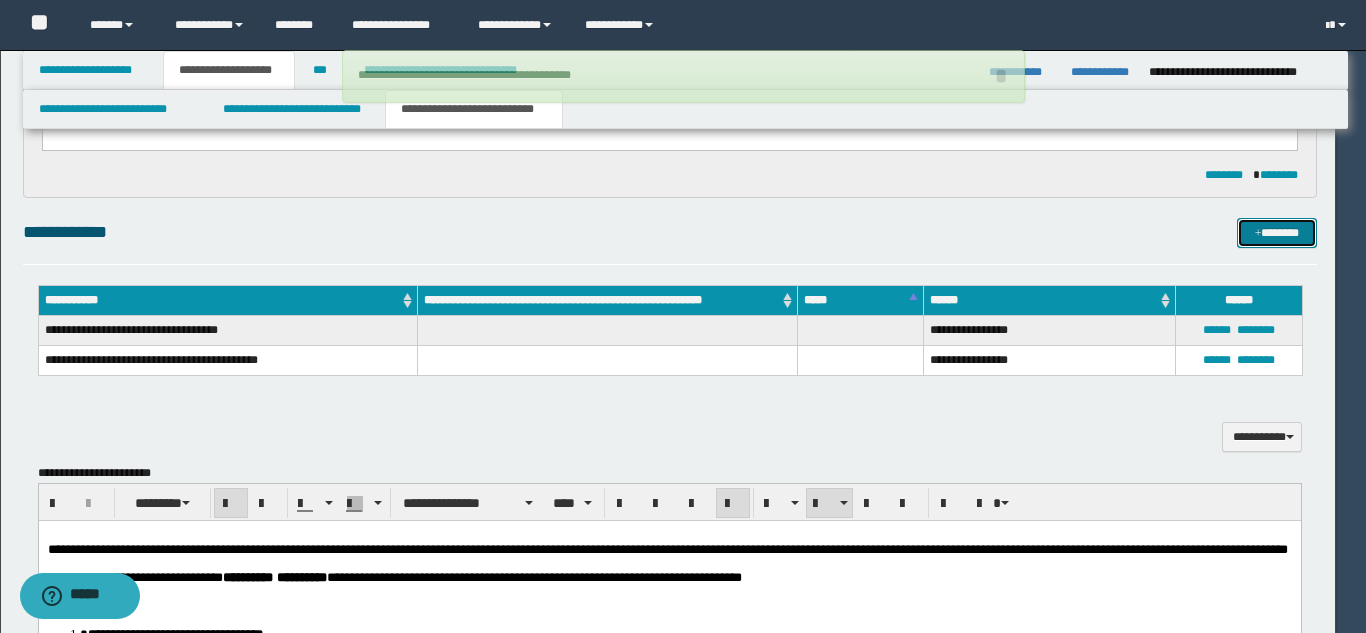type 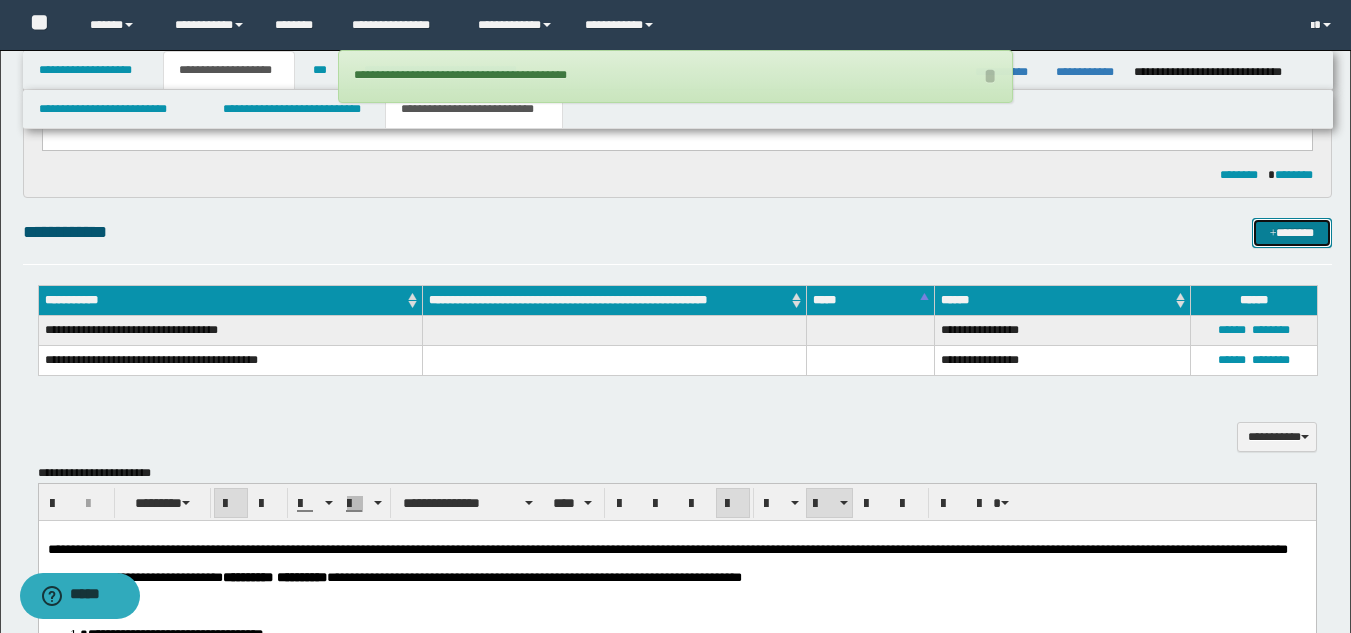click on "*******" at bounding box center (1292, 233) 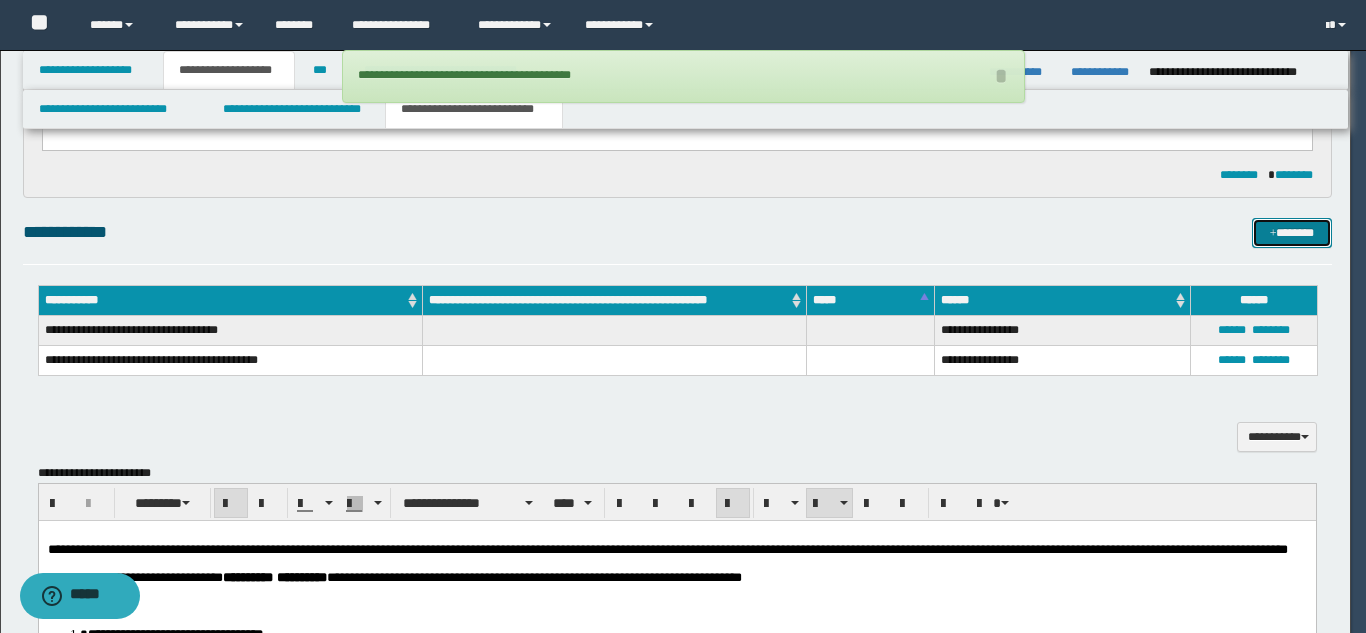 type 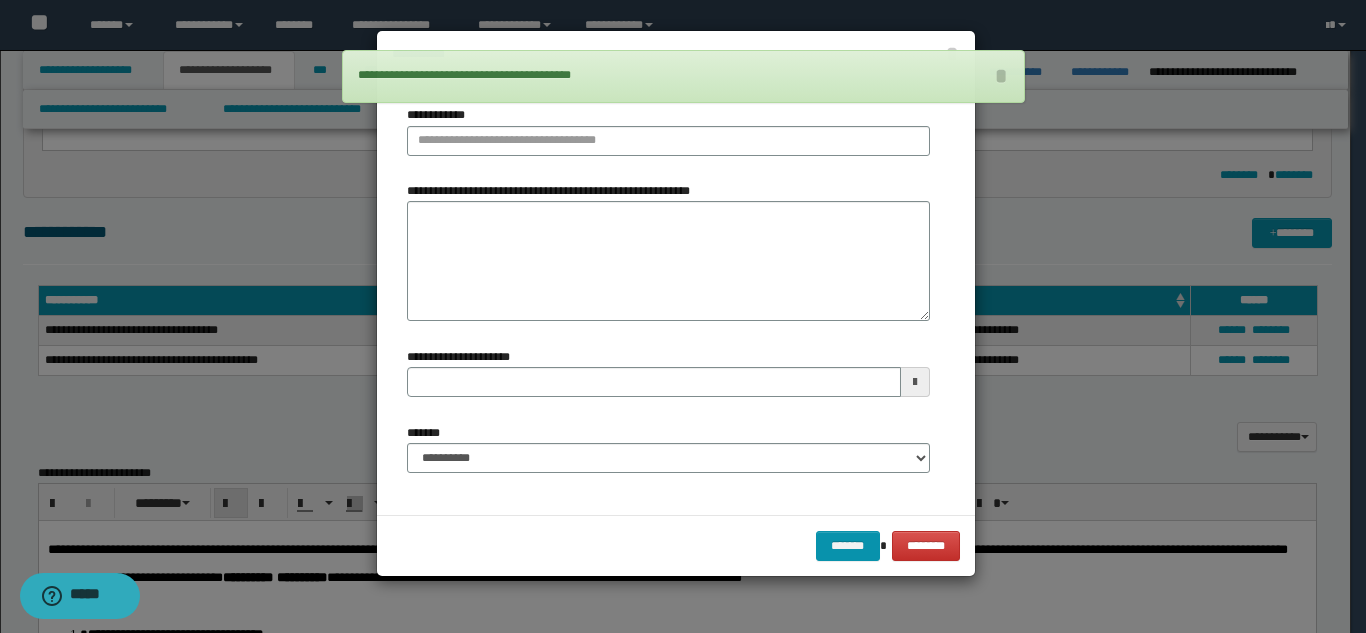 type 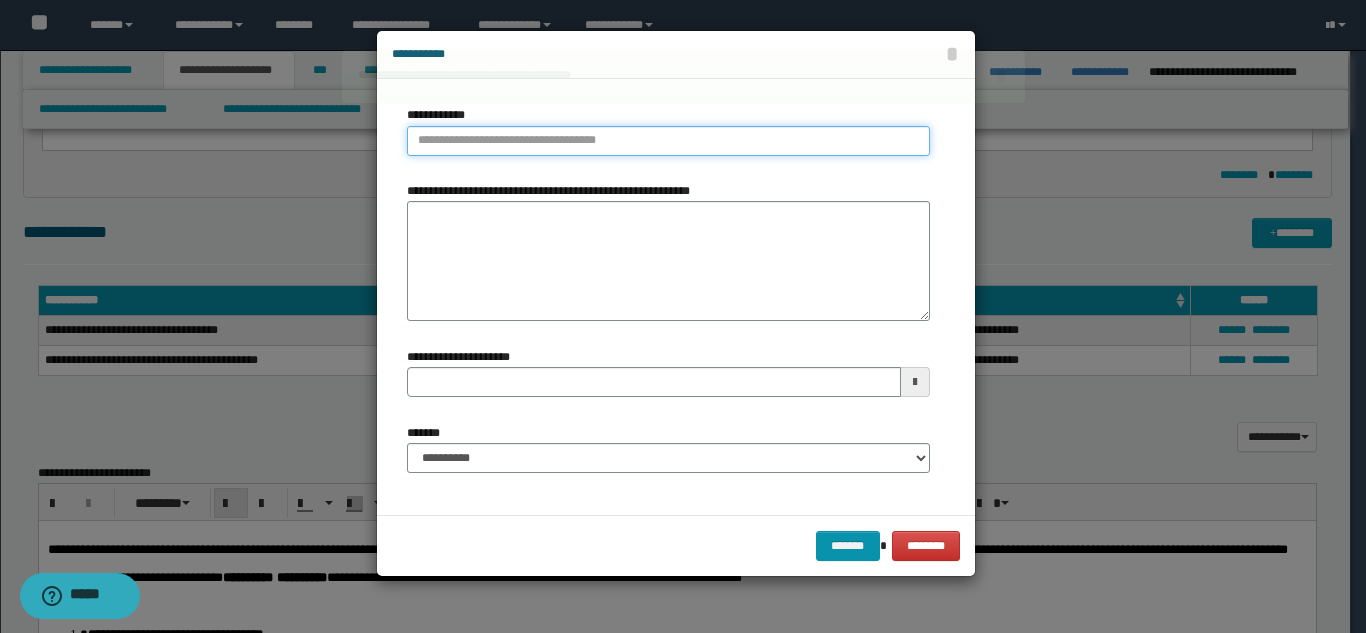 type on "**********" 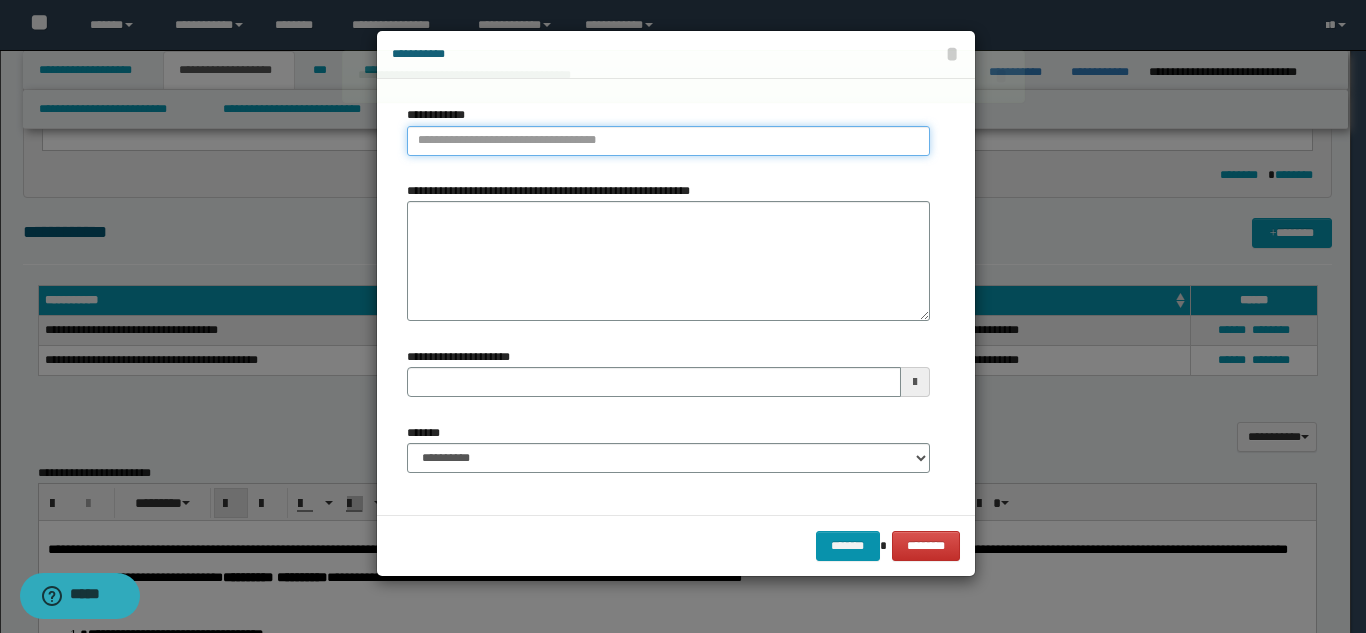 click on "**********" at bounding box center [668, 141] 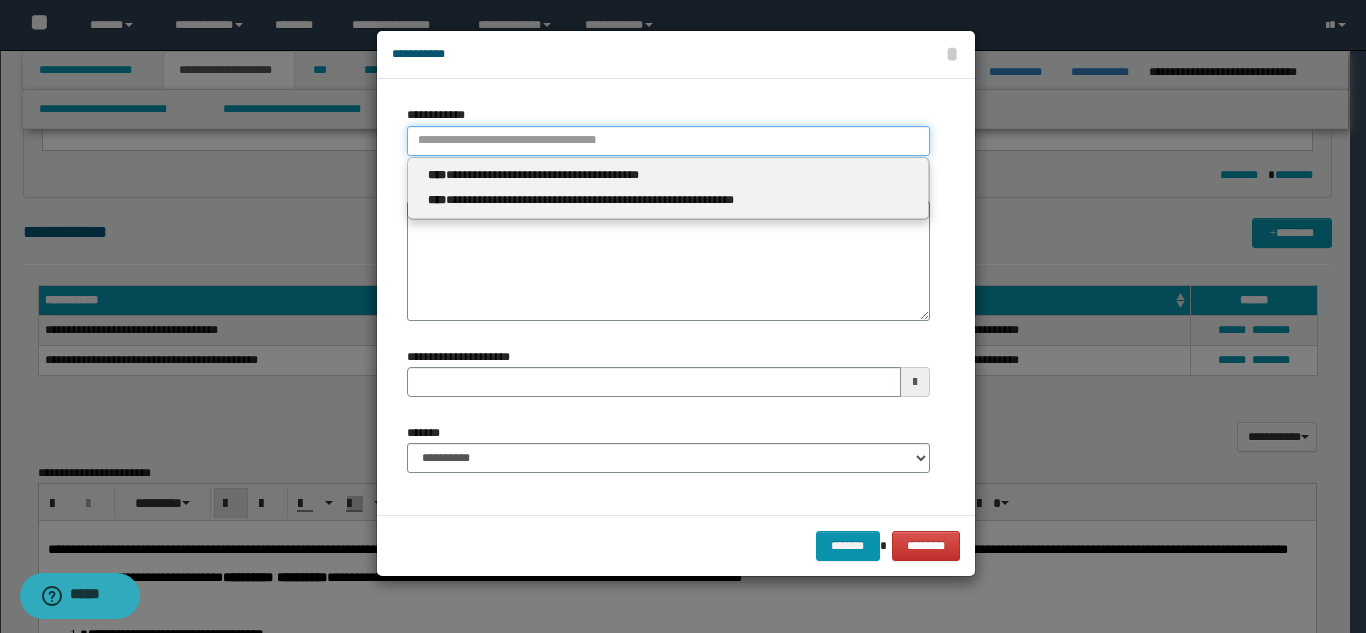type 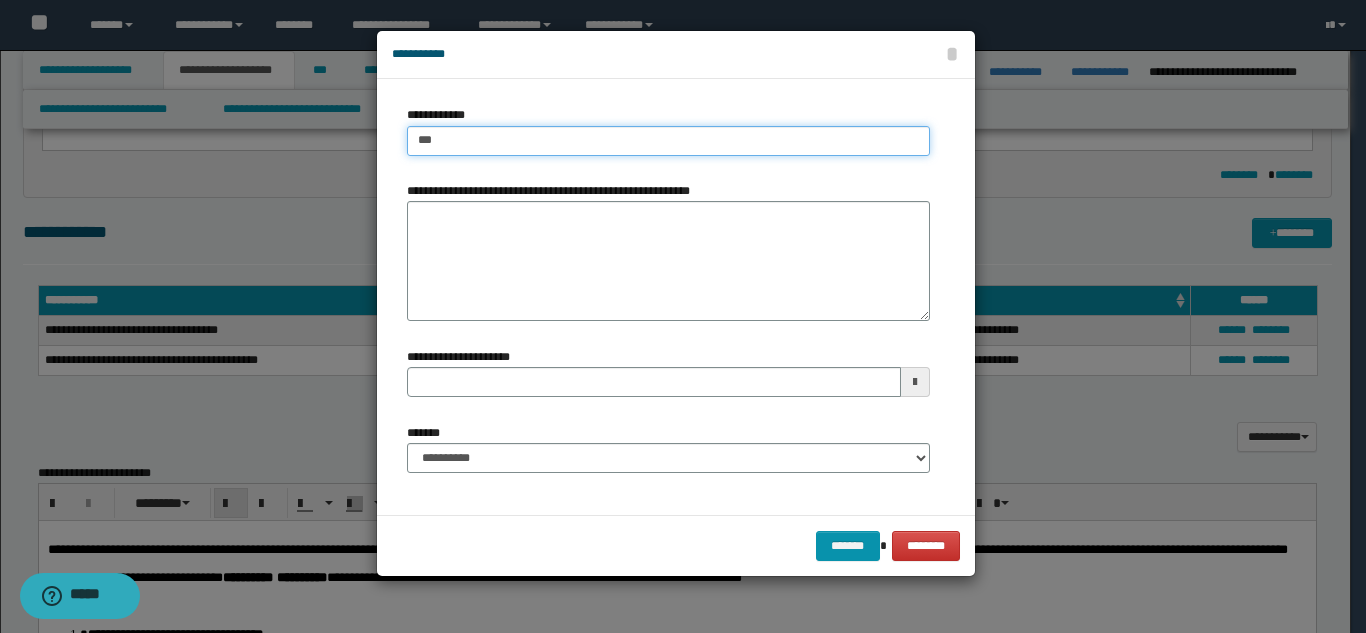 type on "****" 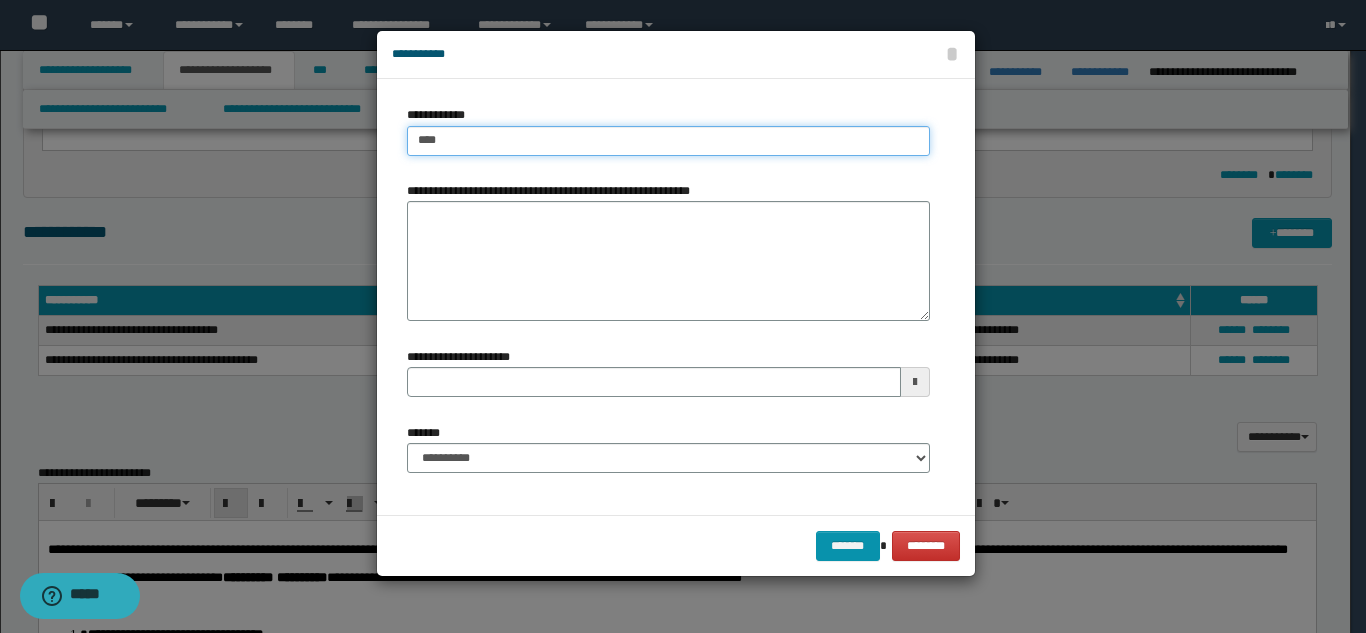 type on "****" 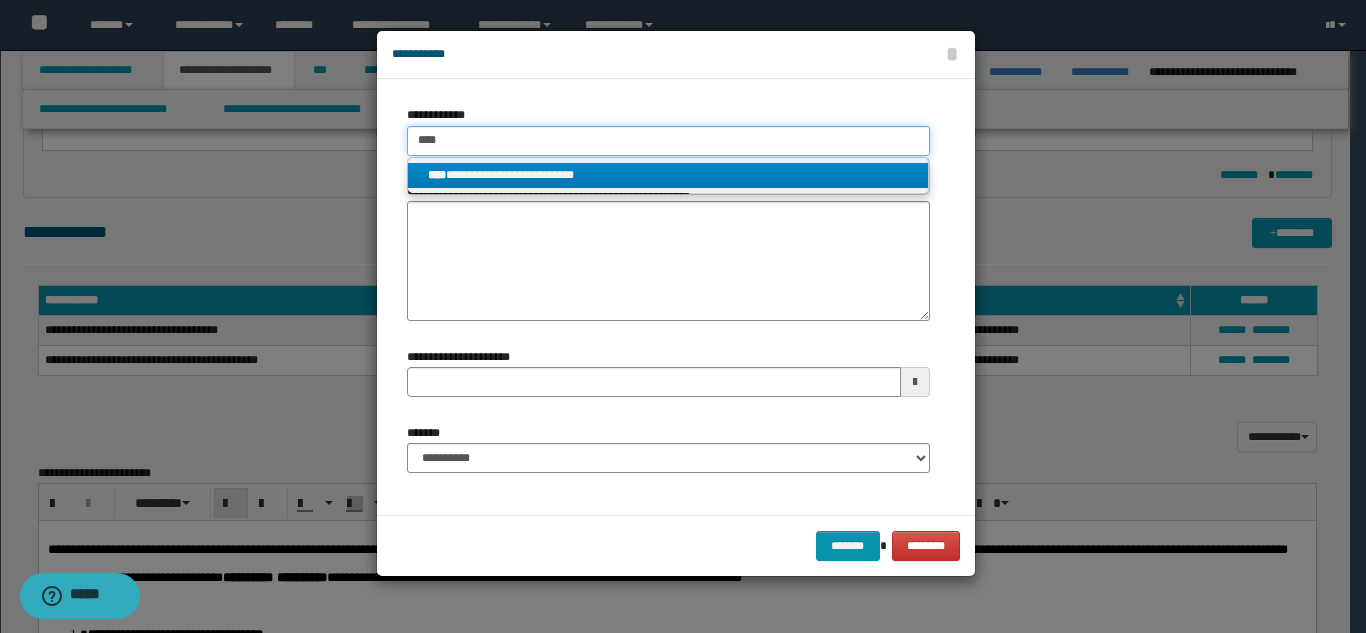 type on "****" 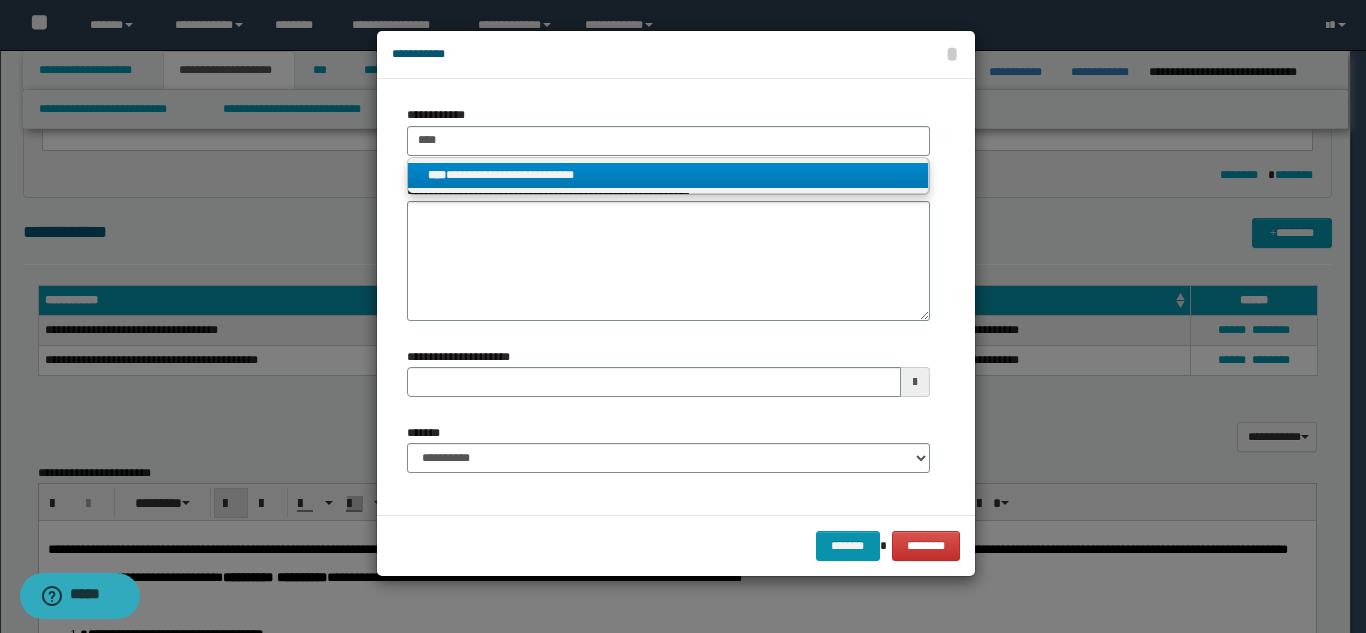 click on "**********" at bounding box center (668, 175) 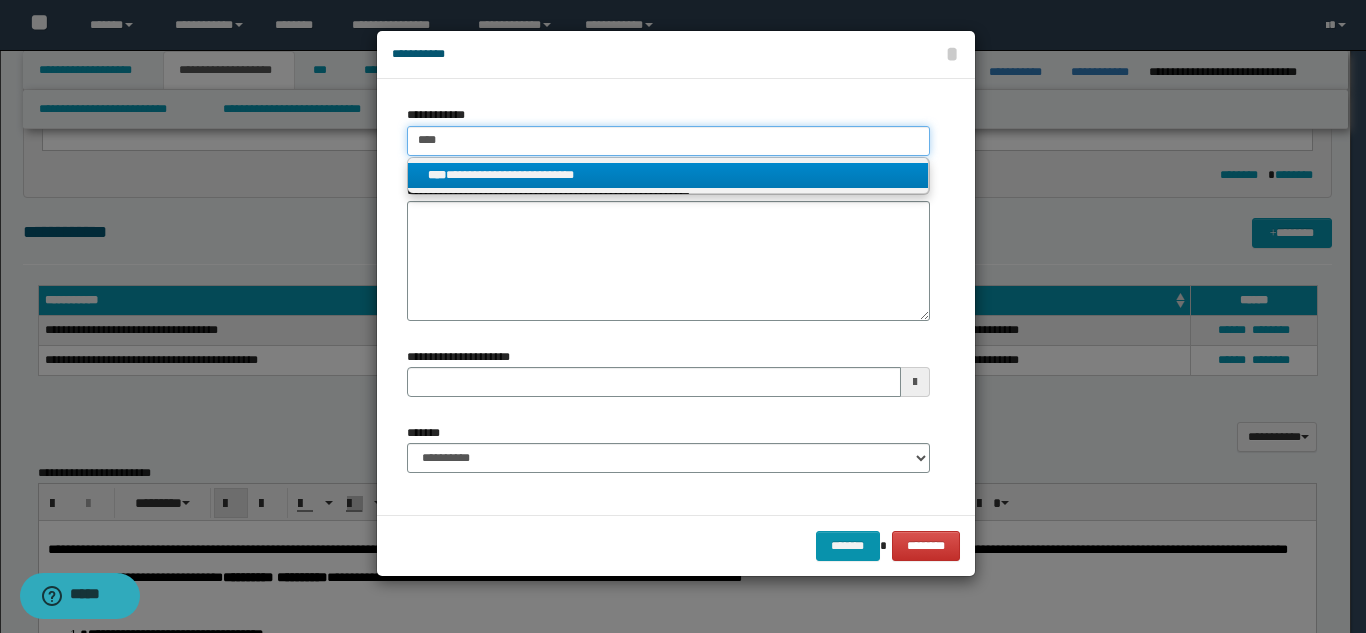 type 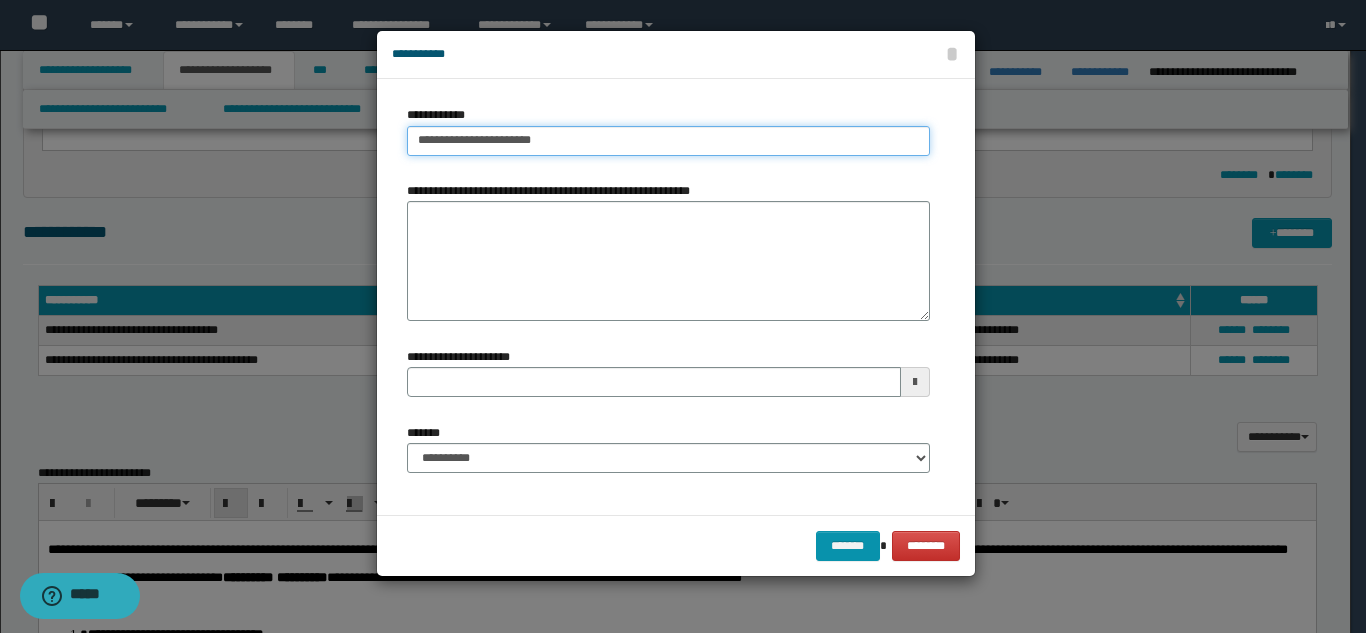 type on "**********" 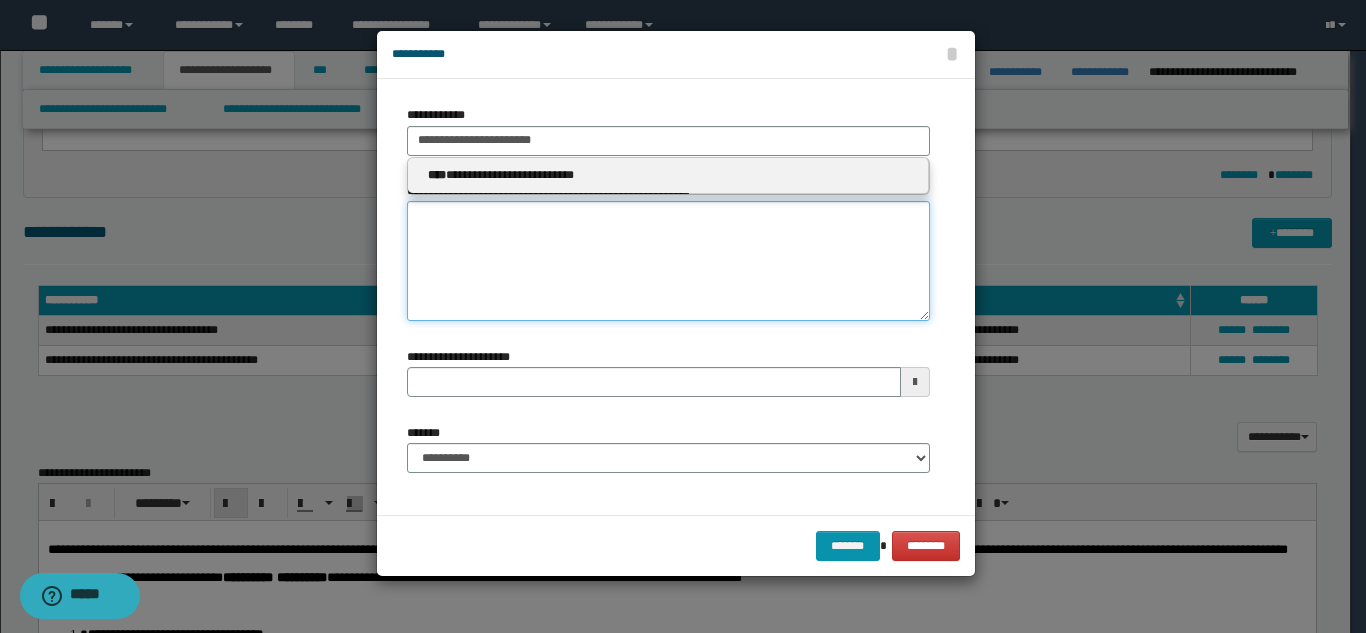 type 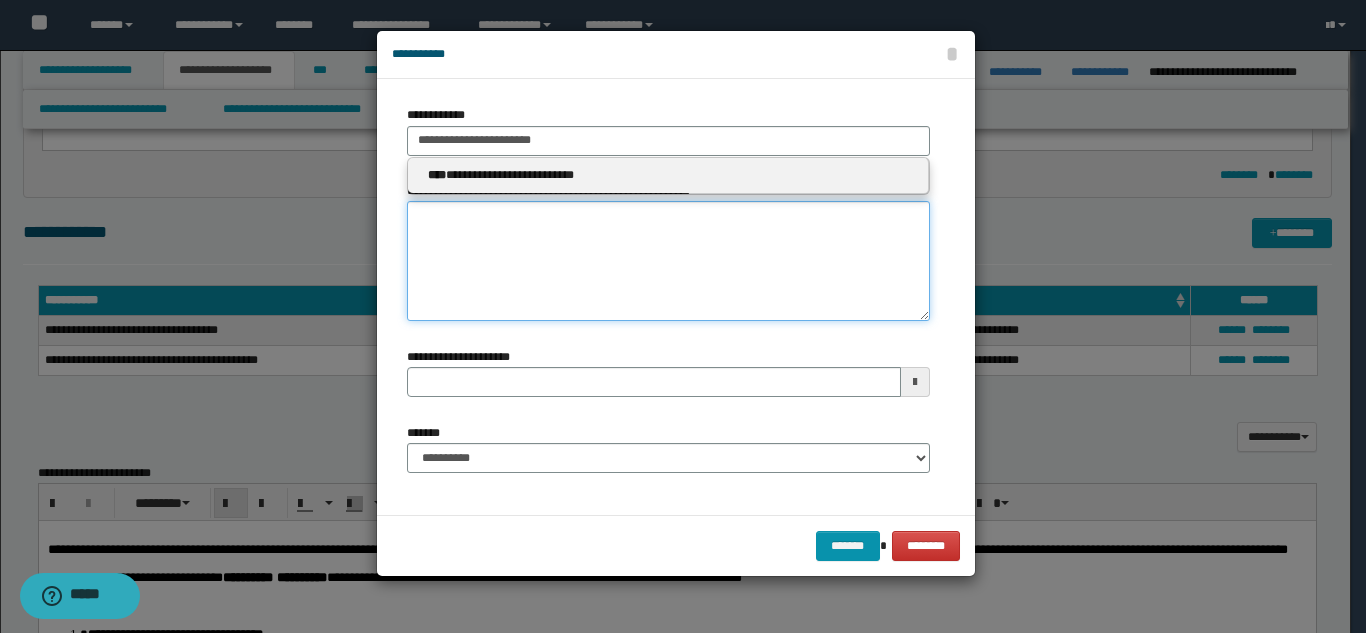click on "**********" at bounding box center [668, 261] 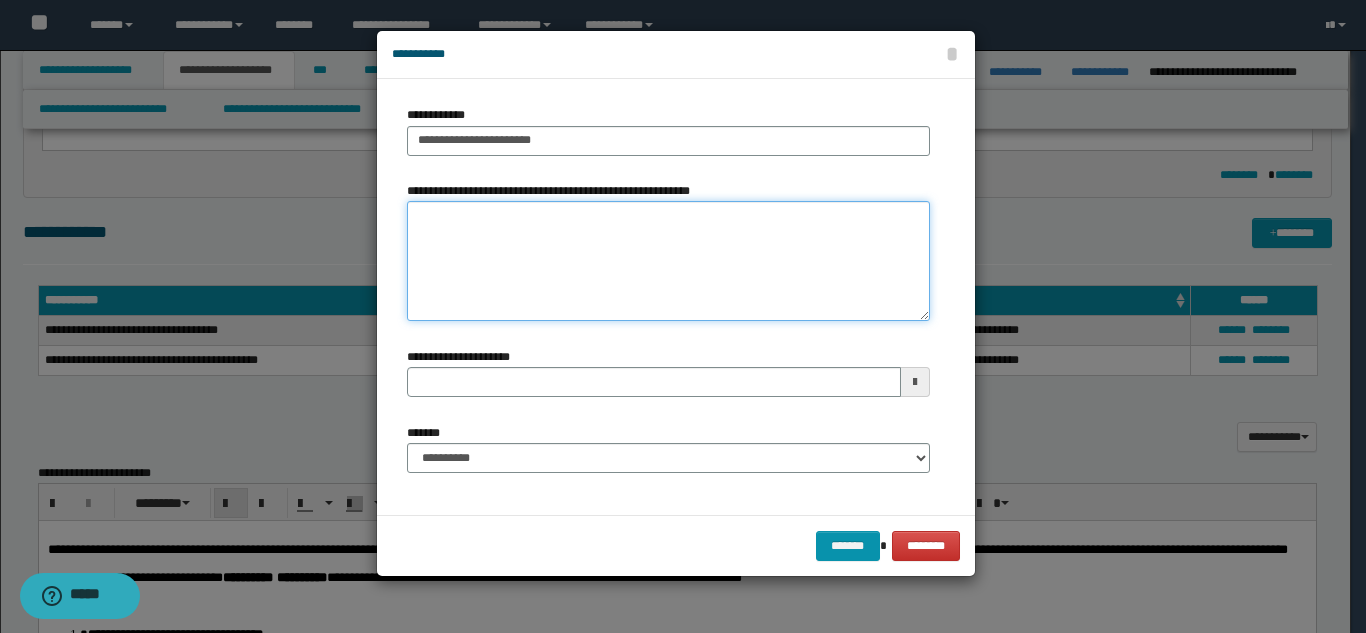 type 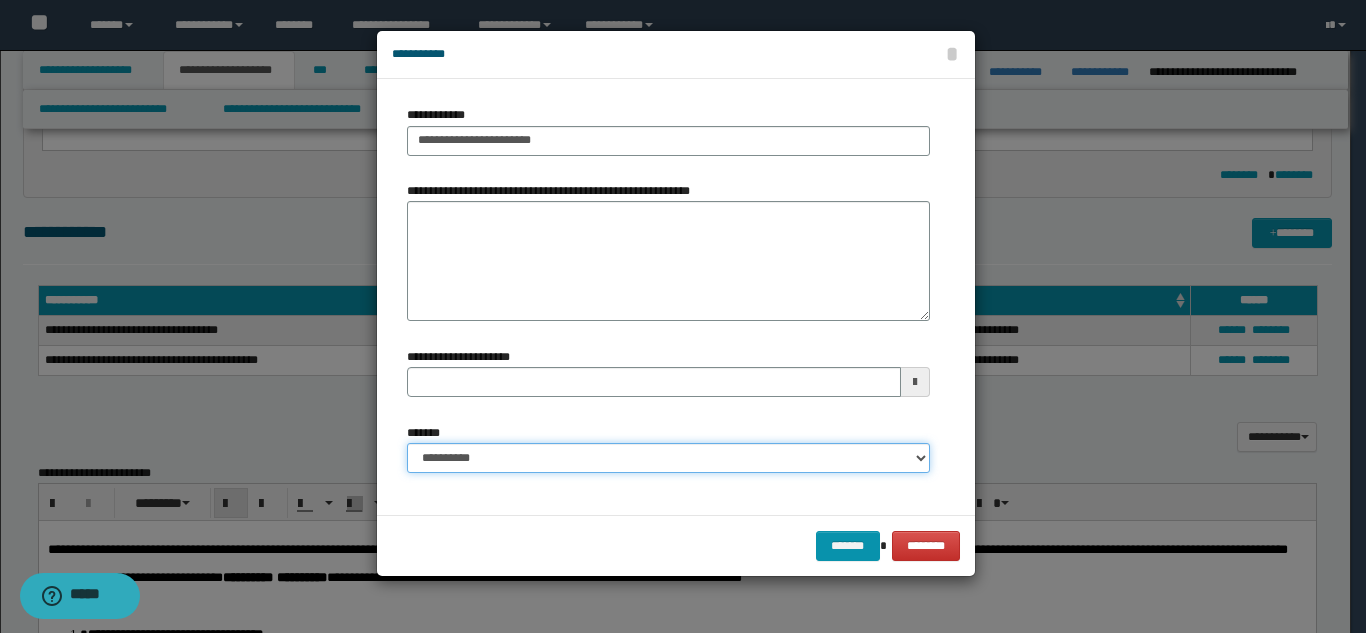 click on "**********" at bounding box center [668, 458] 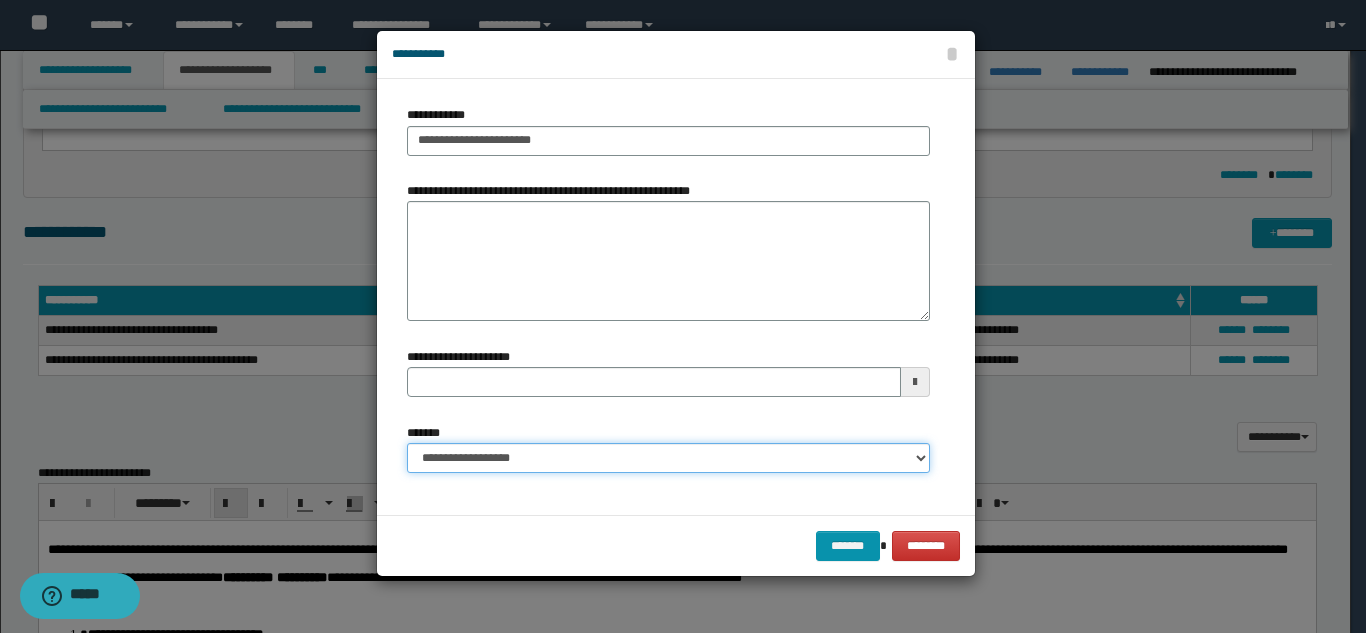 type 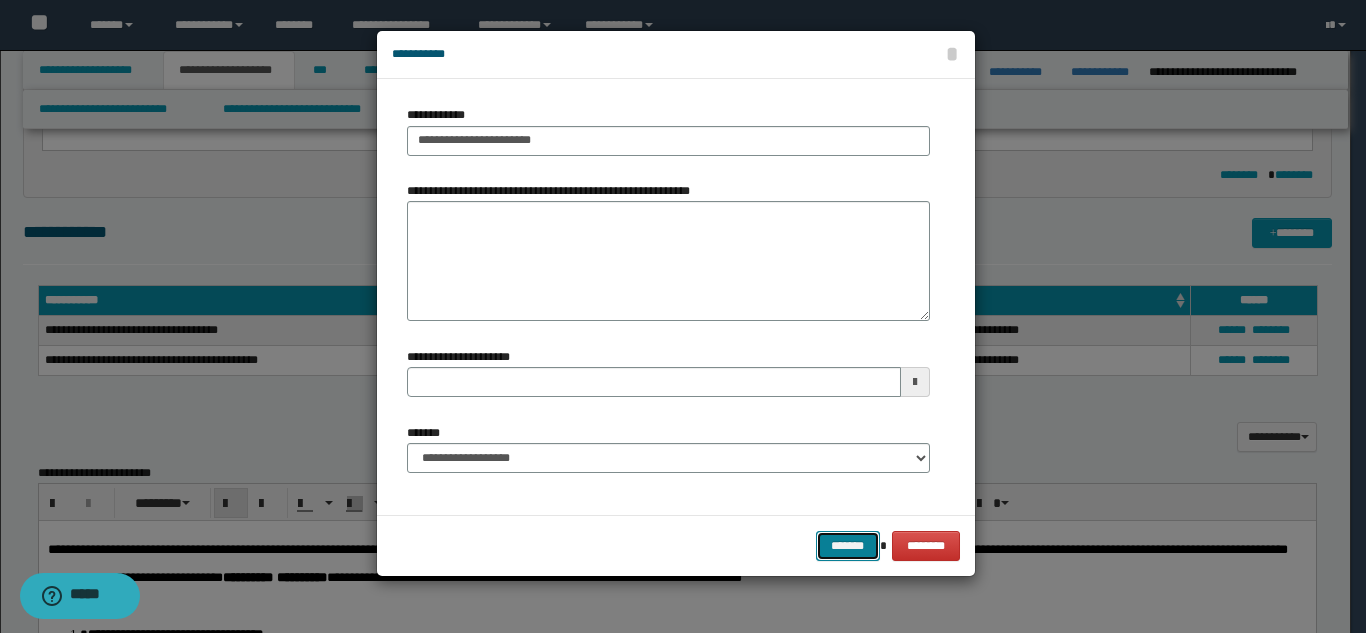 click on "*******" at bounding box center [848, 546] 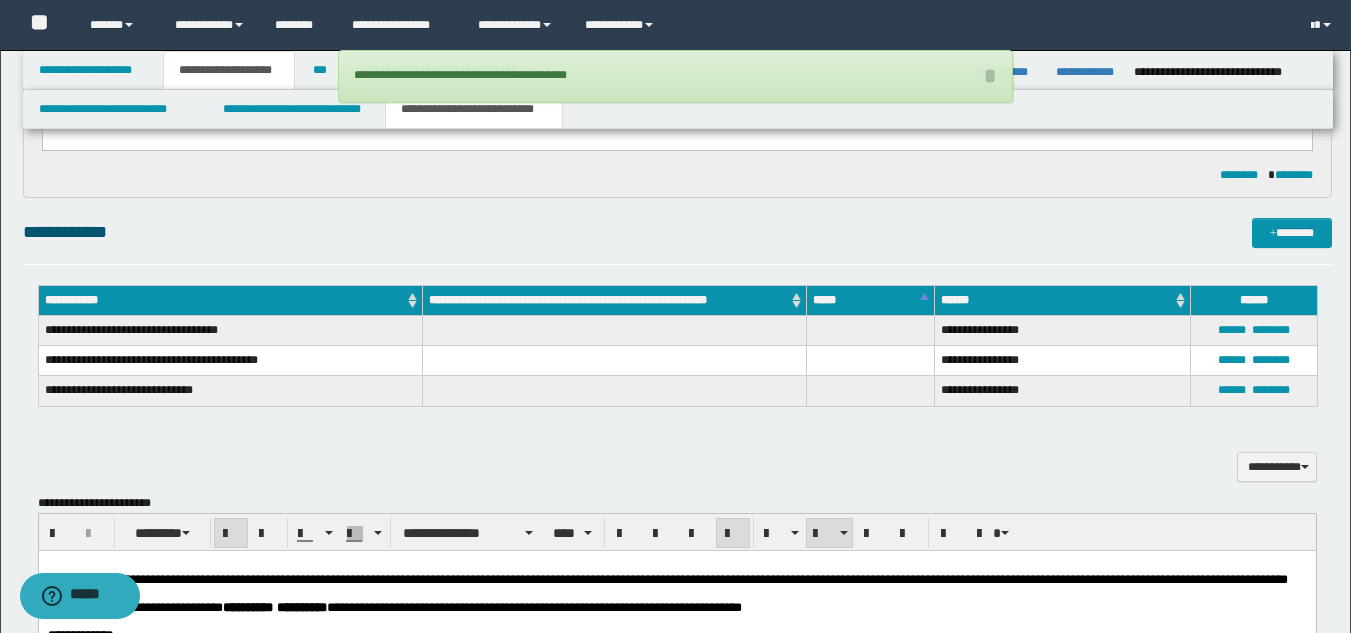 click on "**********" at bounding box center (677, 754) 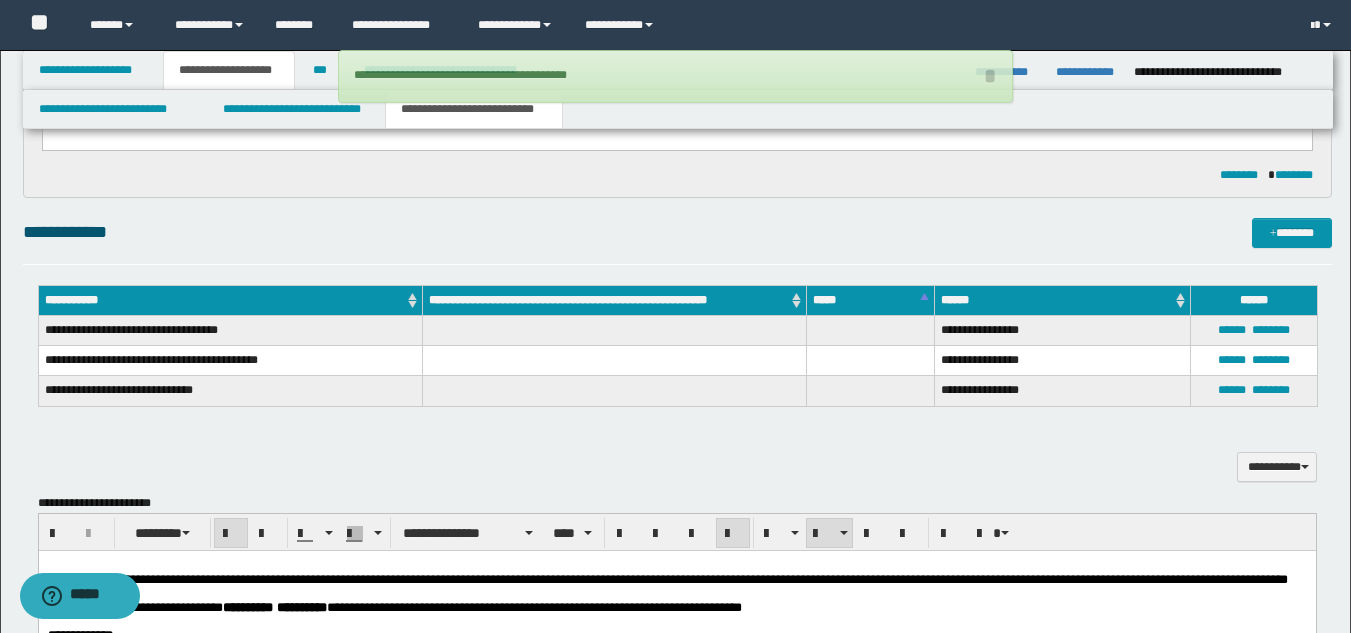 drag, startPoint x: 567, startPoint y: 439, endPoint x: 582, endPoint y: 441, distance: 15.132746 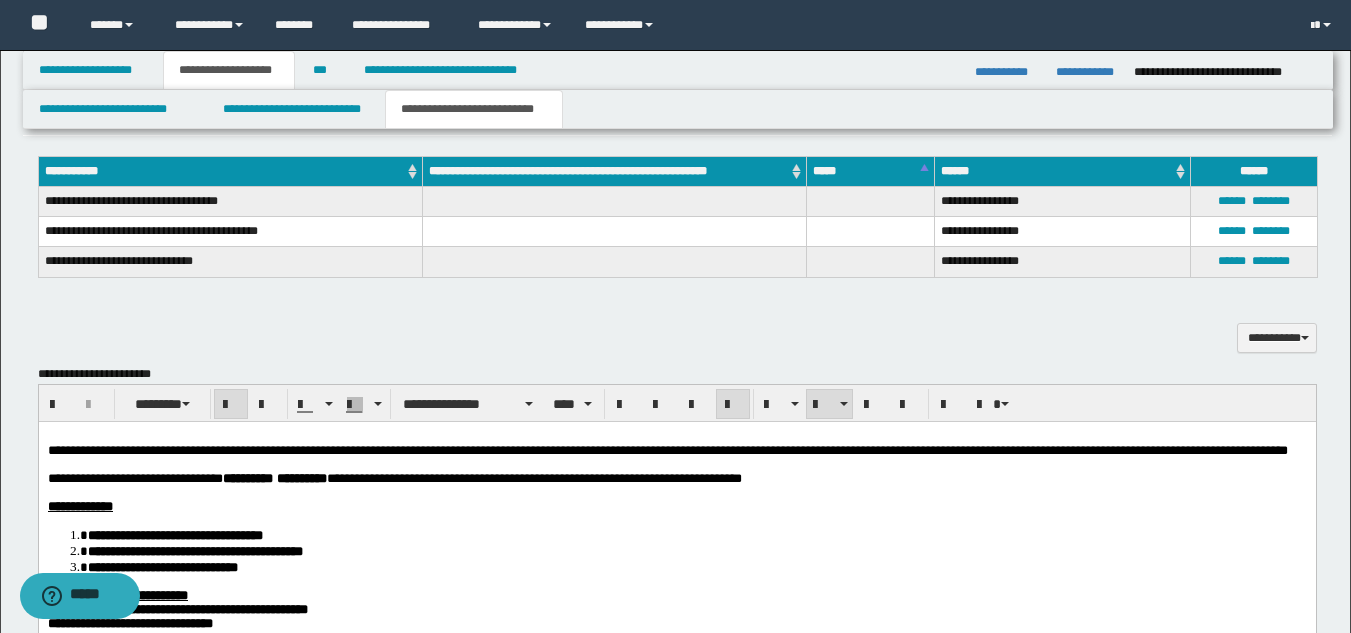 scroll, scrollTop: 1098, scrollLeft: 0, axis: vertical 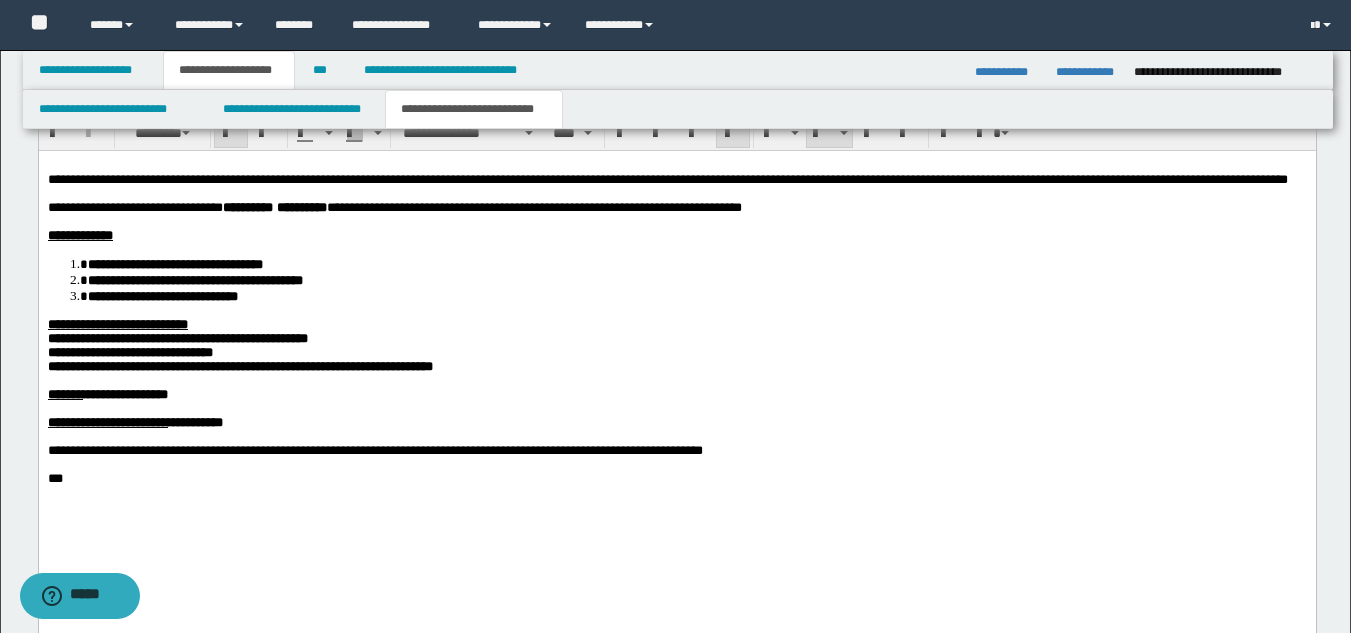 click on "**********" at bounding box center (676, 367) 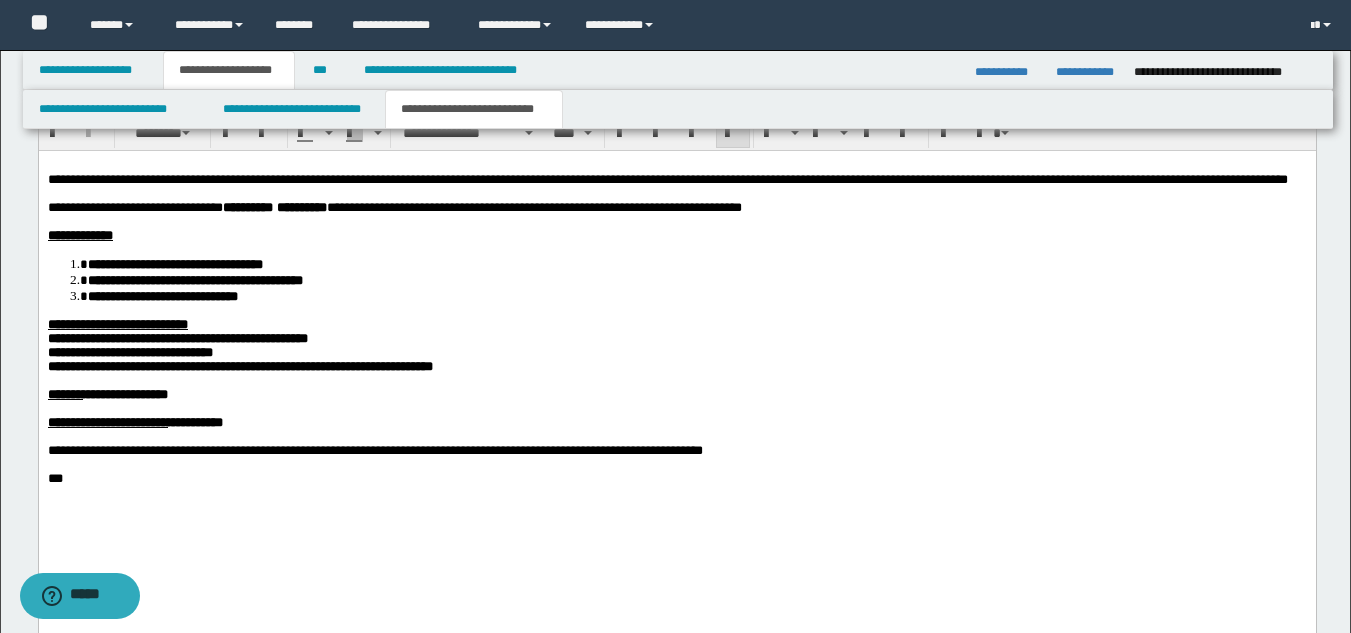 click on "**********" at bounding box center [676, 347] 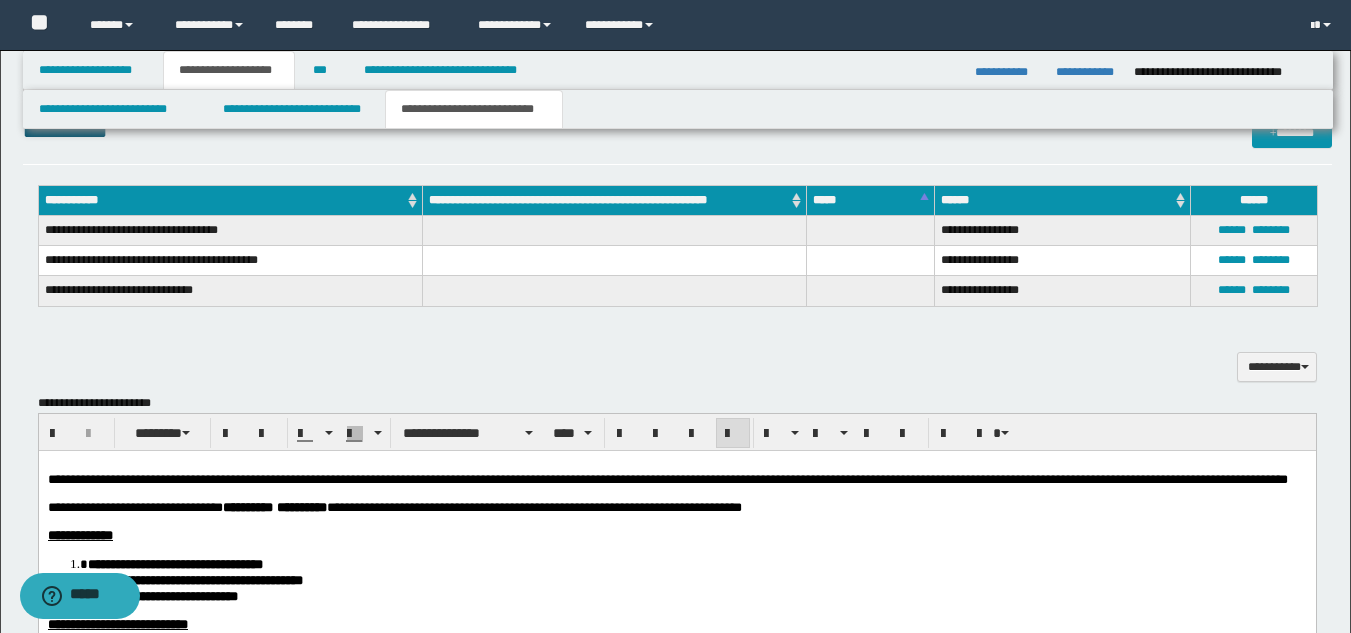 click at bounding box center (676, 522) 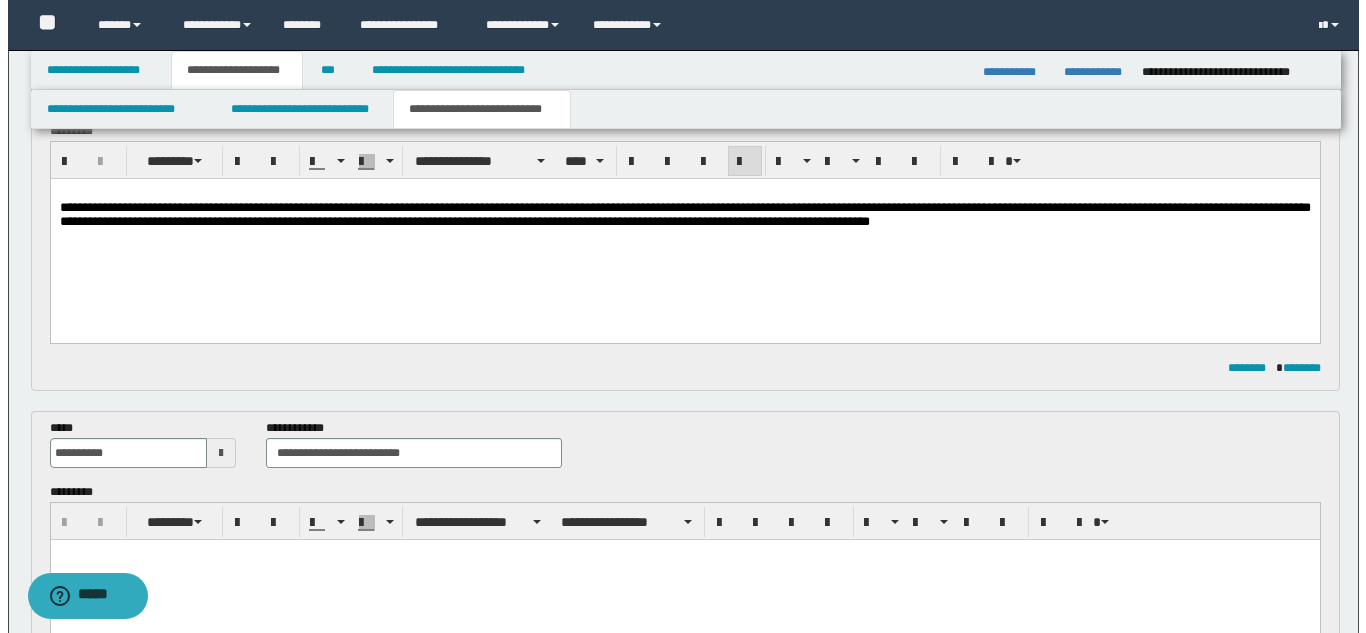 scroll, scrollTop: 0, scrollLeft: 0, axis: both 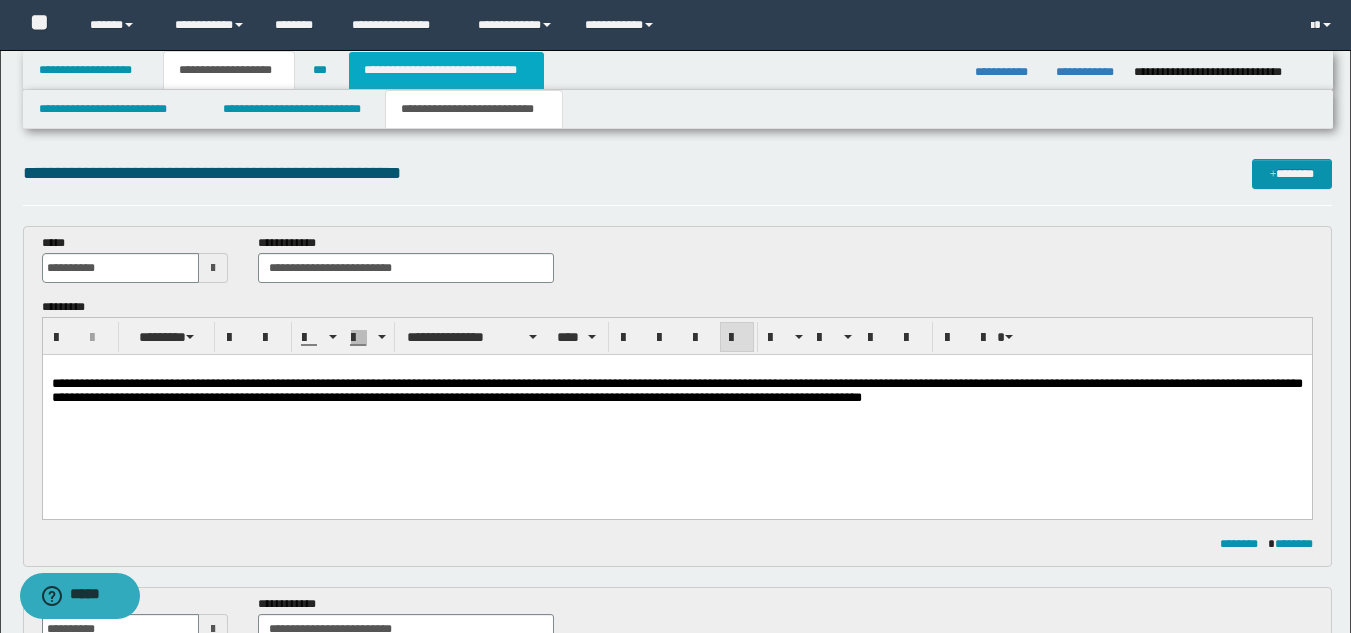 click on "**********" at bounding box center (446, 70) 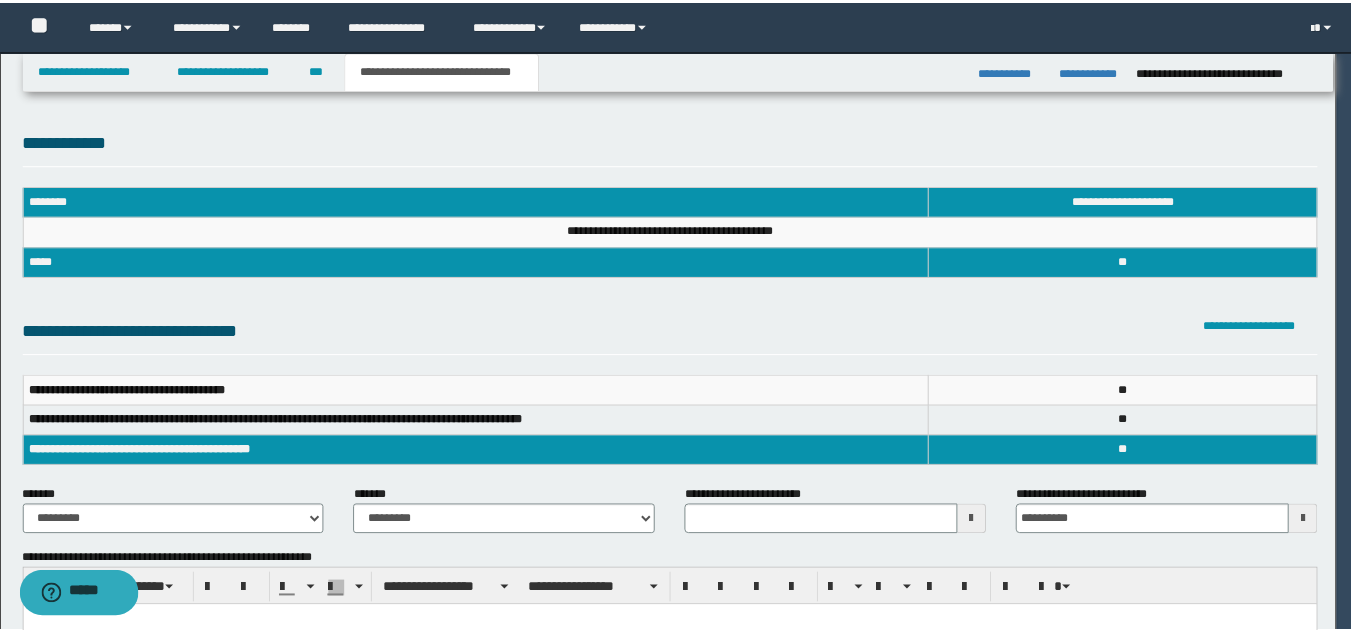 scroll, scrollTop: 0, scrollLeft: 0, axis: both 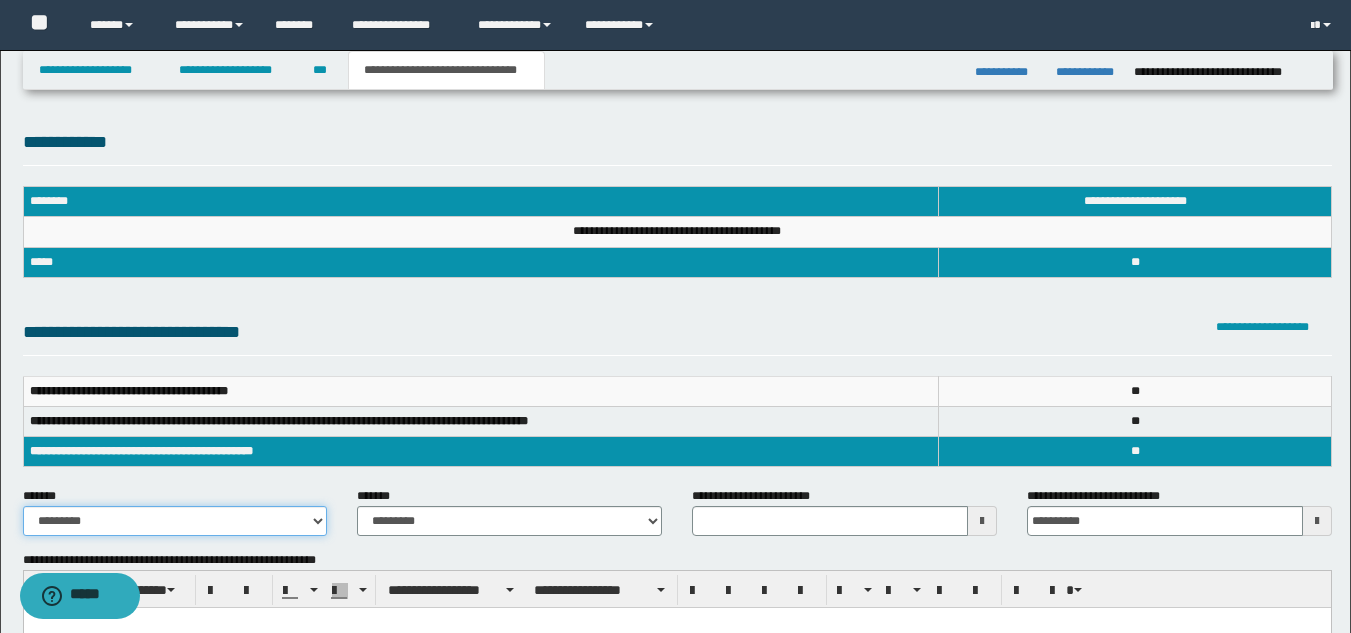 click on "**********" at bounding box center [175, 521] 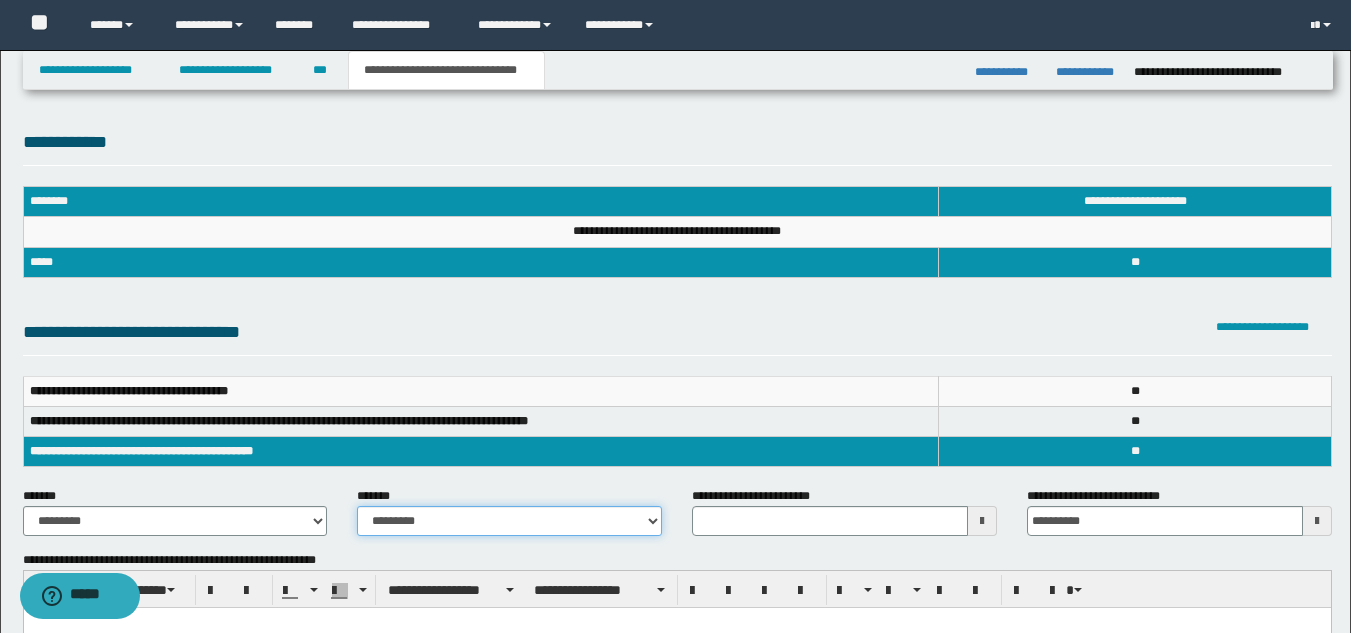 click on "**********" at bounding box center (509, 521) 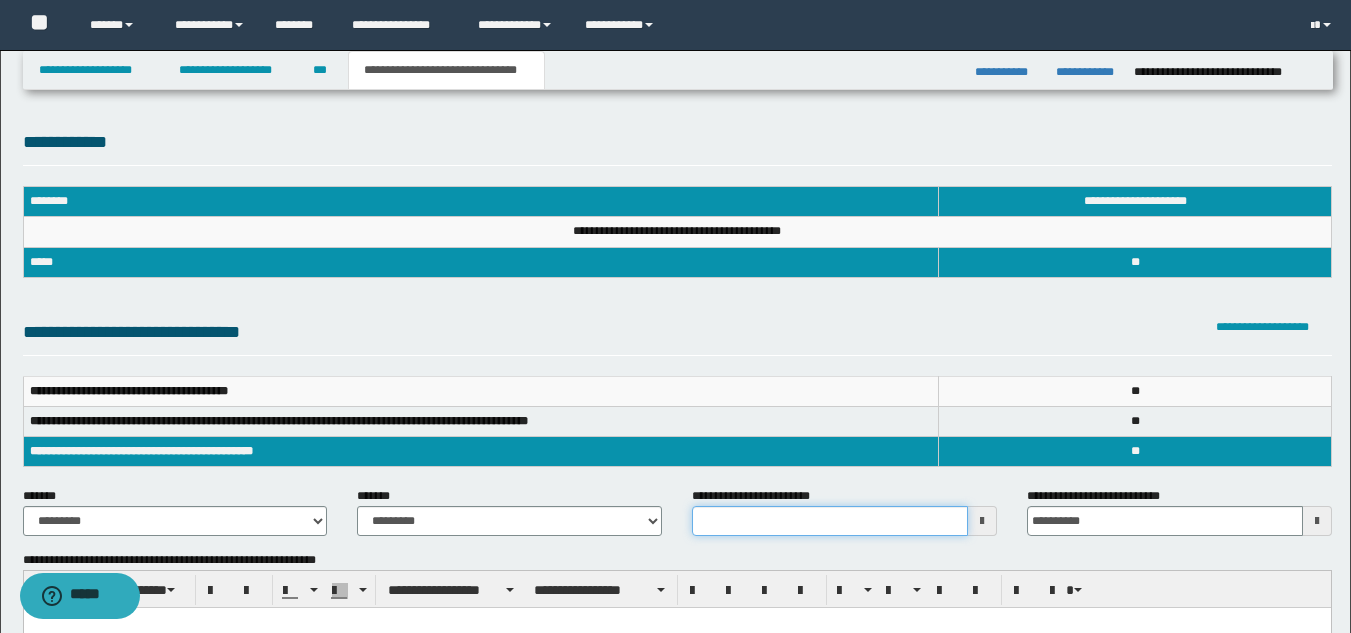 click on "**********" at bounding box center [830, 521] 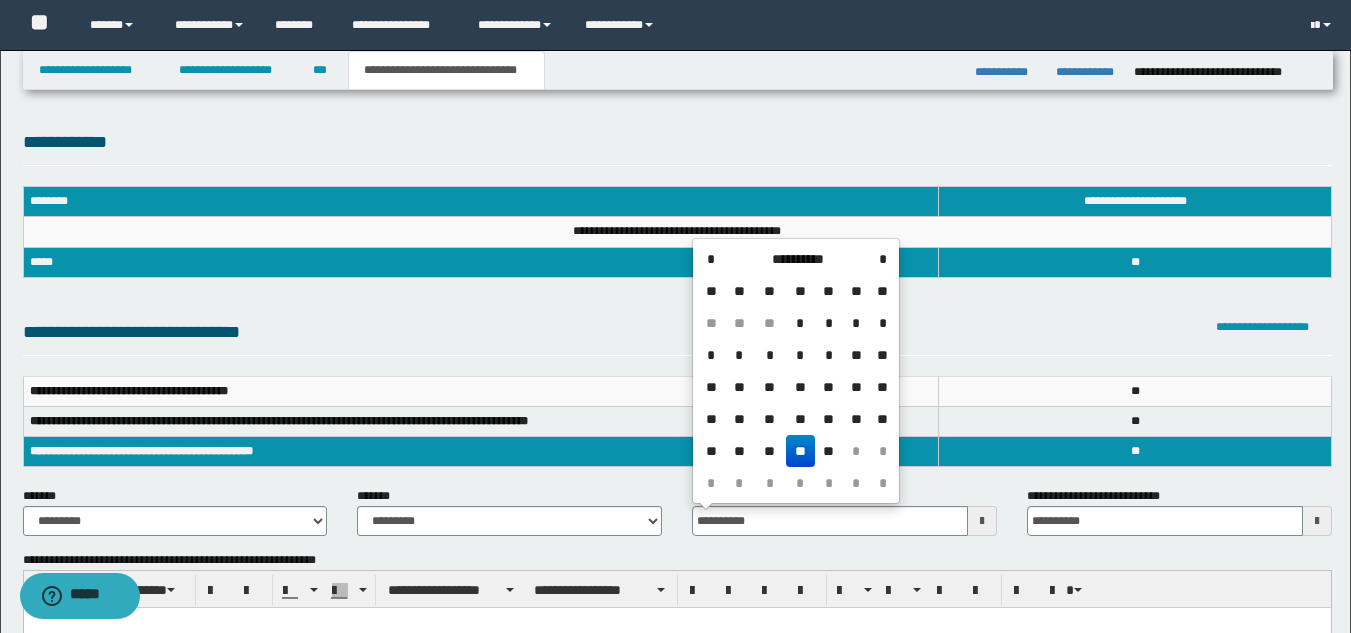 click on "**" at bounding box center [800, 451] 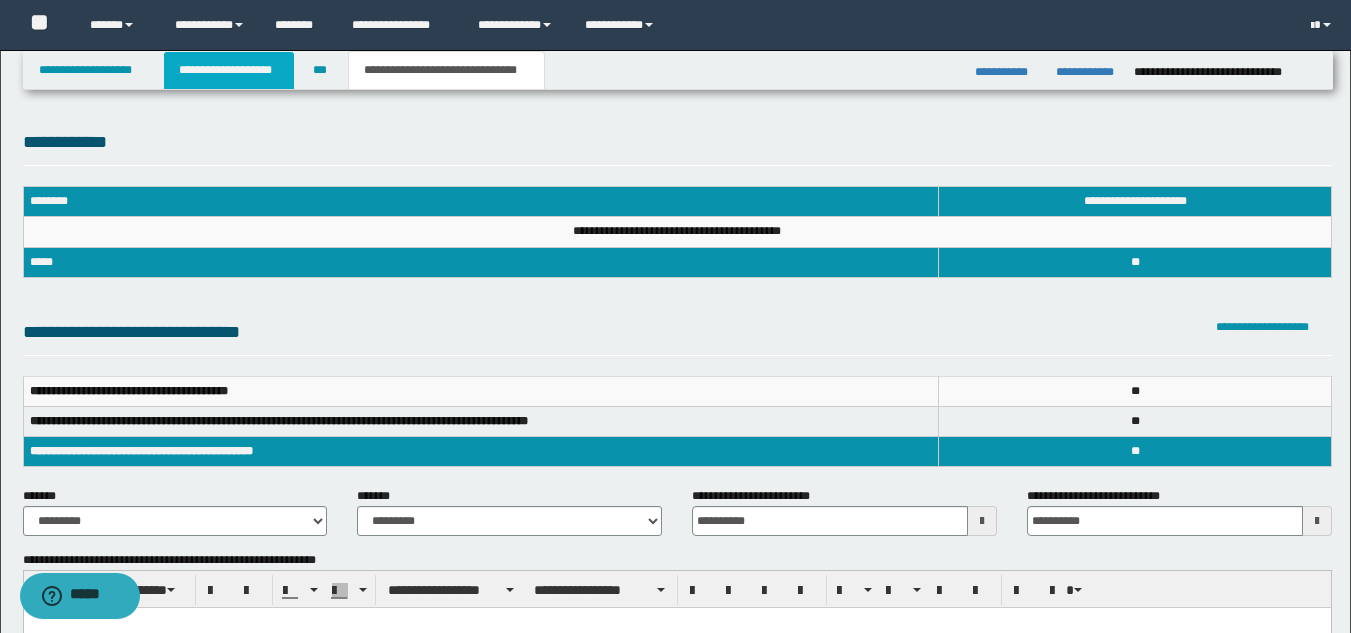 click on "**********" at bounding box center [229, 70] 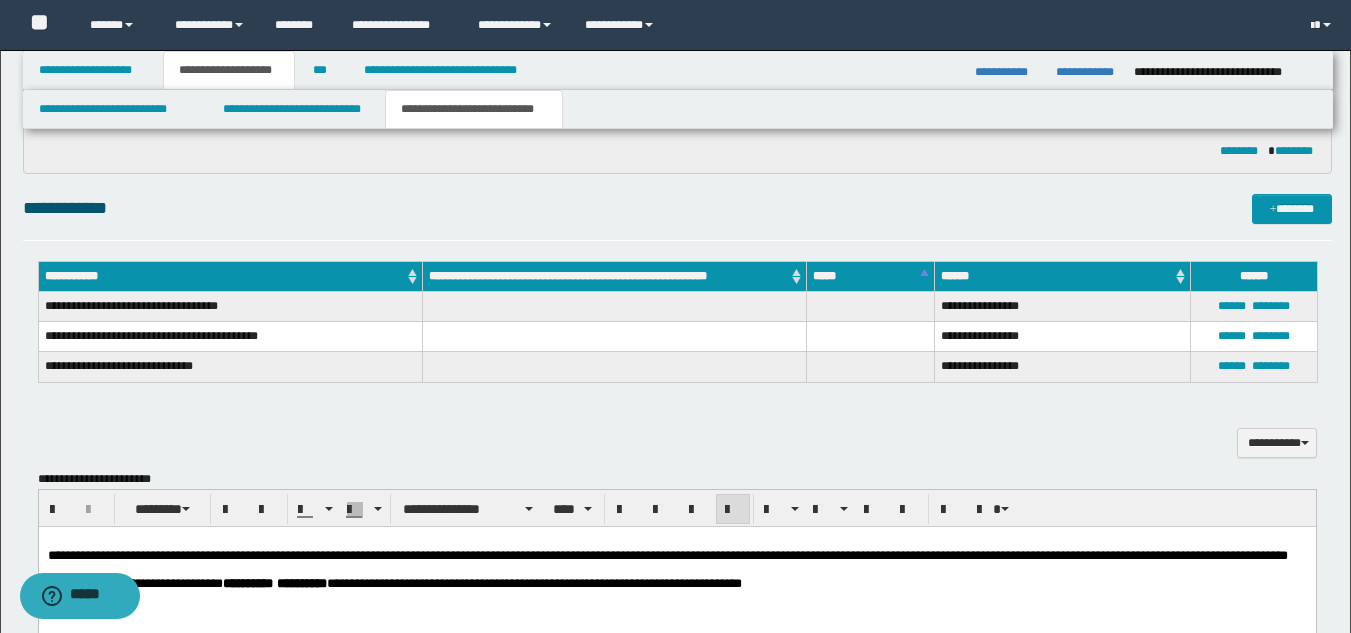 scroll, scrollTop: 900, scrollLeft: 0, axis: vertical 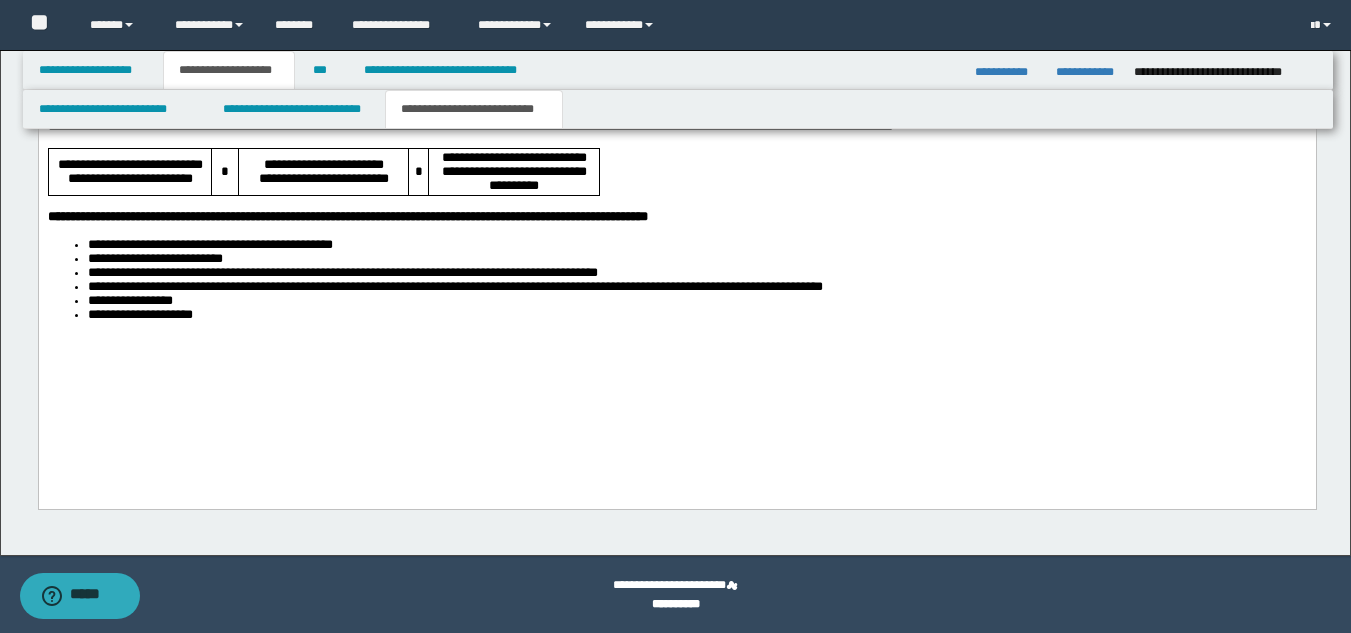 click on "**********" at bounding box center [676, 109] 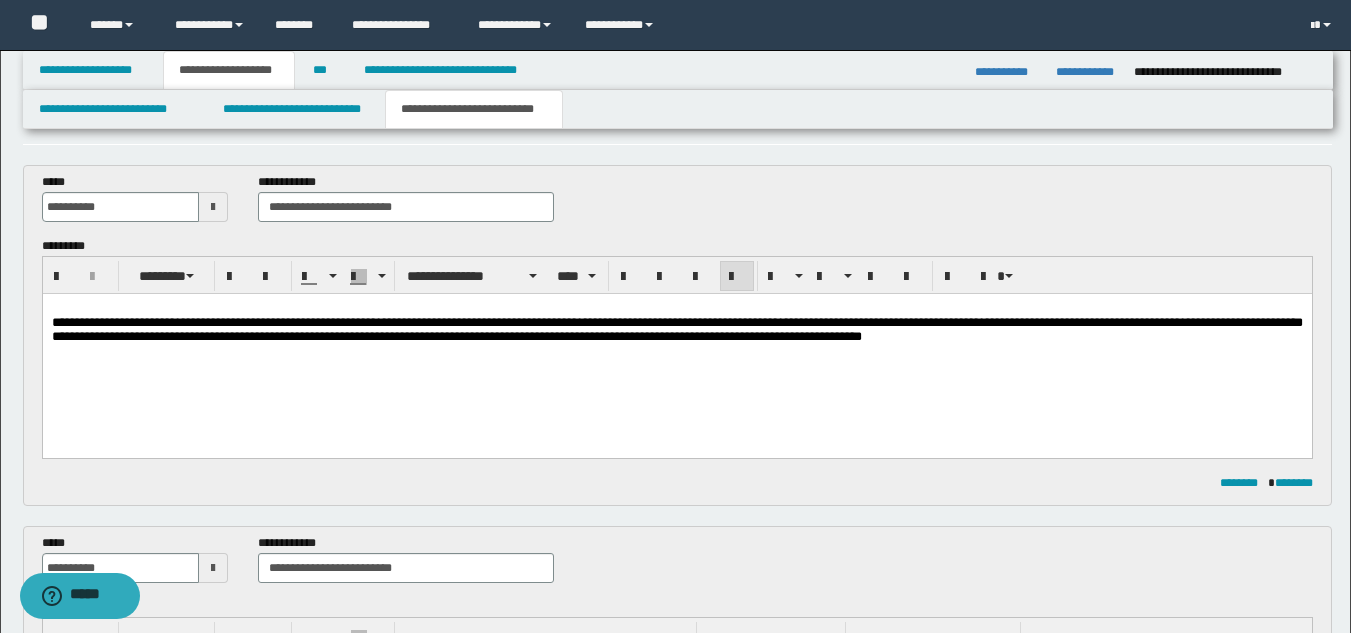 scroll, scrollTop: 0, scrollLeft: 0, axis: both 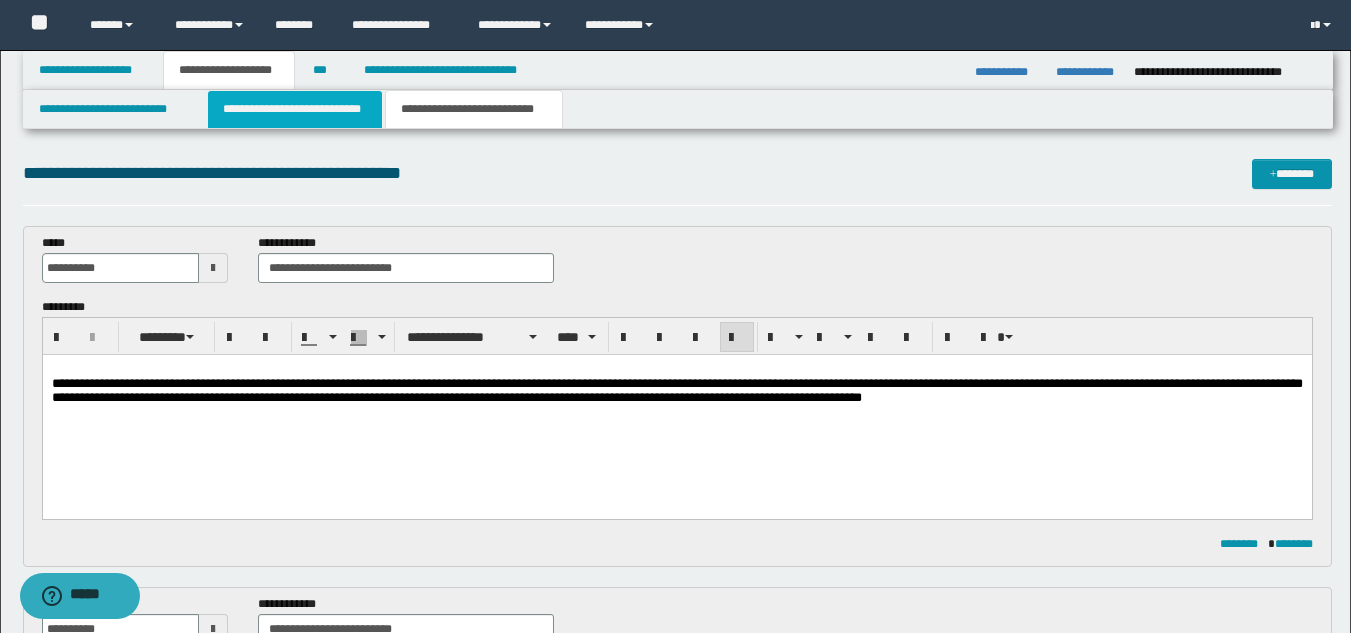 click on "**********" at bounding box center [295, 109] 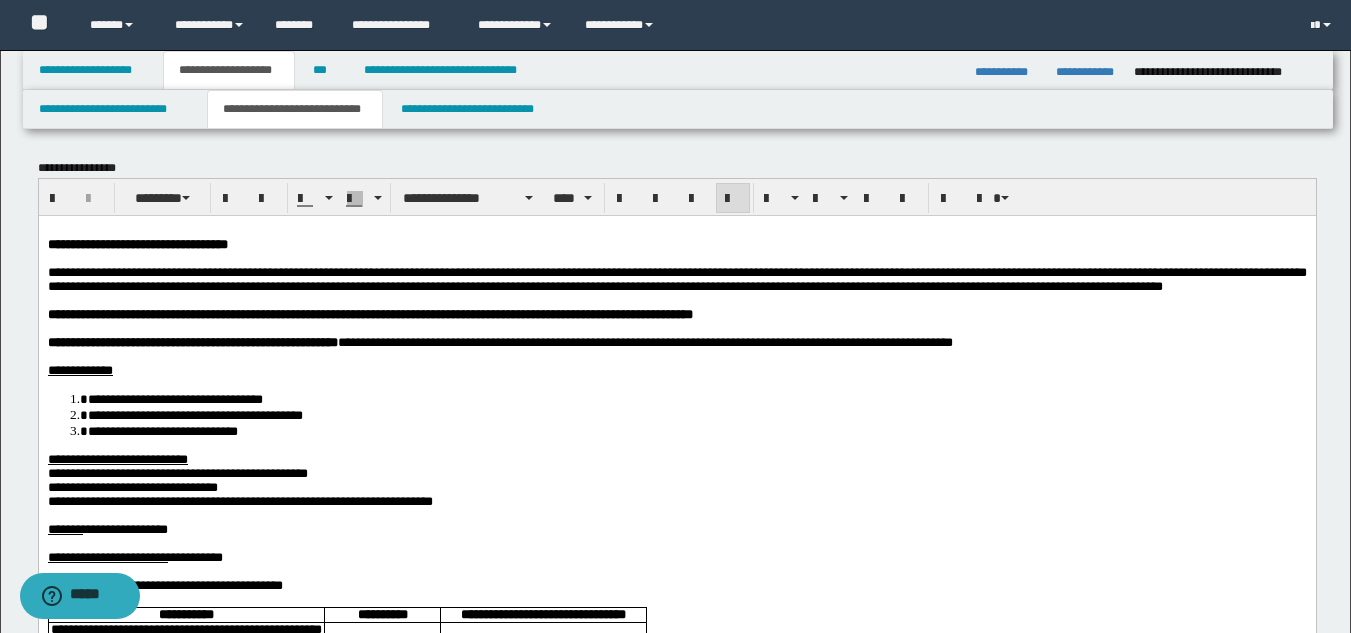 click at bounding box center [676, 328] 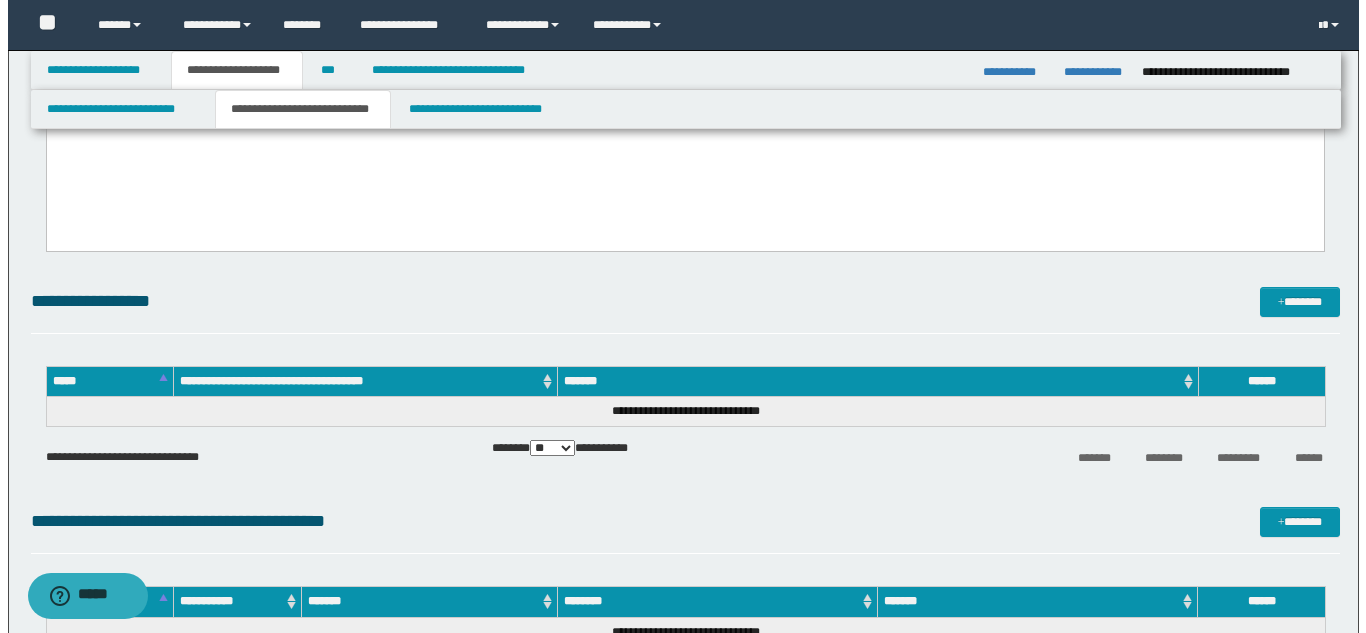 scroll, scrollTop: 2200, scrollLeft: 0, axis: vertical 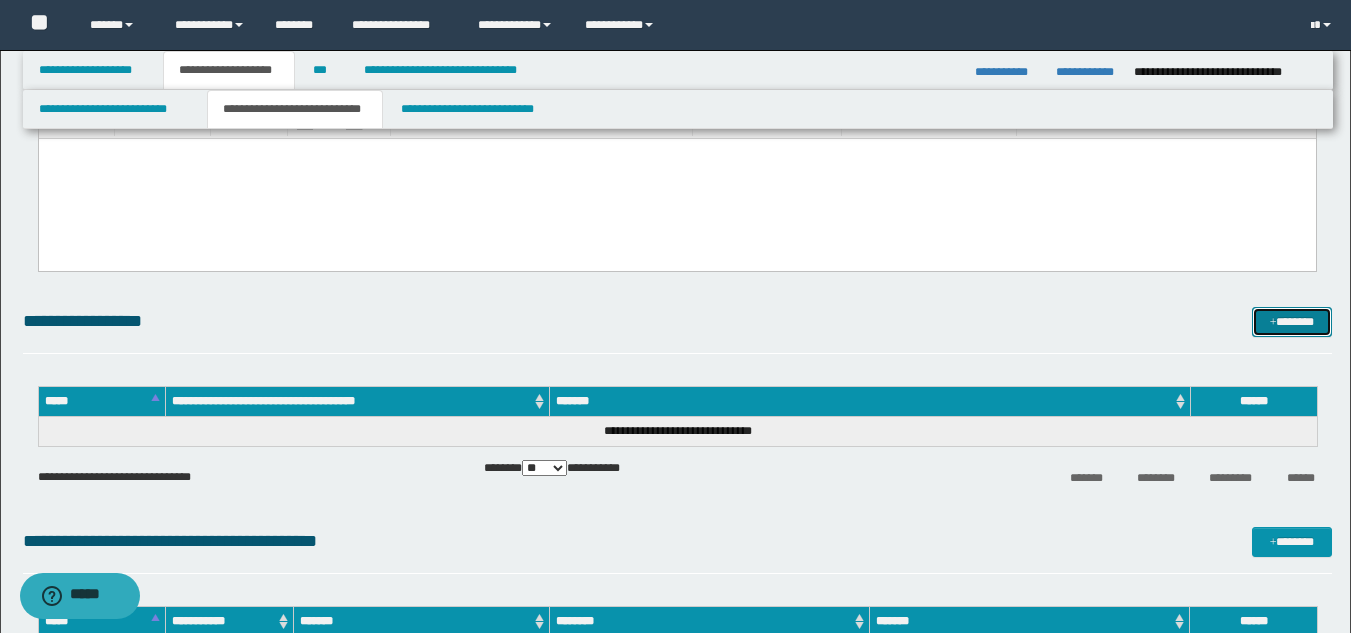 drag, startPoint x: 1284, startPoint y: 319, endPoint x: 1269, endPoint y: 335, distance: 21.931713 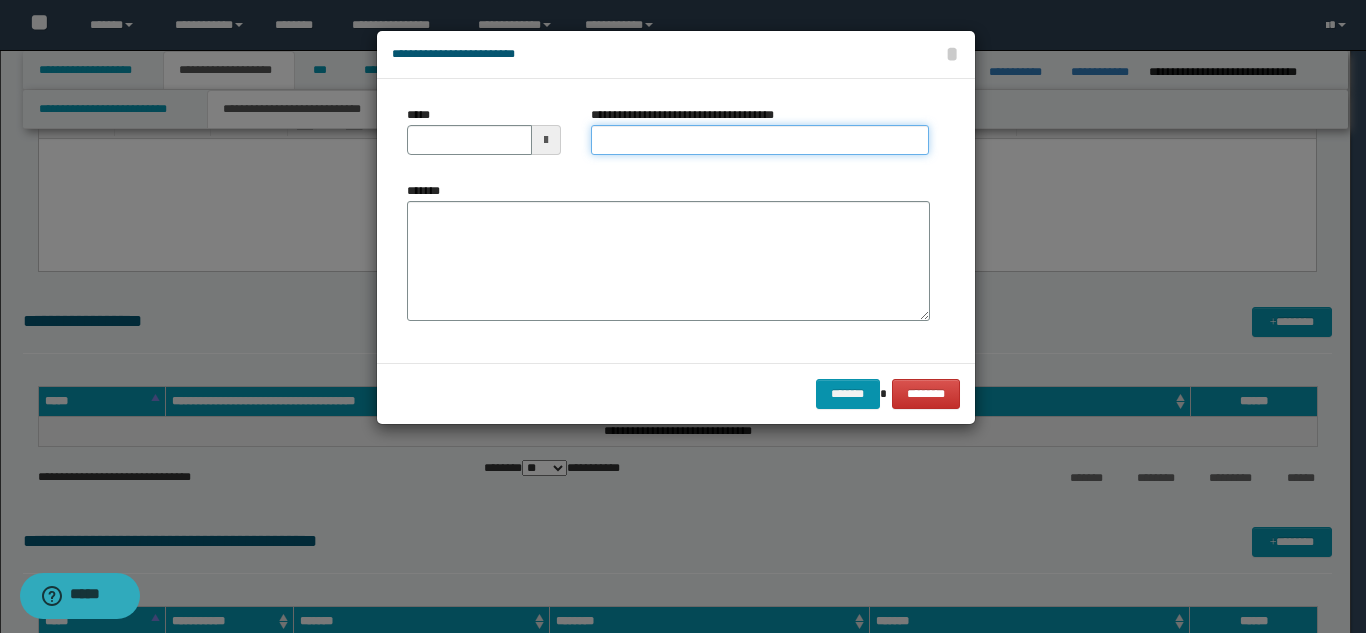 click on "**********" at bounding box center (760, 140) 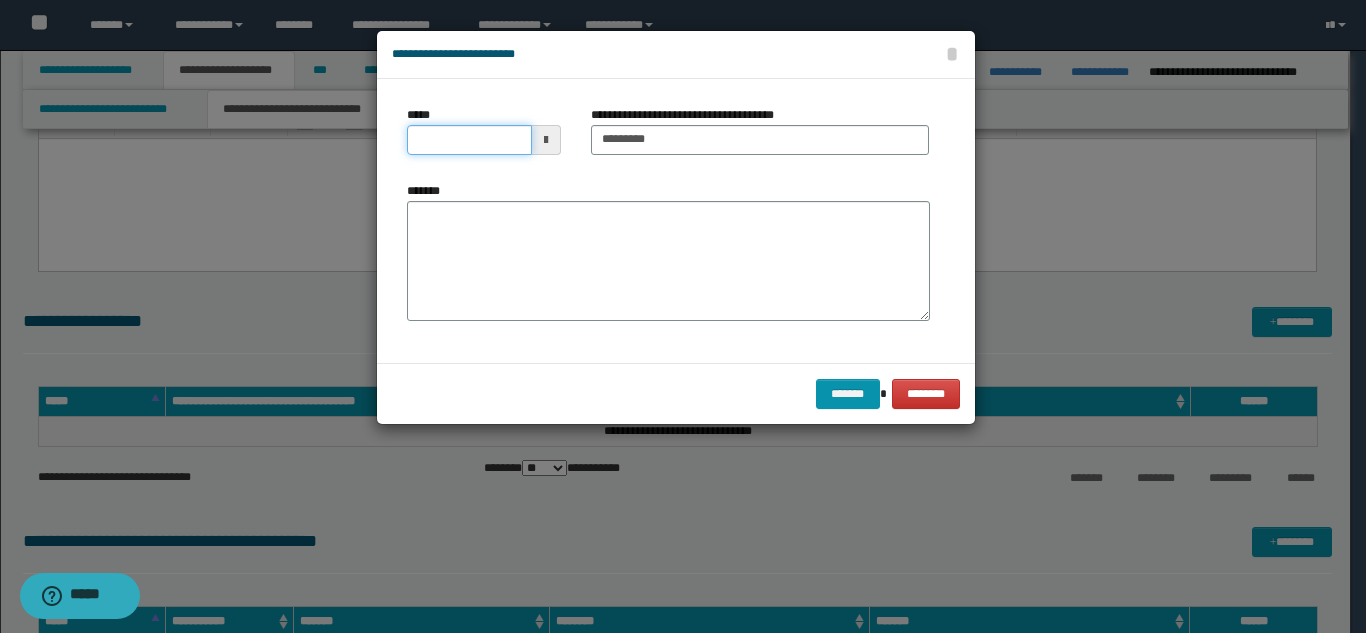 click on "*****" at bounding box center [469, 140] 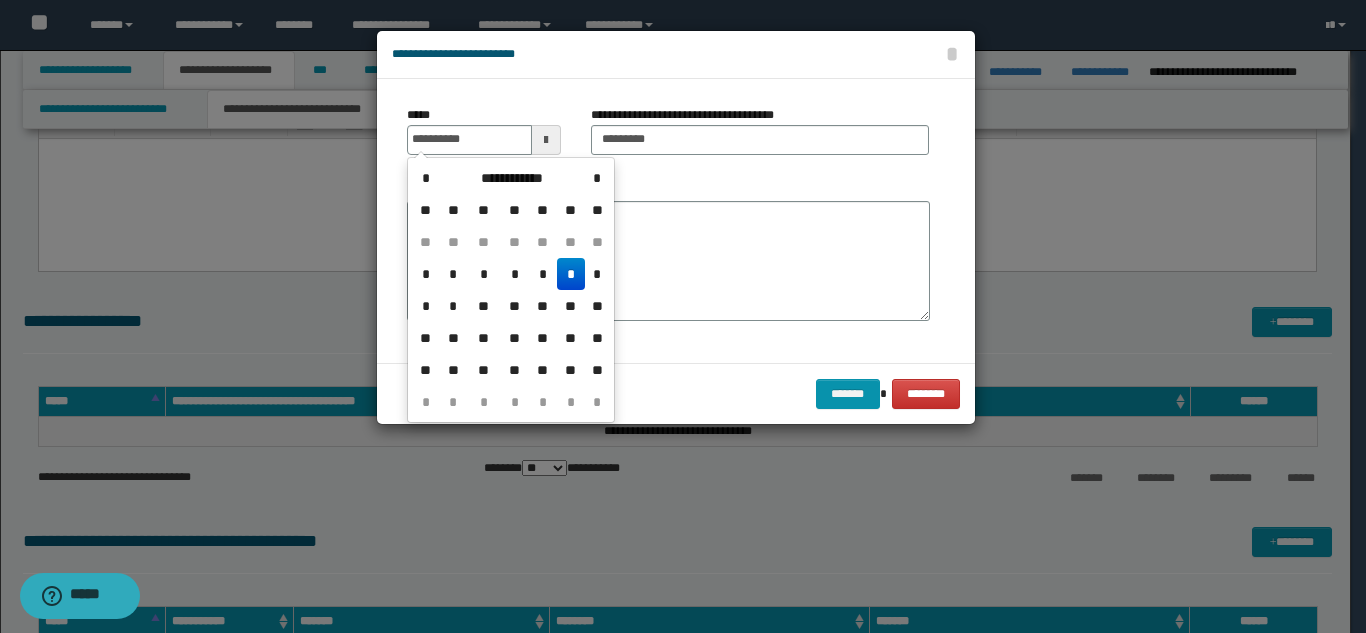 click on "*" at bounding box center [571, 274] 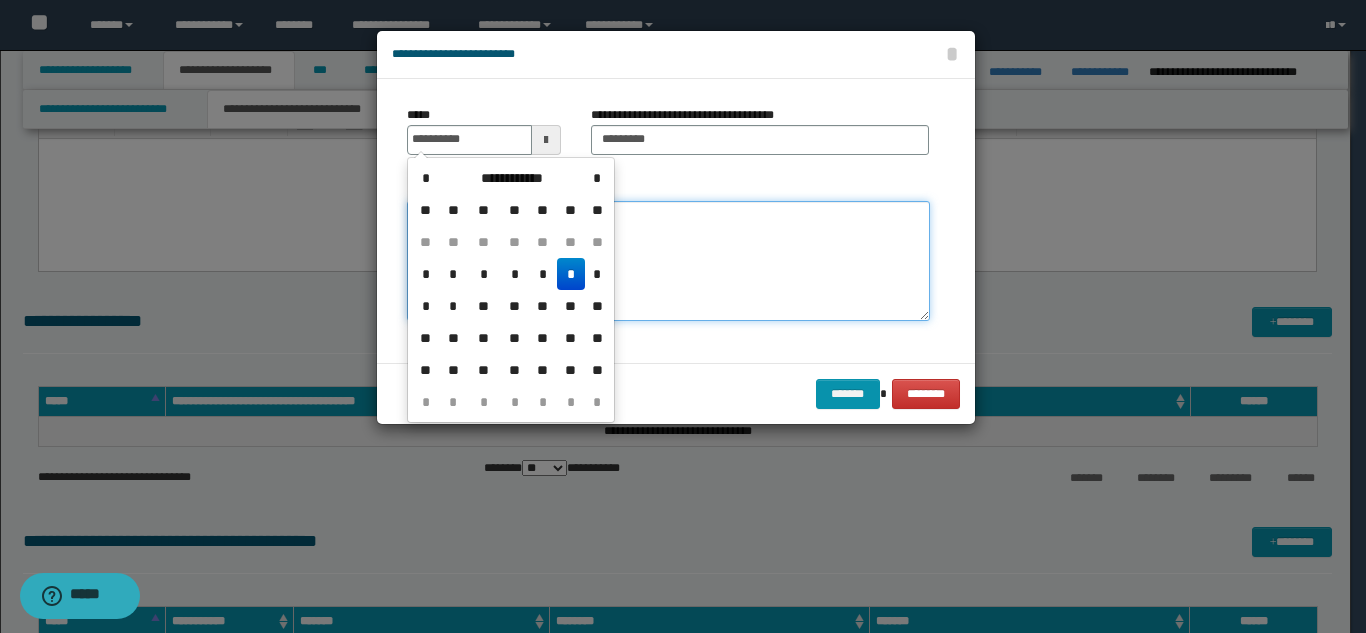 click on "*******" at bounding box center [668, 261] 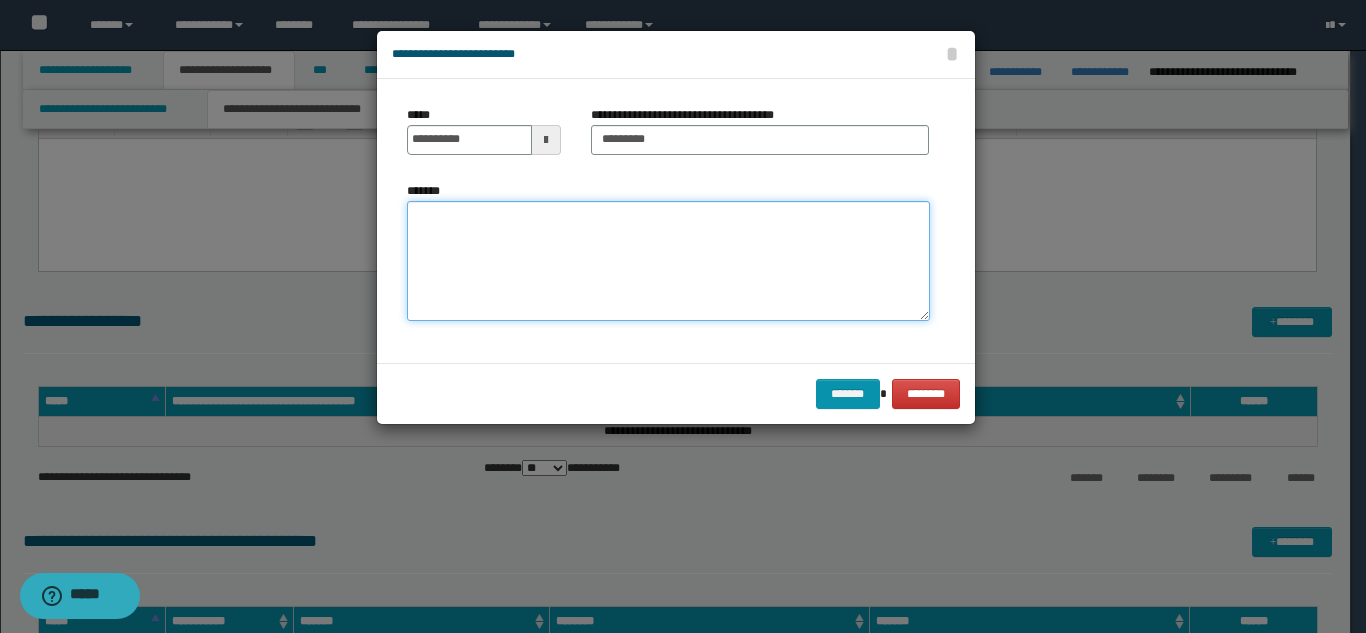 paste on "**********" 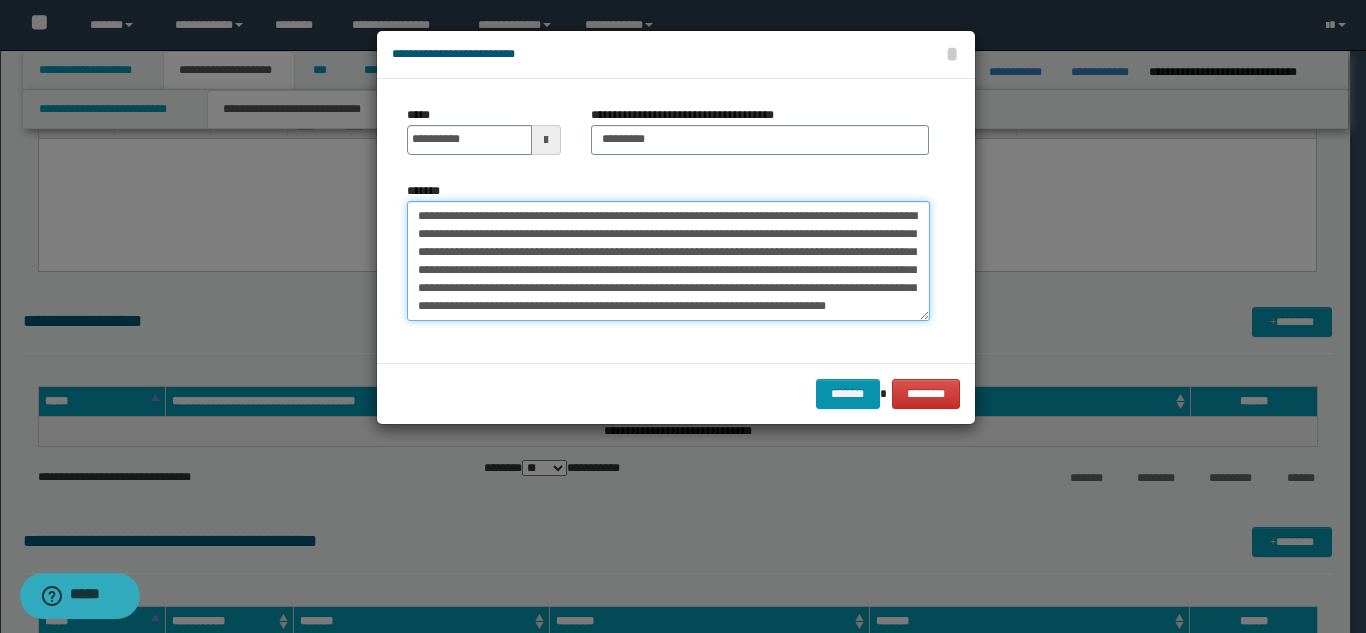 scroll, scrollTop: 12, scrollLeft: 0, axis: vertical 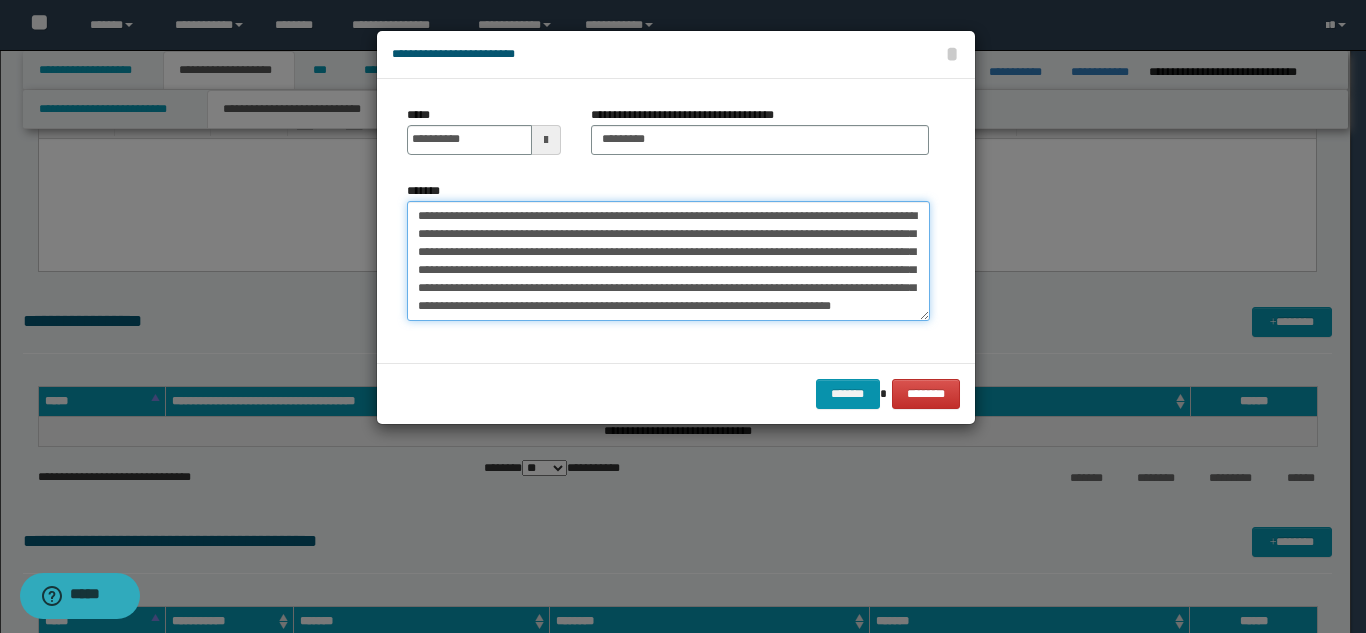 click on "**********" at bounding box center (668, 261) 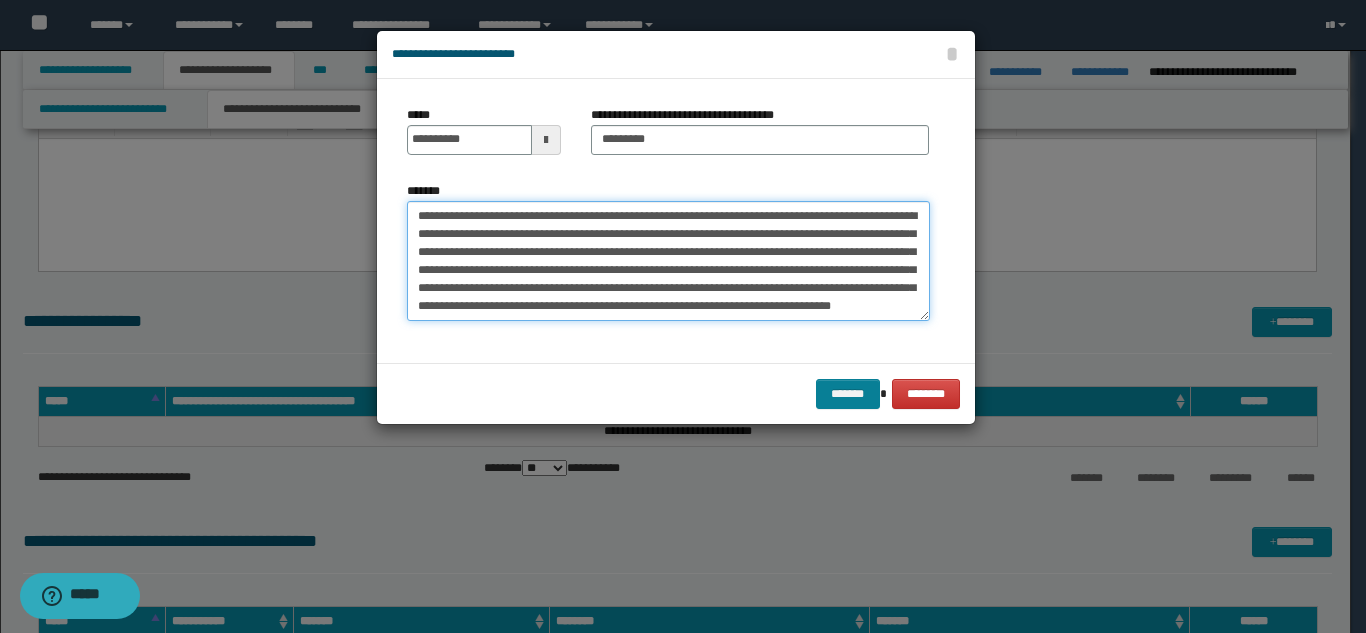 type on "**********" 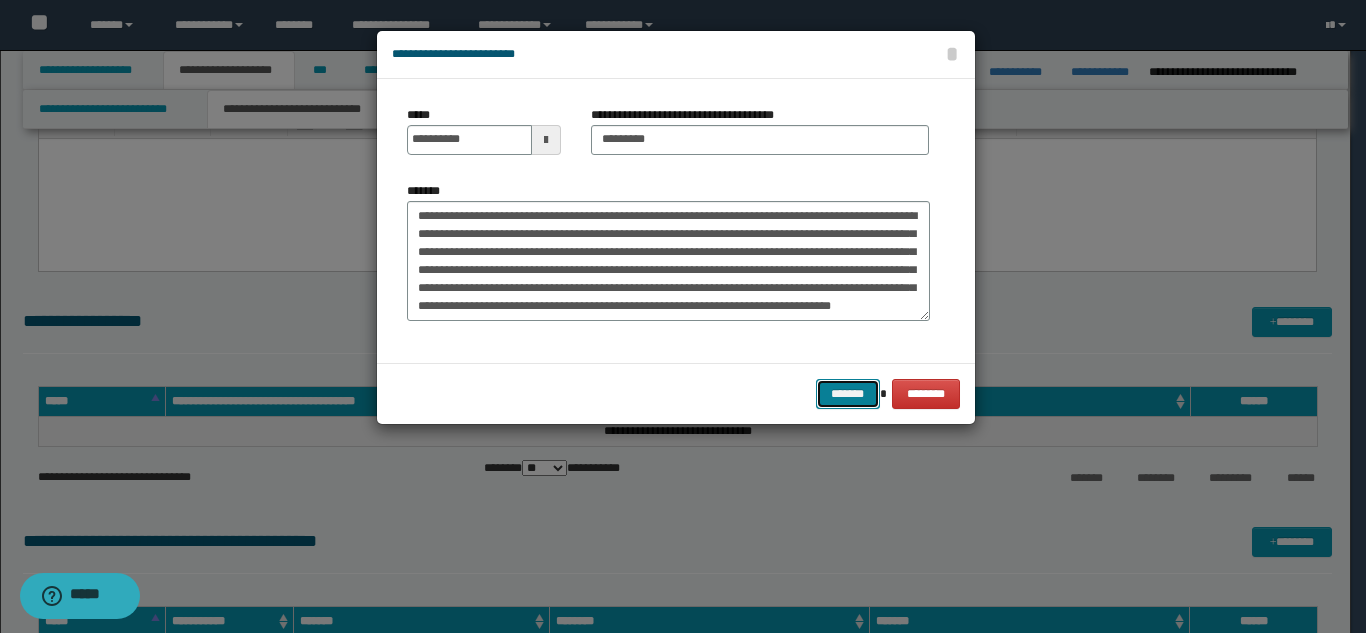 click on "*******" at bounding box center [848, 394] 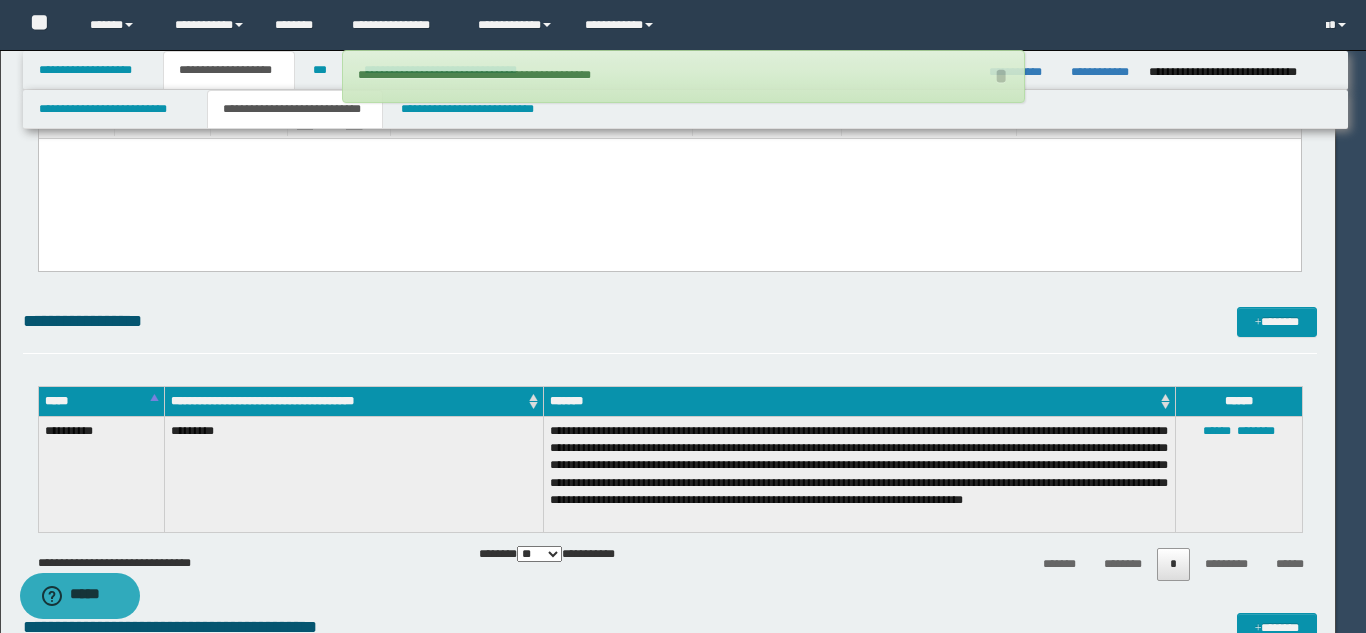 type 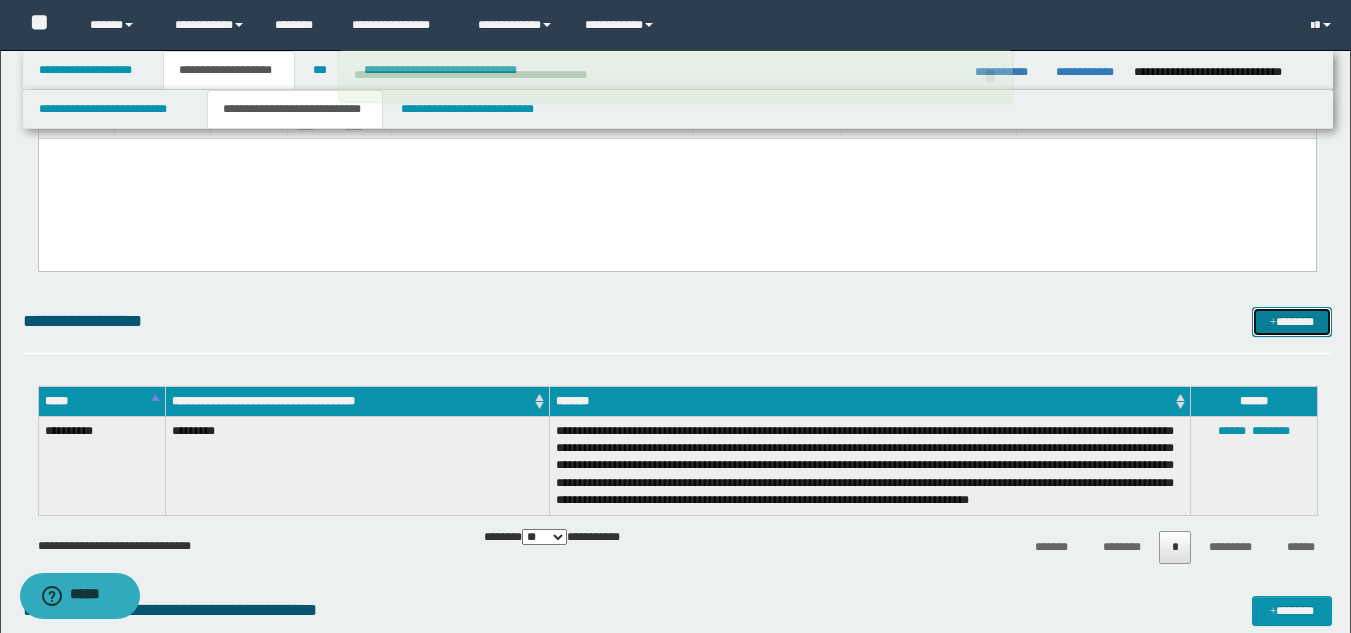 click on "*******" at bounding box center (1292, 322) 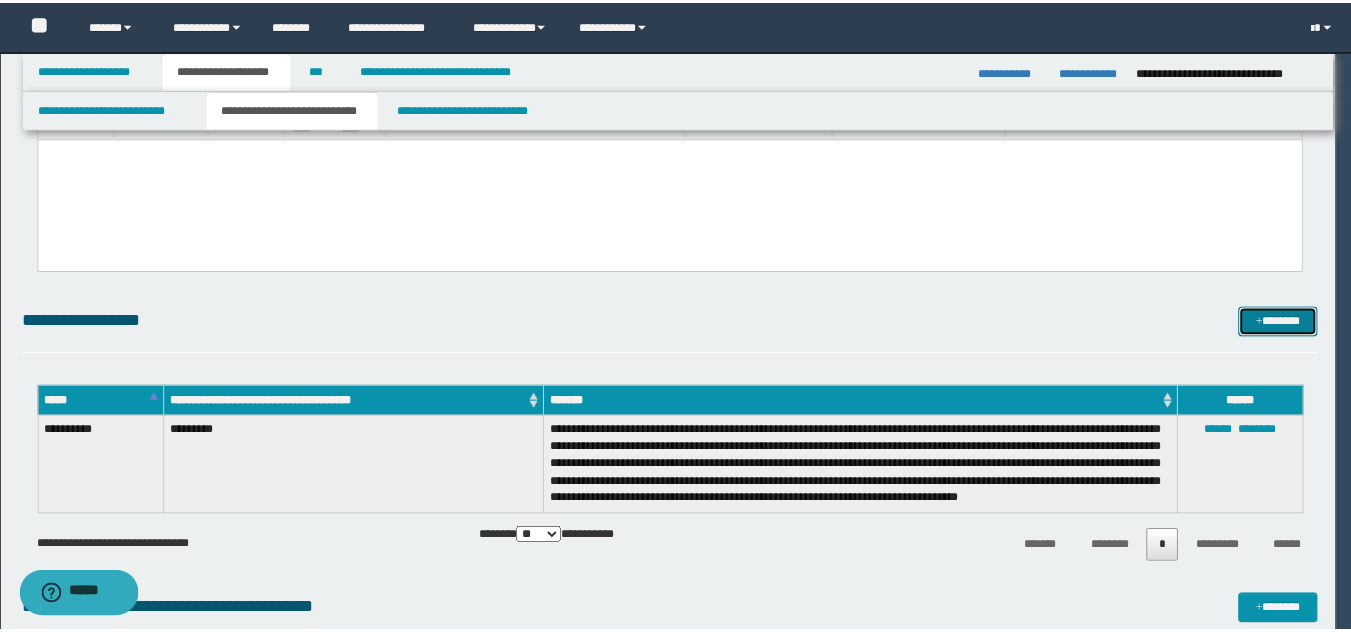 scroll, scrollTop: 0, scrollLeft: 0, axis: both 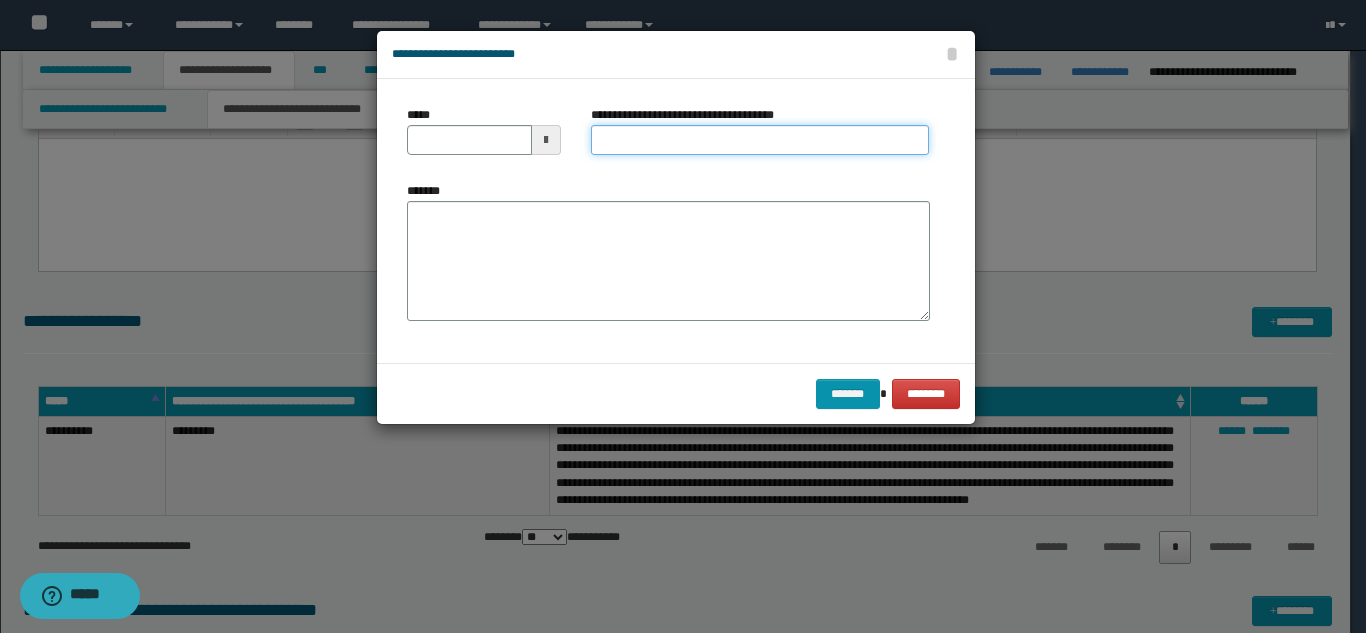 click on "**********" at bounding box center [760, 140] 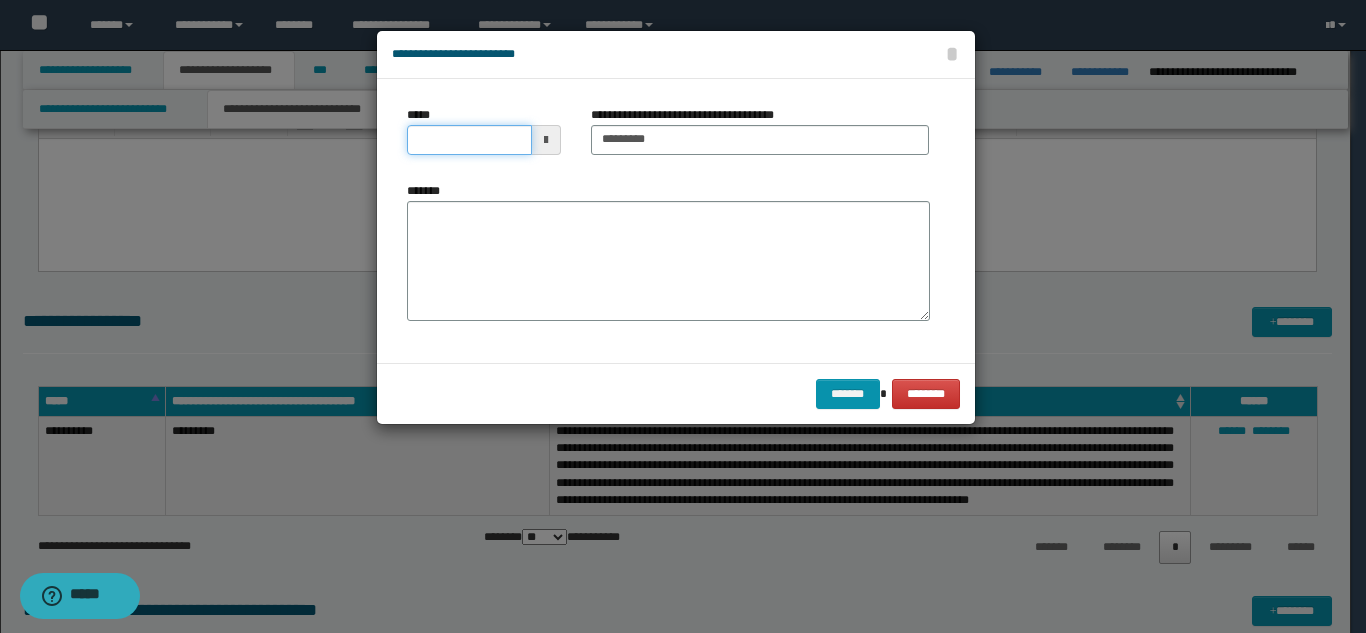 click on "*****" at bounding box center [469, 140] 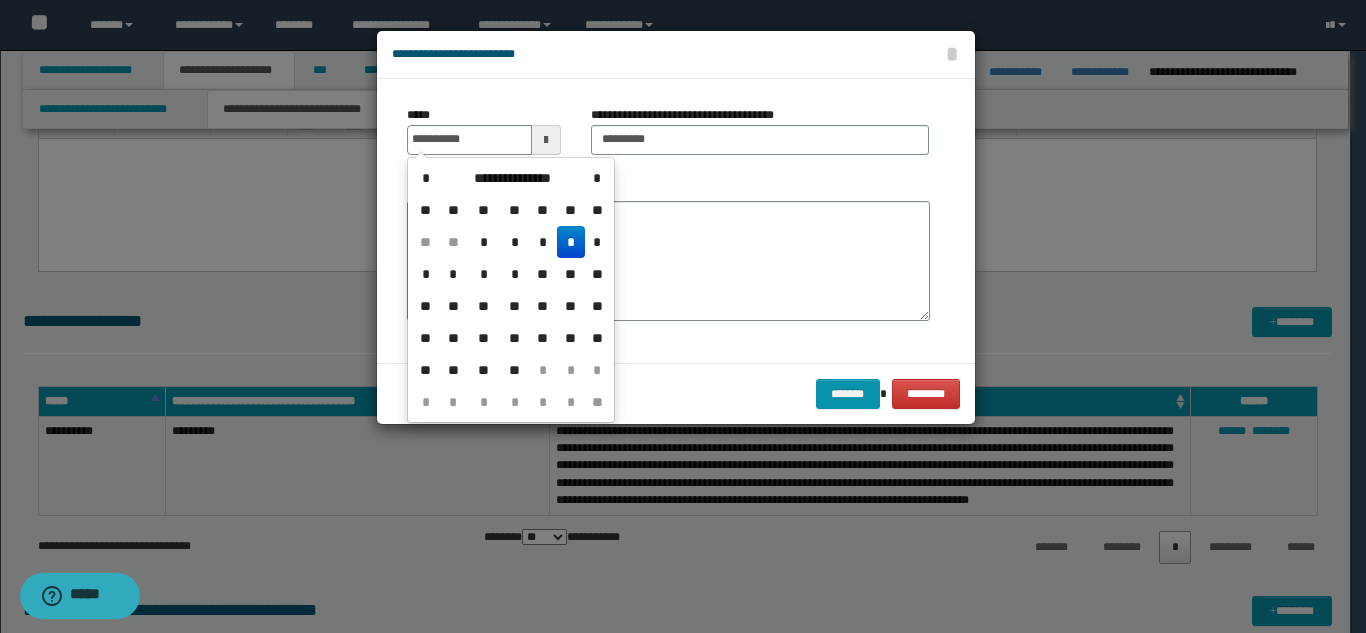click on "*" at bounding box center (571, 242) 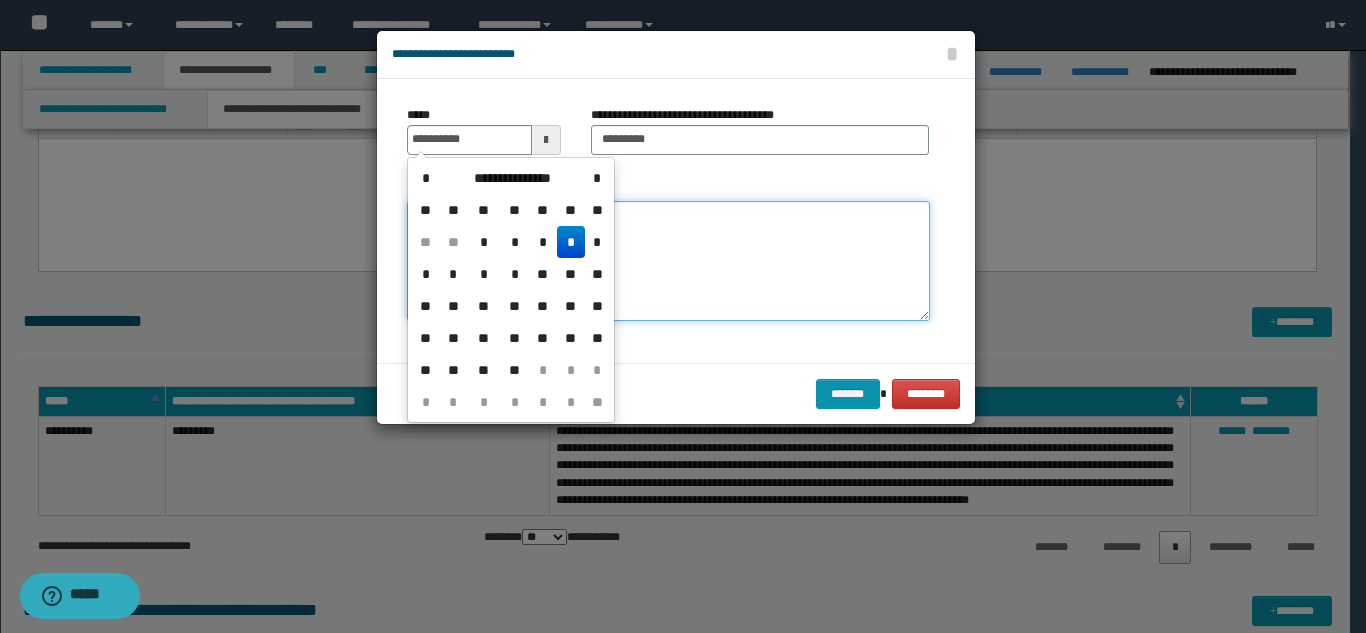 click on "*******" at bounding box center (668, 261) 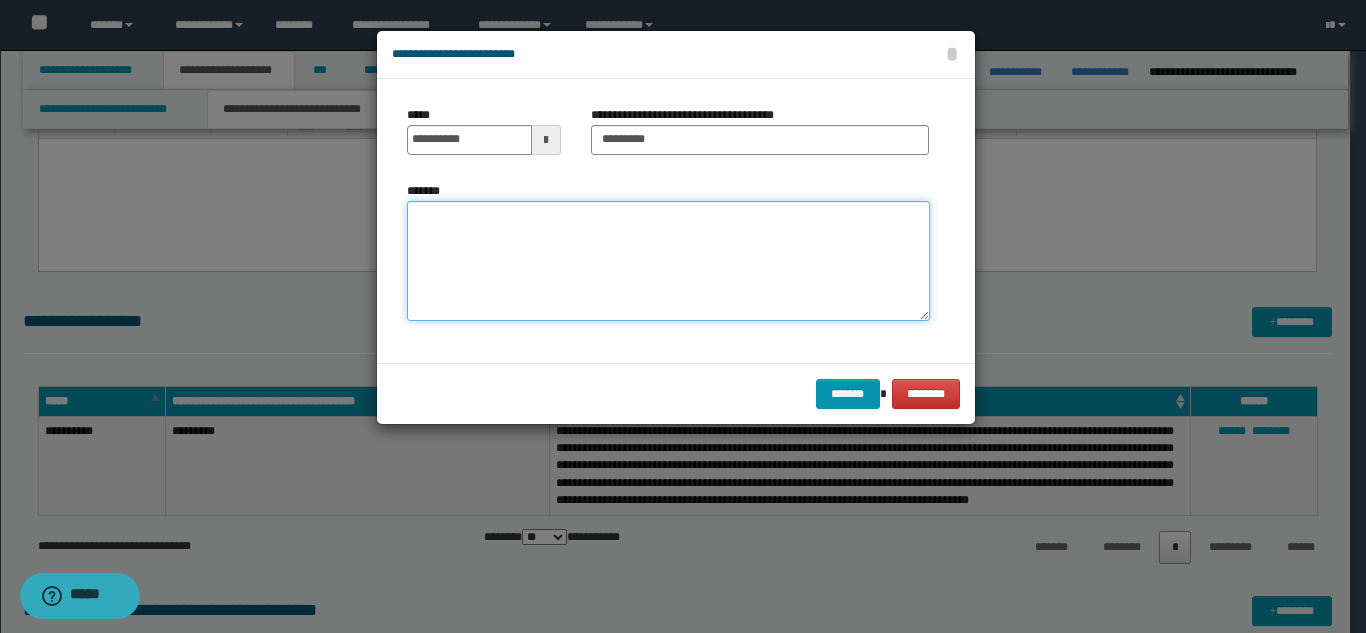 paste on "**********" 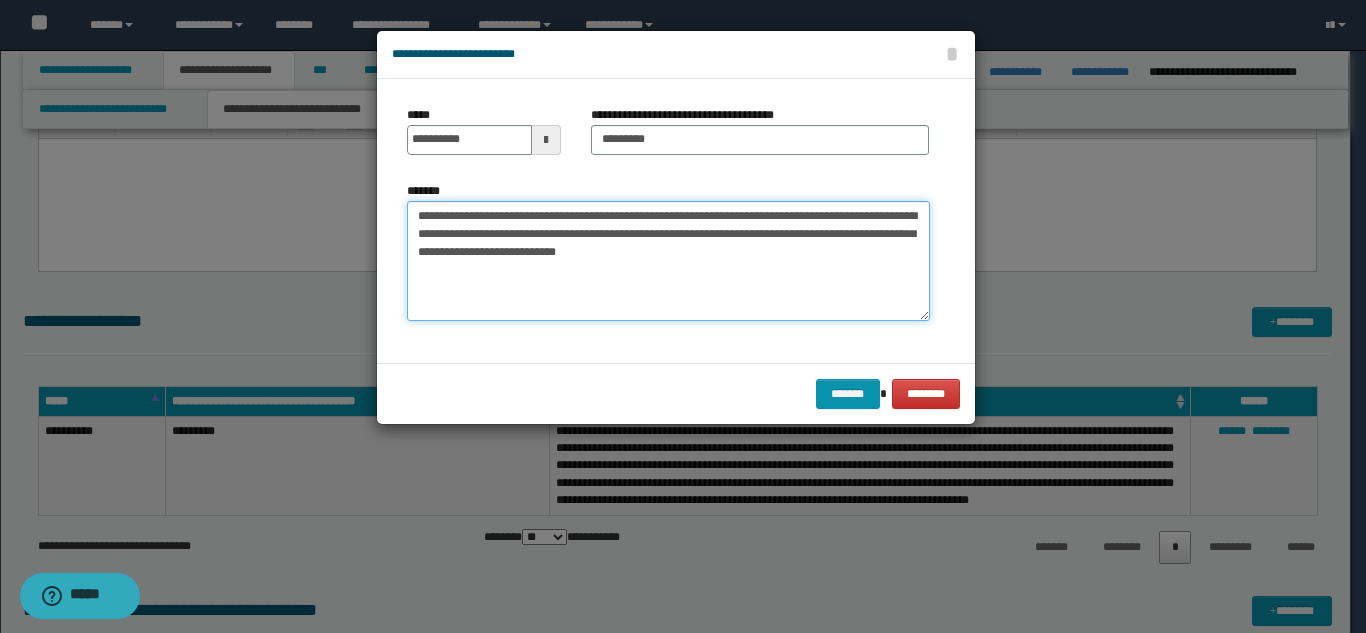 click on "**********" at bounding box center (668, 261) 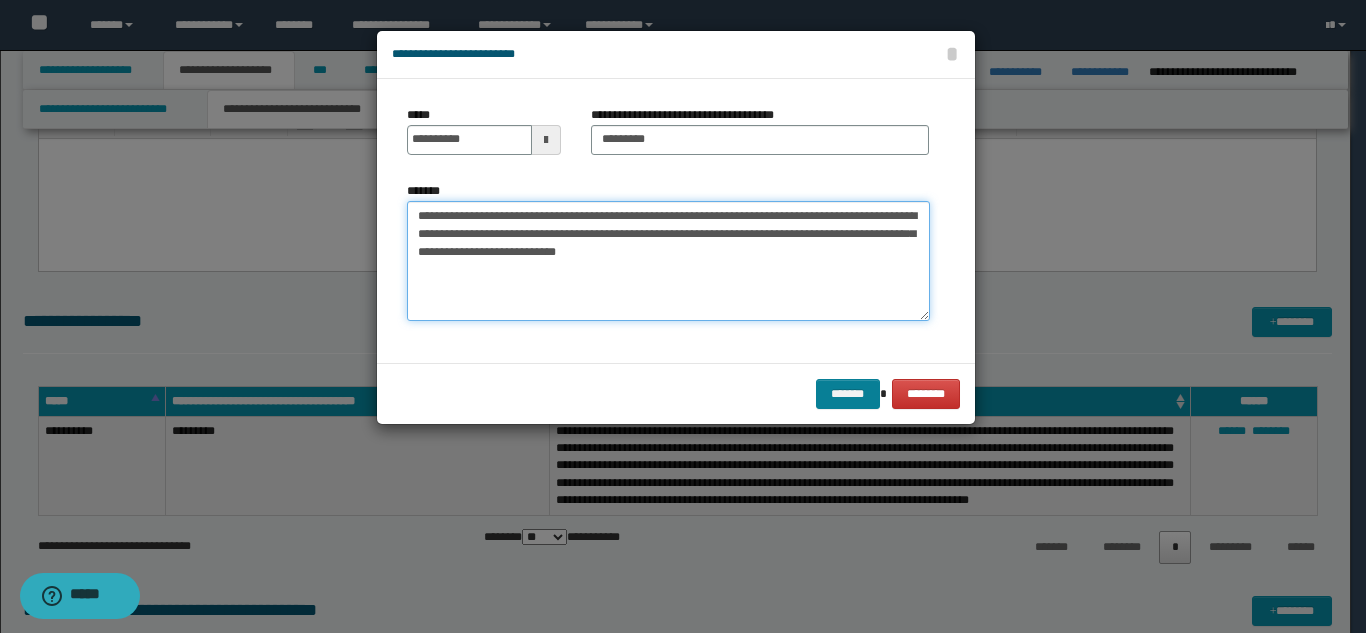 type on "**********" 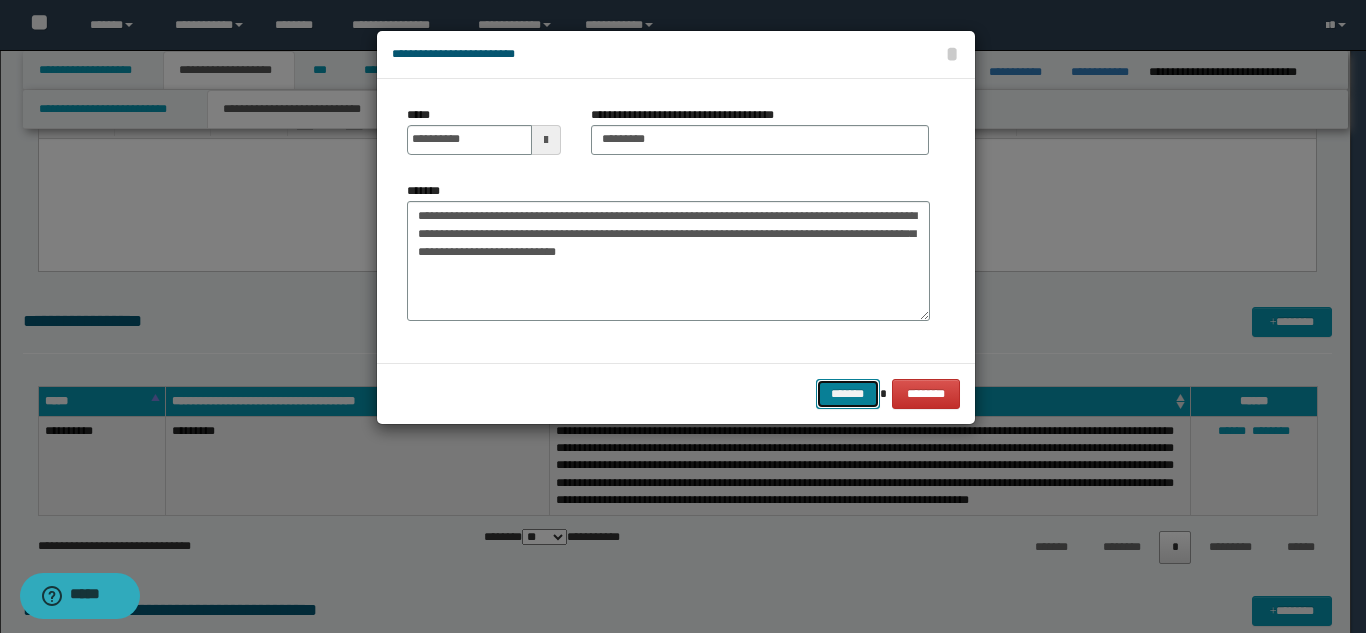 click on "*******" at bounding box center (848, 394) 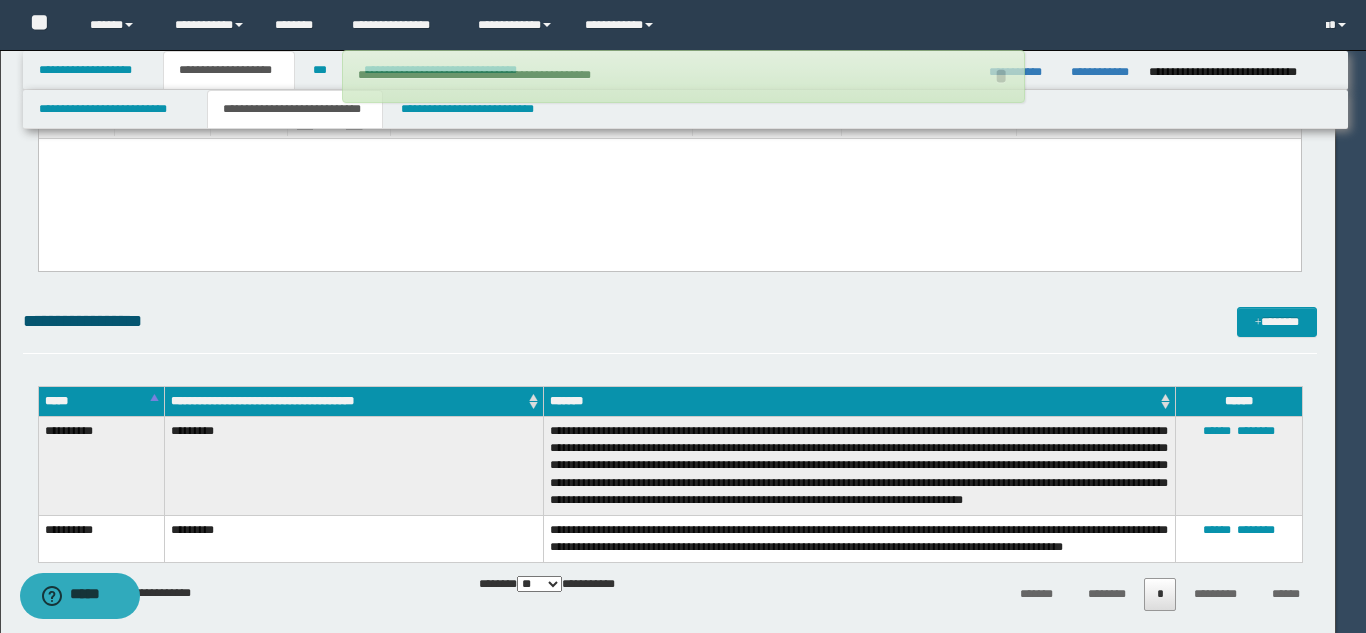 type 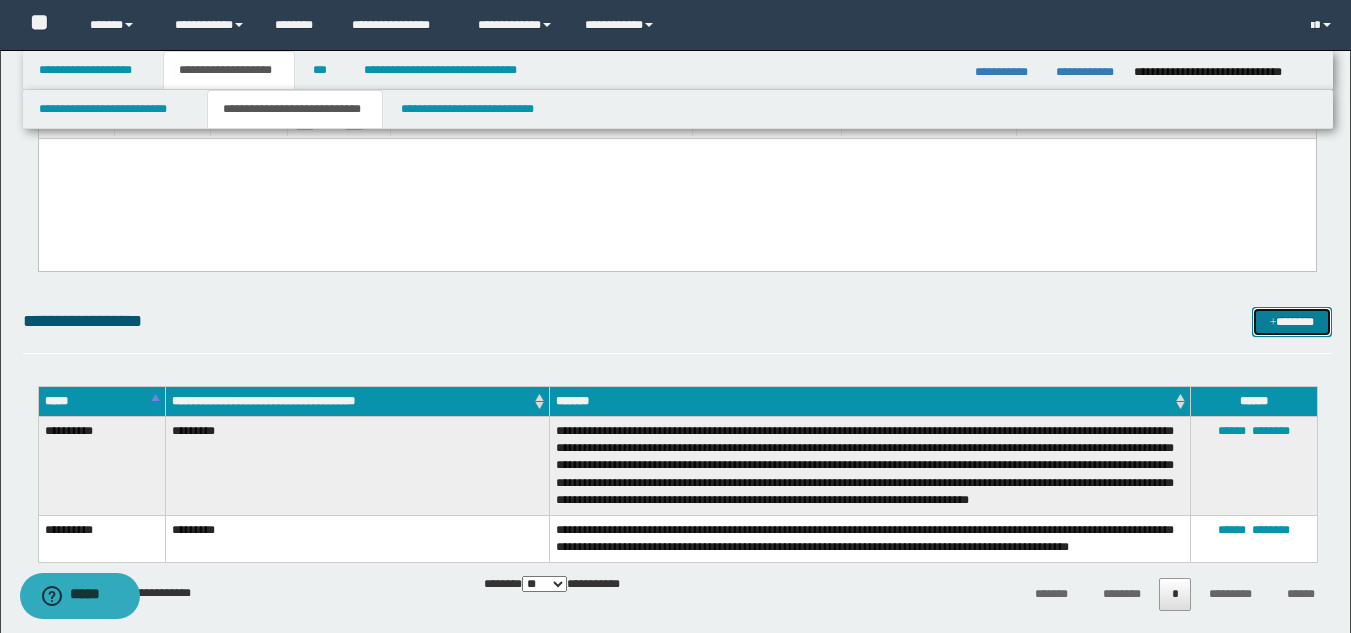 click on "*******" at bounding box center [1292, 322] 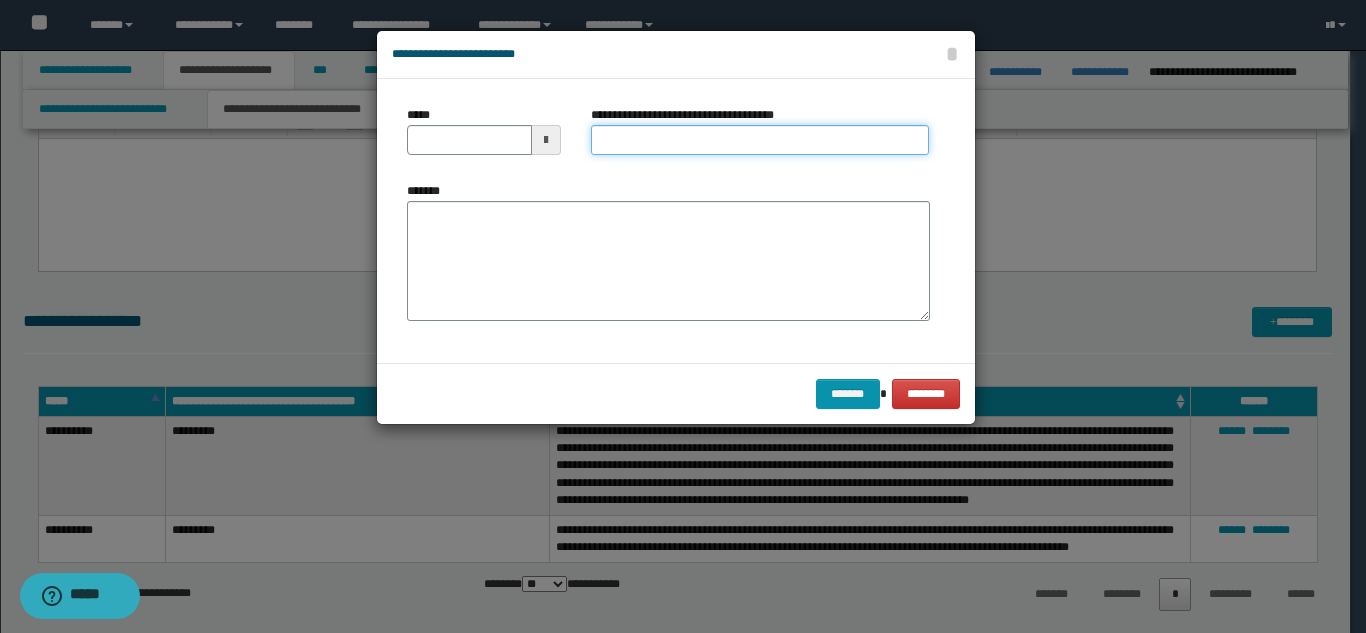 click on "**********" at bounding box center (760, 140) 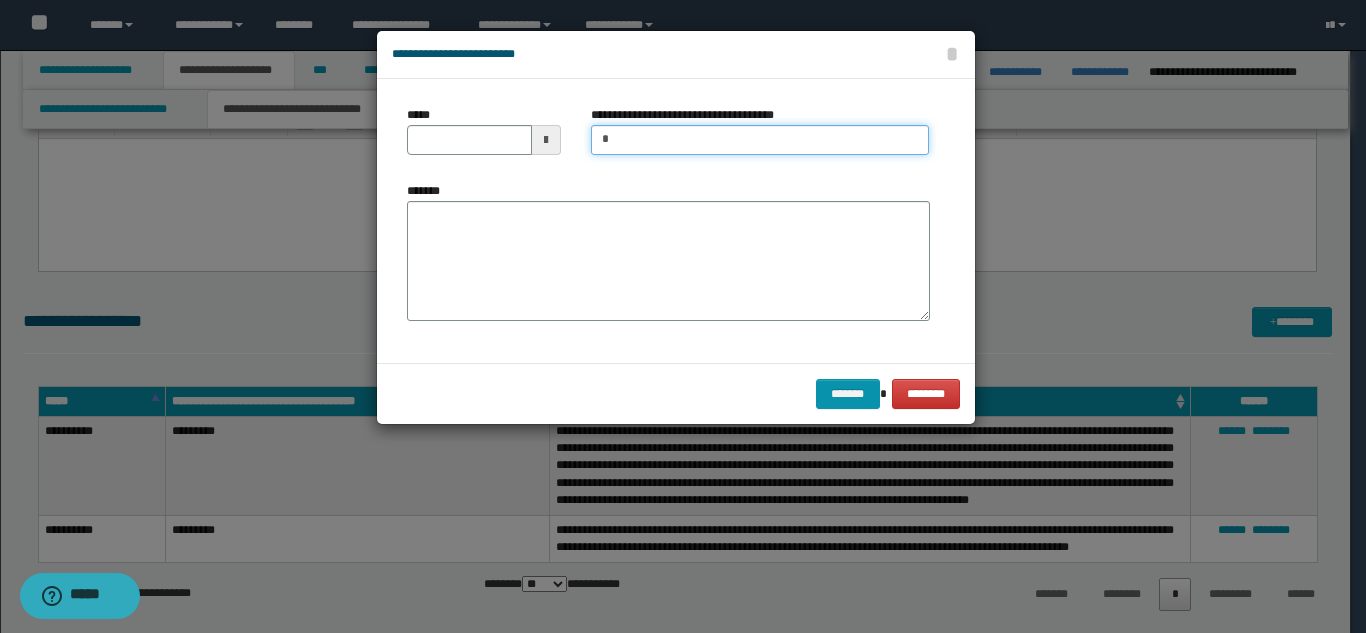 type on "*********" 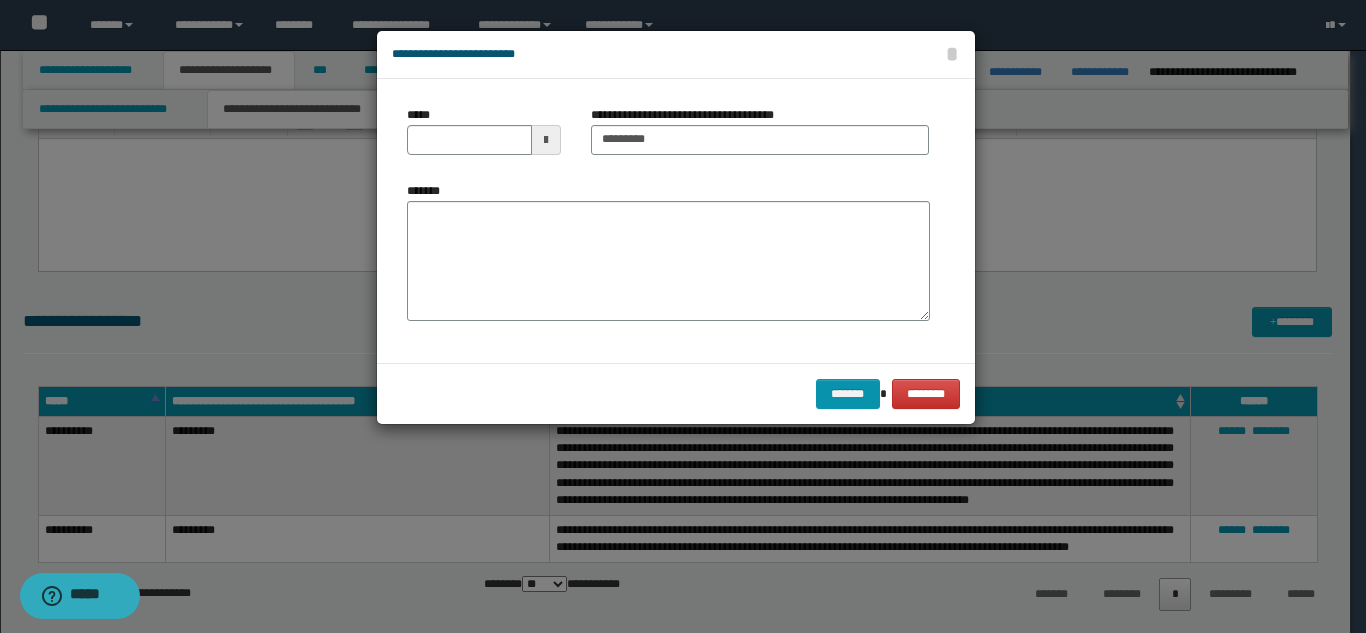 click on "*****" at bounding box center [484, 138] 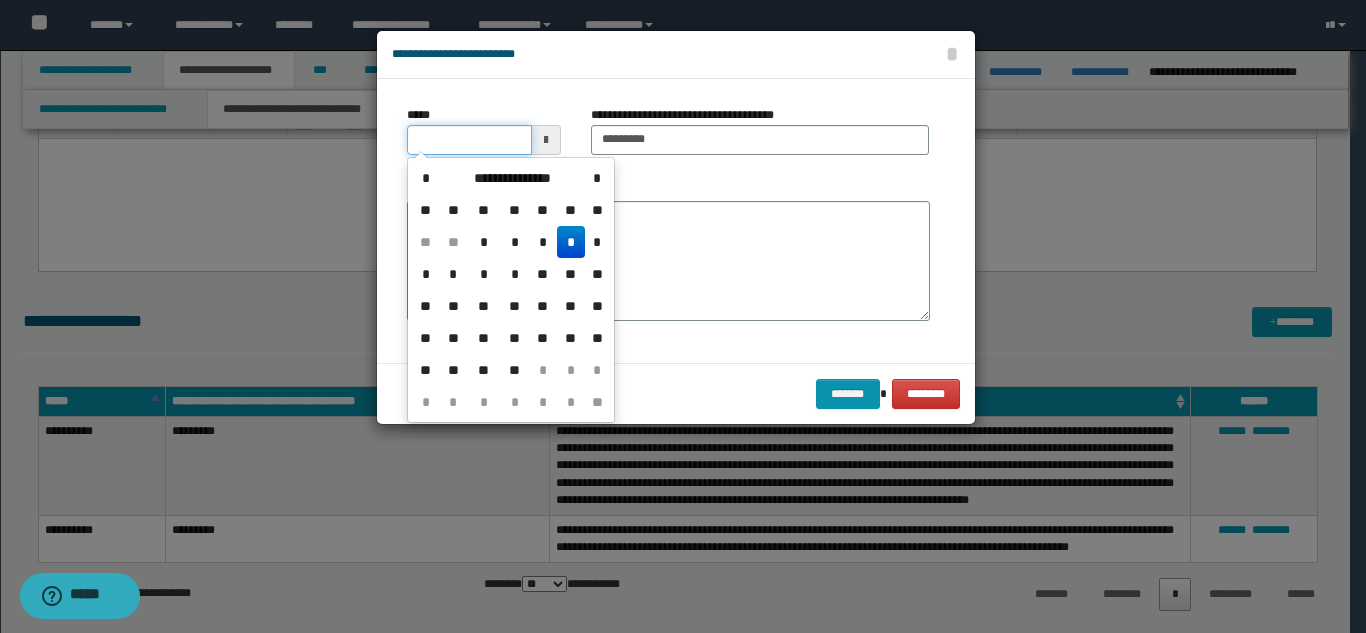 click on "*****" at bounding box center (469, 140) 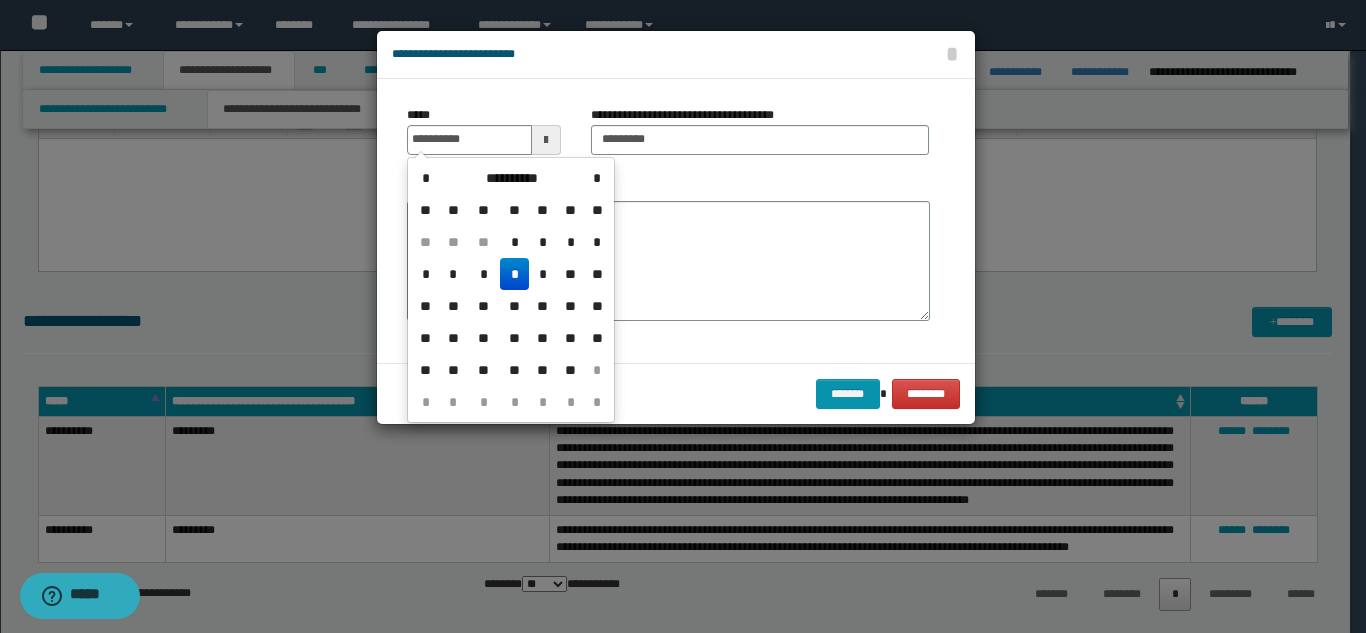 click on "*" at bounding box center [514, 274] 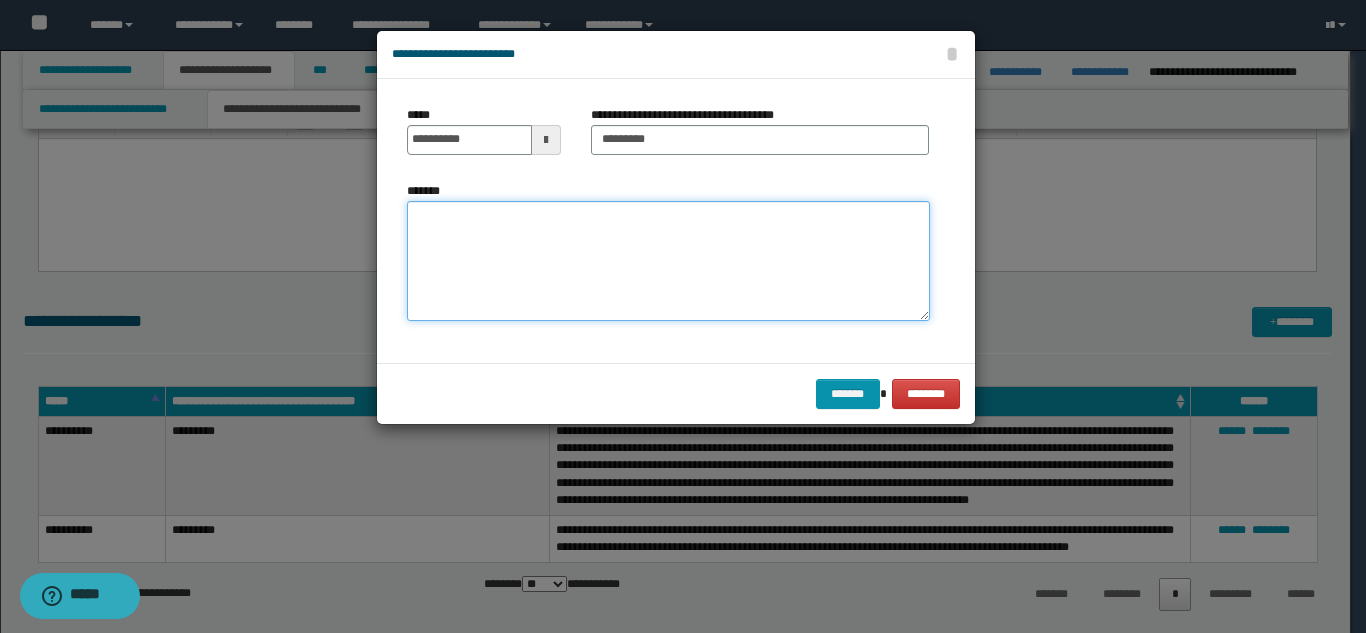 click on "*******" at bounding box center [668, 261] 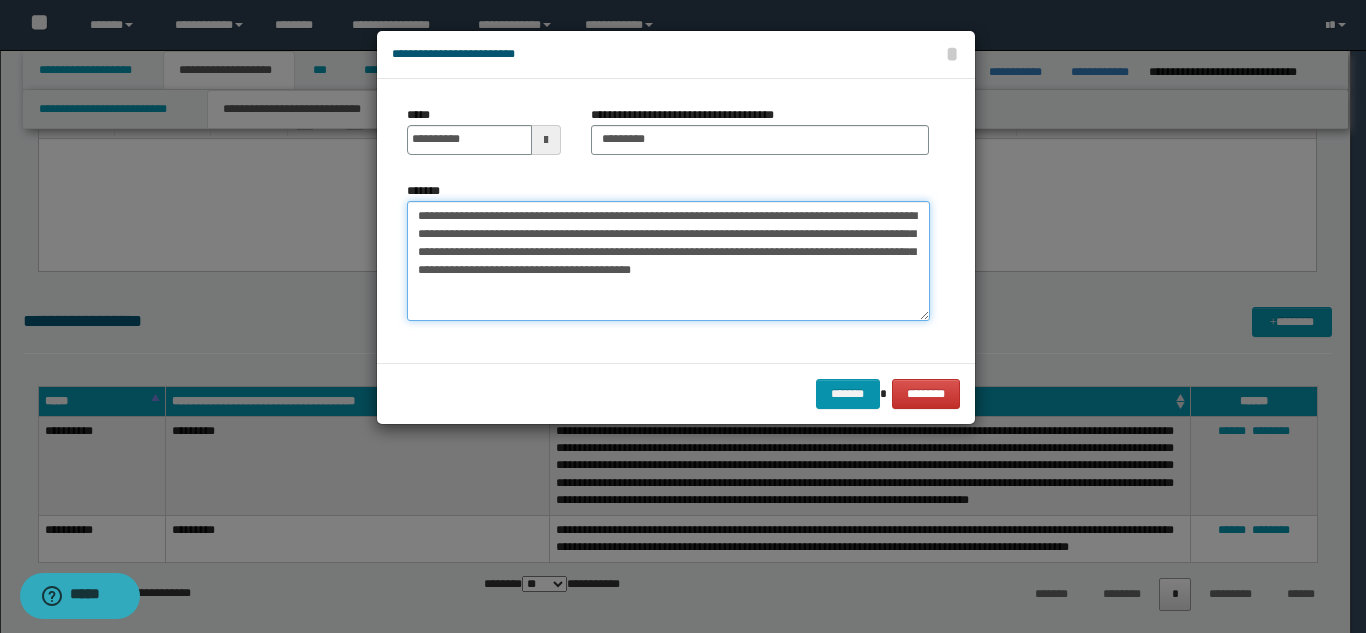 click on "**********" at bounding box center [668, 261] 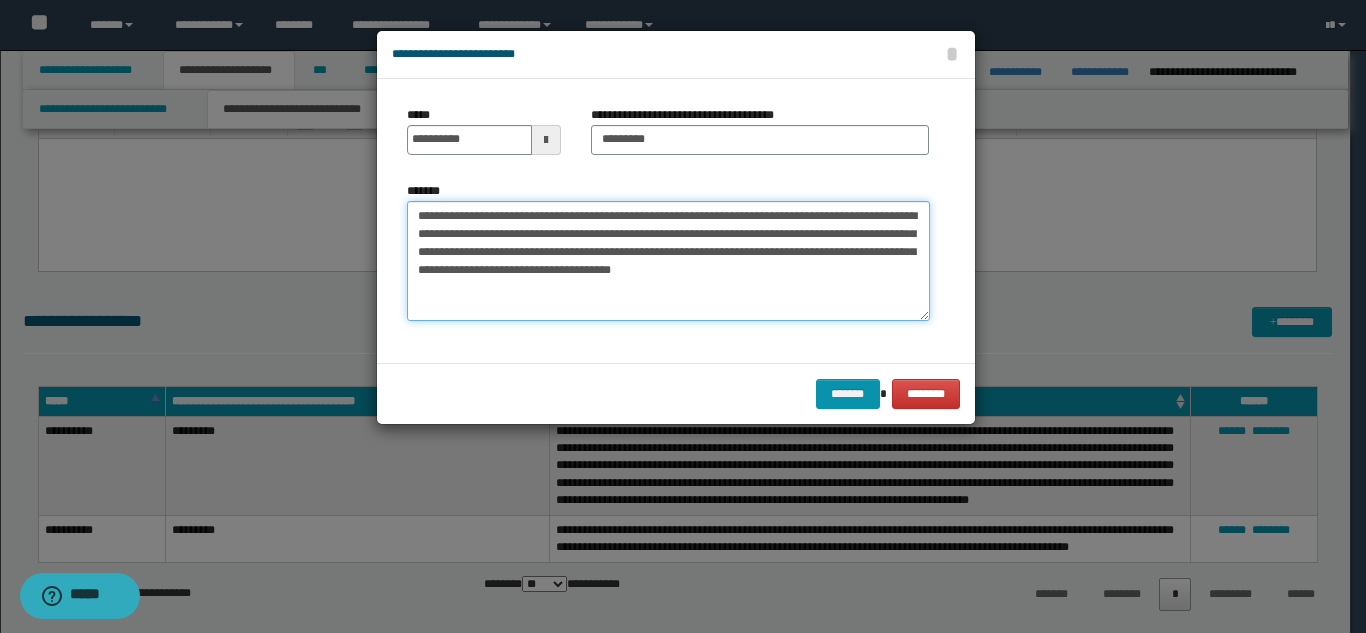 drag, startPoint x: 600, startPoint y: 276, endPoint x: 703, endPoint y: 290, distance: 103.947105 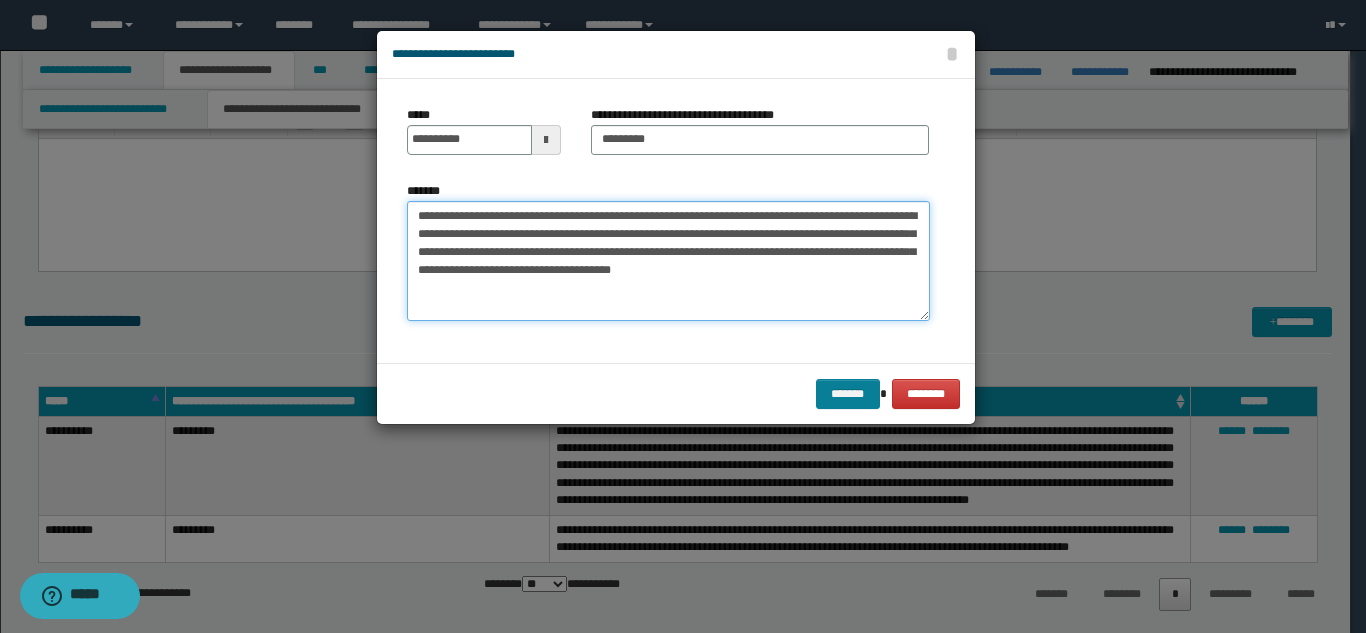 type on "**********" 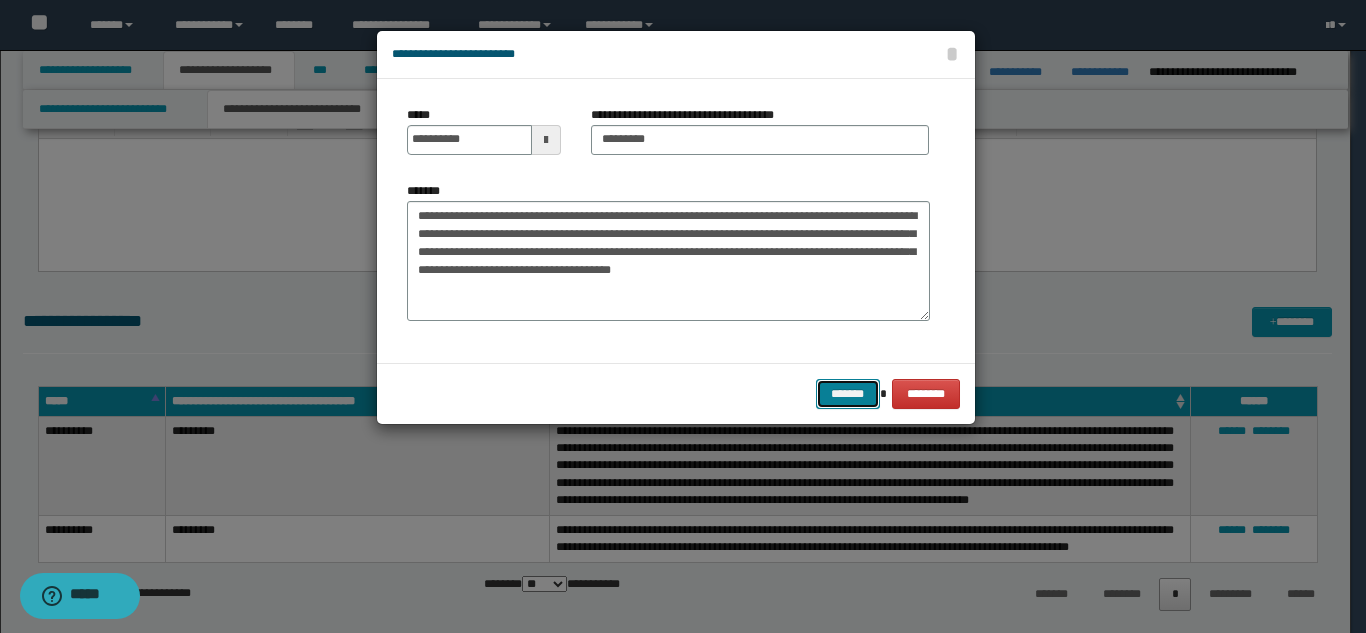 click on "*******" at bounding box center [848, 394] 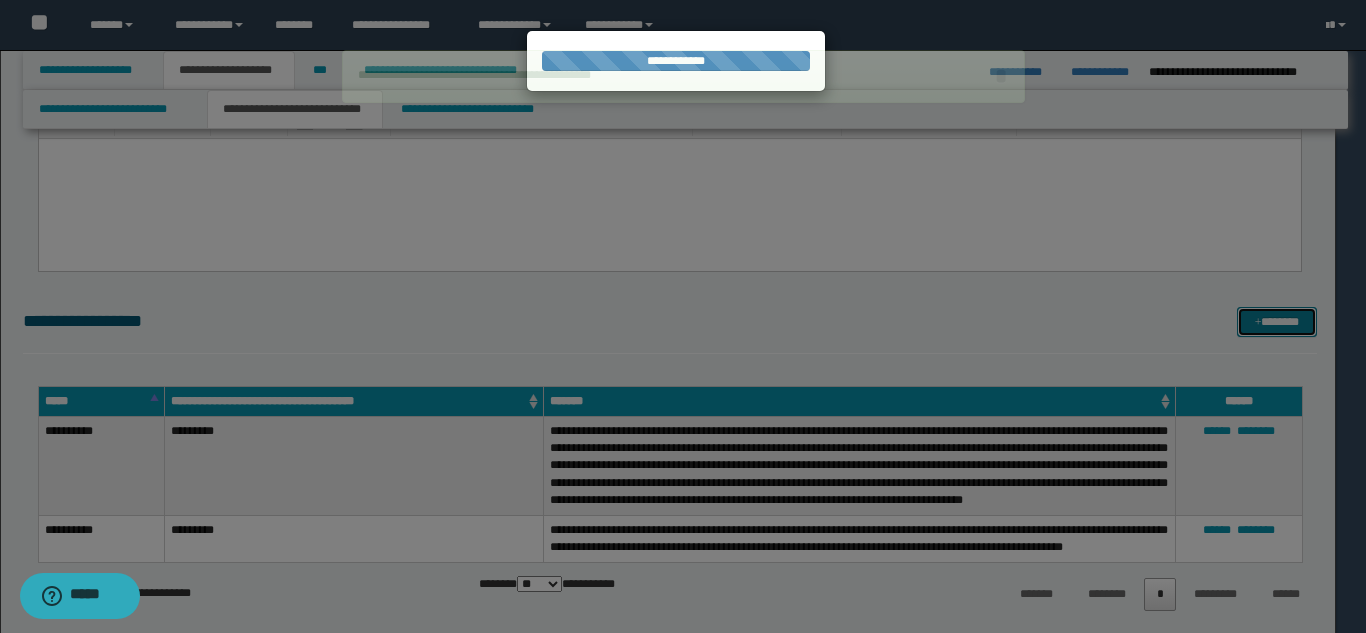 type 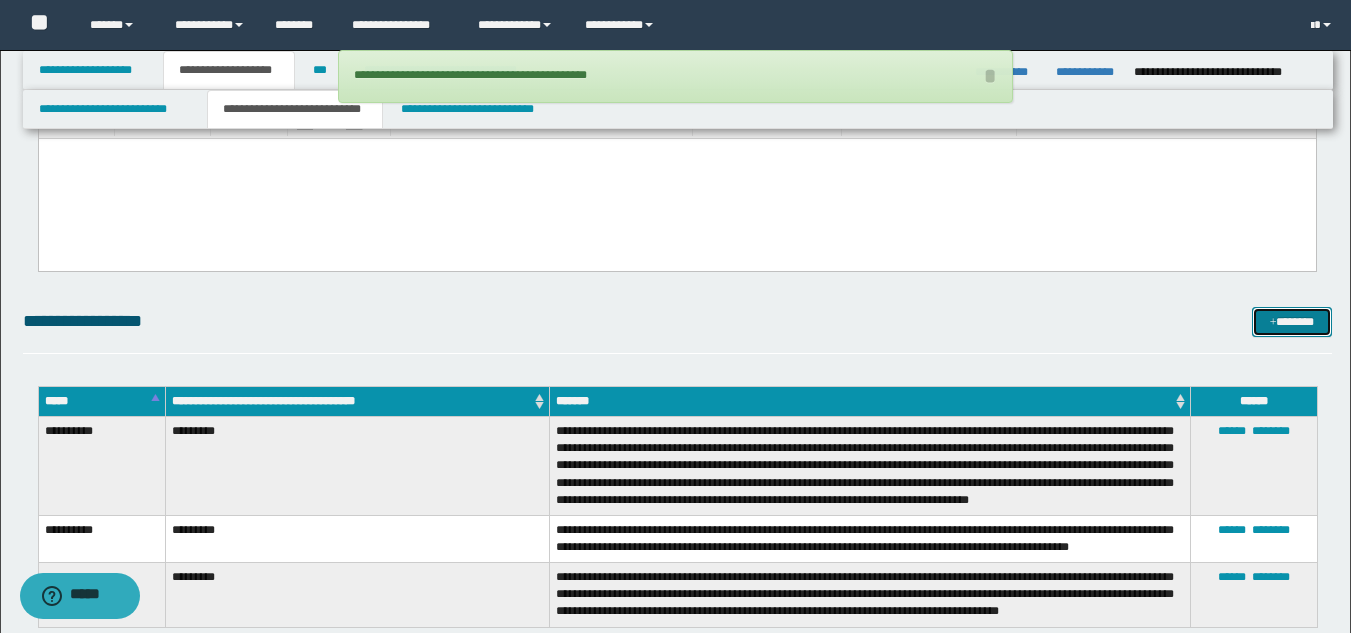 drag, startPoint x: 1300, startPoint y: 330, endPoint x: 1194, endPoint y: 325, distance: 106.11786 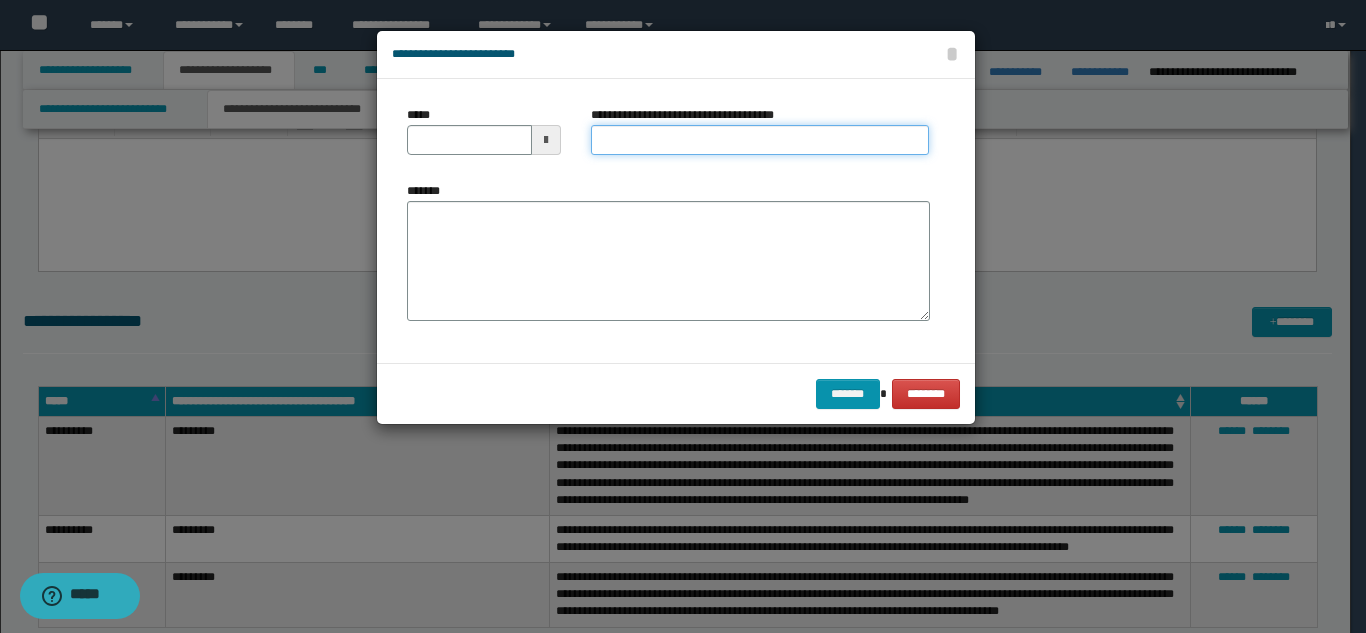click on "**********" at bounding box center [760, 140] 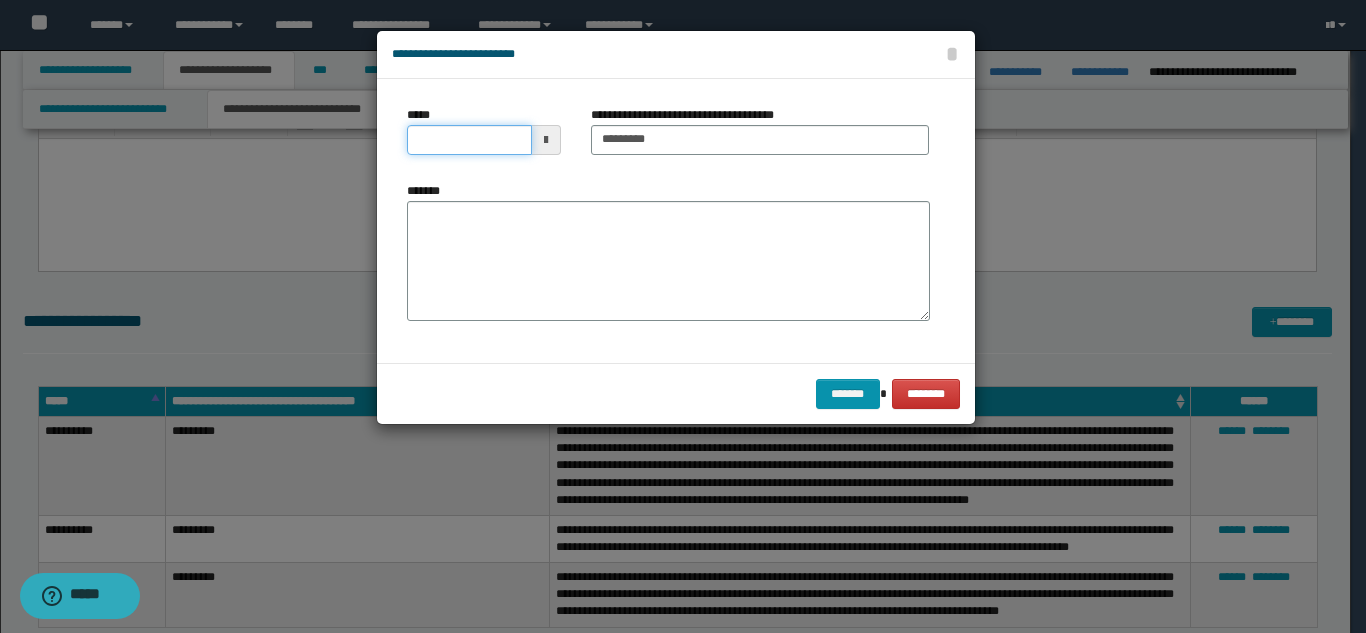 click on "*****" at bounding box center [469, 140] 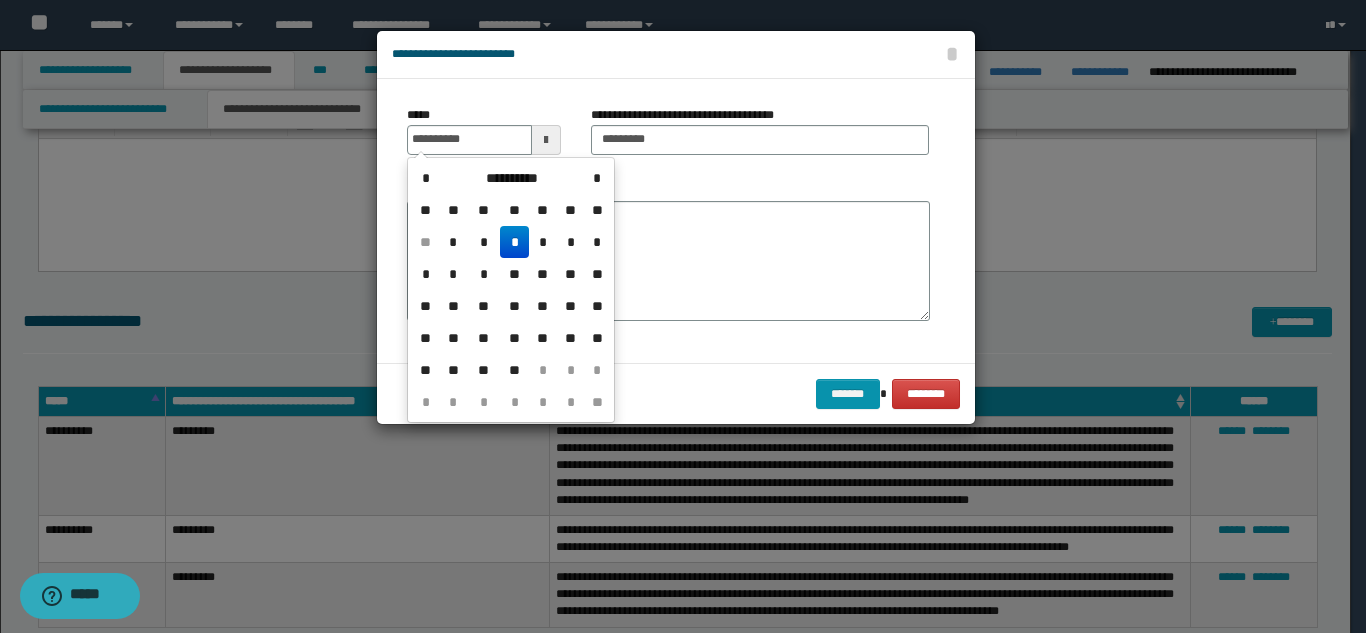 click on "*" at bounding box center (514, 242) 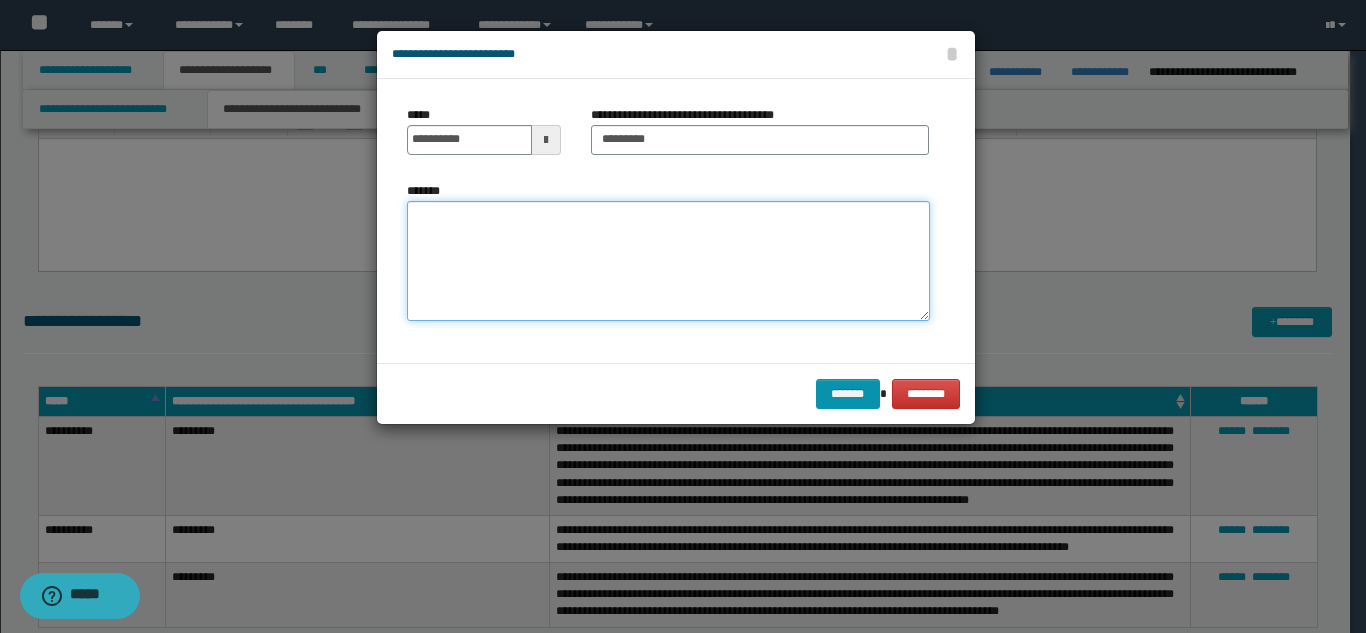 click on "*******" at bounding box center [668, 261] 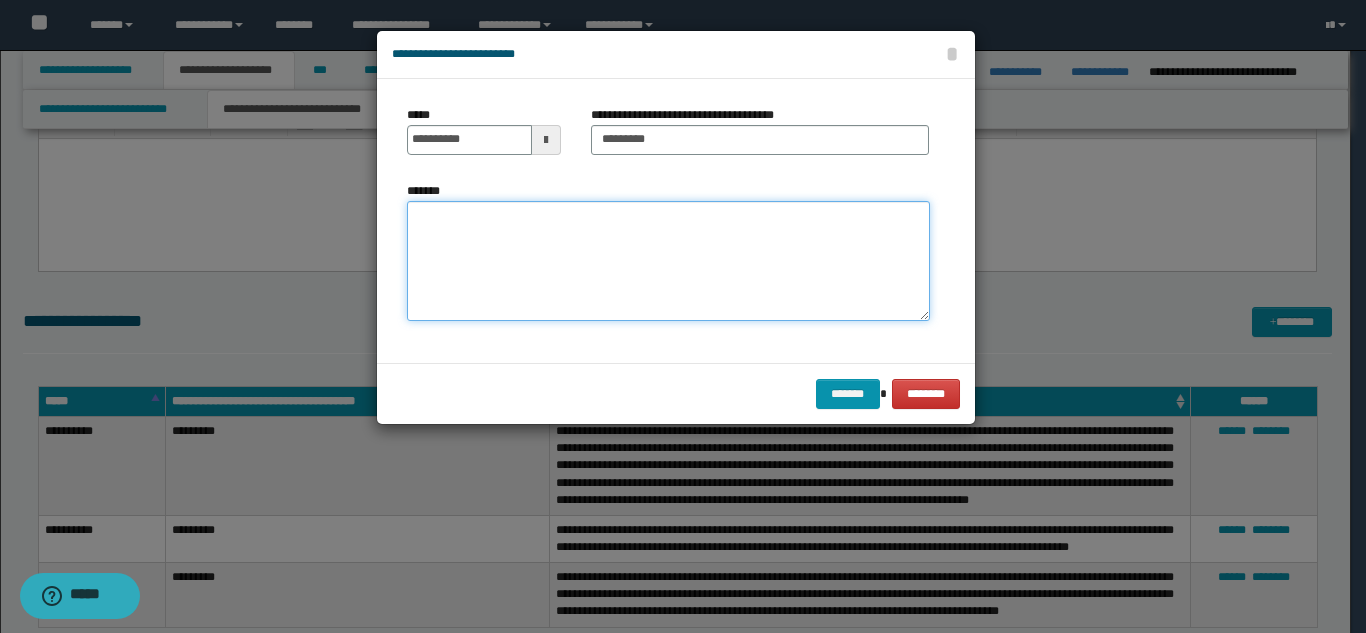 paste on "**********" 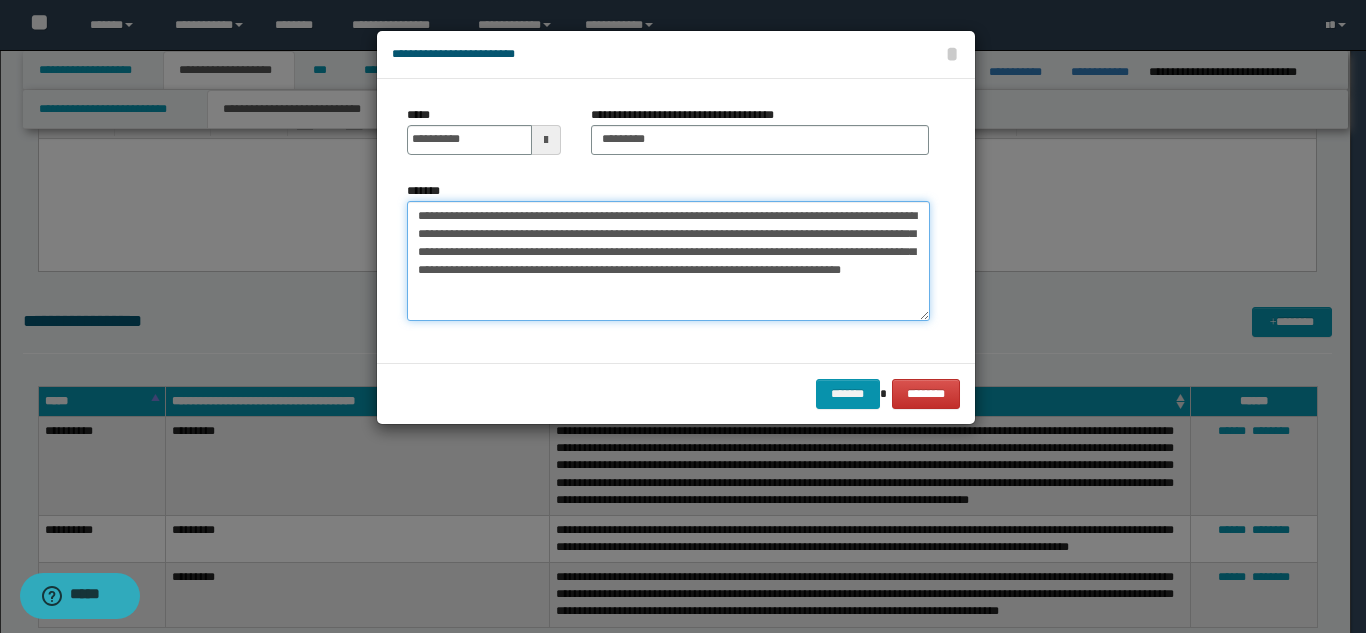 click on "**********" at bounding box center [668, 261] 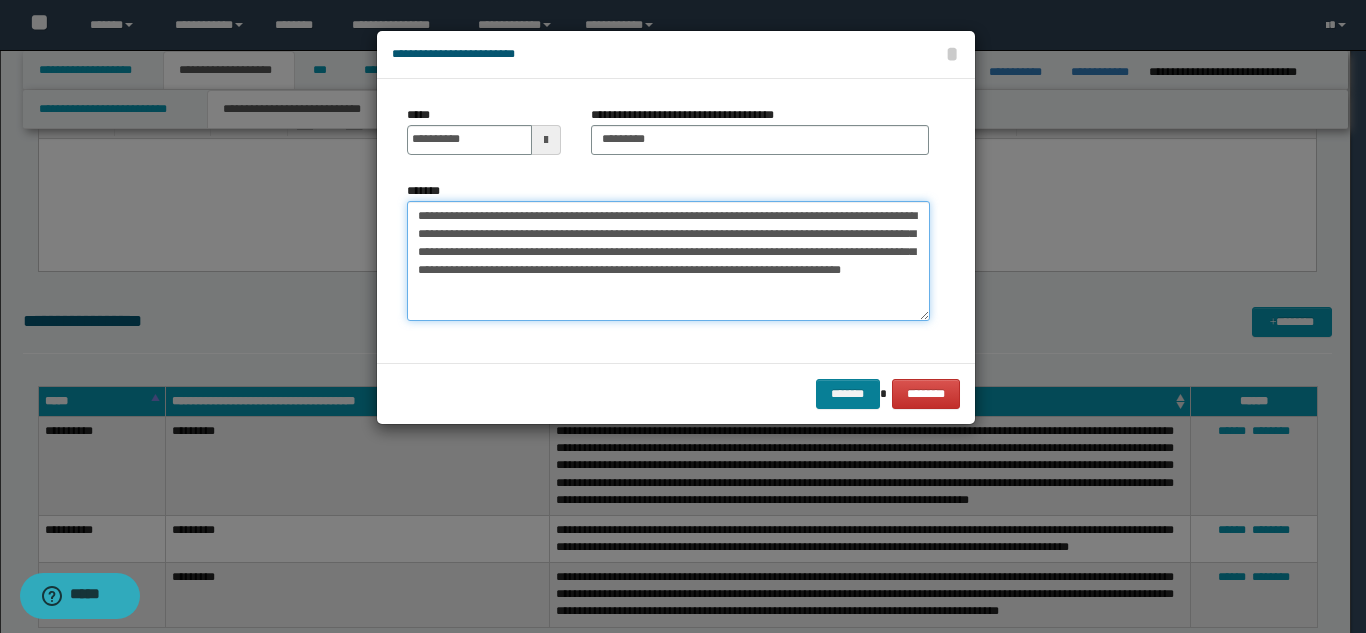 type on "**********" 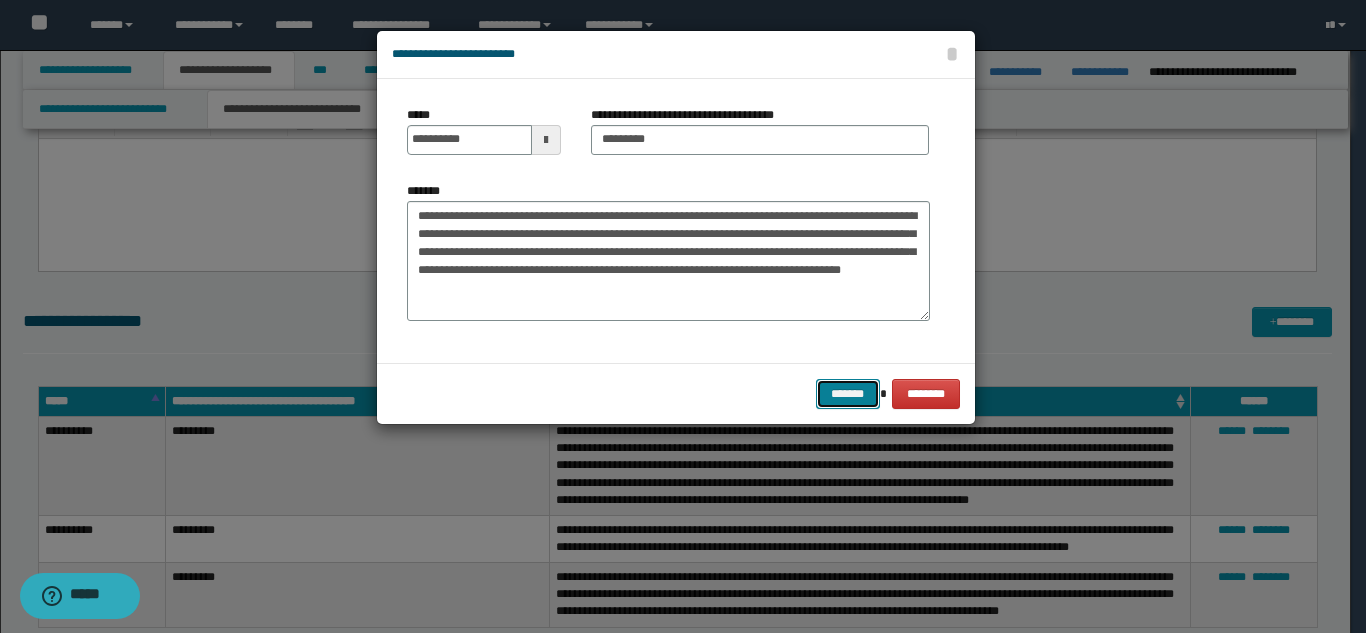 click on "*******" at bounding box center (848, 394) 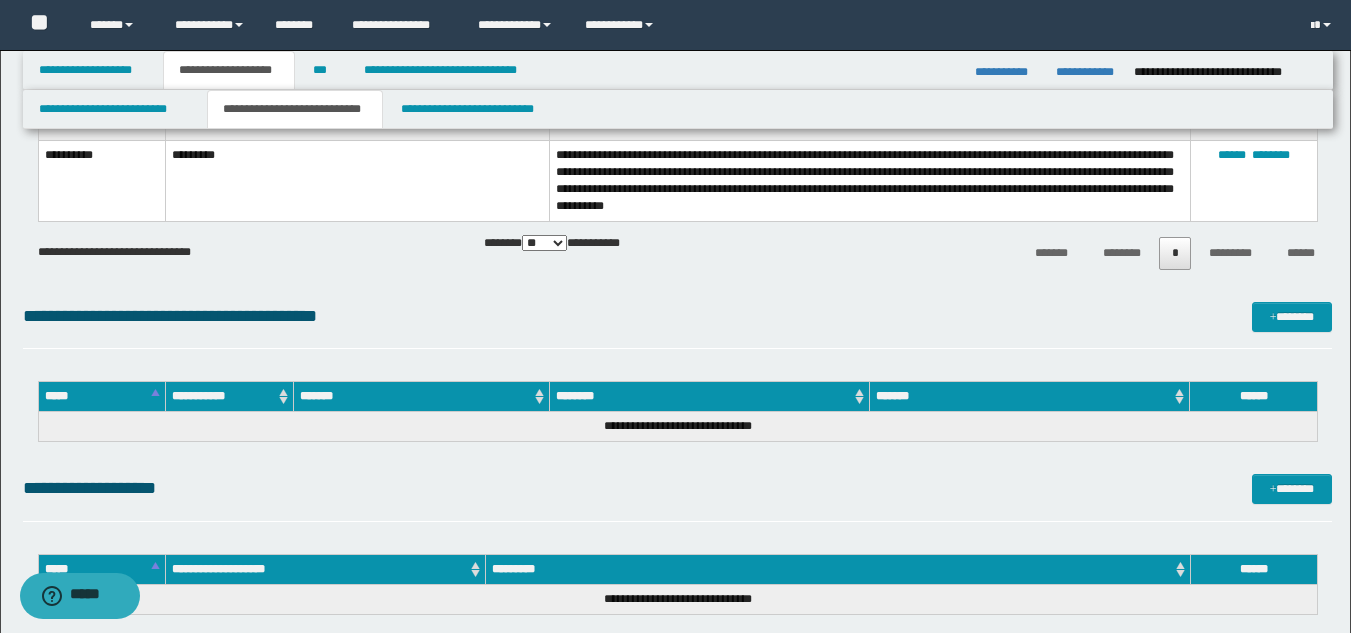 scroll, scrollTop: 3214, scrollLeft: 0, axis: vertical 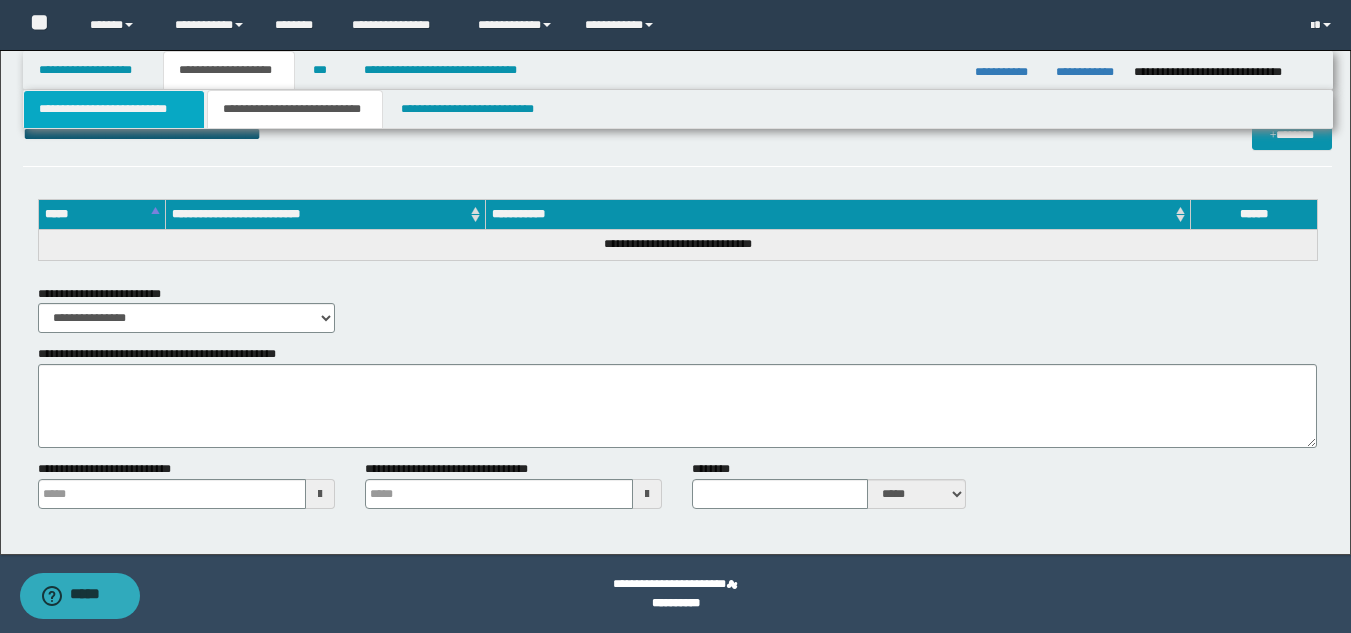 click on "**********" at bounding box center (114, 109) 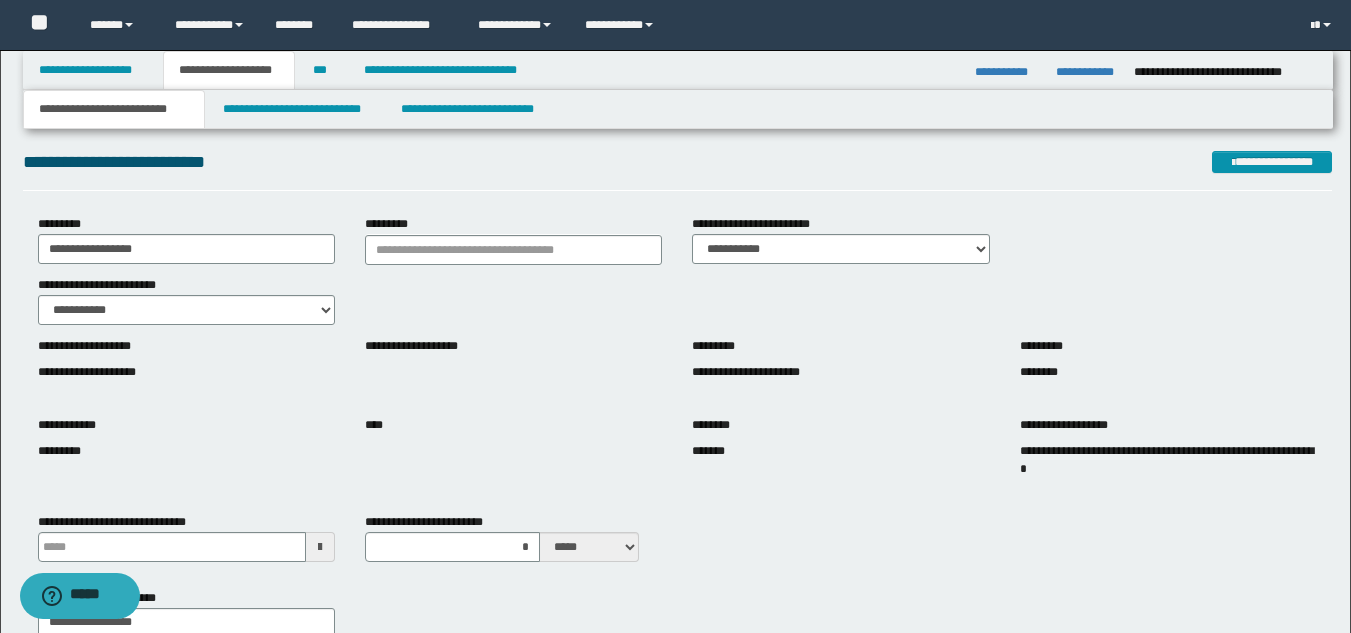 scroll, scrollTop: 0, scrollLeft: 0, axis: both 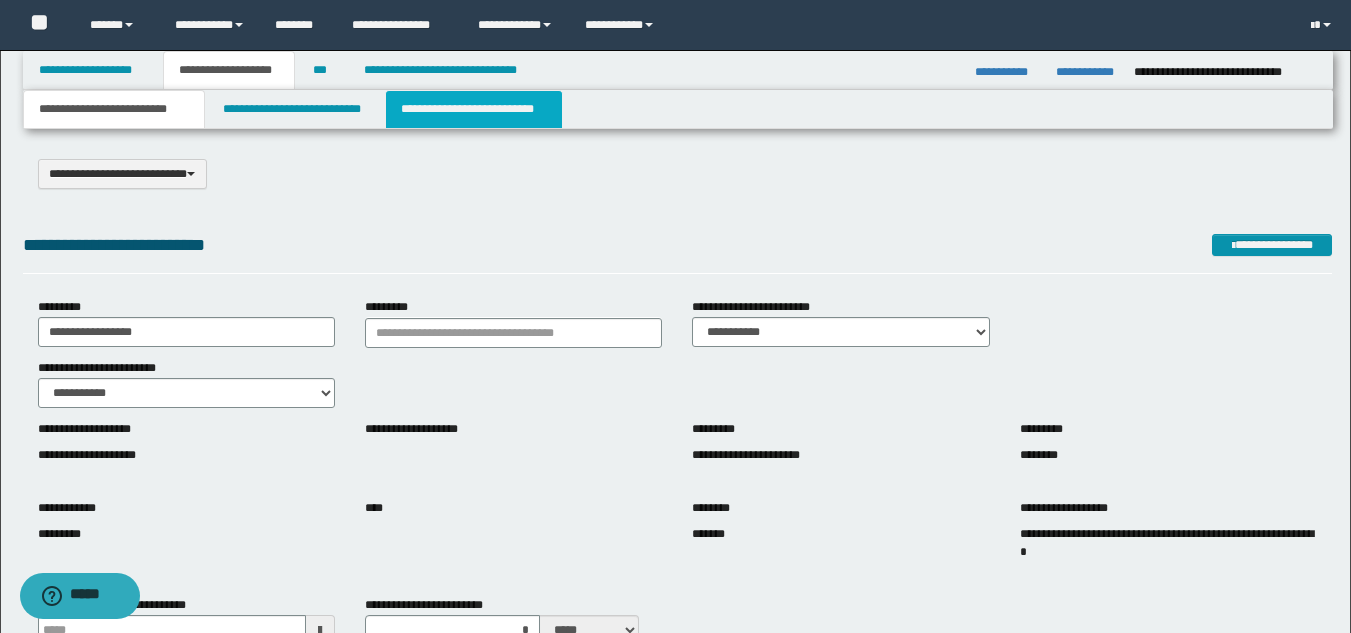 click on "**********" at bounding box center (474, 109) 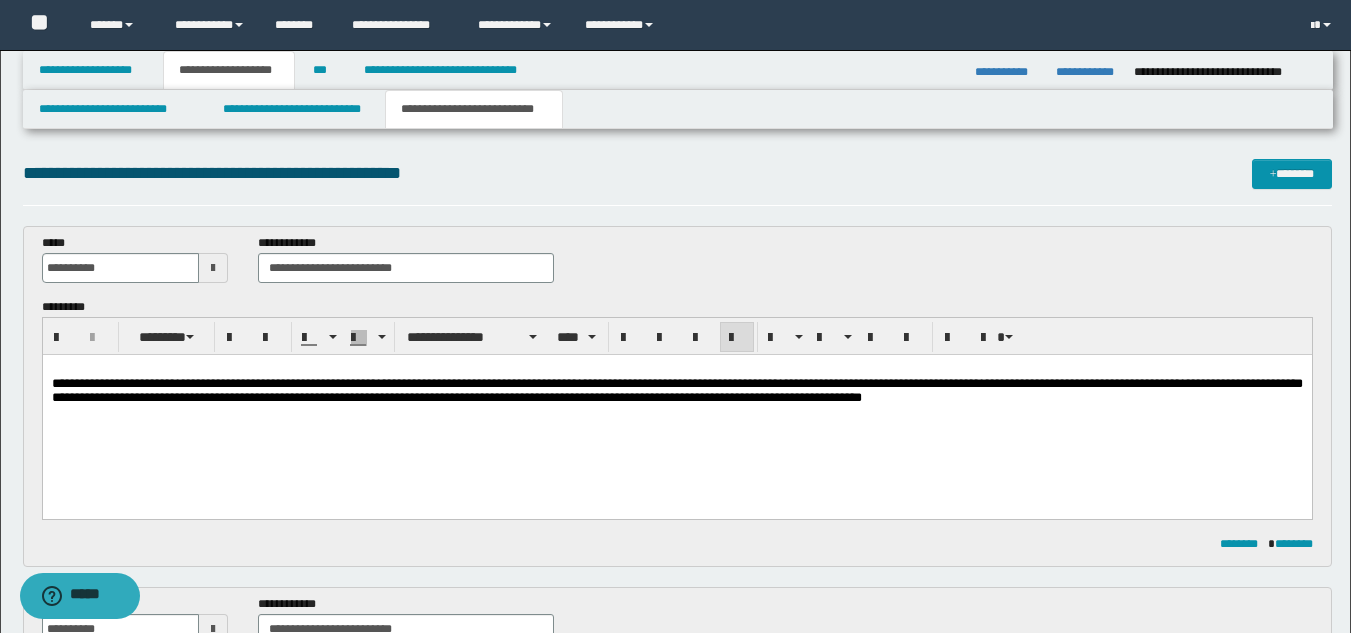 click on "**********" at bounding box center [676, 409] 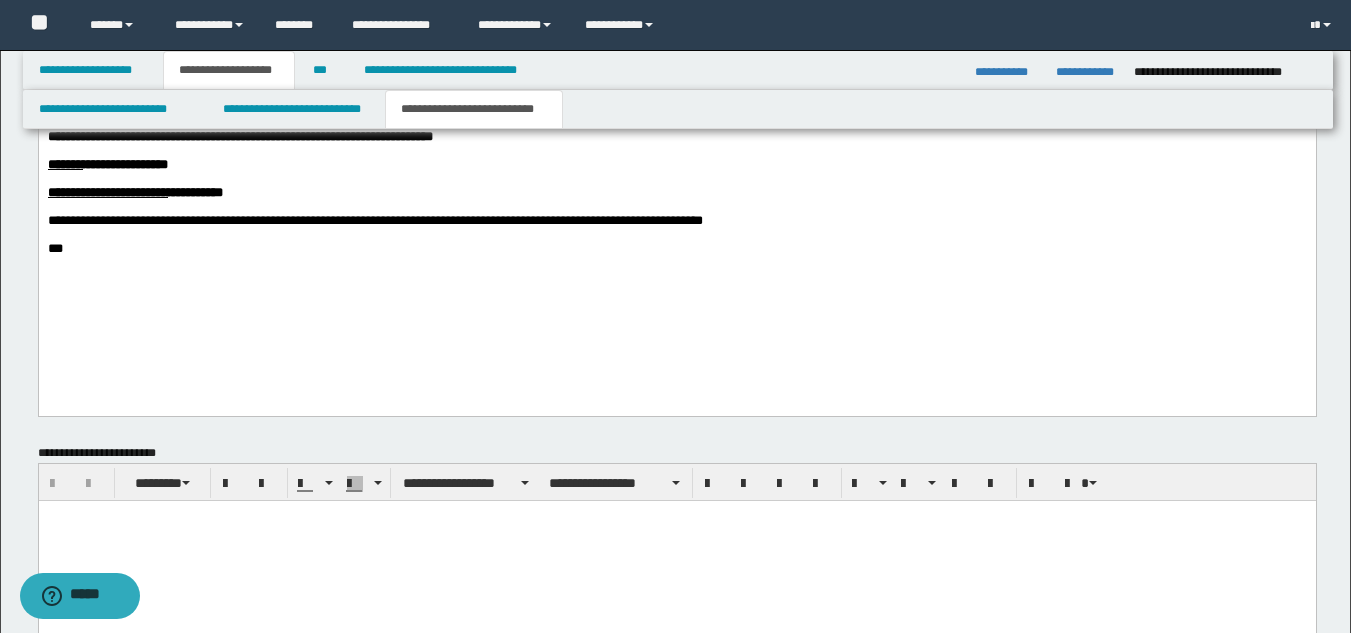 scroll, scrollTop: 1621, scrollLeft: 0, axis: vertical 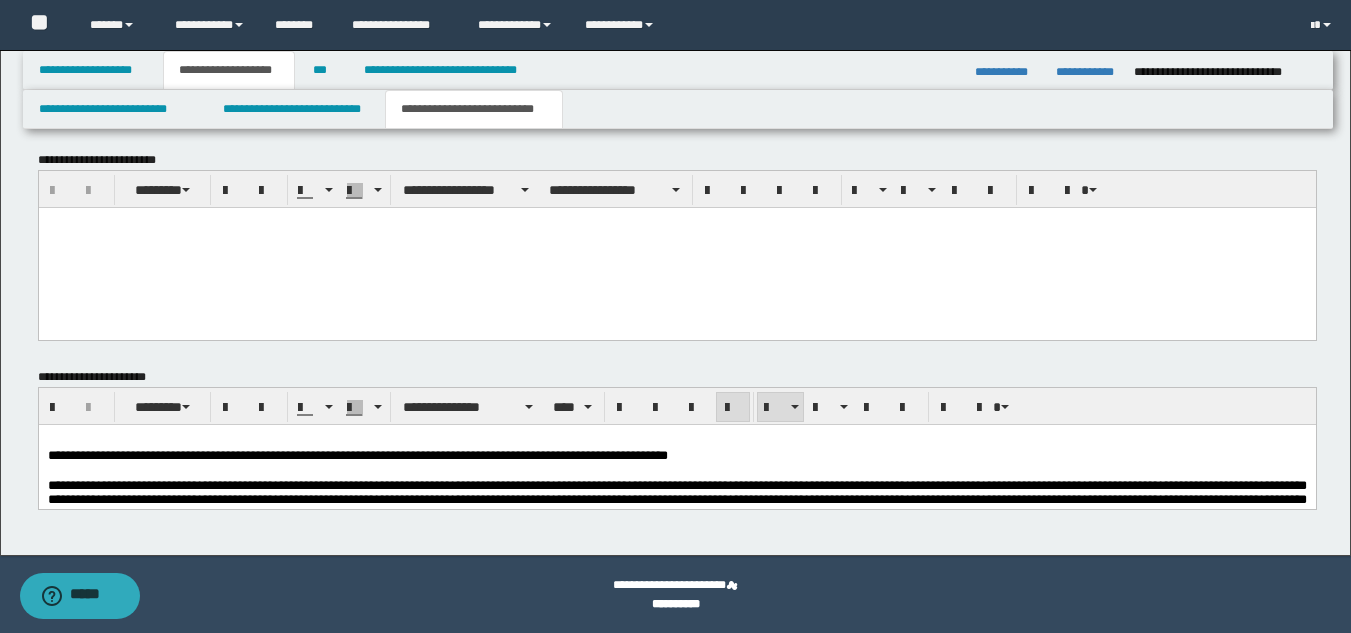 click on "**********" at bounding box center [676, 498] 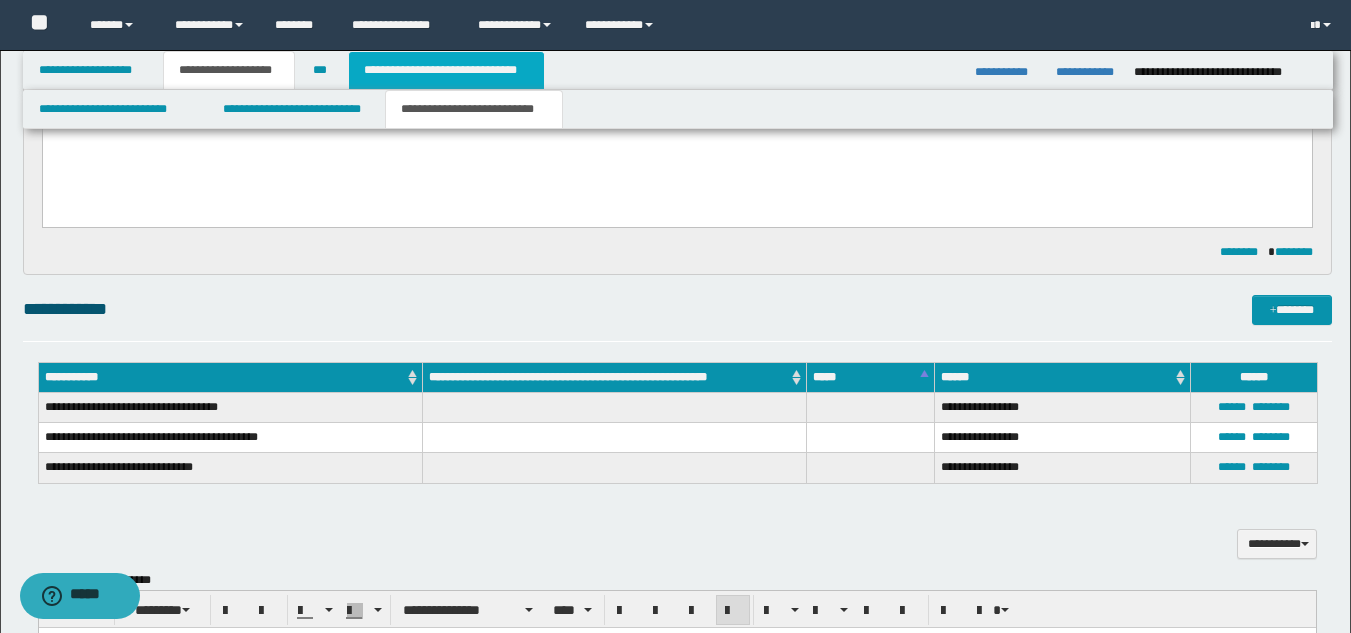 click on "**********" at bounding box center (446, 70) 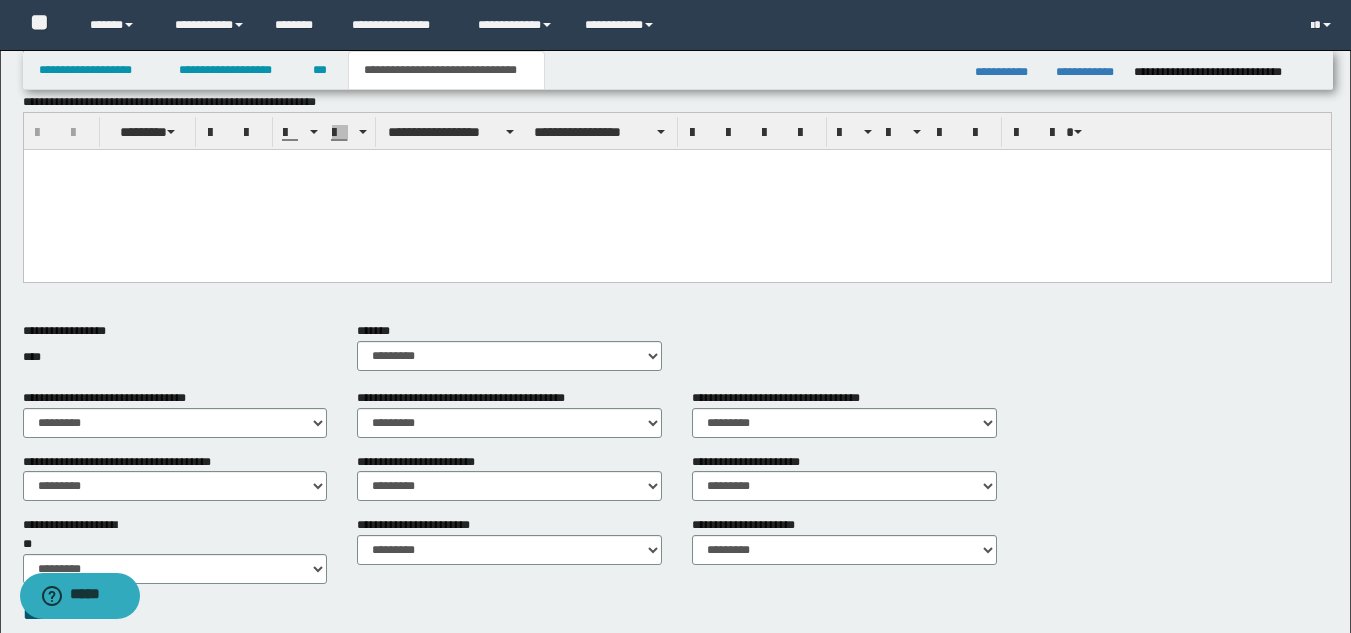 scroll, scrollTop: 390, scrollLeft: 0, axis: vertical 